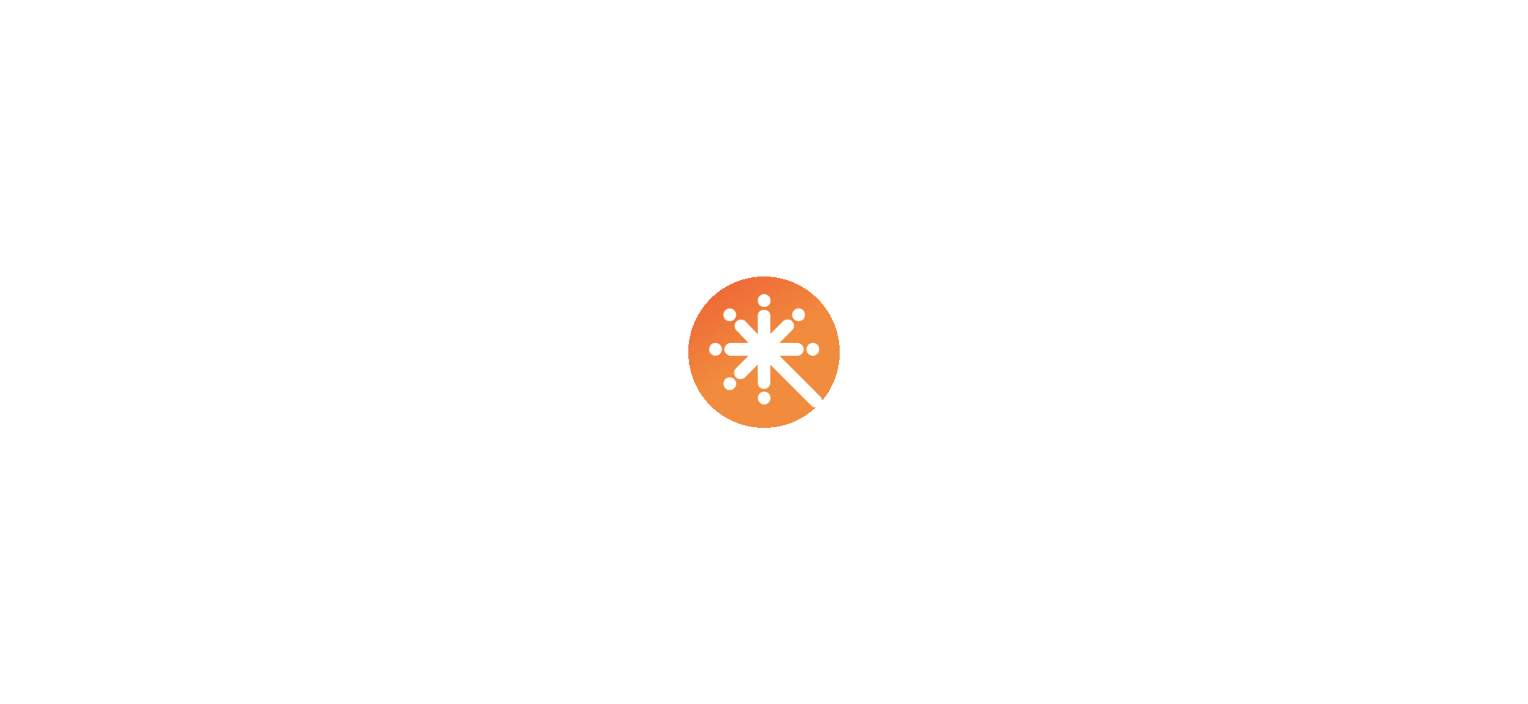 scroll, scrollTop: 0, scrollLeft: 0, axis: both 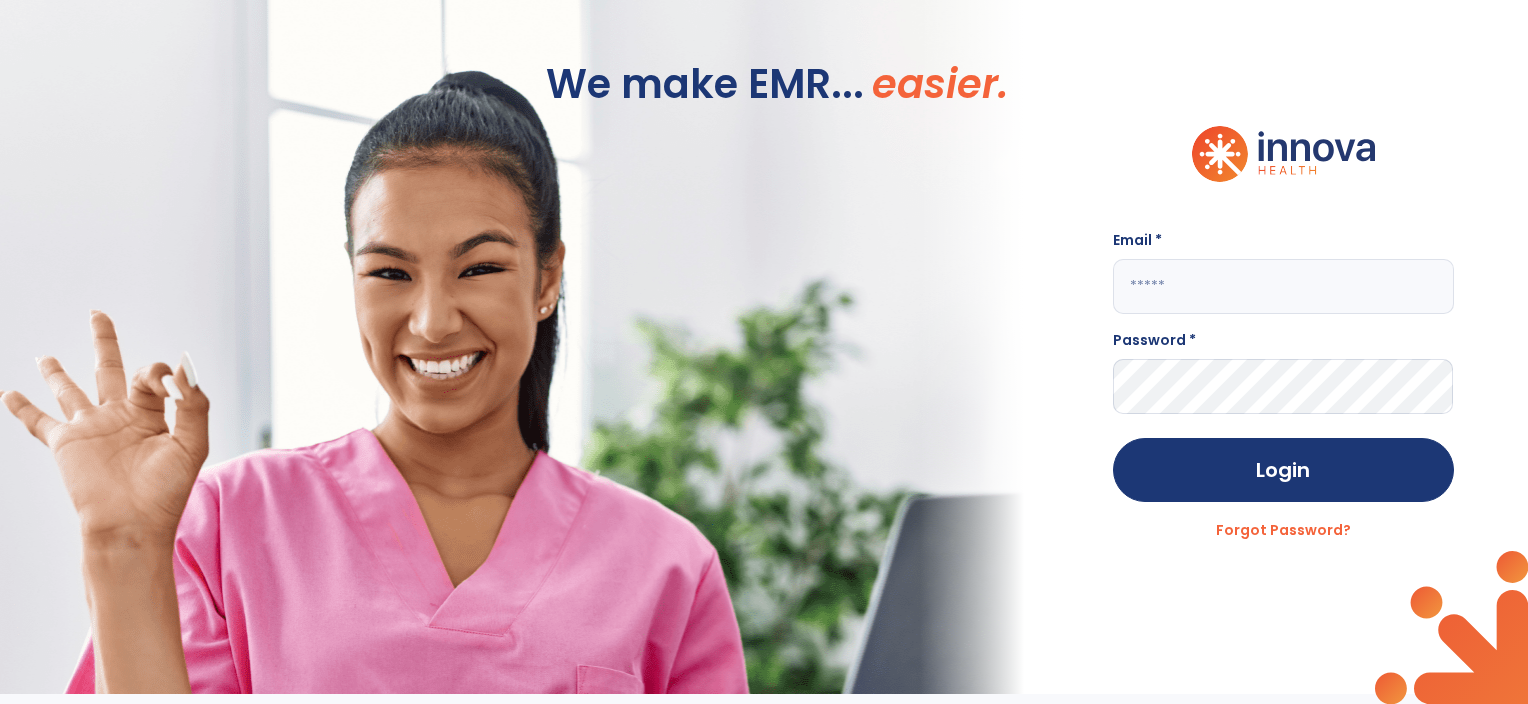 click 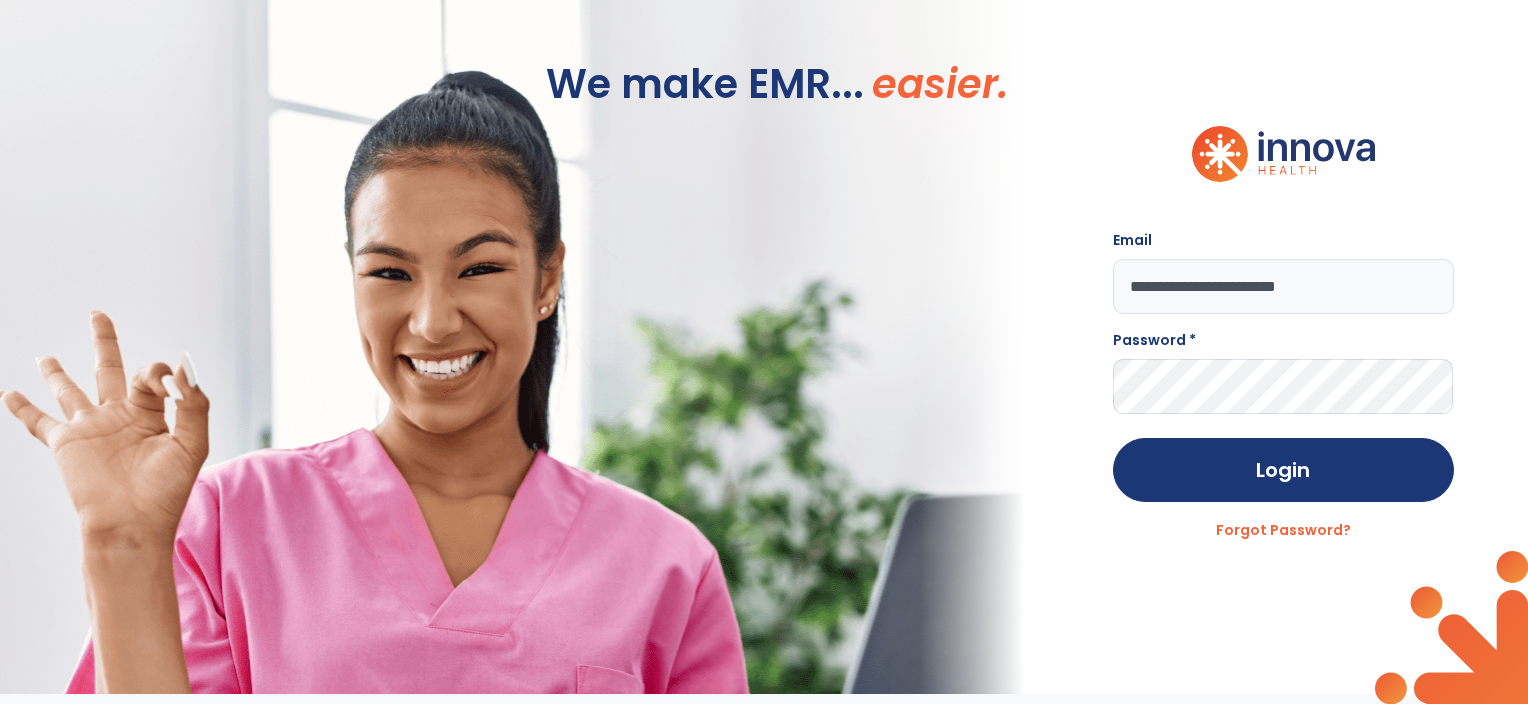 type on "**********" 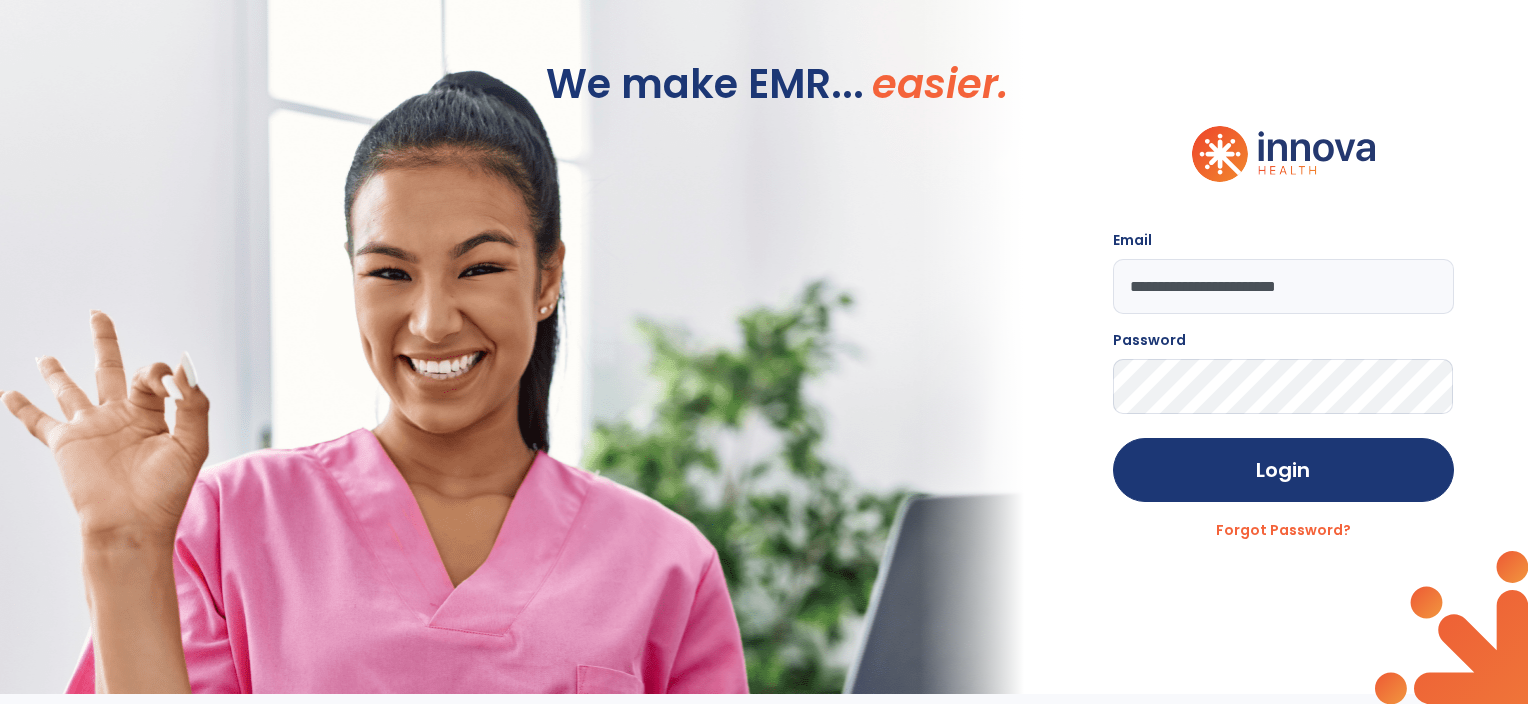 click on "Login" 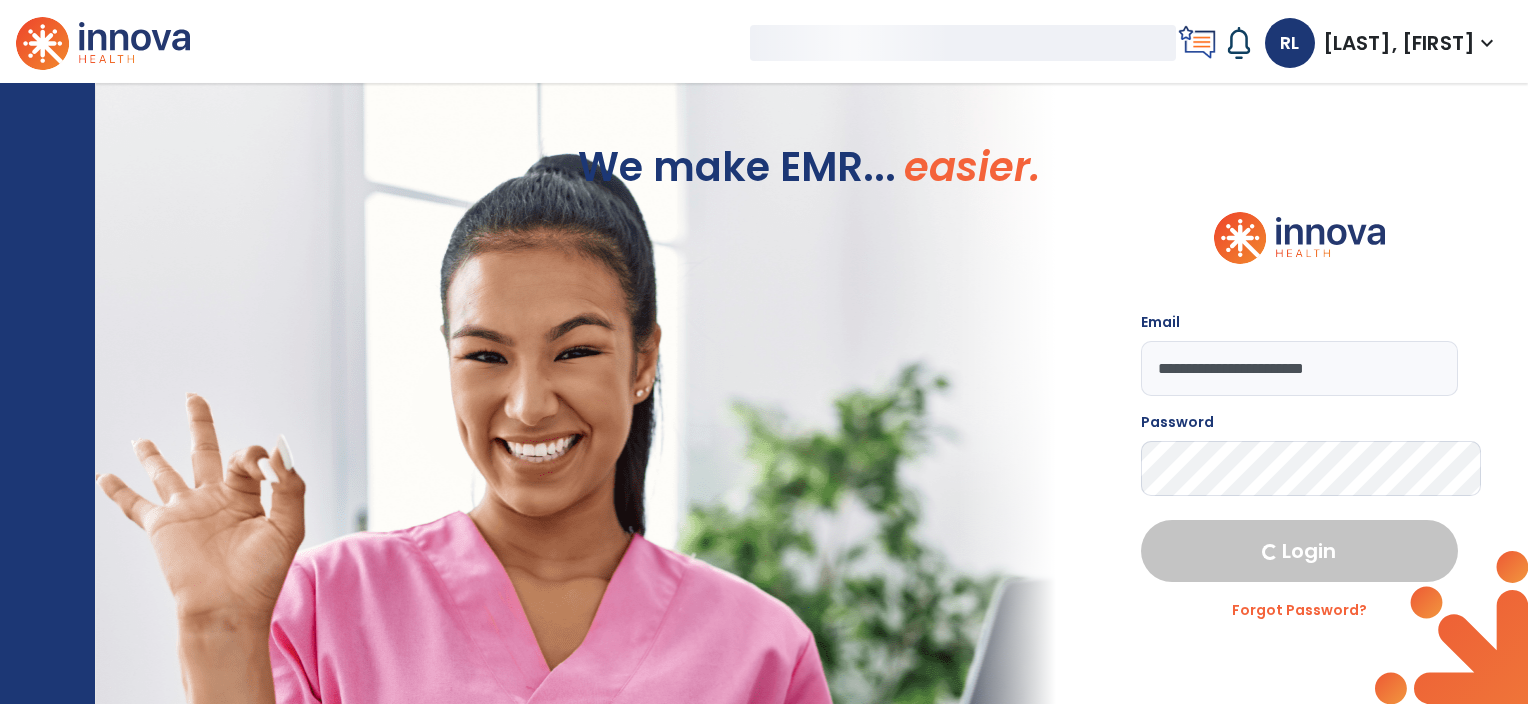 select on "****" 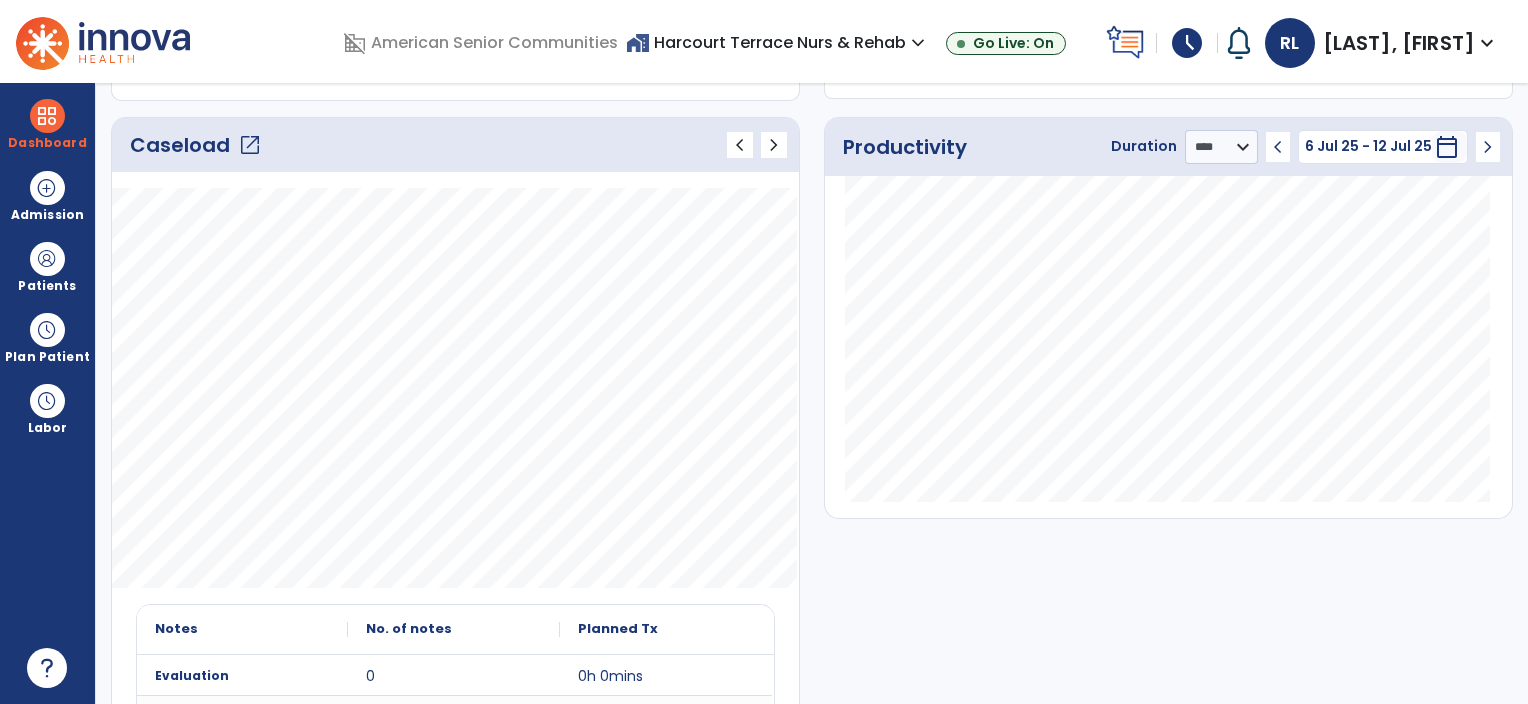 scroll, scrollTop: 251, scrollLeft: 0, axis: vertical 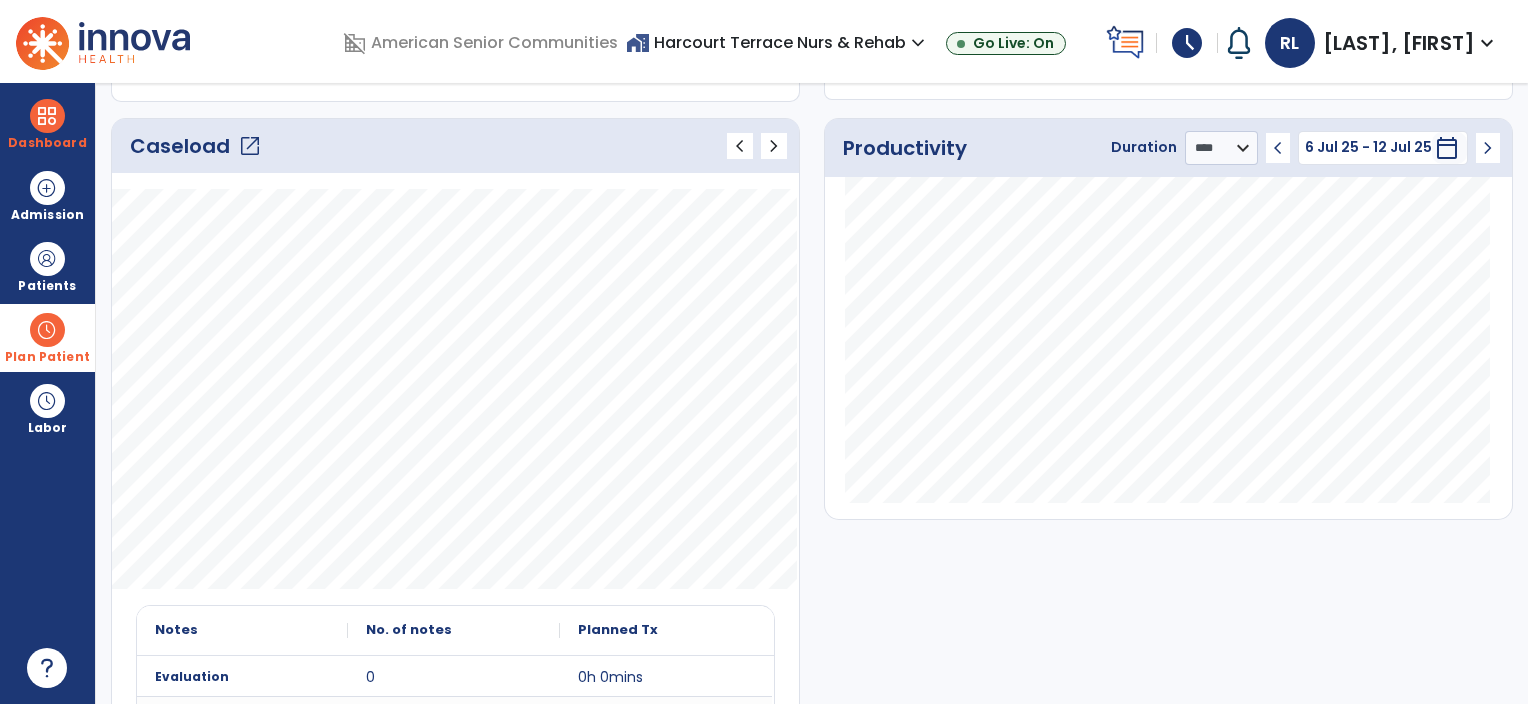 click at bounding box center [47, 330] 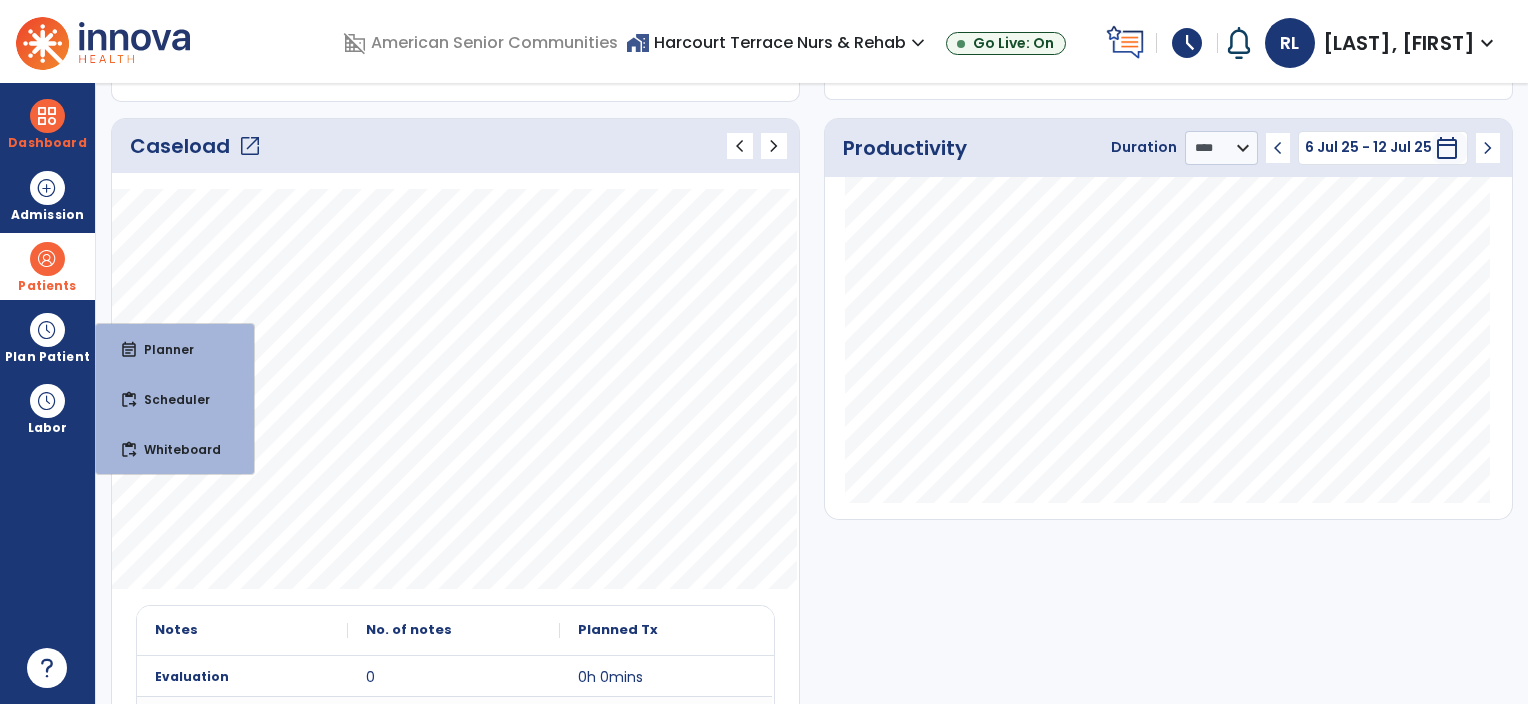 click on "Patients" at bounding box center [47, 266] 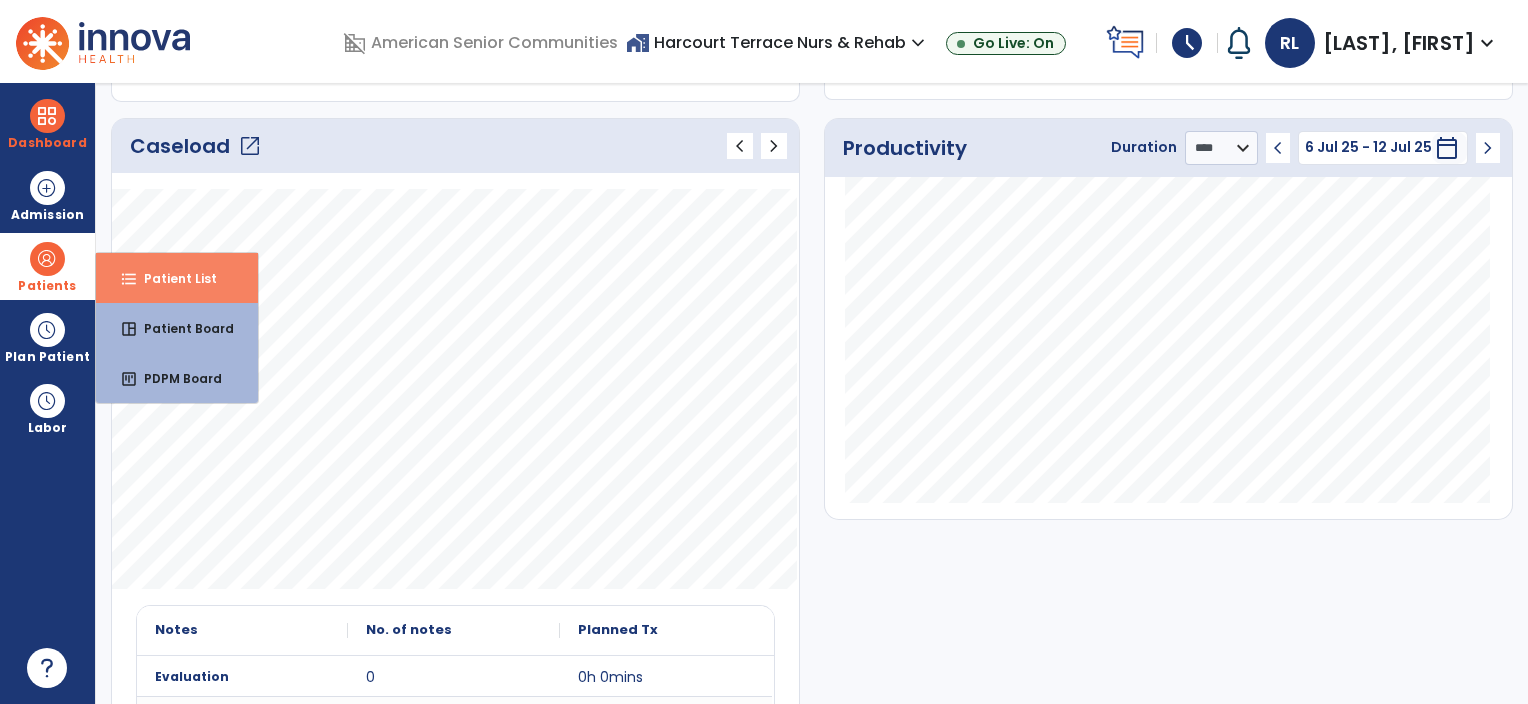 click on "Patient List" at bounding box center (172, 278) 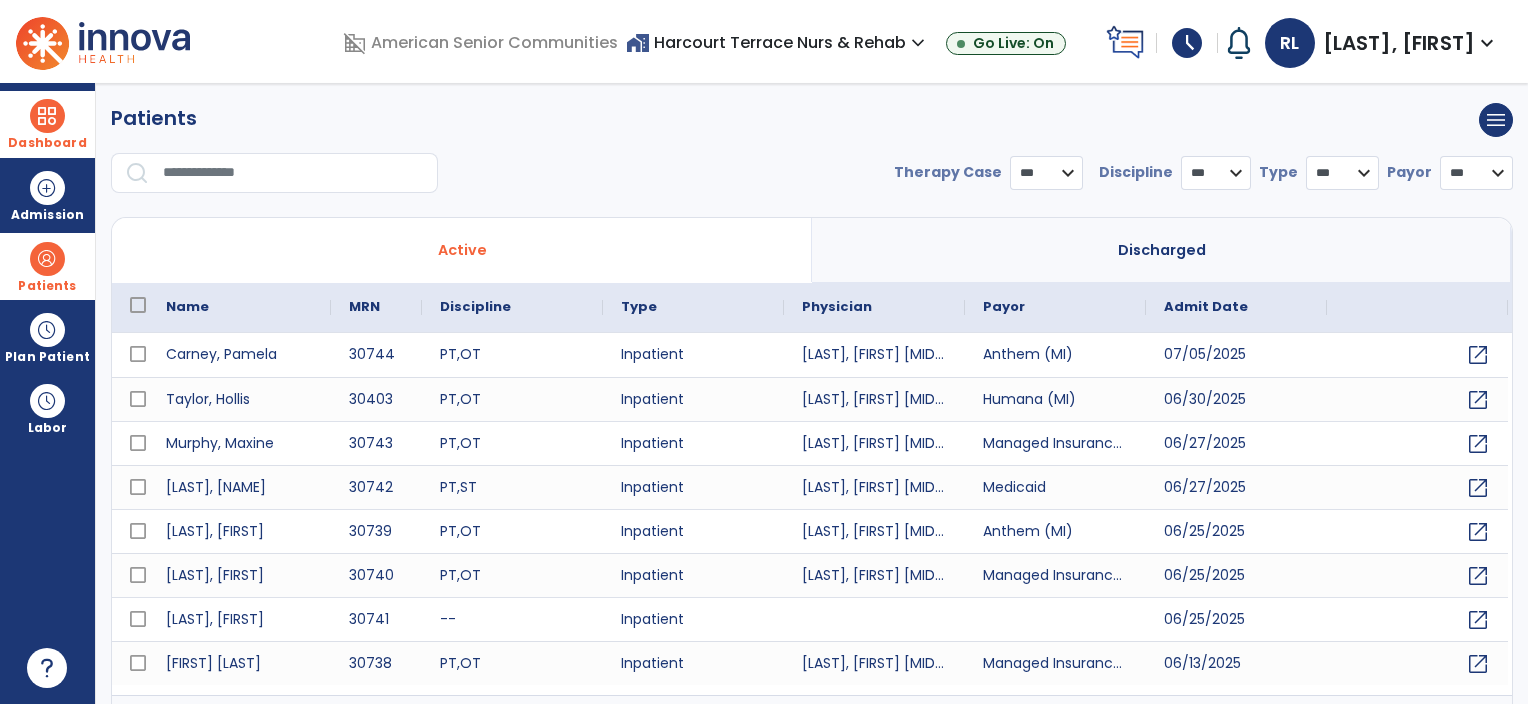 select on "***" 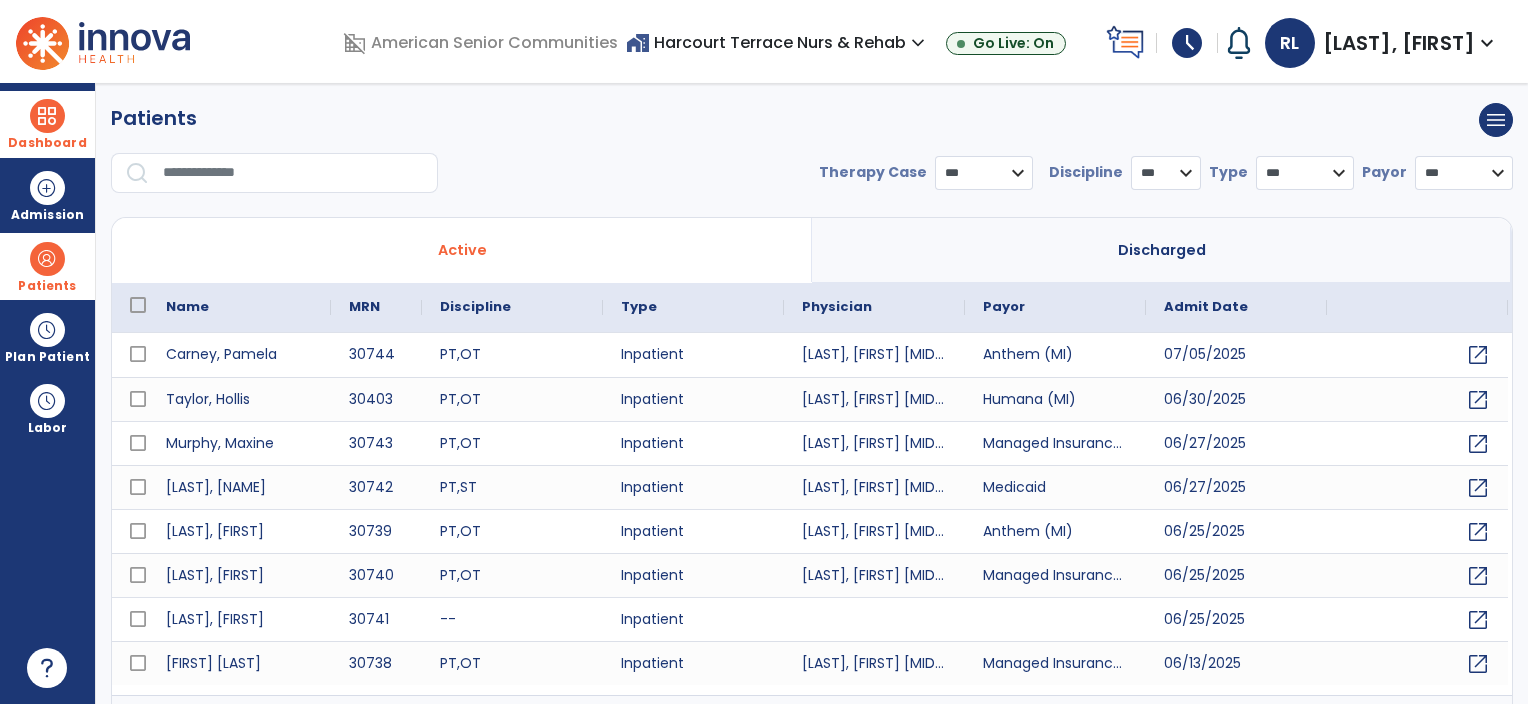click at bounding box center (47, 116) 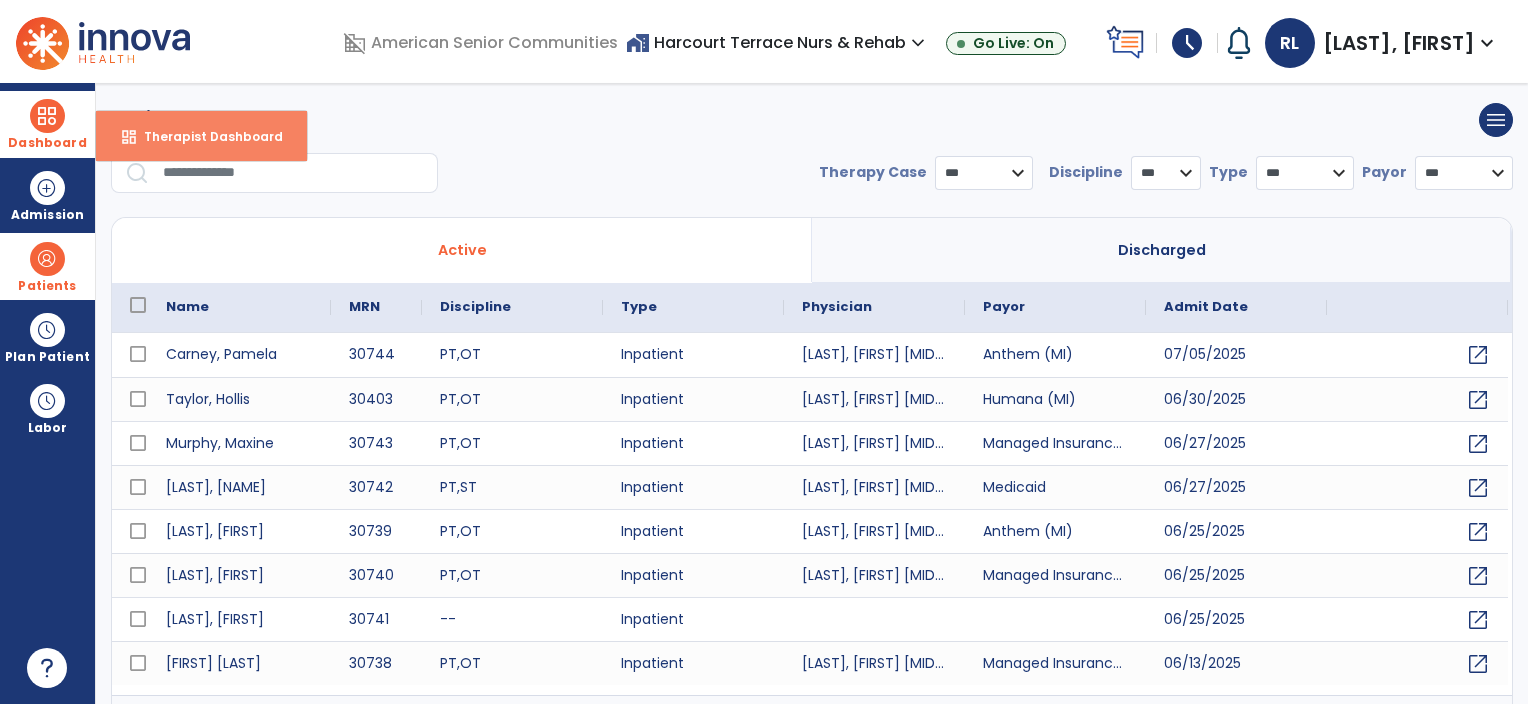 click on "dashboard  Therapist Dashboard" at bounding box center (201, 136) 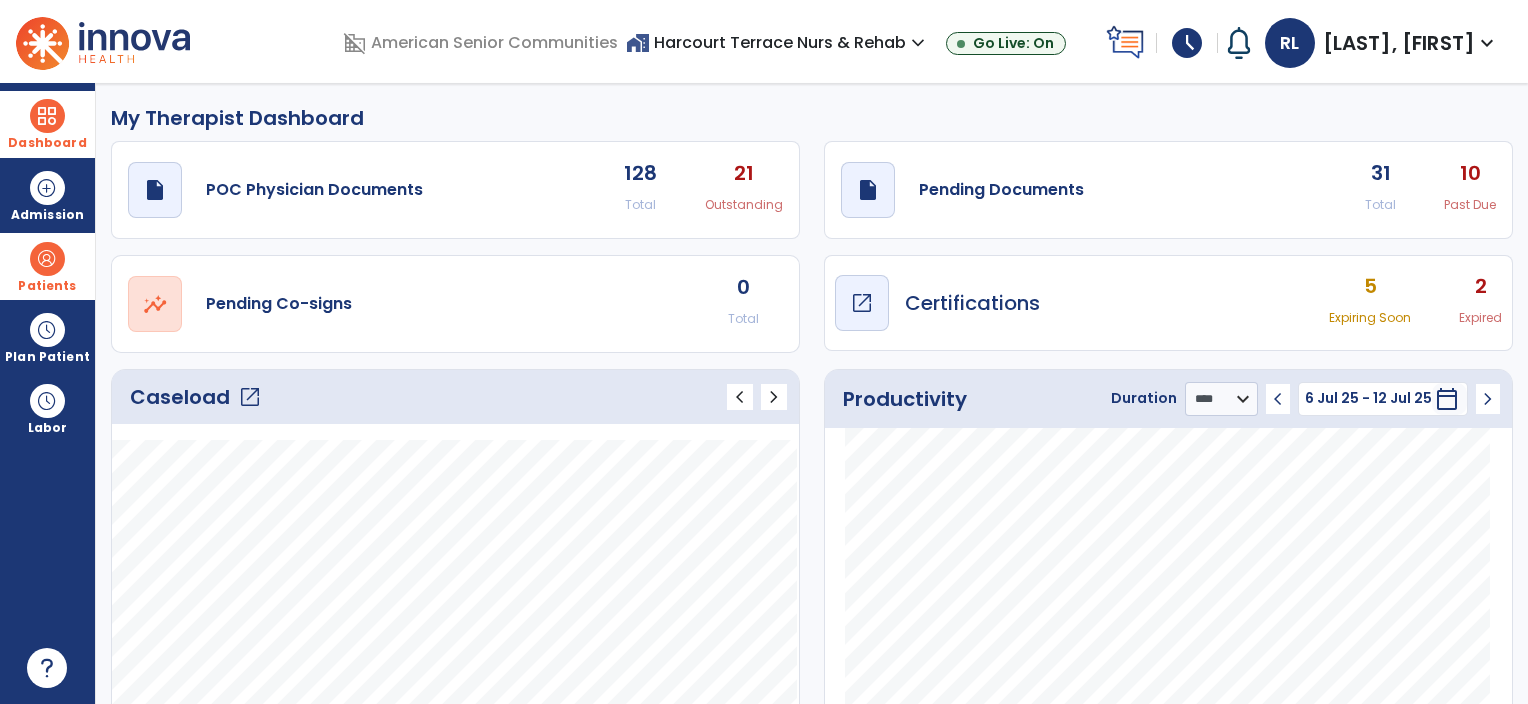click on "draft   open_in_new  Certifications" at bounding box center [937, 303] 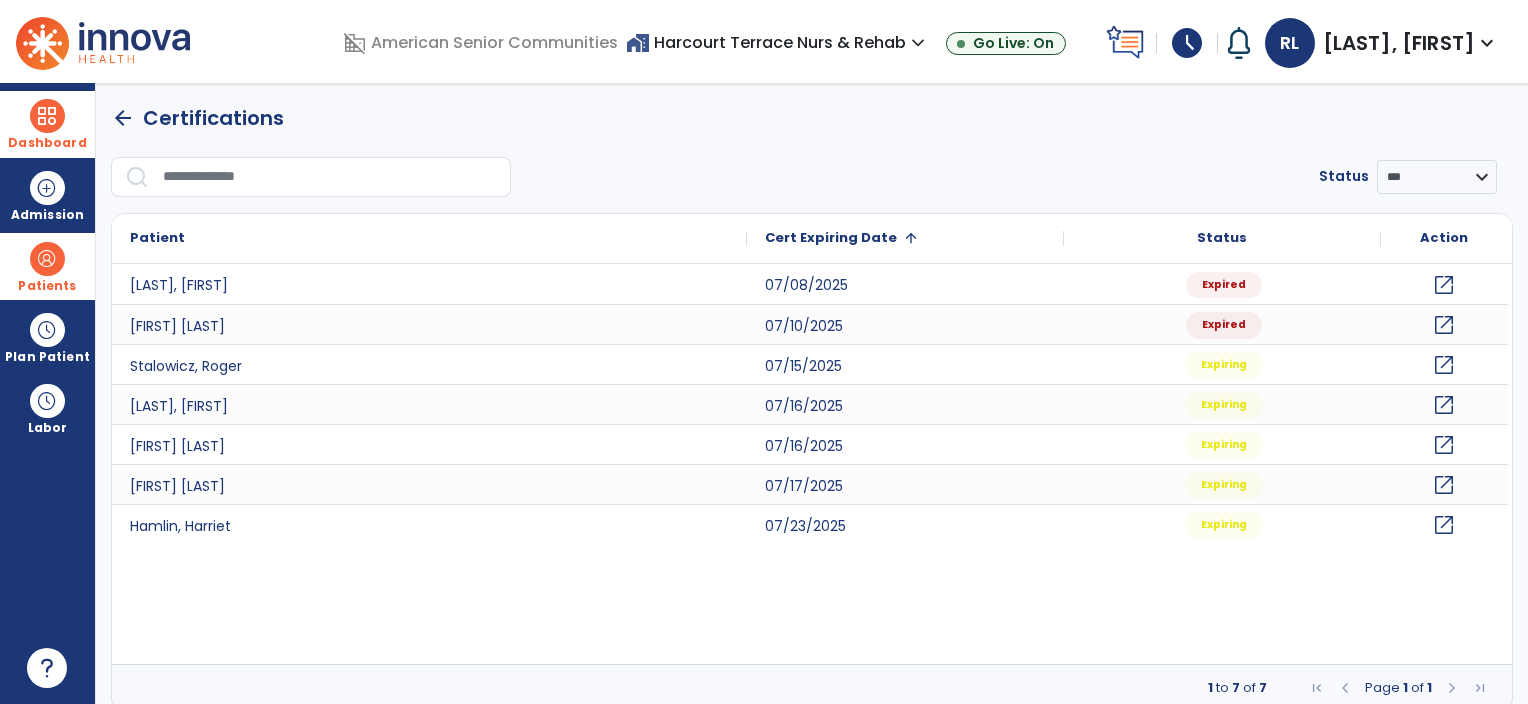 click on "arrow_back" 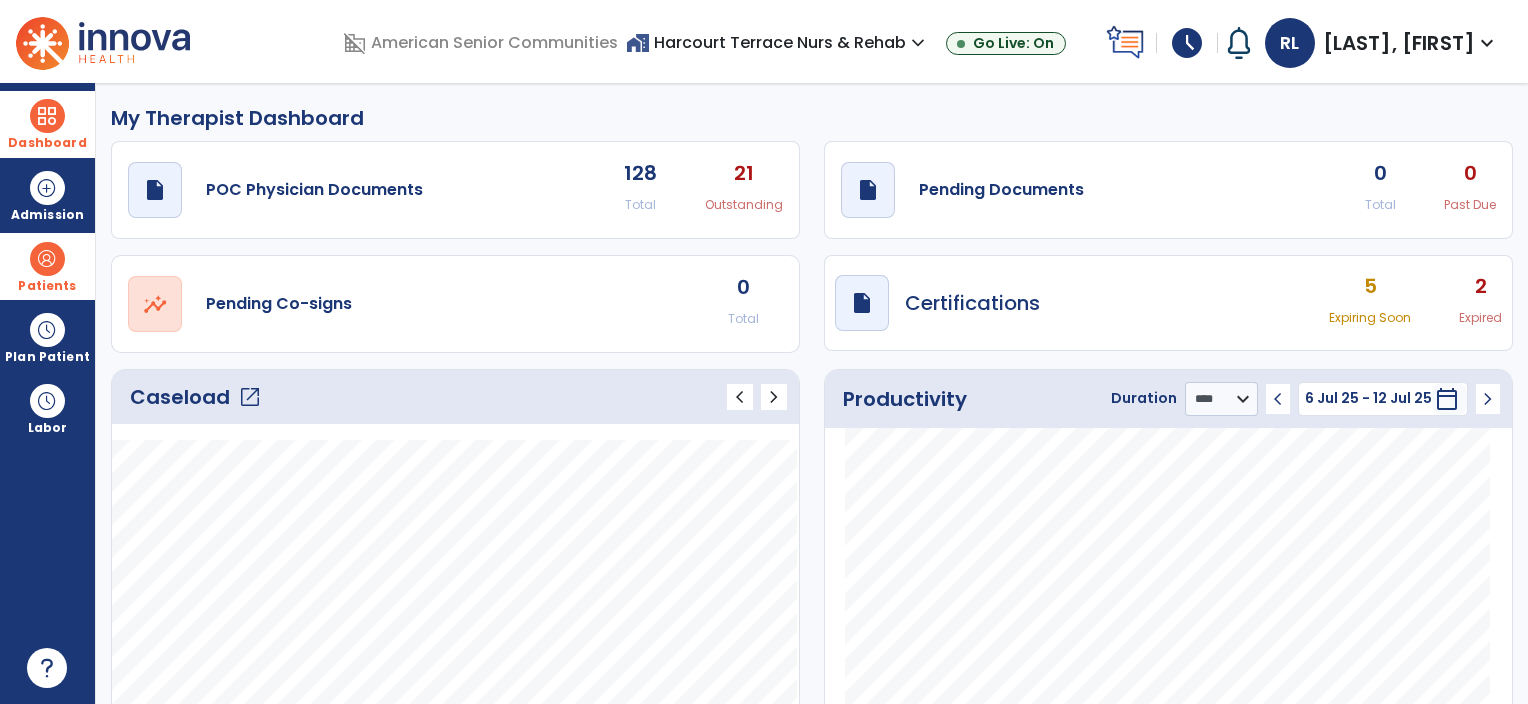 click on "draft   open_in_new  Pending Documents 0 Total 0 Past Due" 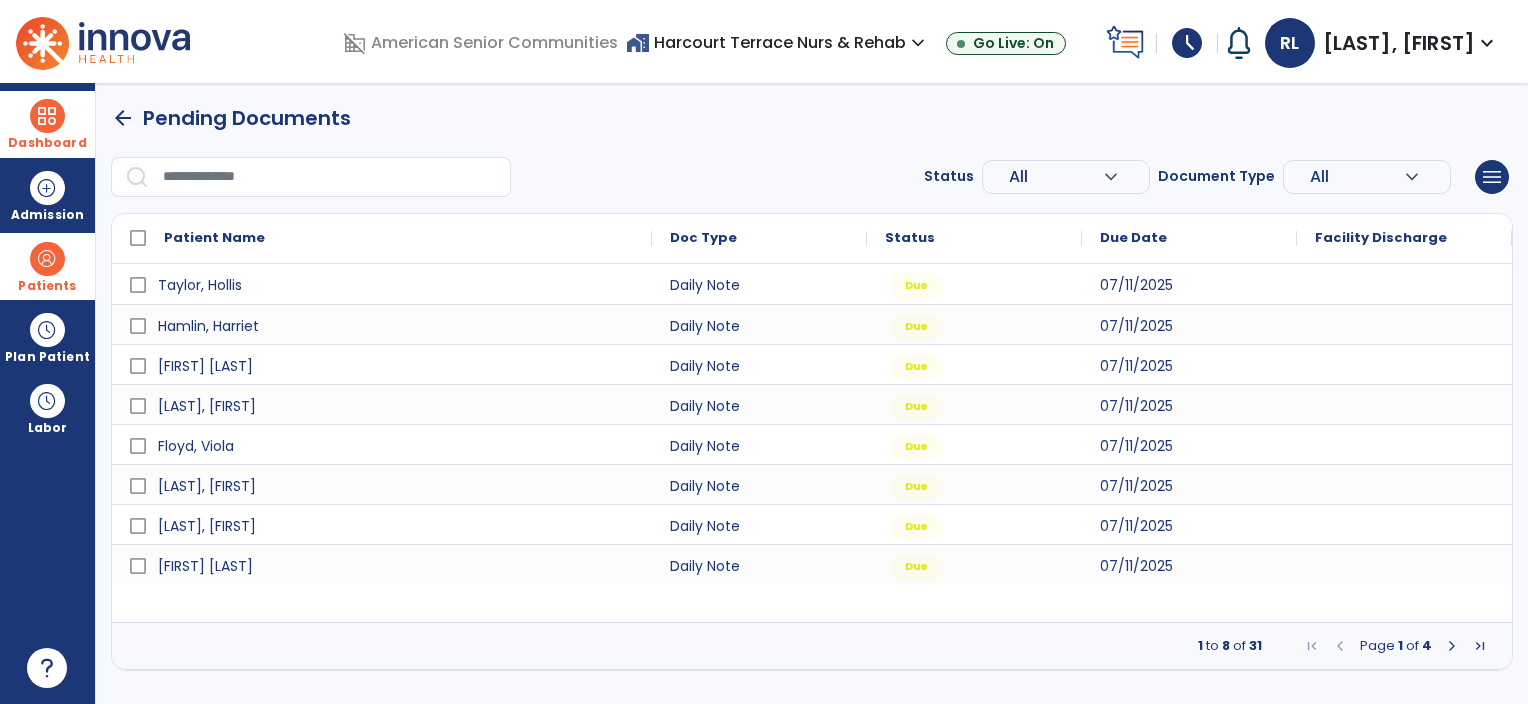 click on "expand_more" at bounding box center (1111, 177) 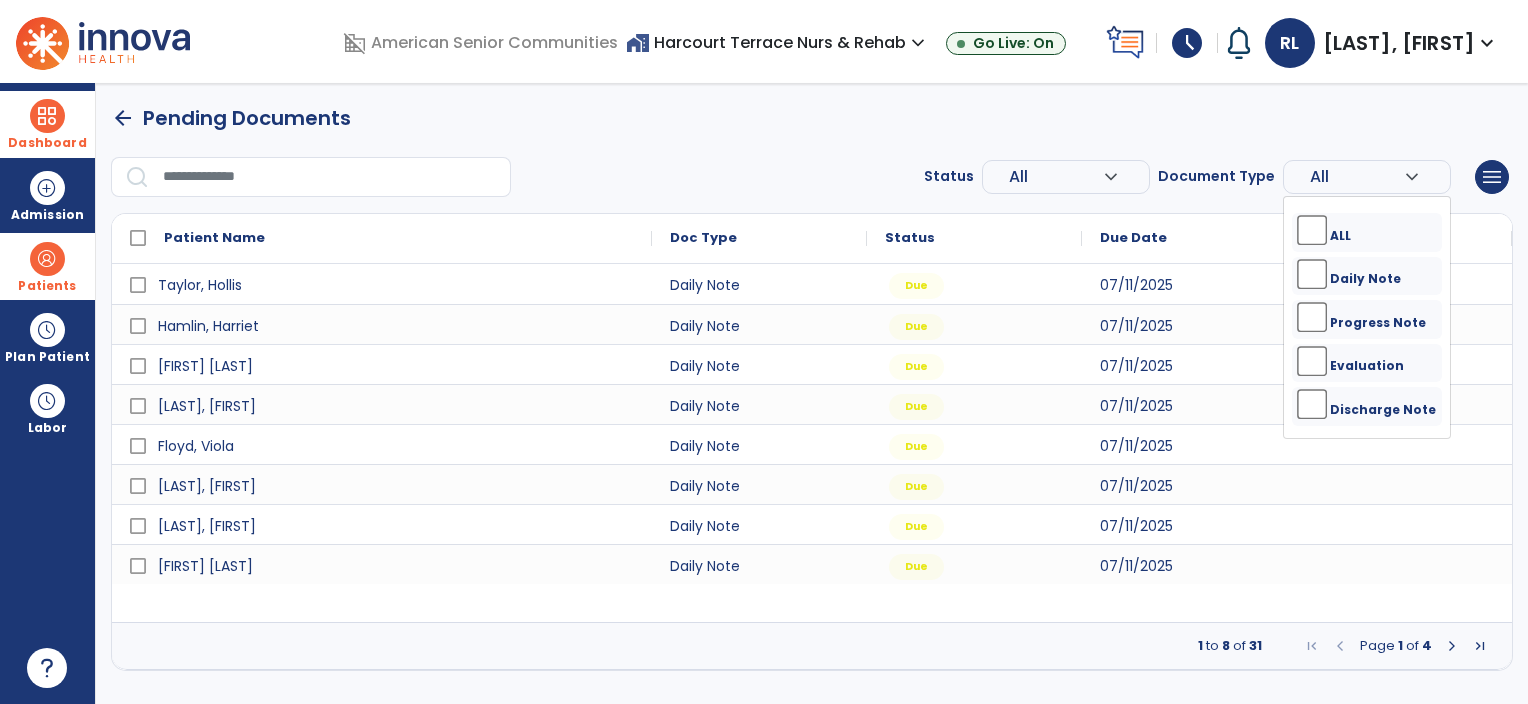 click on "All" at bounding box center (1056, 177) 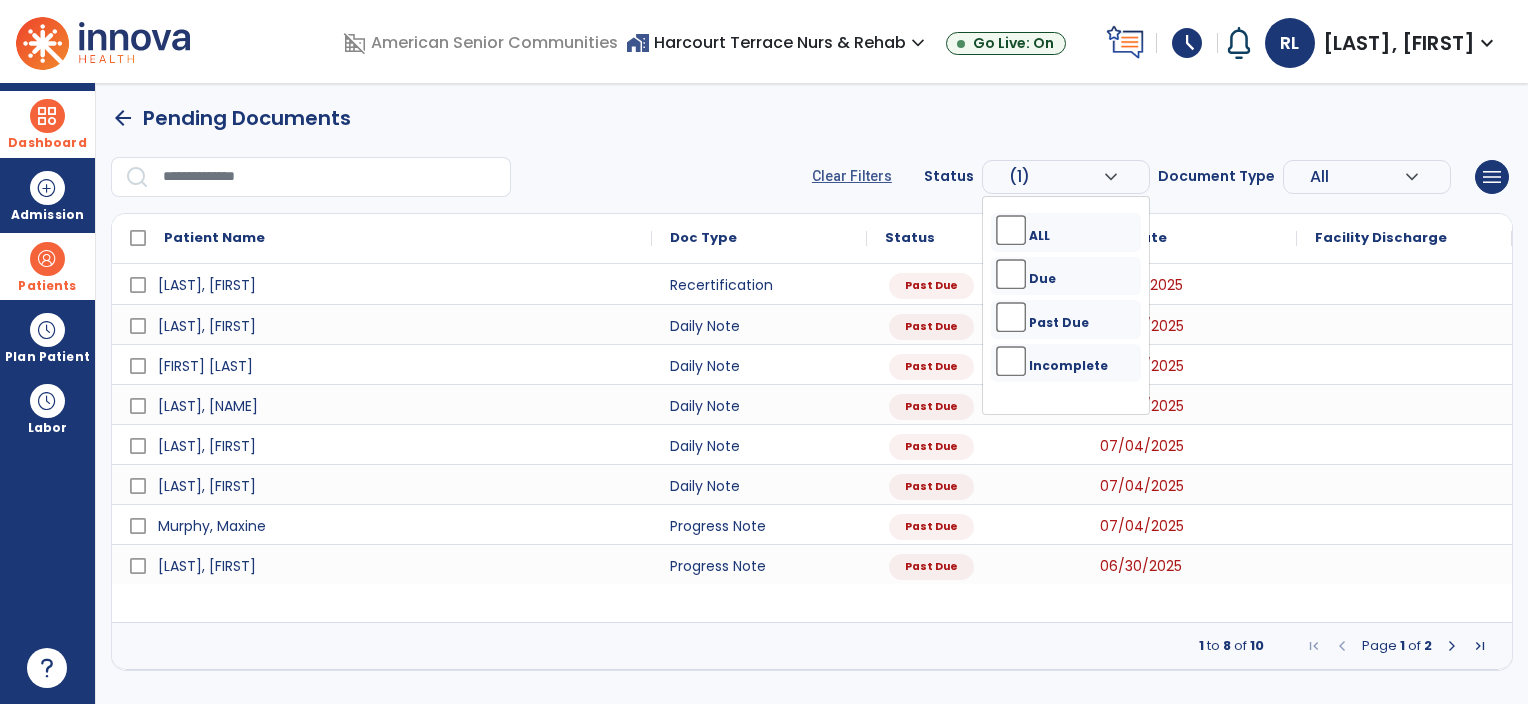 click on "arrow_back   Pending Documents  Clear Filters Status (1)  expand_more  ALL Due Past Due Incomplete Document Type All  expand_more  ALL Daily Note Progress Note Evaluation Discharge Note Recertification  menu   Export List   Print List
Patient Name
Doc Type
Status 1" at bounding box center (812, 387) 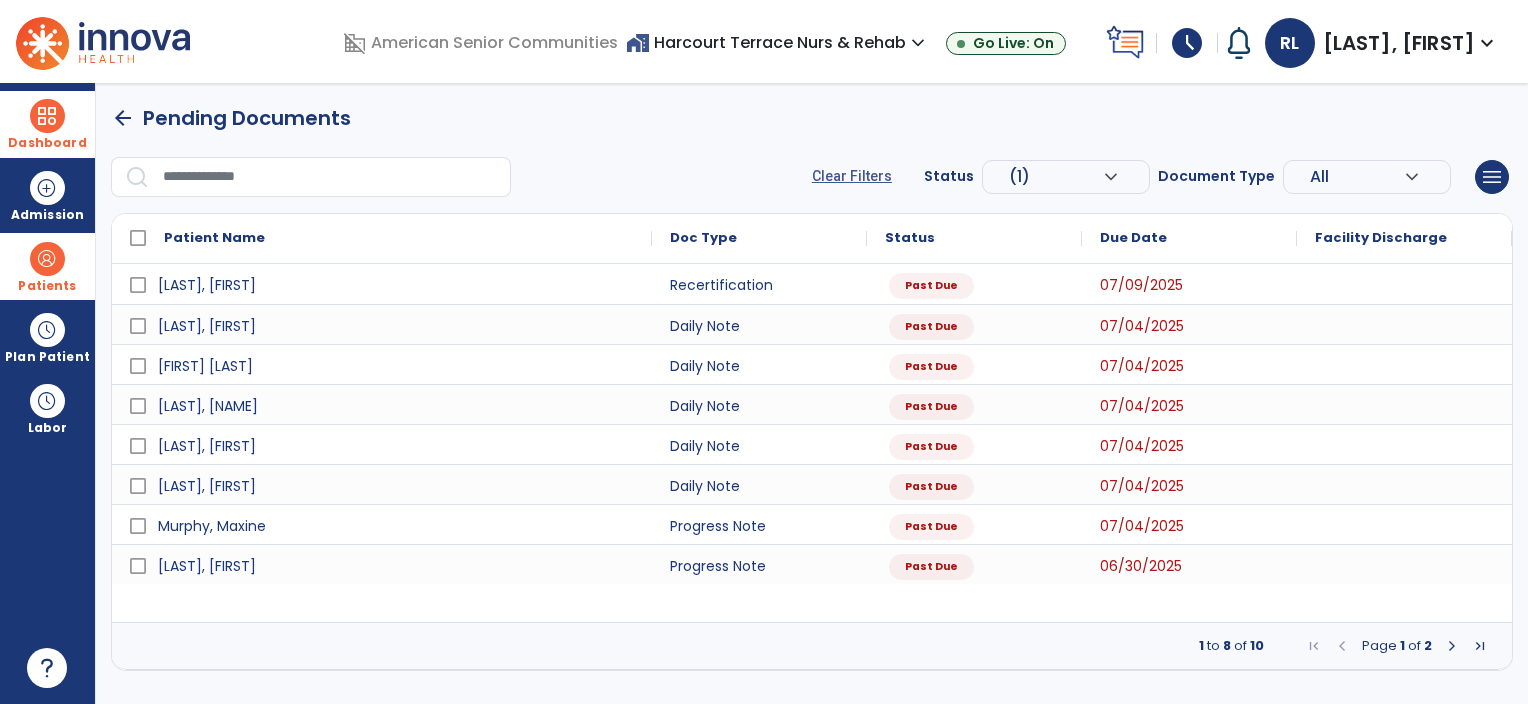 click on "All" at bounding box center (1019, 176) 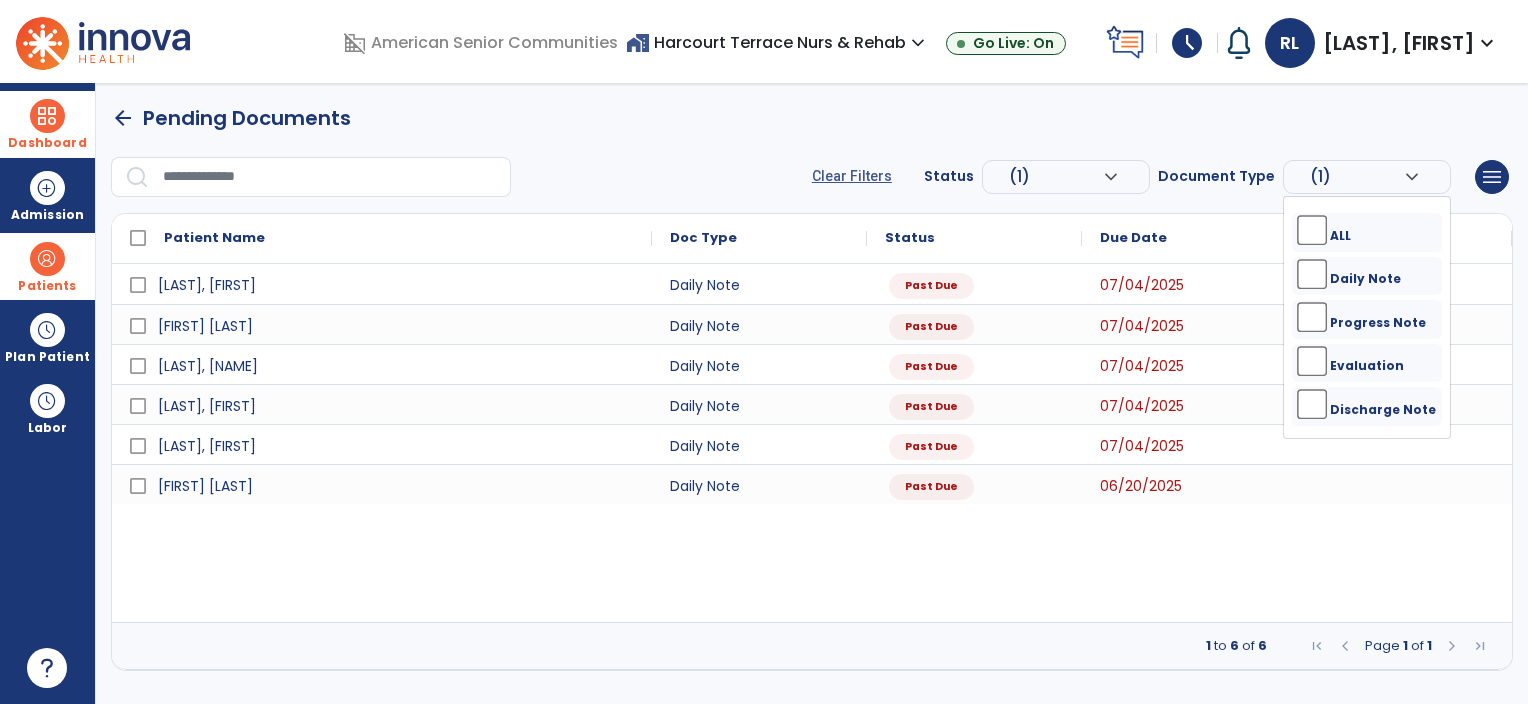click on "[LAST], [FIRST] Daily Note Past Due 07/04/2025
[LAST], [FIRST] Daily Note Past Due 07/04/2025
[LAST], [FIRST] Daily Note Past Due 07/04/2025
[LAST], [FIRST] Daily Note Past Due 07/04/2025
[LAST], [FIRST] Daily Note Past Due 07/04/2025
[LAST], [FIRST] Daily Note Past Due" at bounding box center [812, 443] 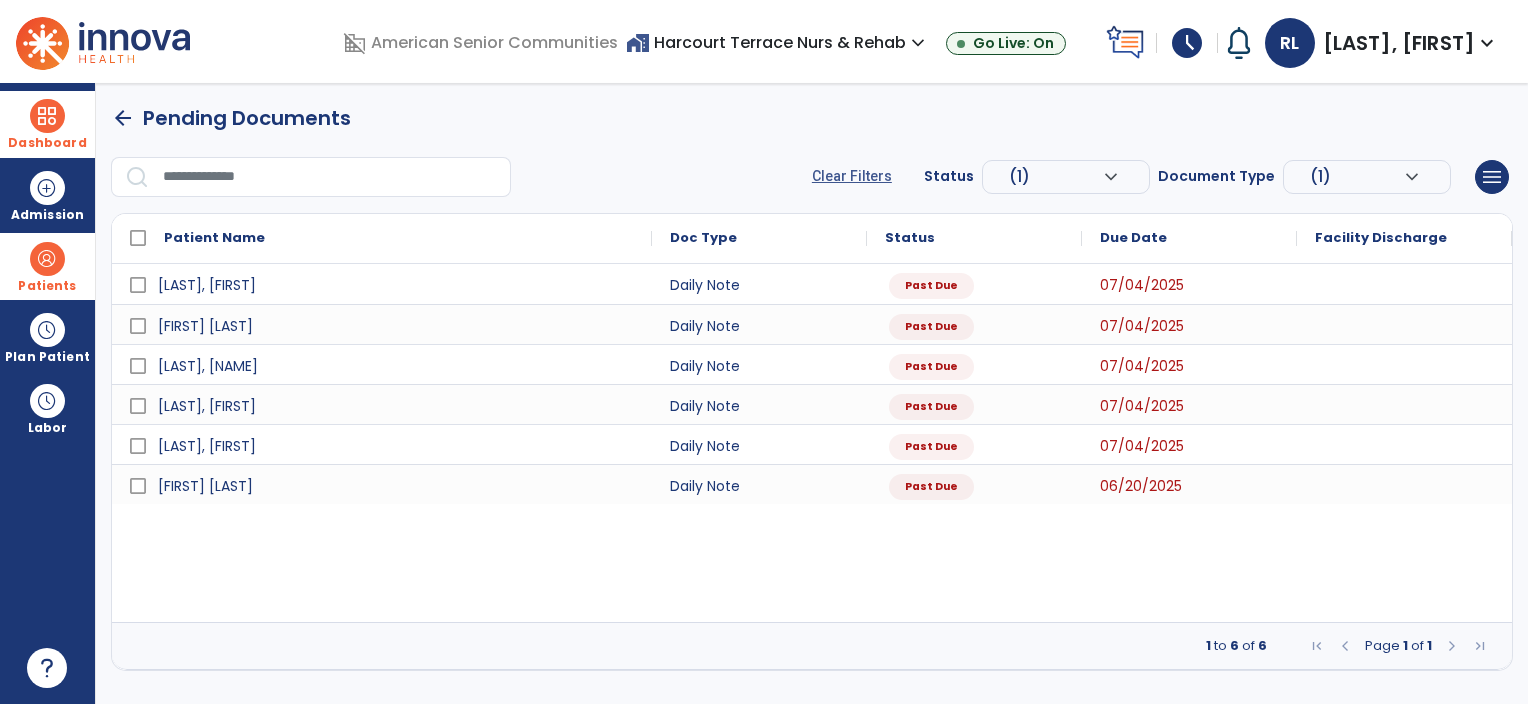 click at bounding box center (1452, 646) 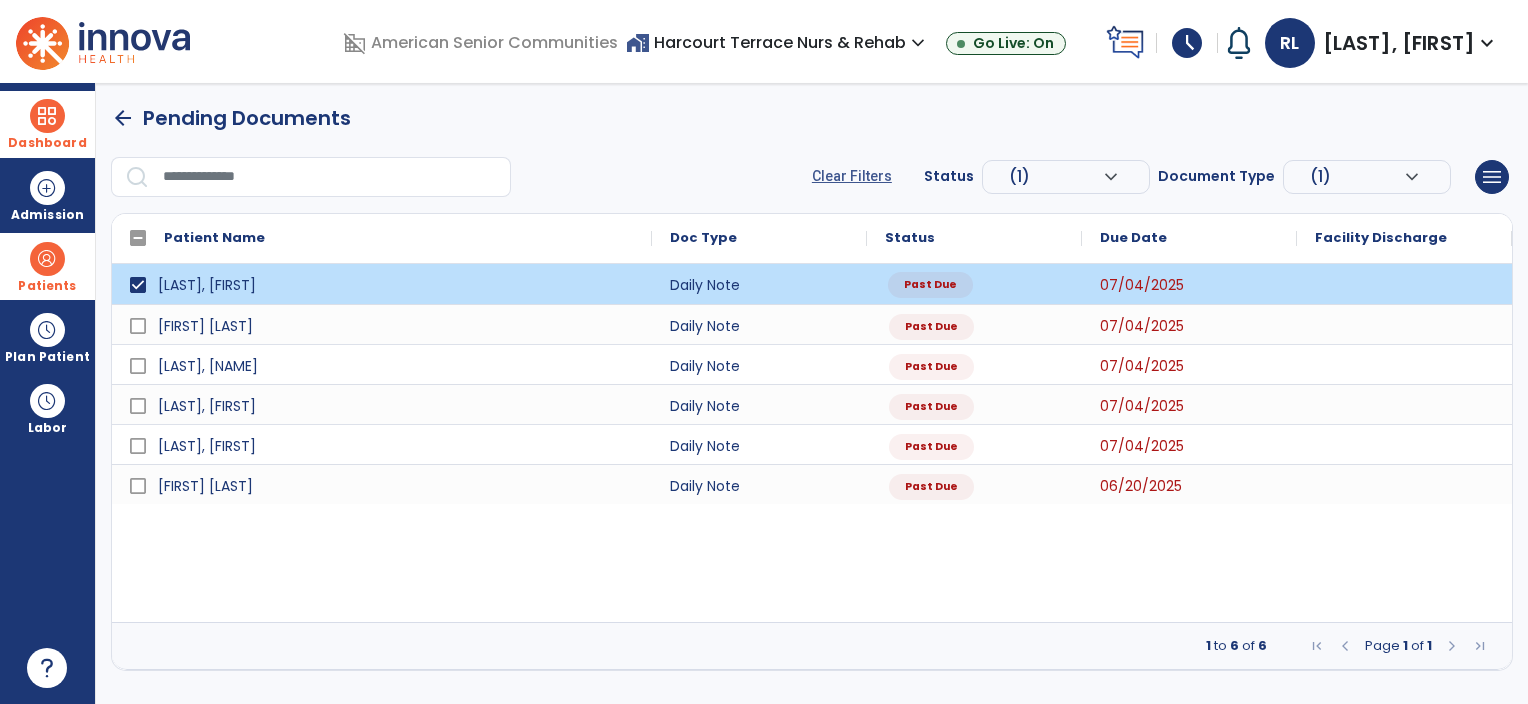 click on "Past Due" at bounding box center [974, 284] 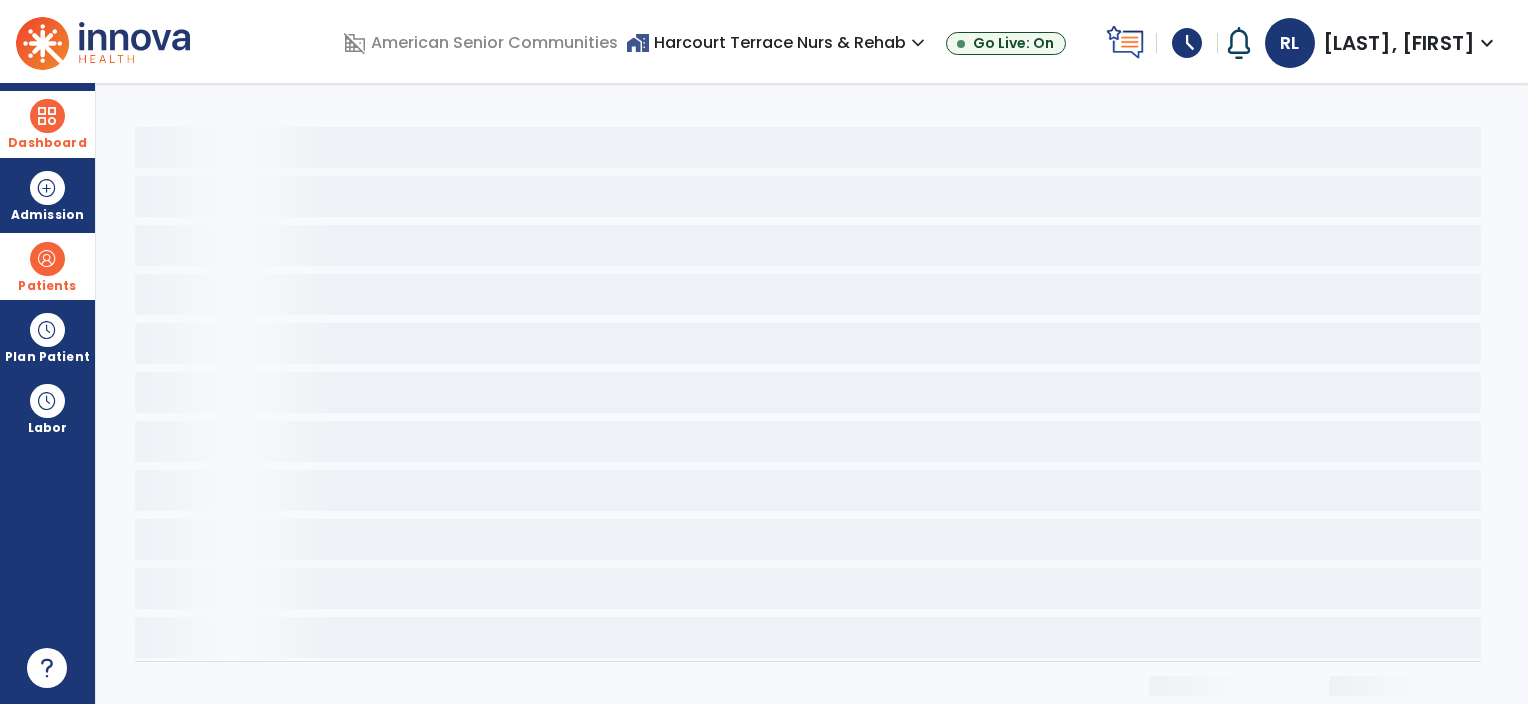 click 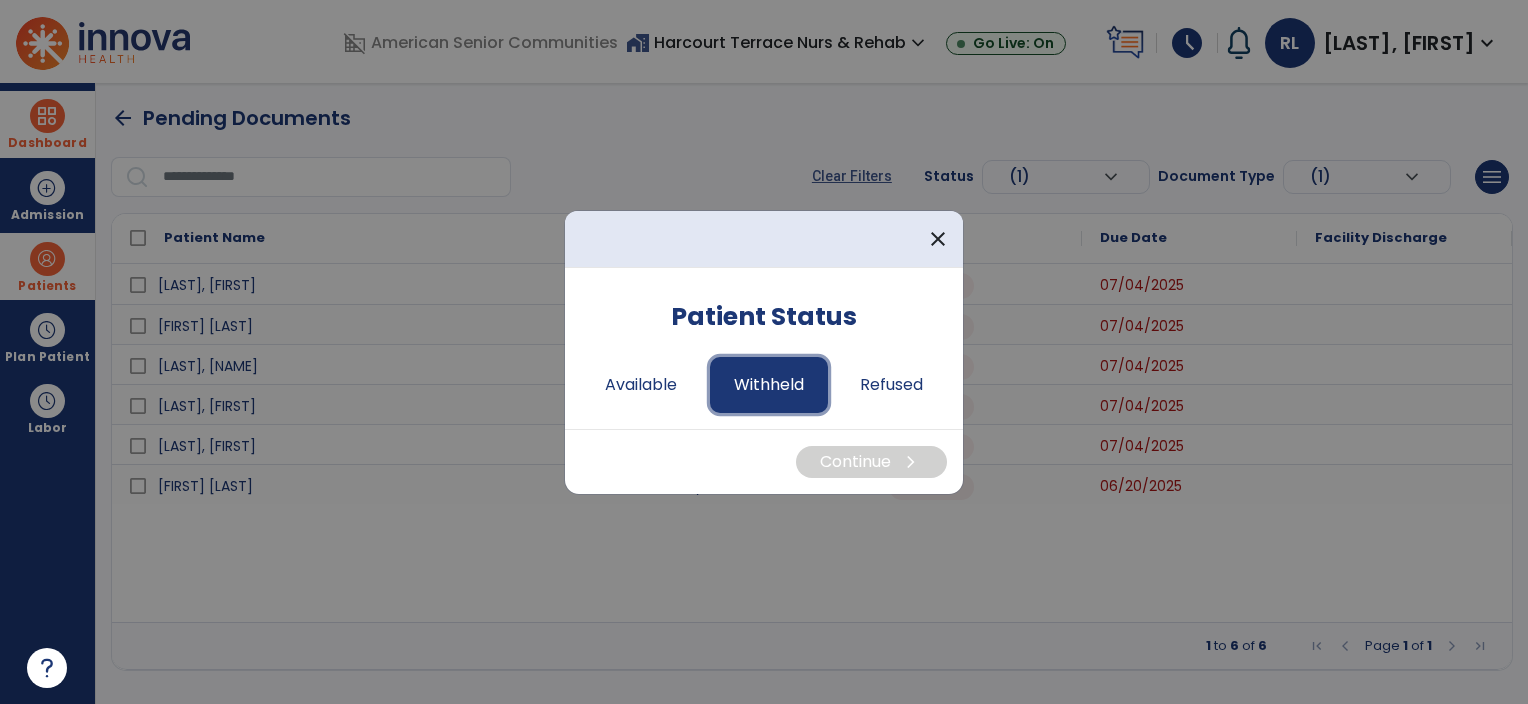 click on "Withheld" at bounding box center [769, 385] 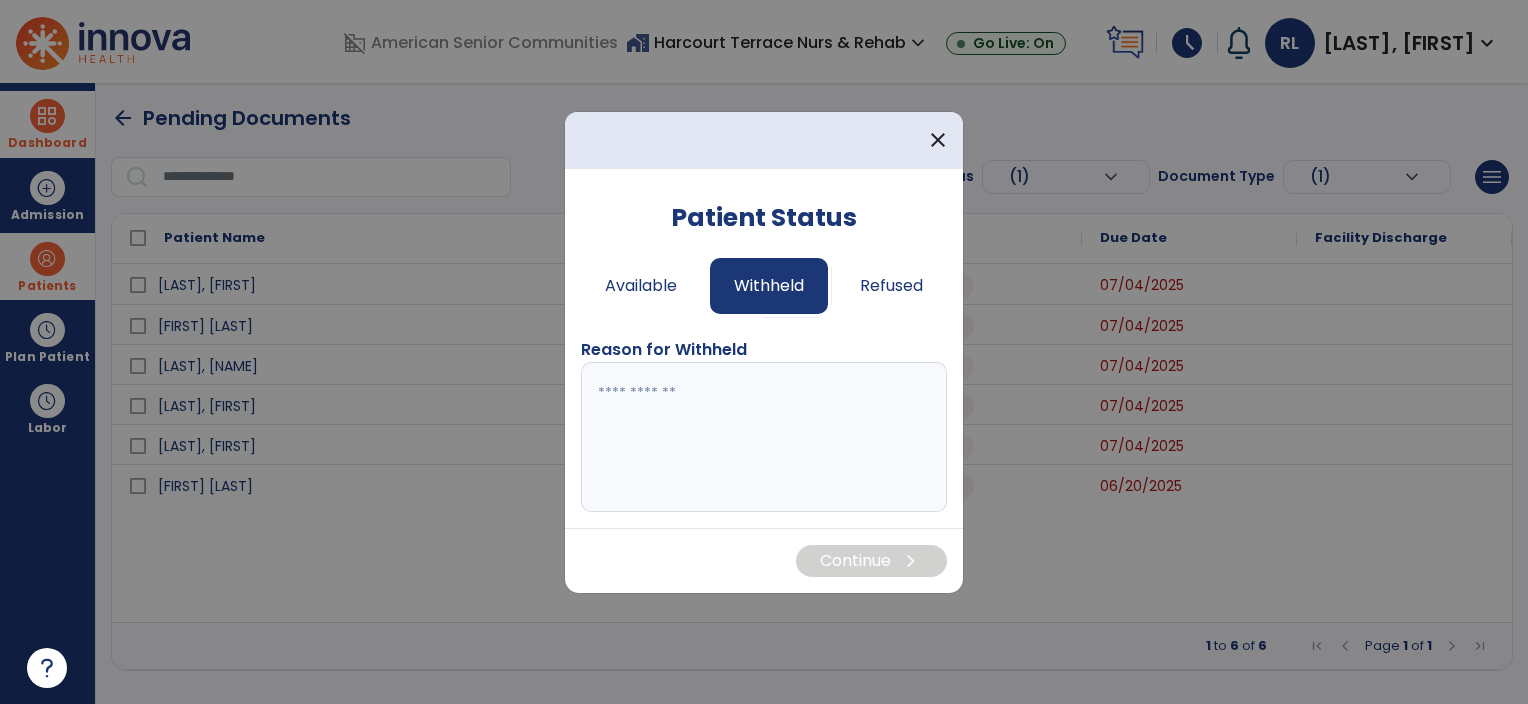 click at bounding box center (764, 437) 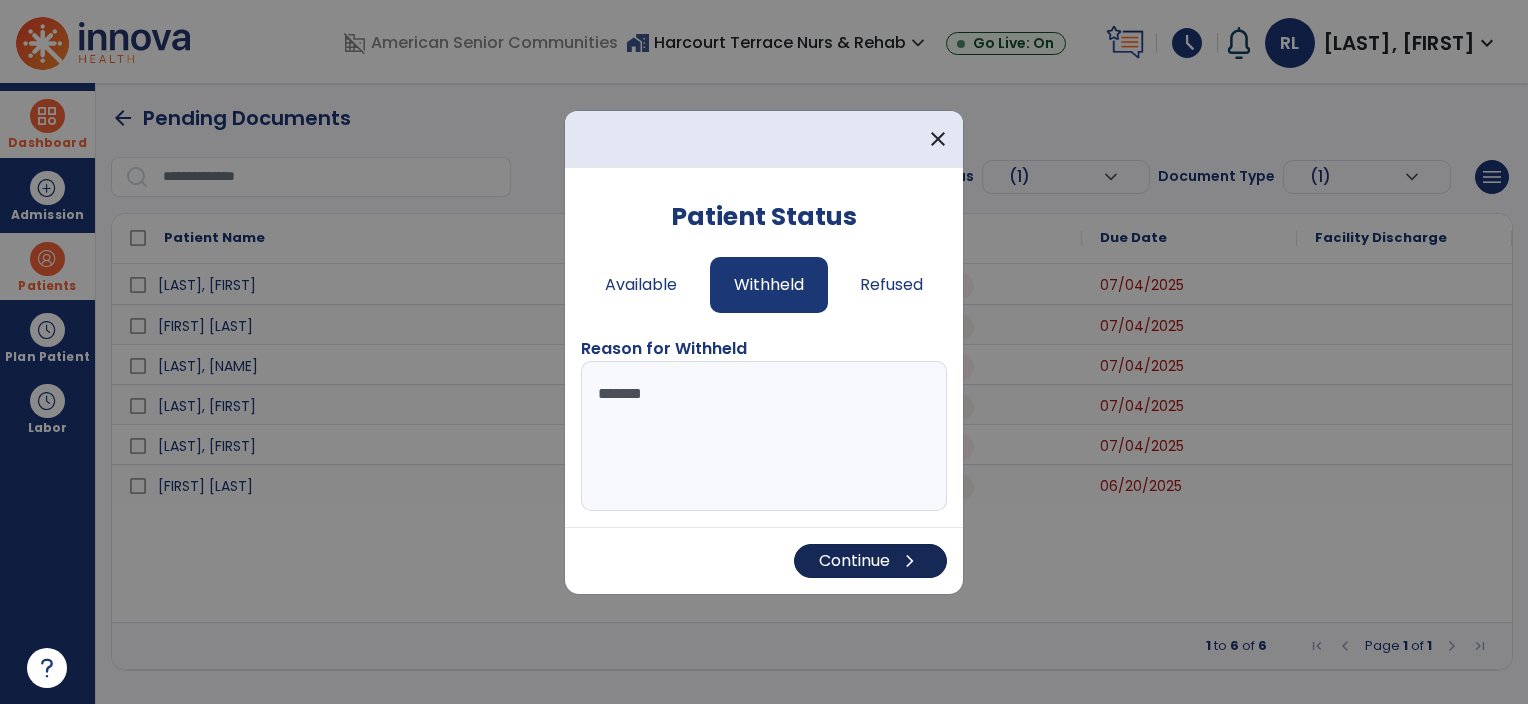 type on "*******" 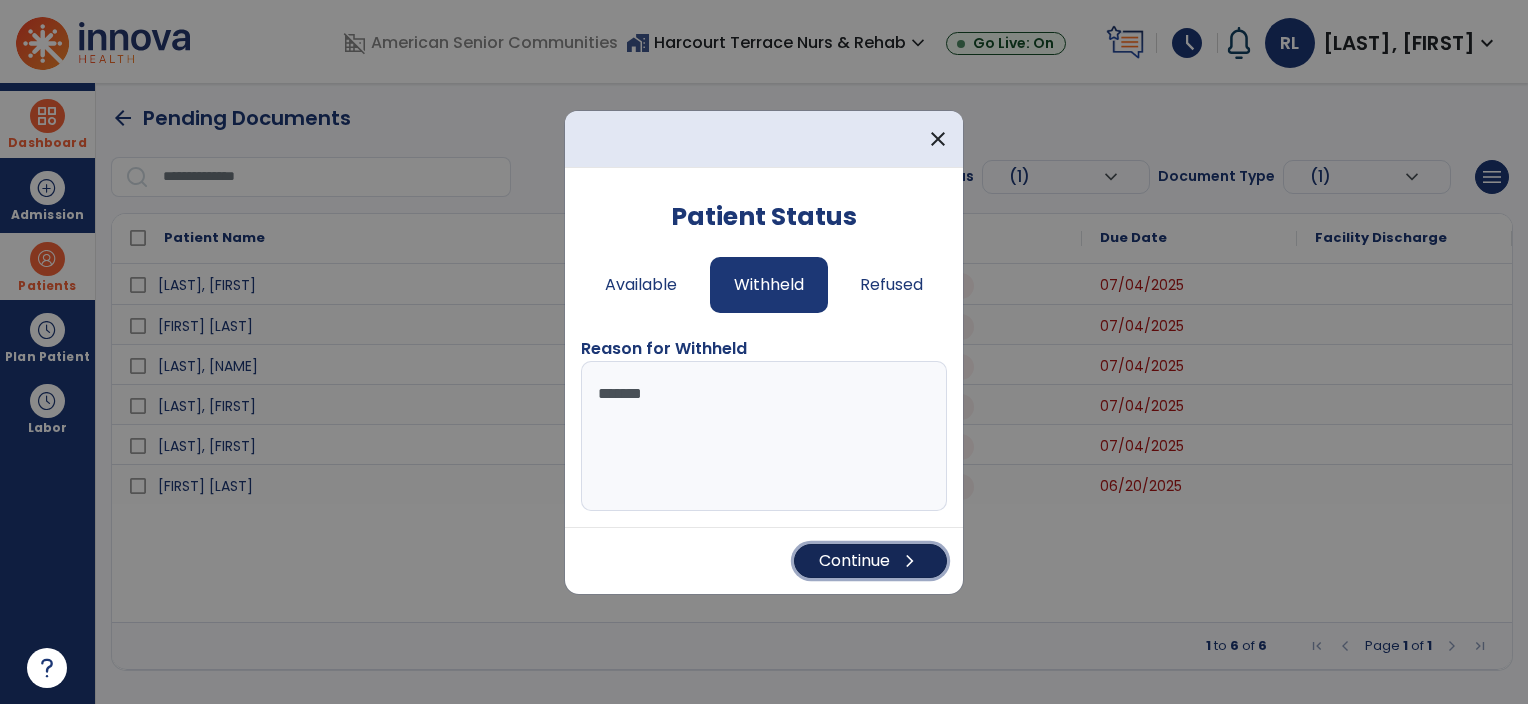 click on "Continue   chevron_right" at bounding box center [870, 561] 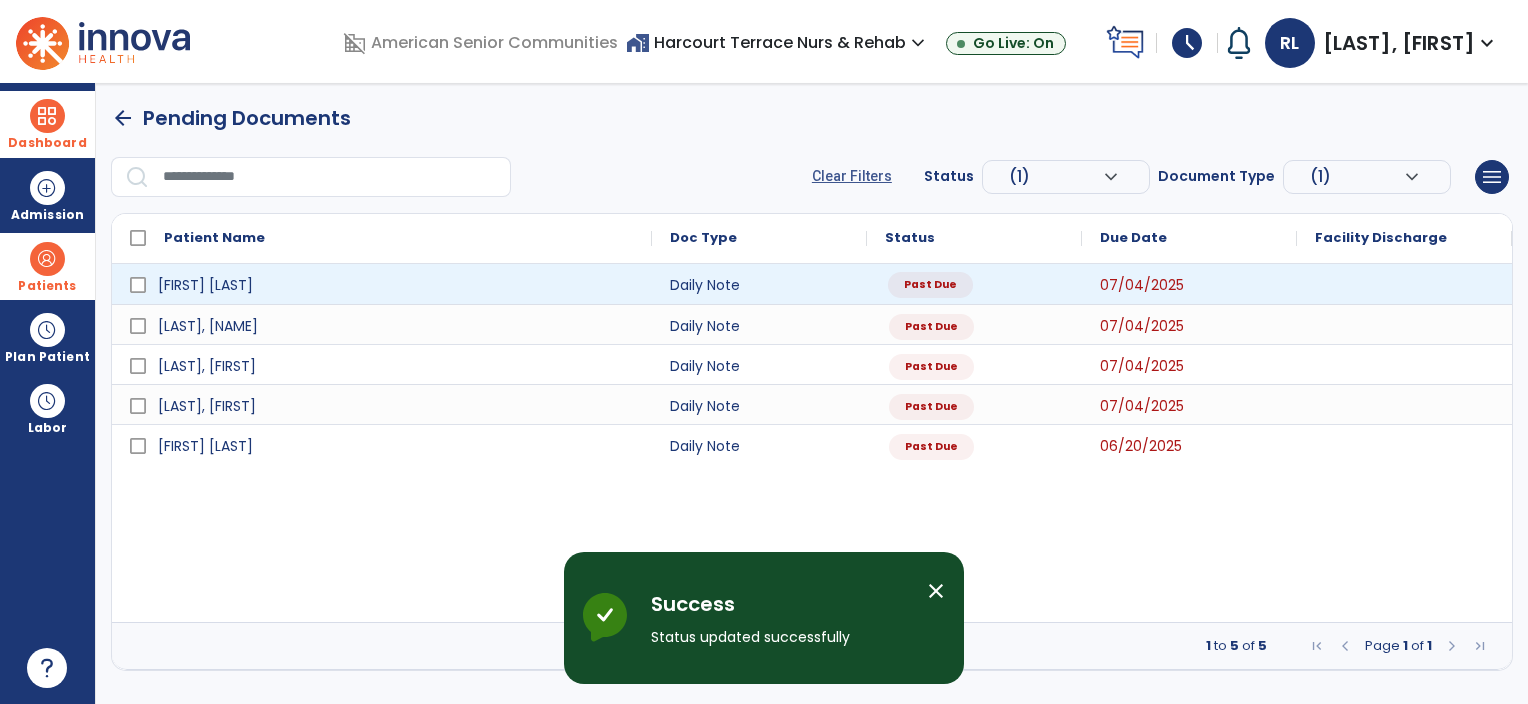 click on "Past Due" at bounding box center [974, 284] 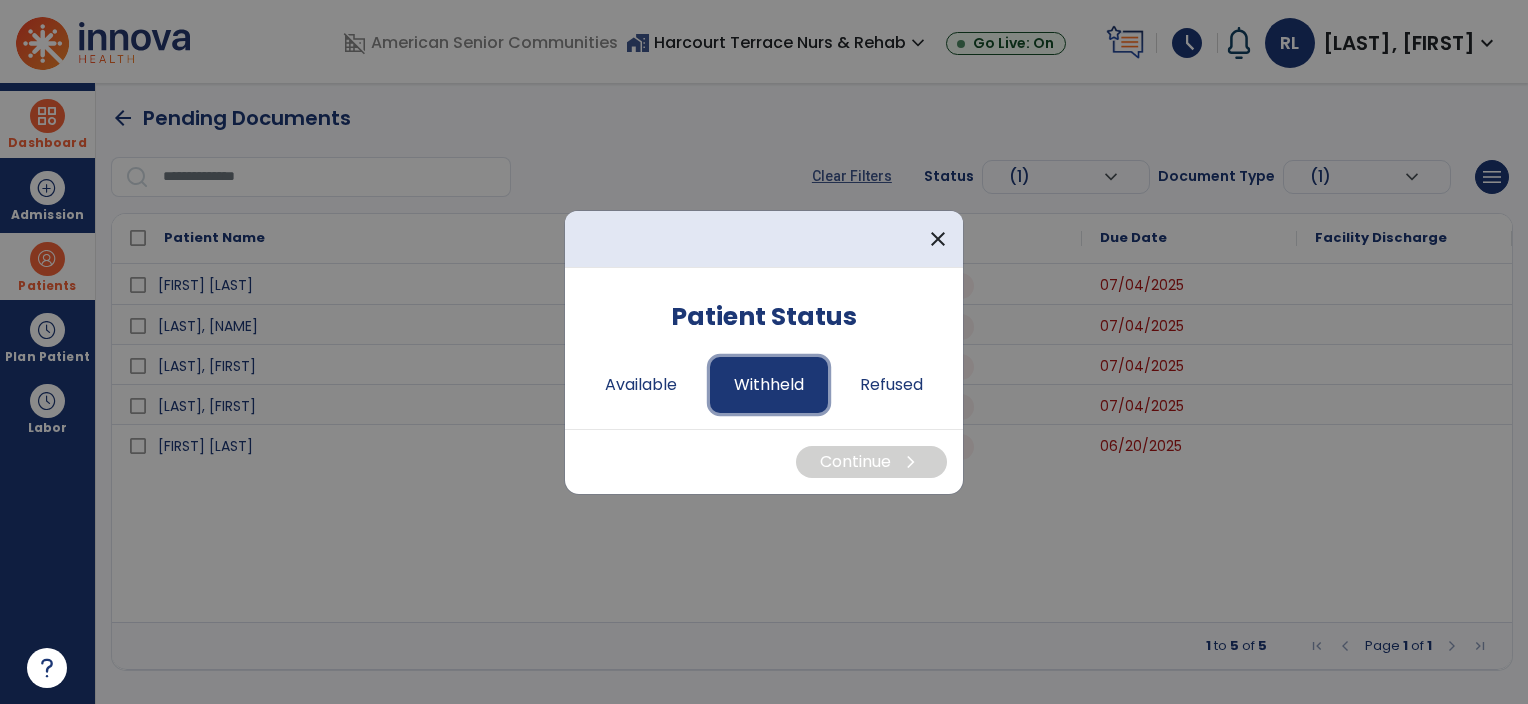 click on "Withheld" at bounding box center [769, 385] 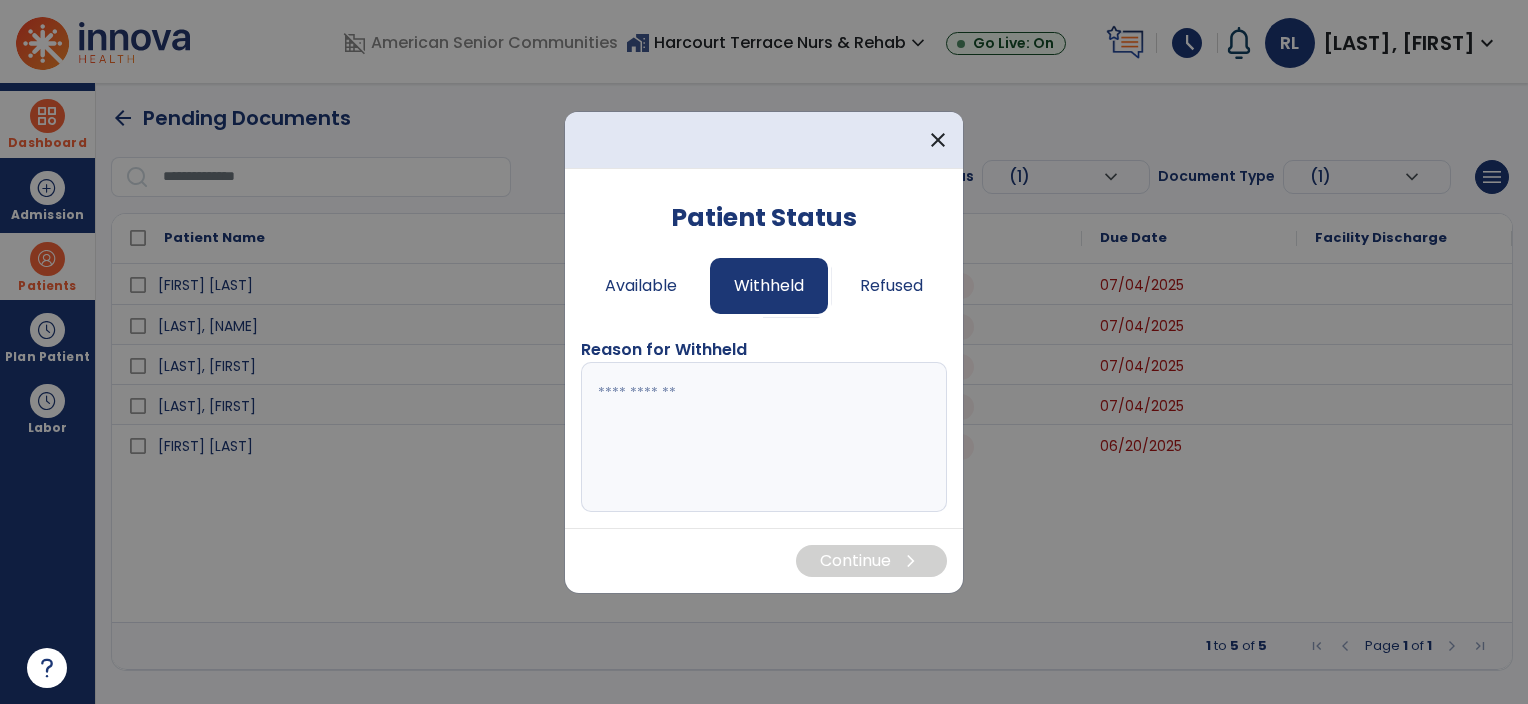 click at bounding box center (764, 437) 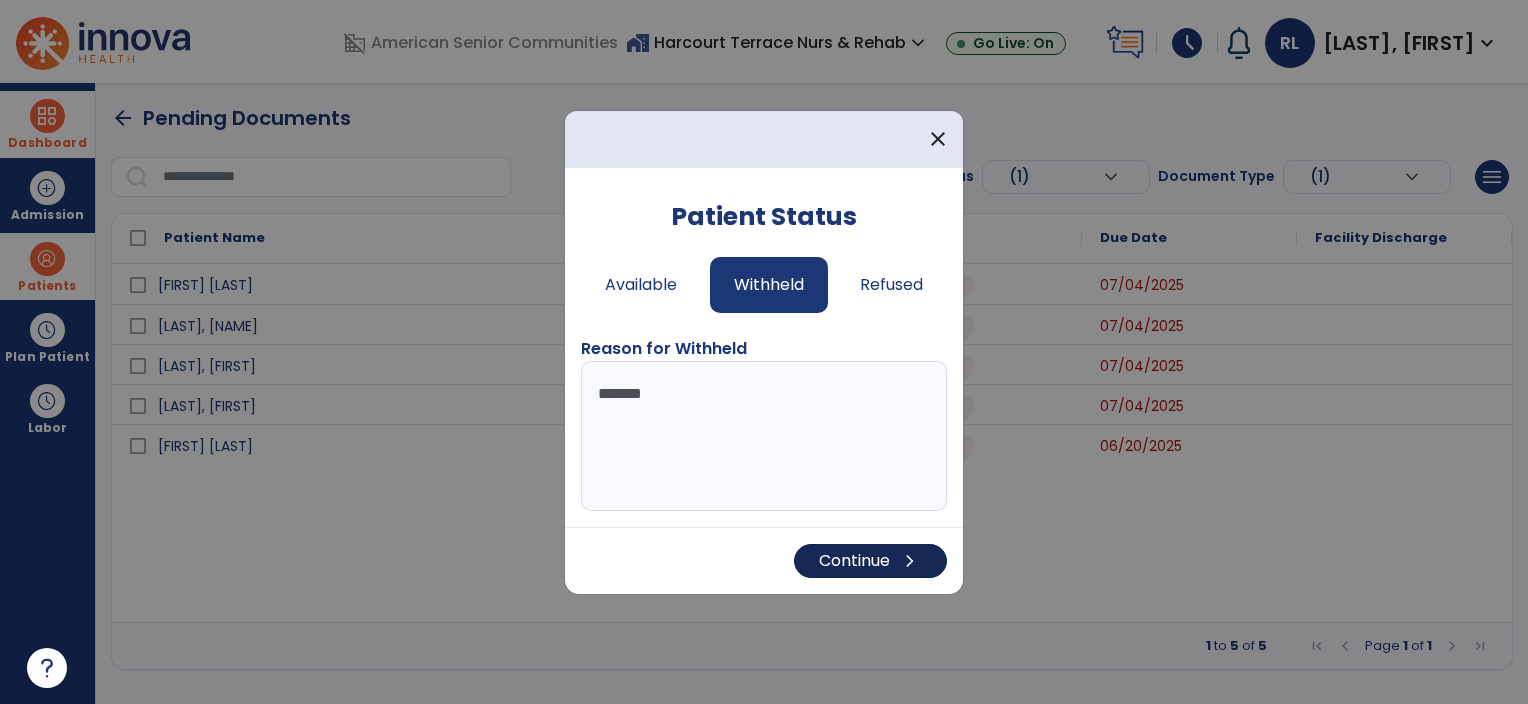 type on "*******" 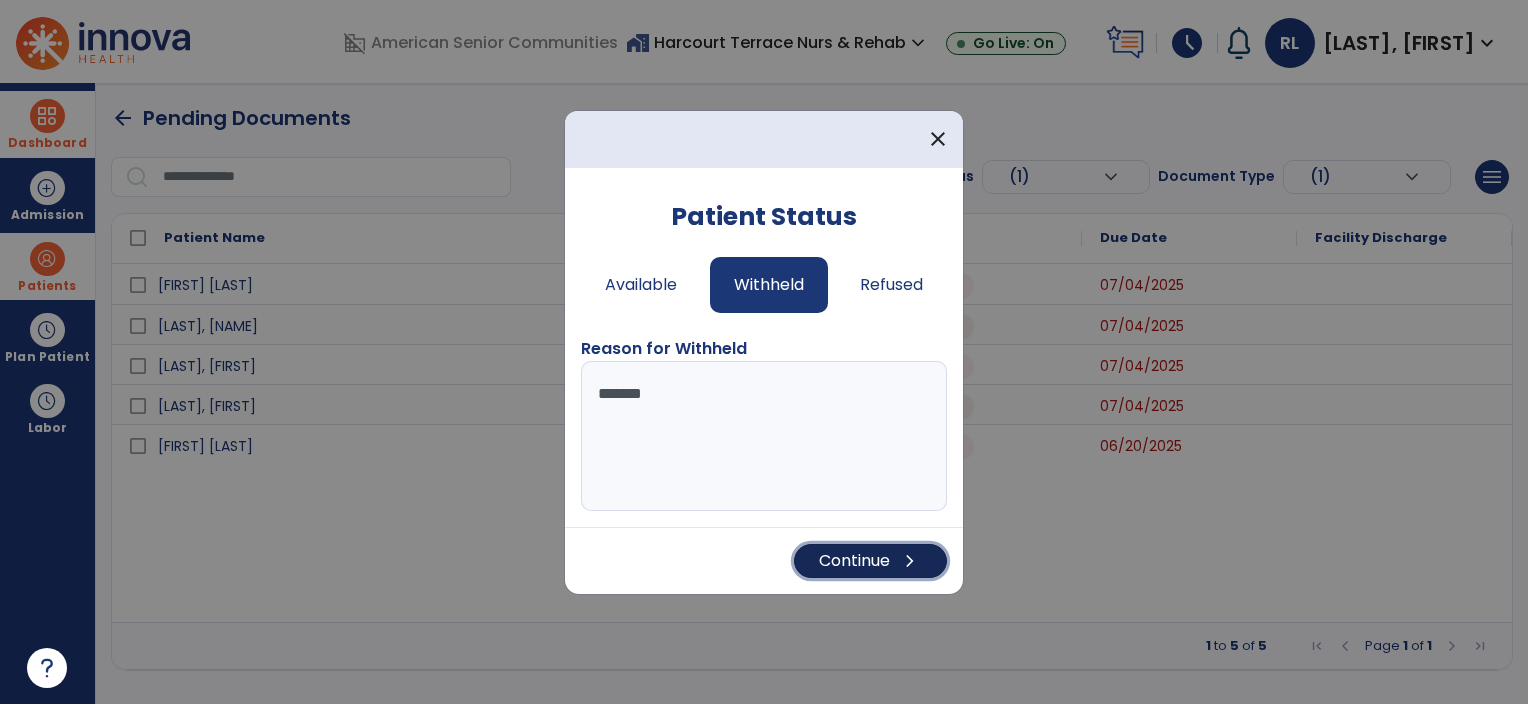 click on "Continue   chevron_right" at bounding box center (870, 561) 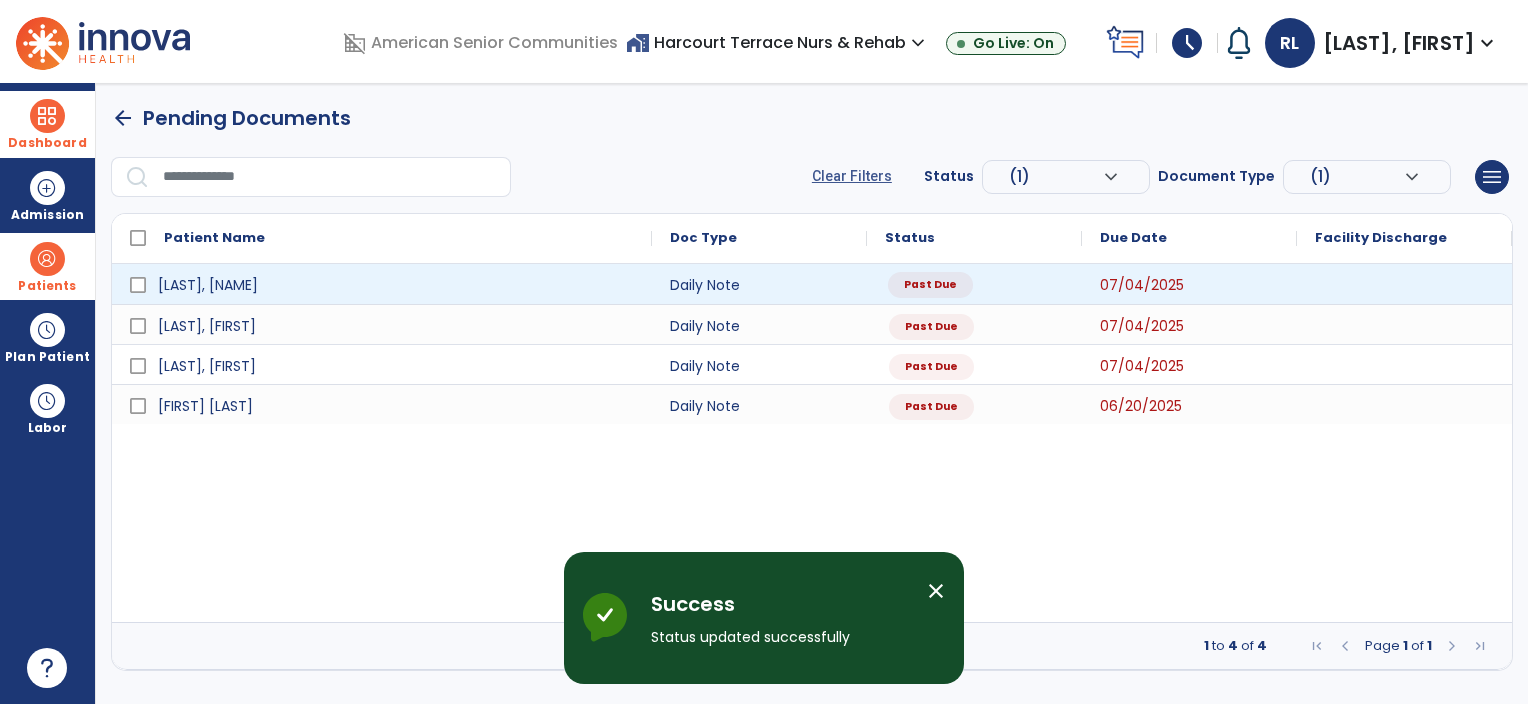 click on "Past Due" at bounding box center (930, 285) 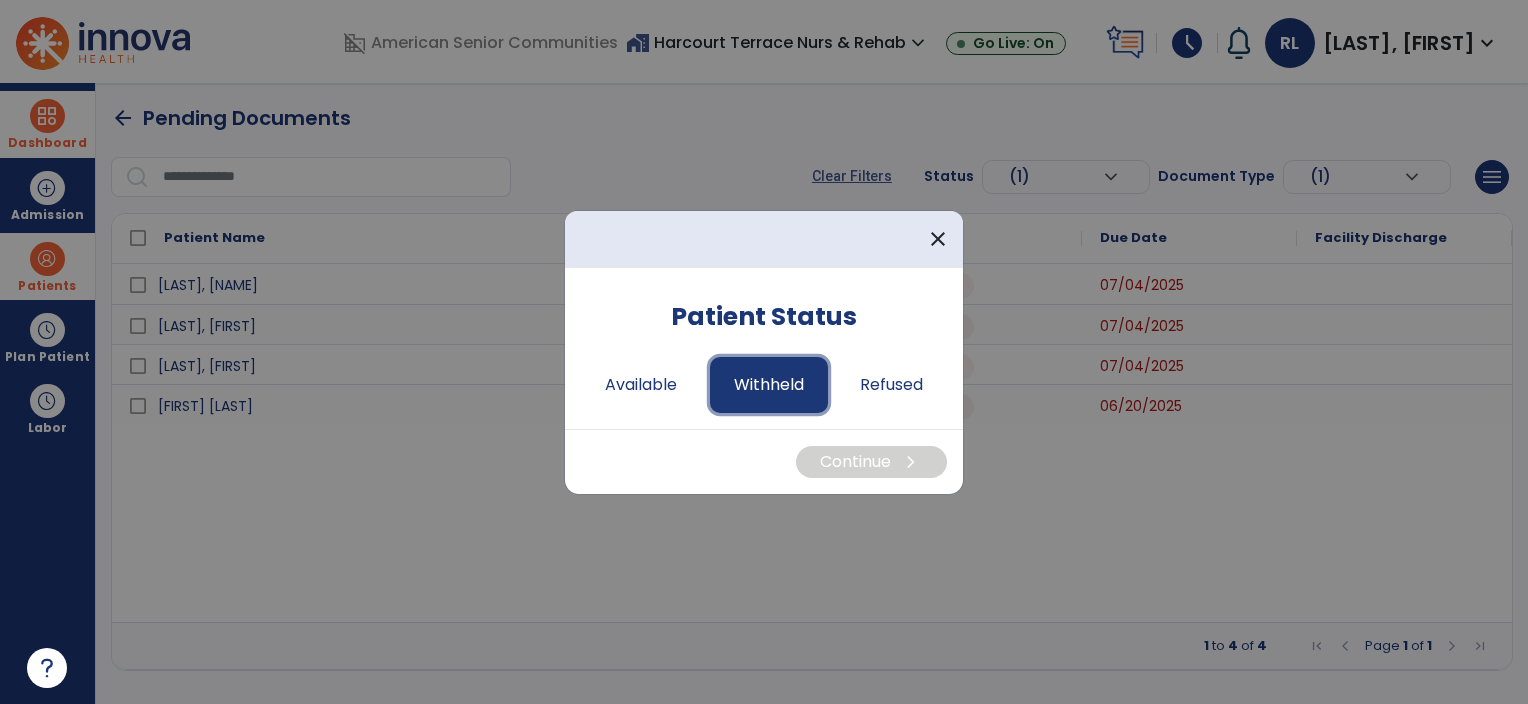 click on "Withheld" at bounding box center [769, 385] 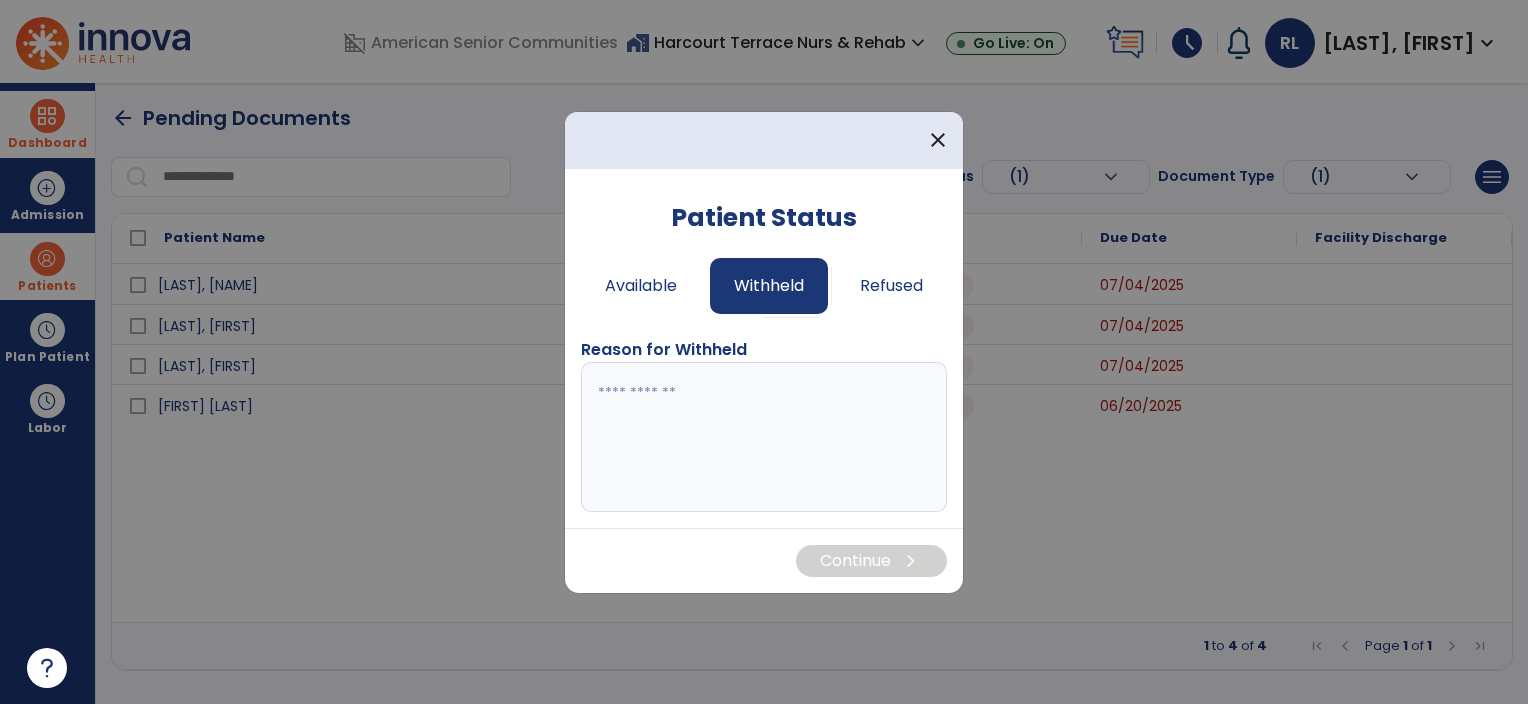 click at bounding box center [764, 437] 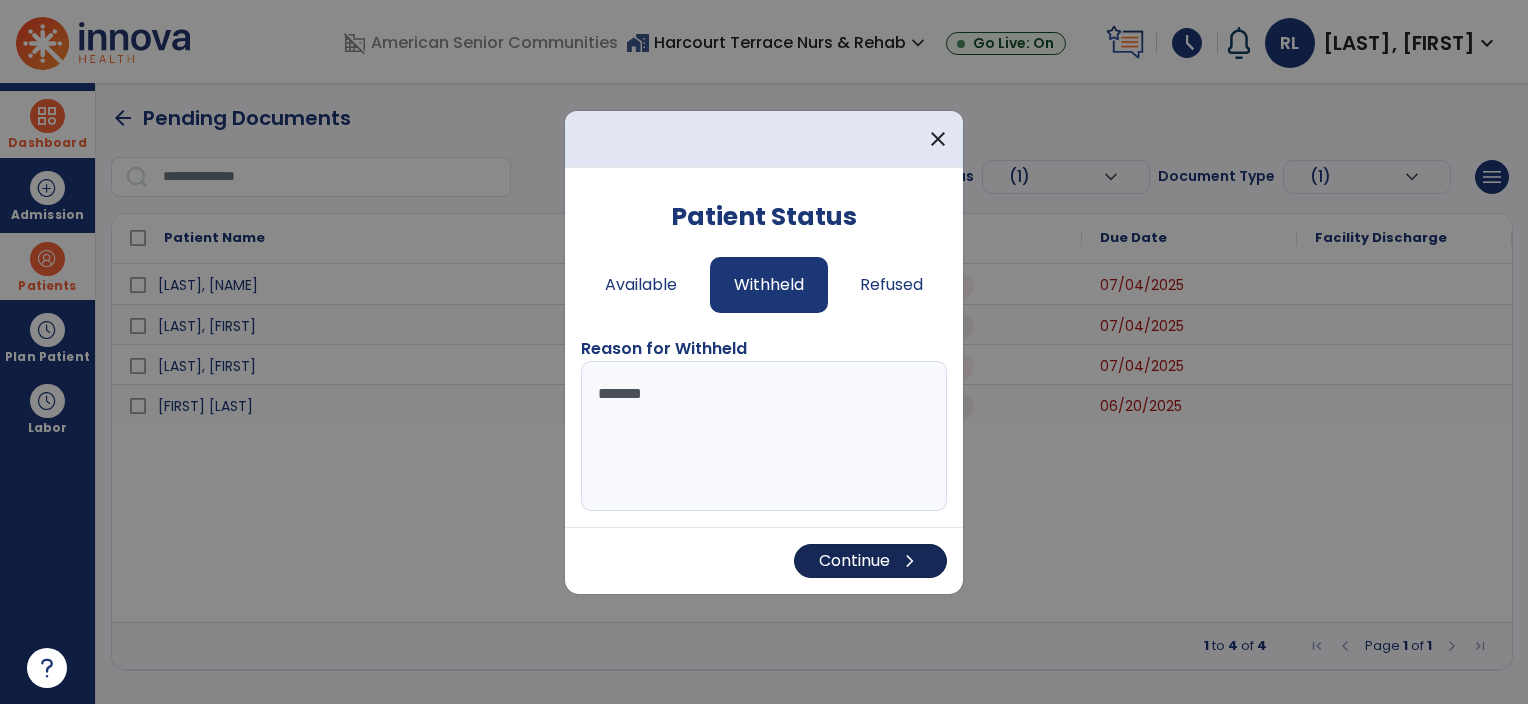 type on "*******" 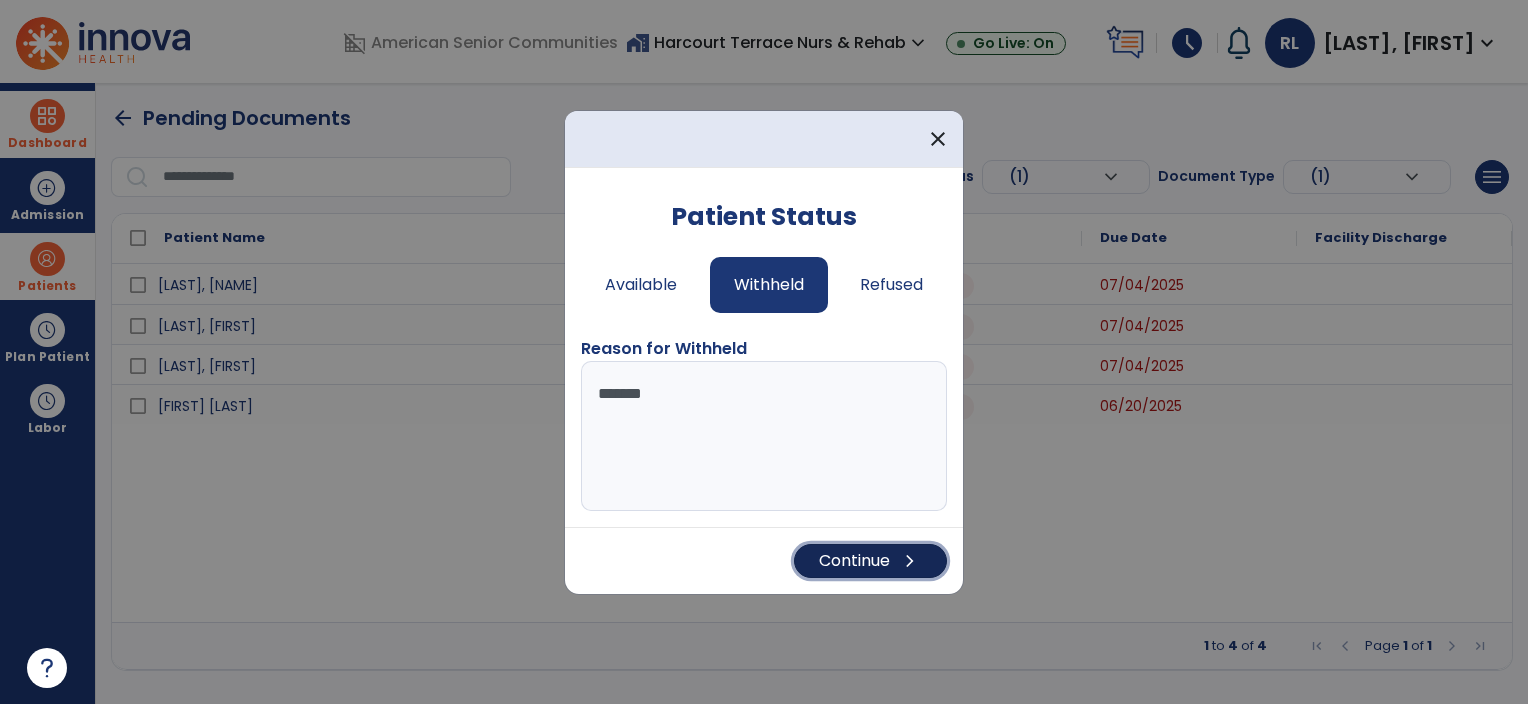click on "Continue   chevron_right" at bounding box center (870, 561) 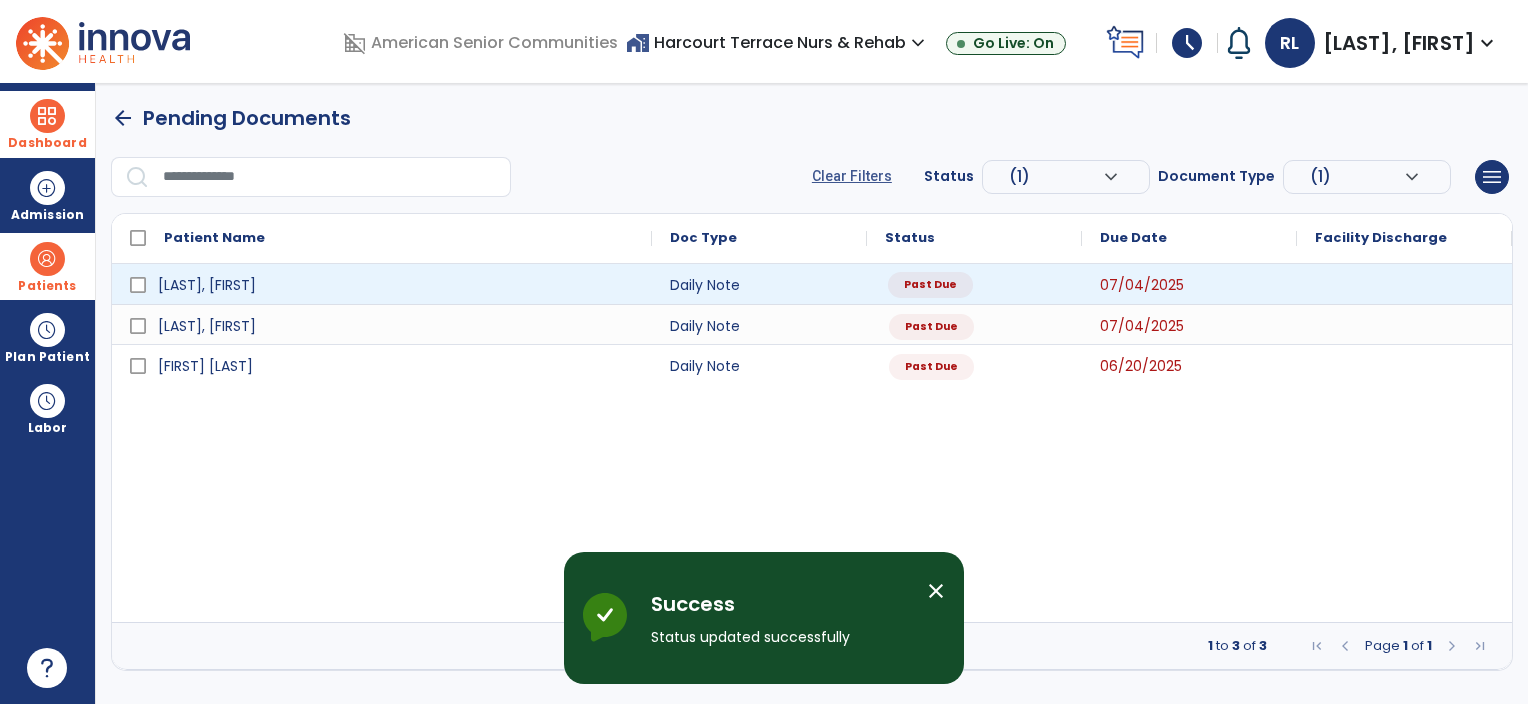 click on "Past Due" at bounding box center [930, 285] 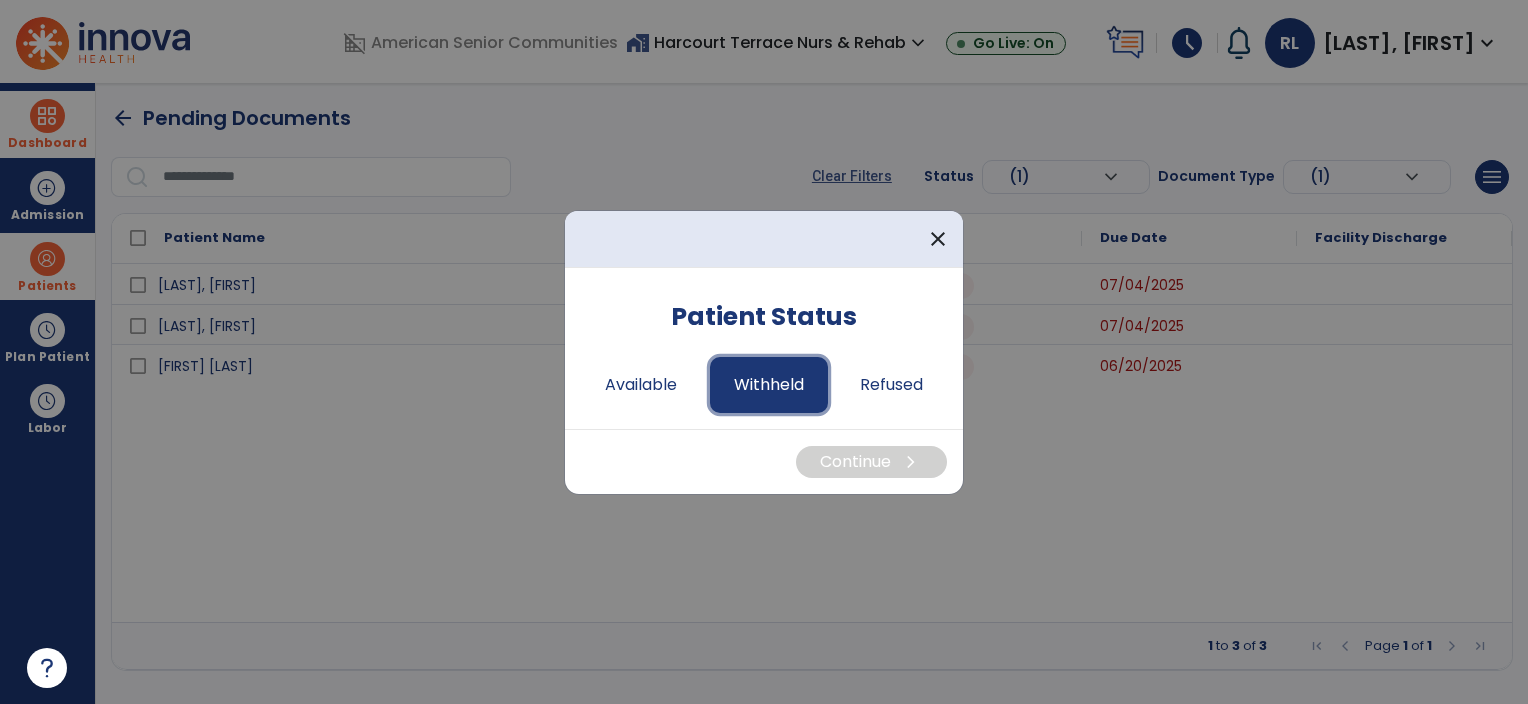 click on "Withheld" at bounding box center [769, 385] 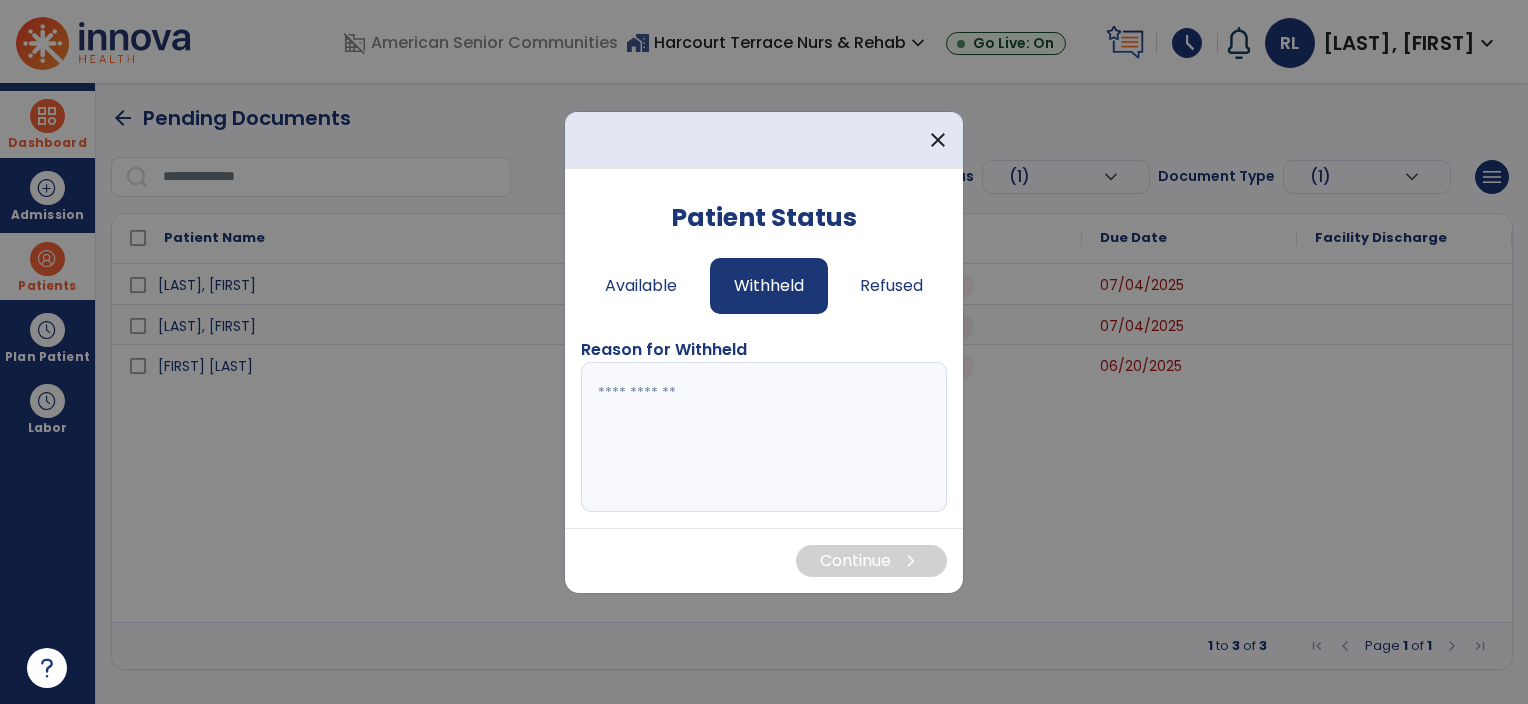 click at bounding box center (764, 437) 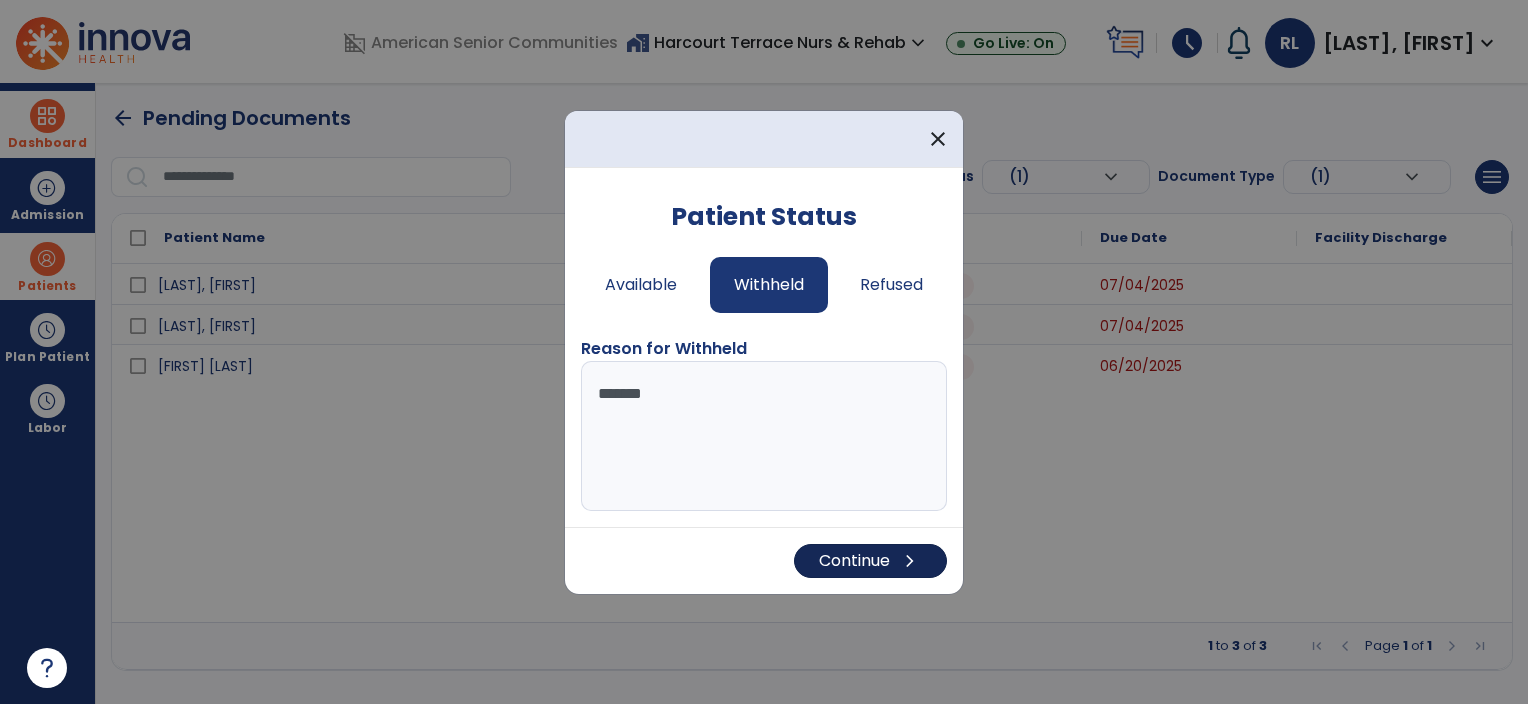 type on "*******" 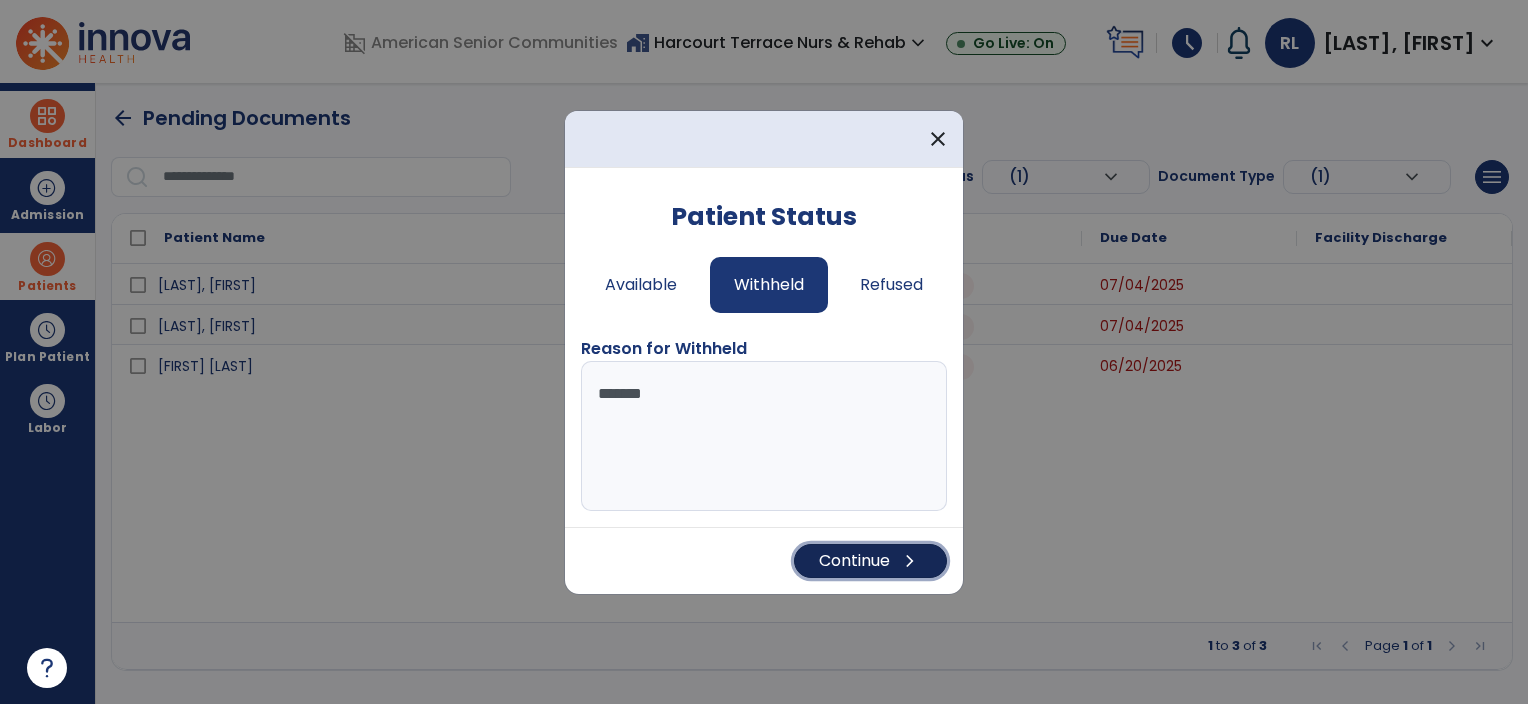 click on "Continue   chevron_right" at bounding box center [870, 561] 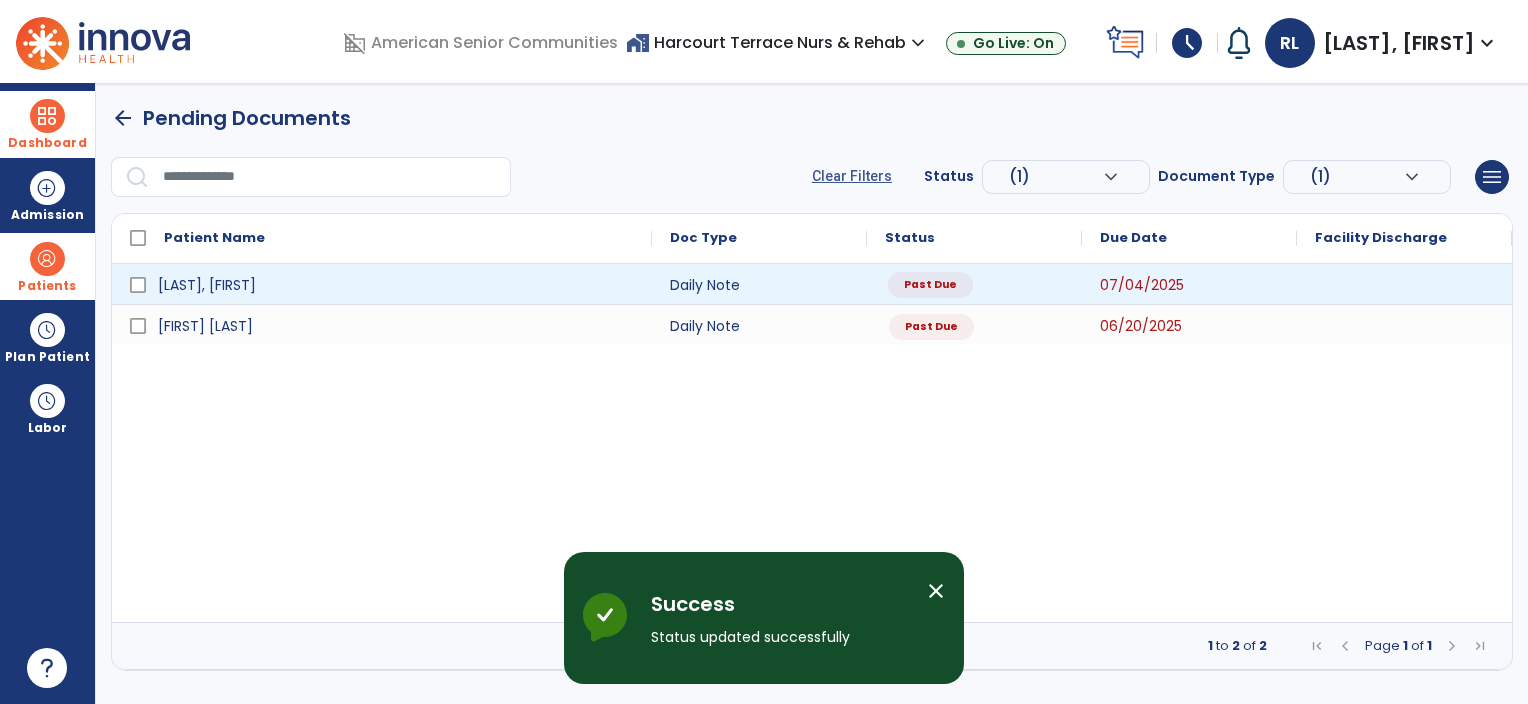 click on "Past Due" at bounding box center [974, 284] 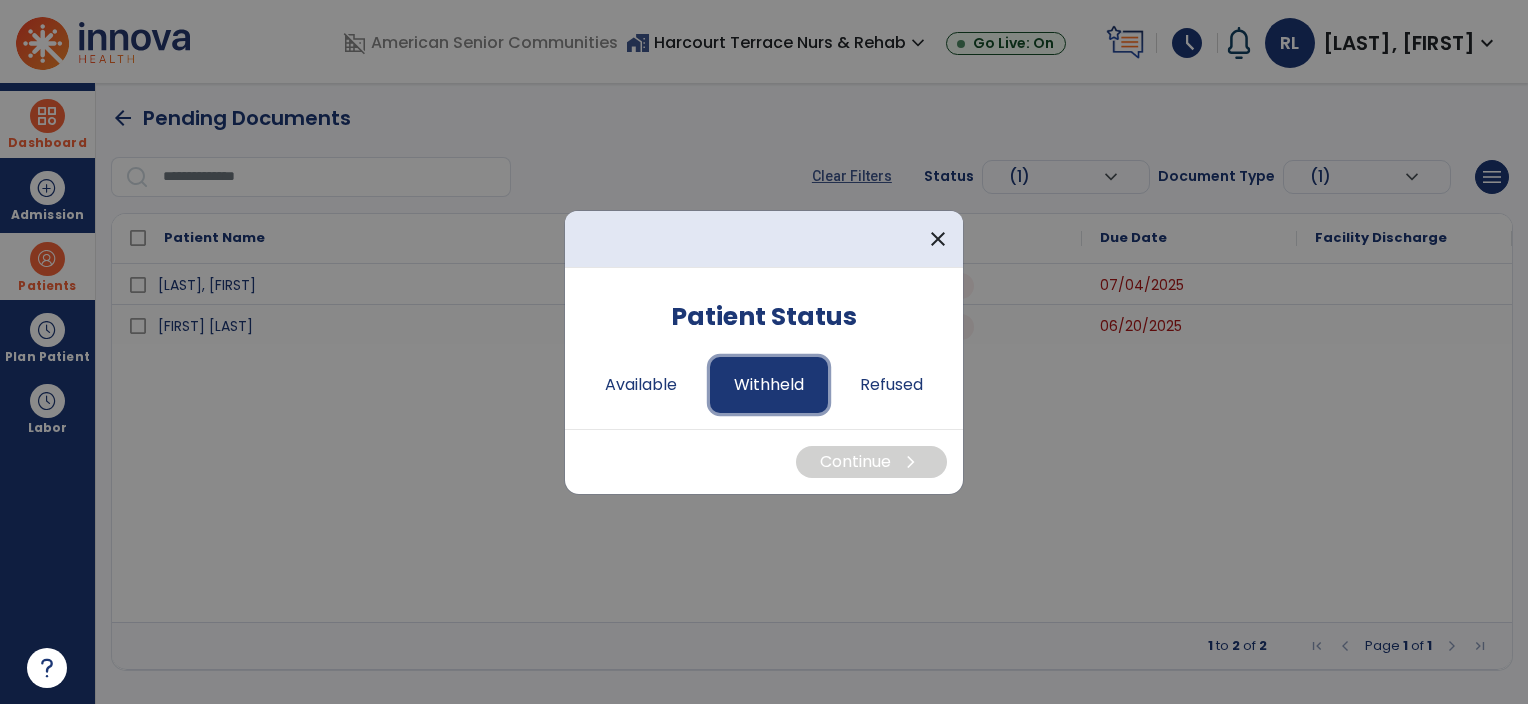 click on "Withheld" at bounding box center [769, 385] 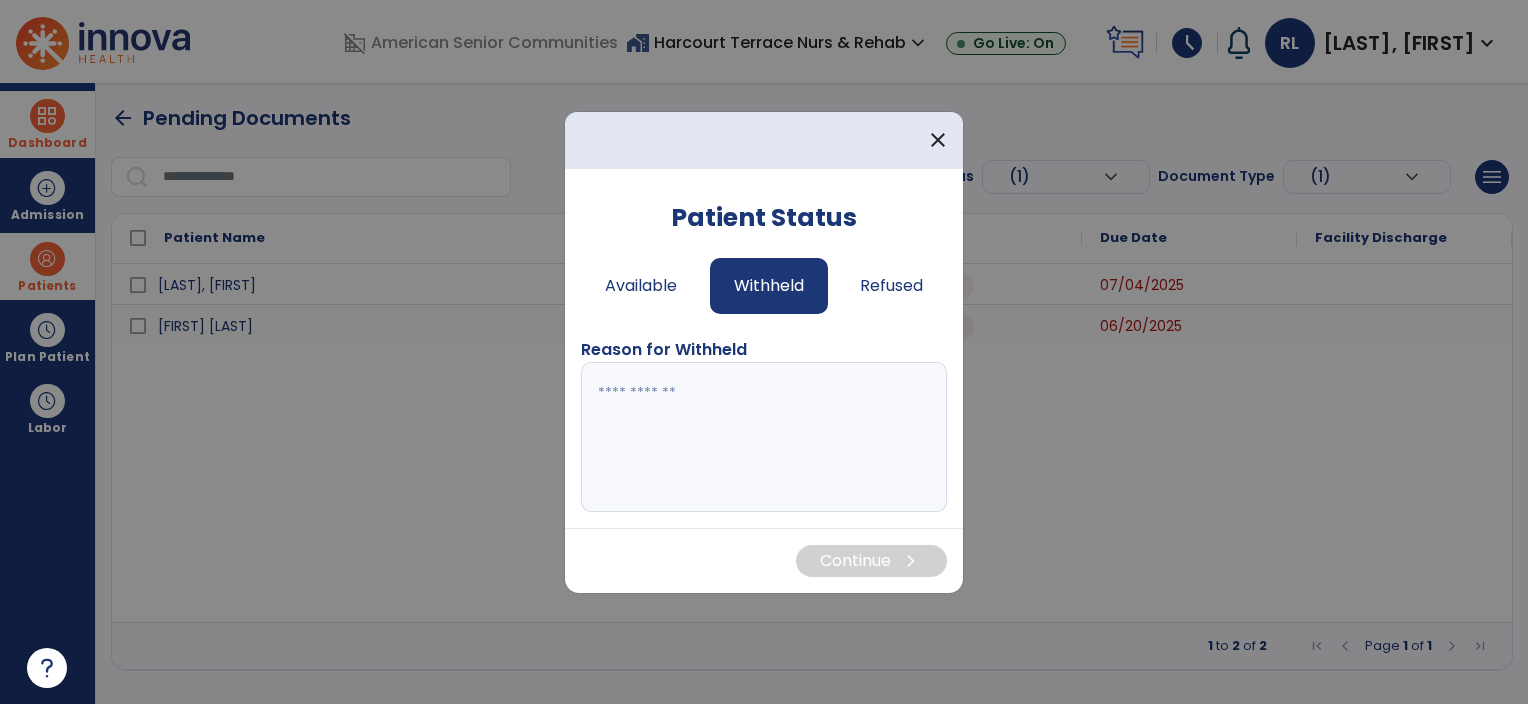 click at bounding box center (764, 437) 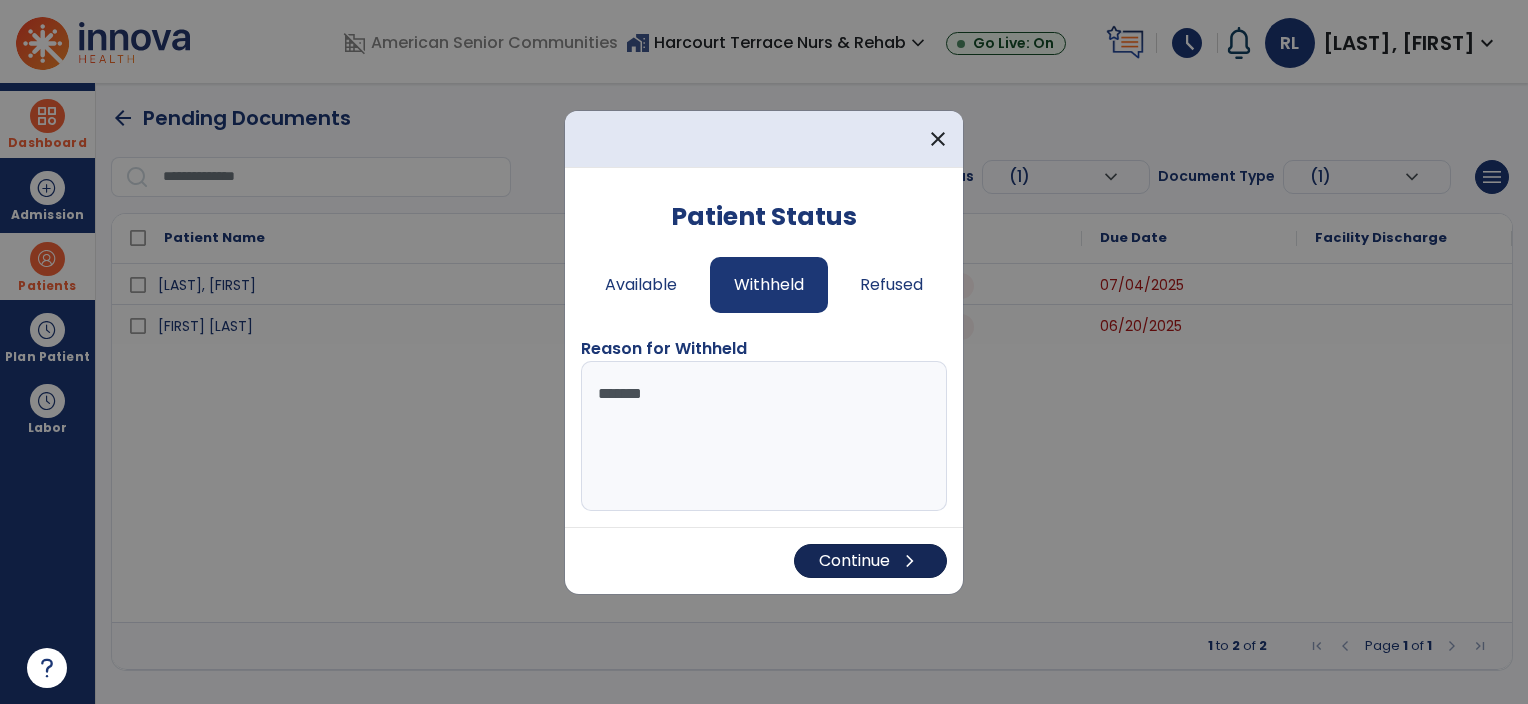 type on "*******" 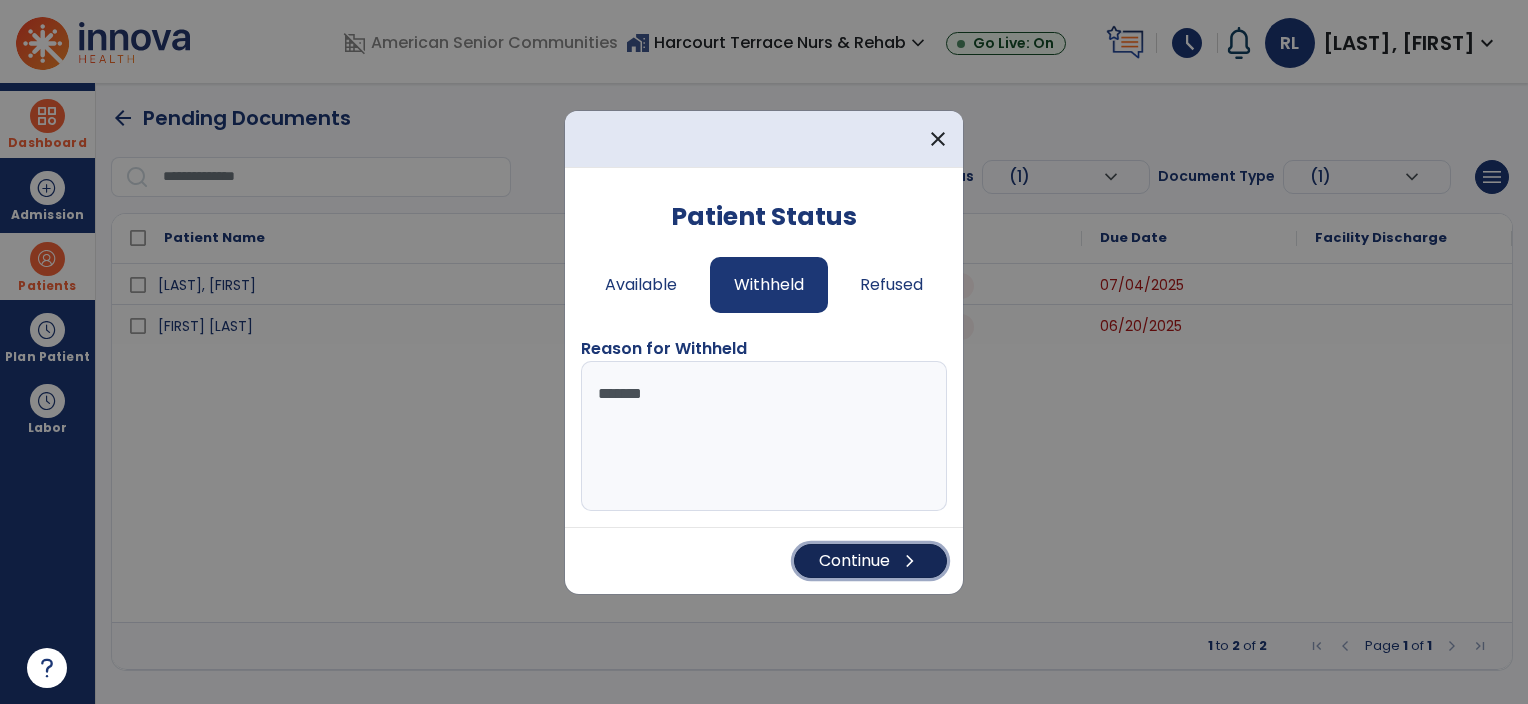 click on "Continue   chevron_right" at bounding box center (870, 561) 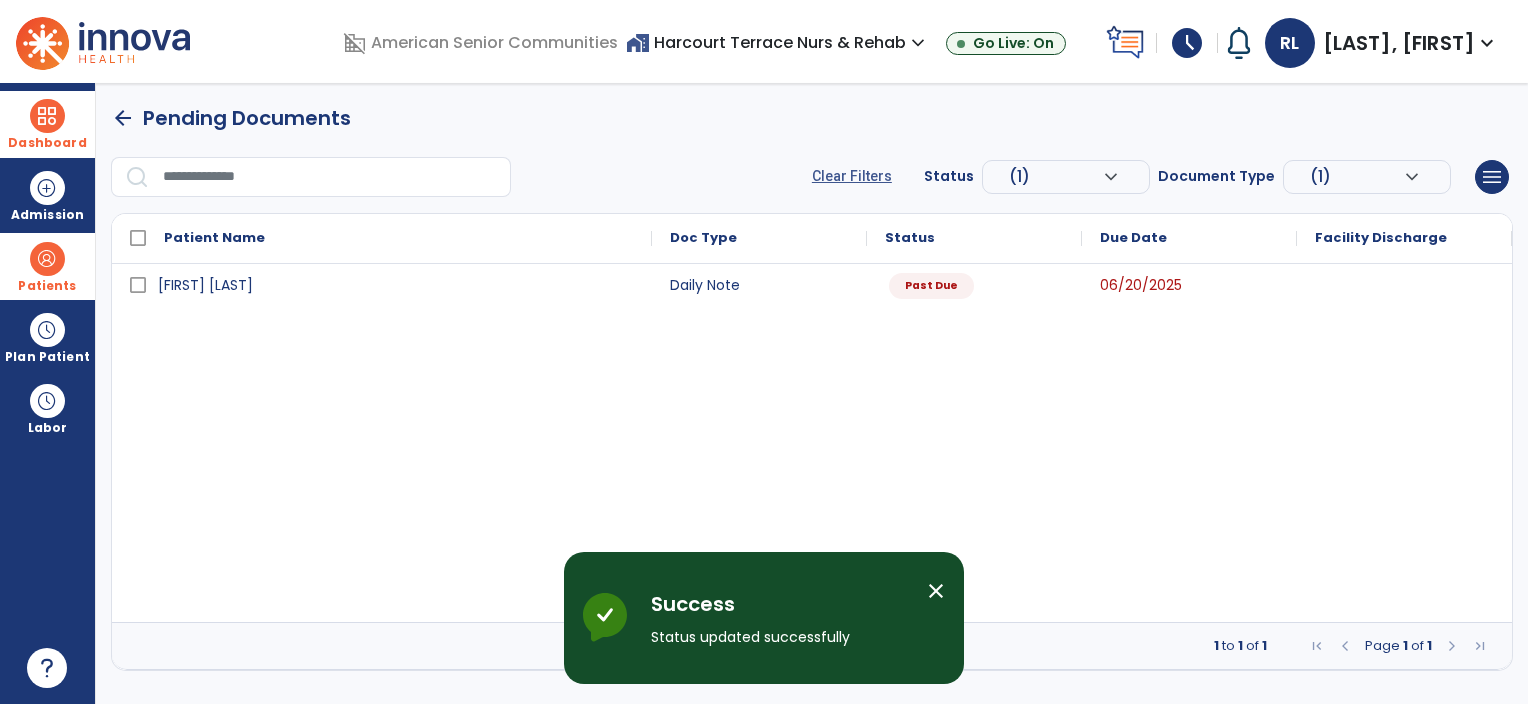 click on "close" at bounding box center (936, 591) 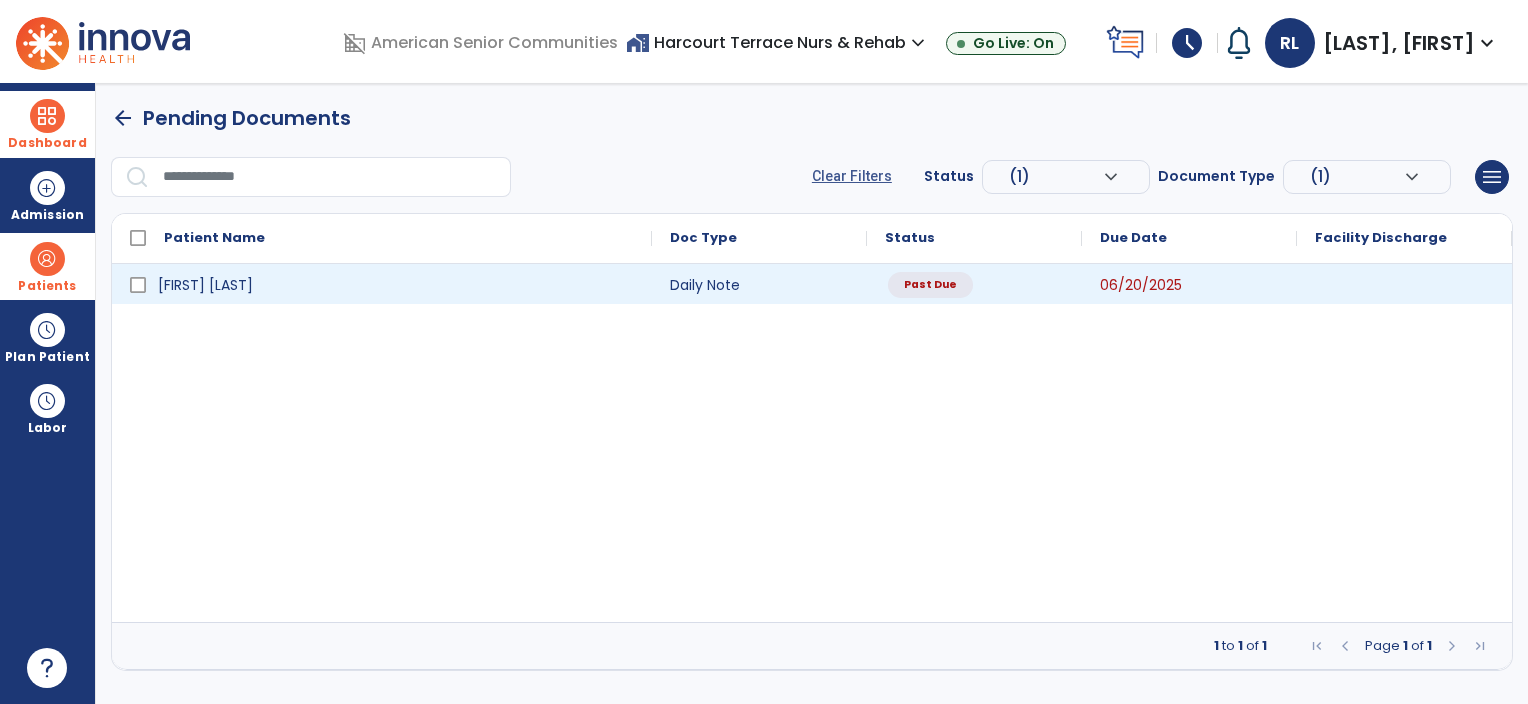 click on "Past Due" at bounding box center (930, 285) 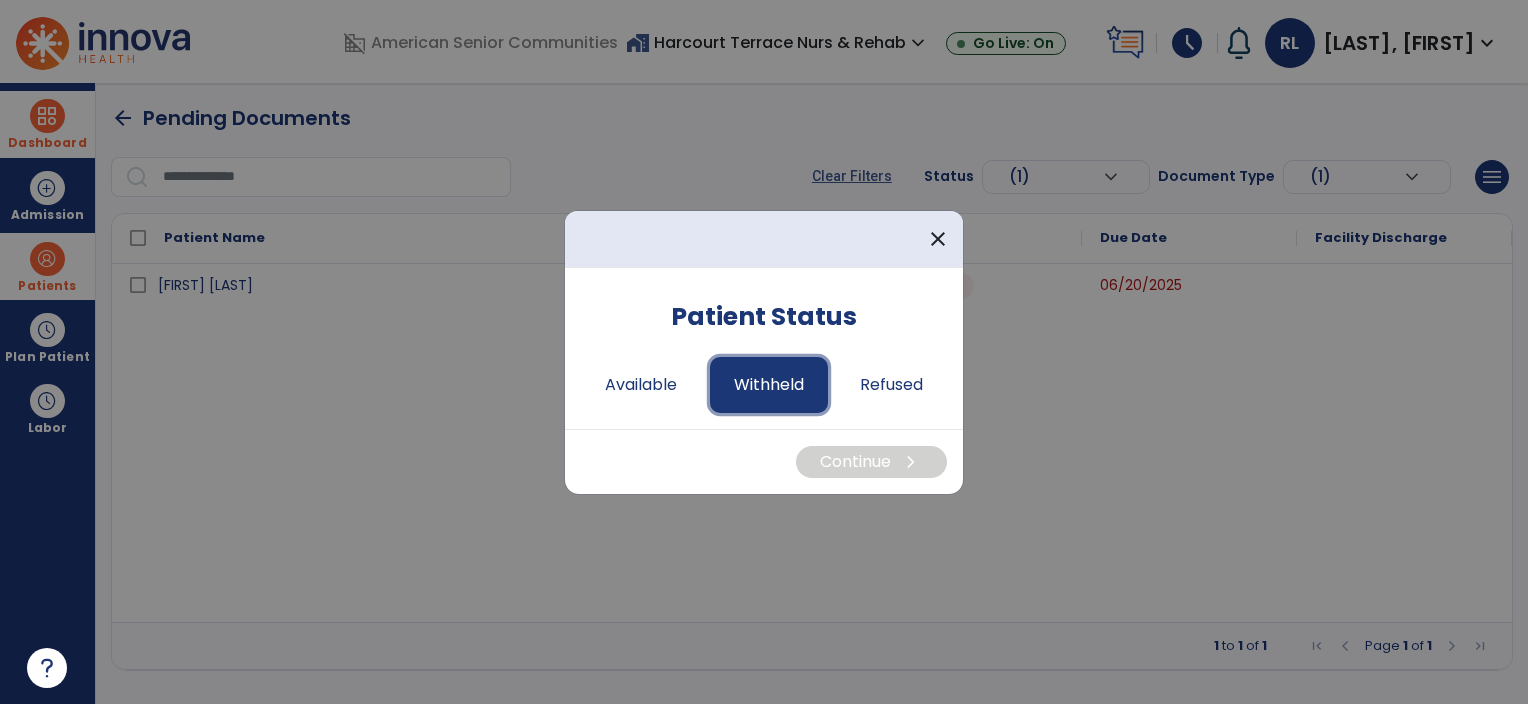 click on "Withheld" at bounding box center (769, 385) 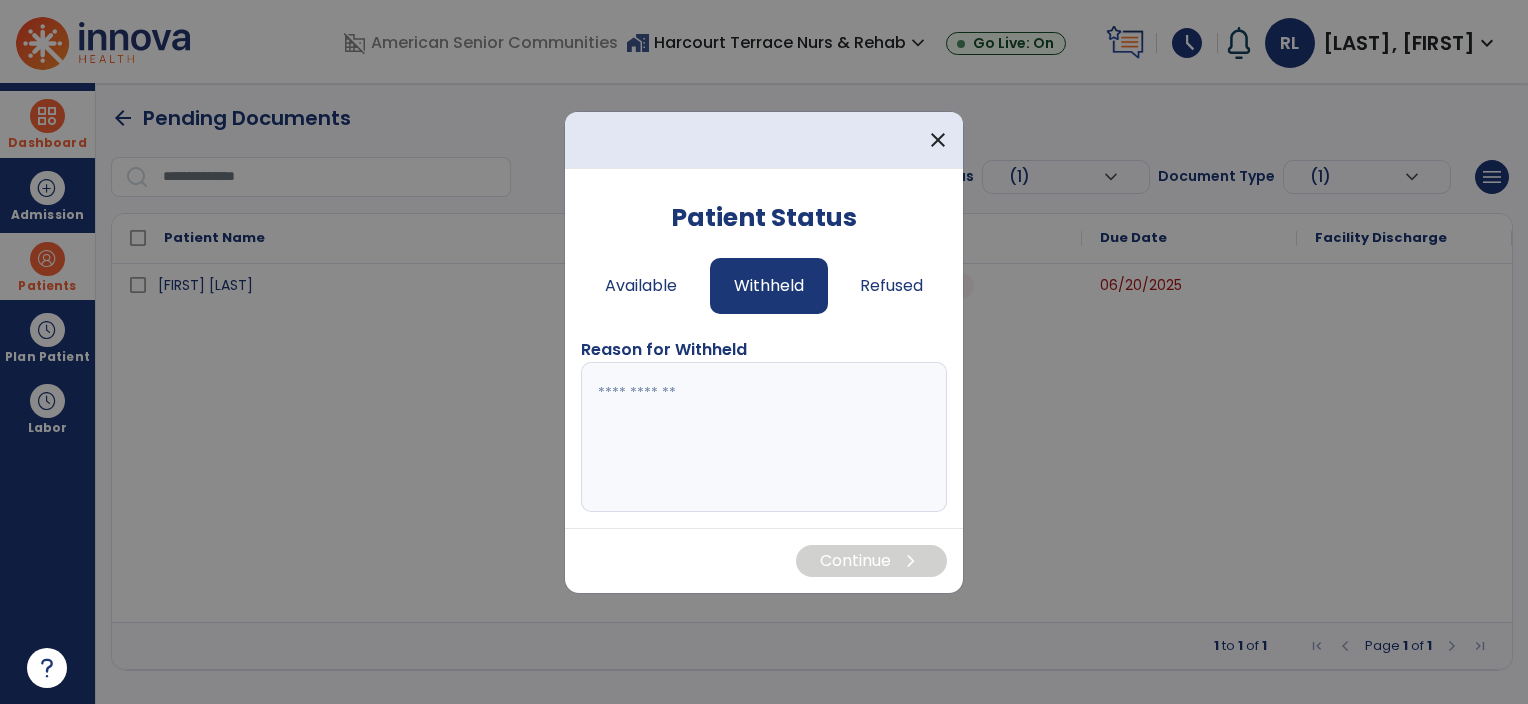 click at bounding box center [764, 437] 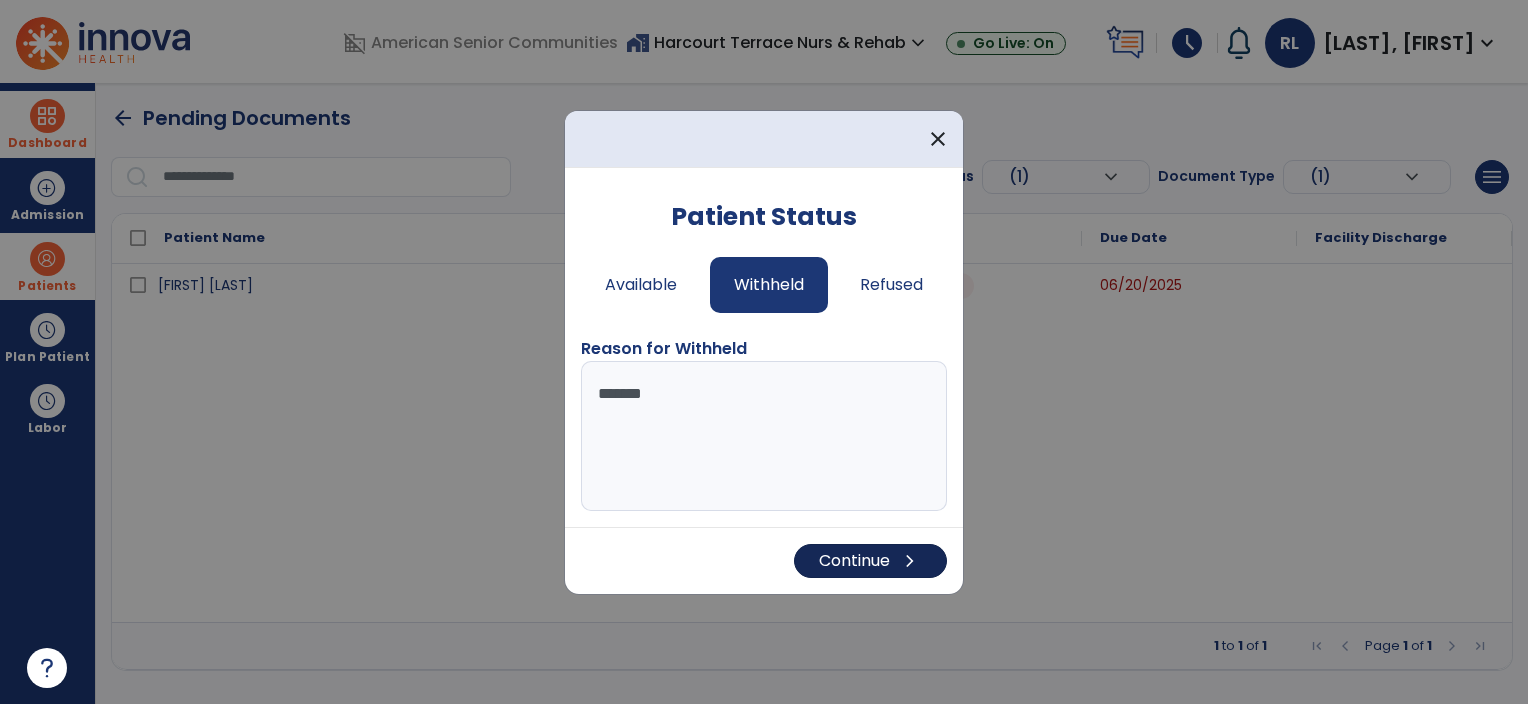 type on "*******" 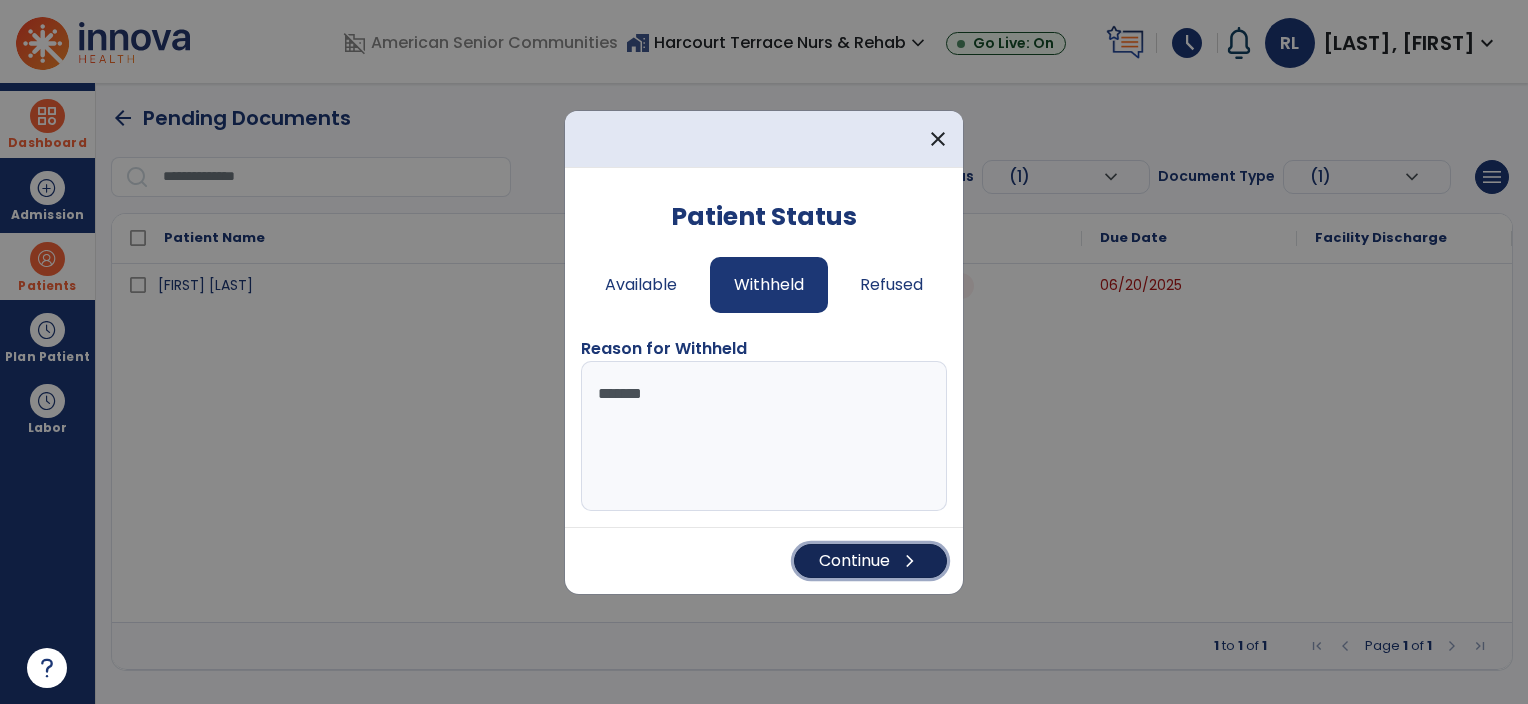 click on "Continue   chevron_right" at bounding box center (870, 561) 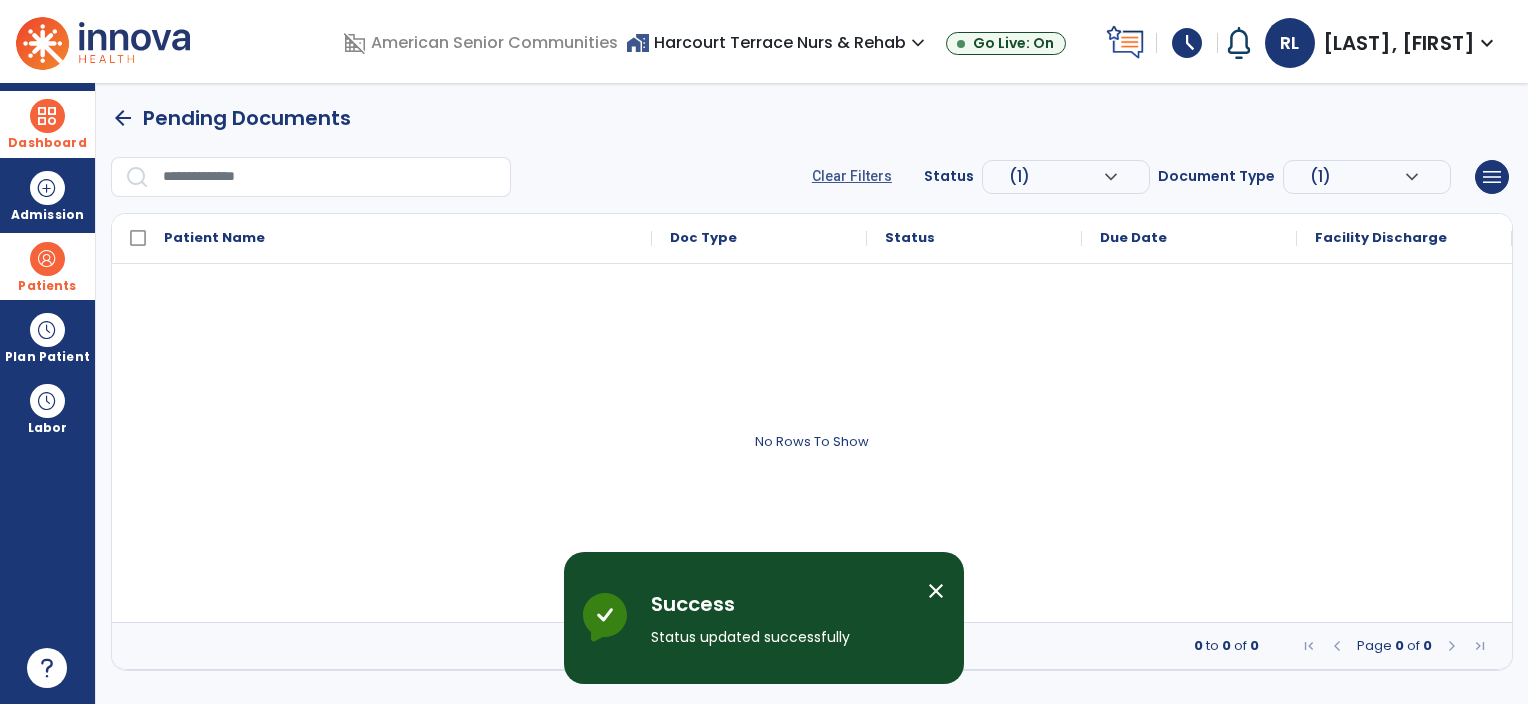 click on "close" at bounding box center (936, 591) 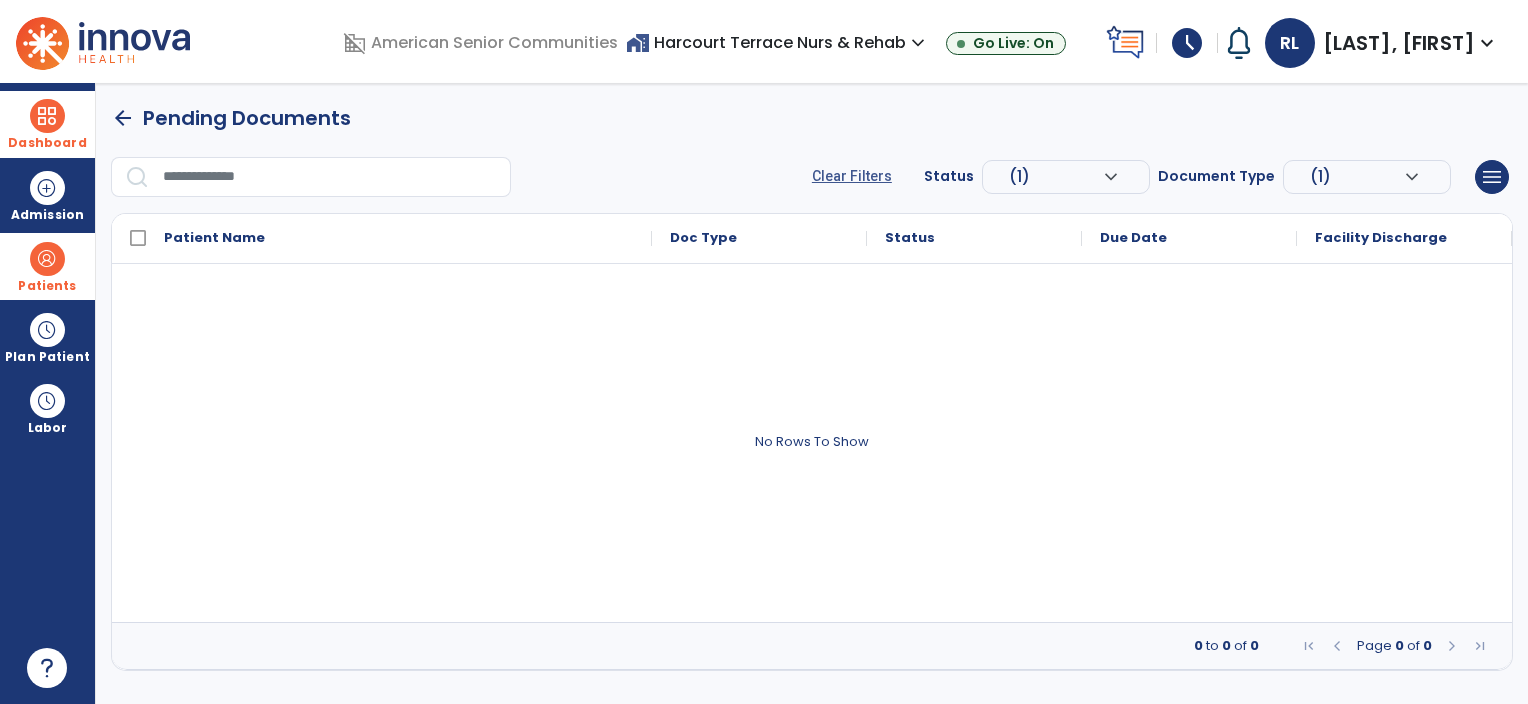 click on "arrow_back" at bounding box center (123, 118) 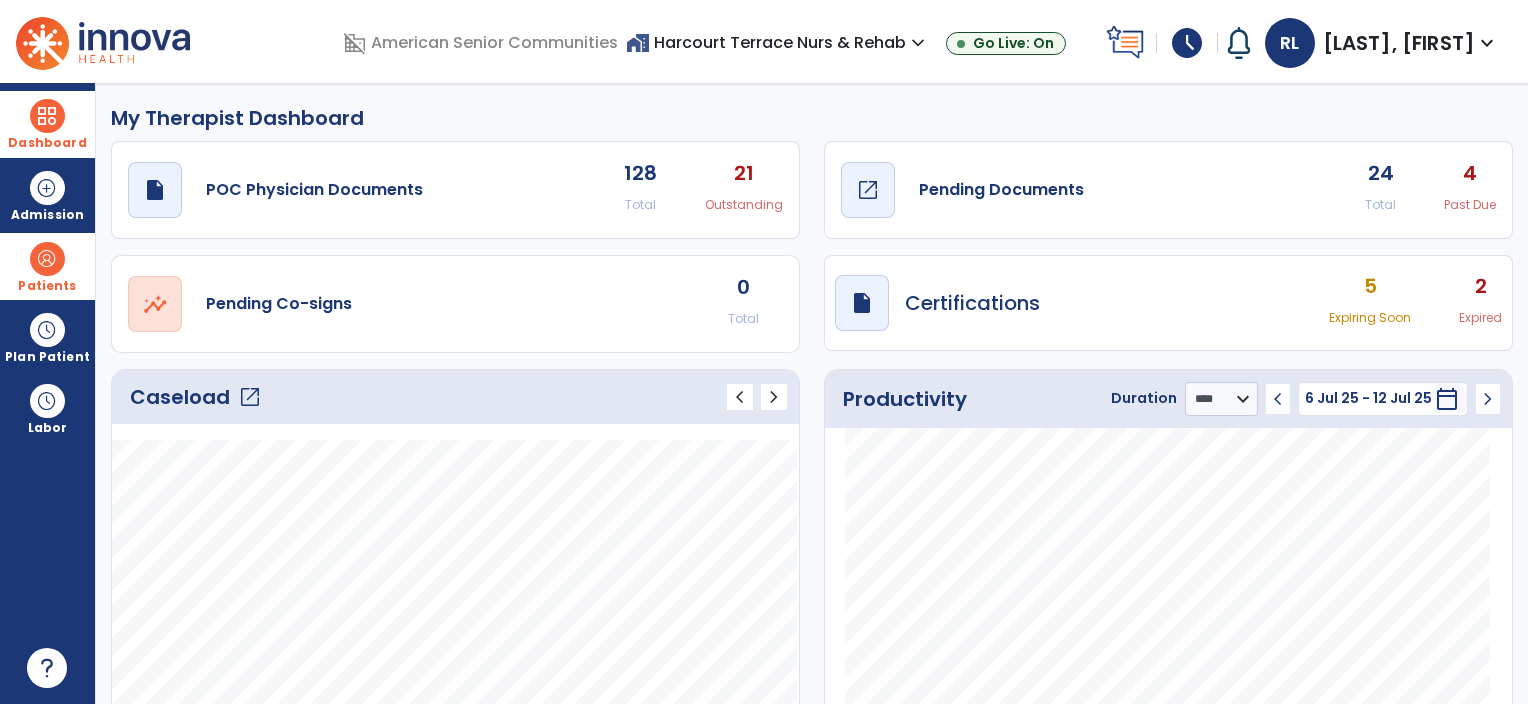 click on "draft   open_in_new  Pending Documents" 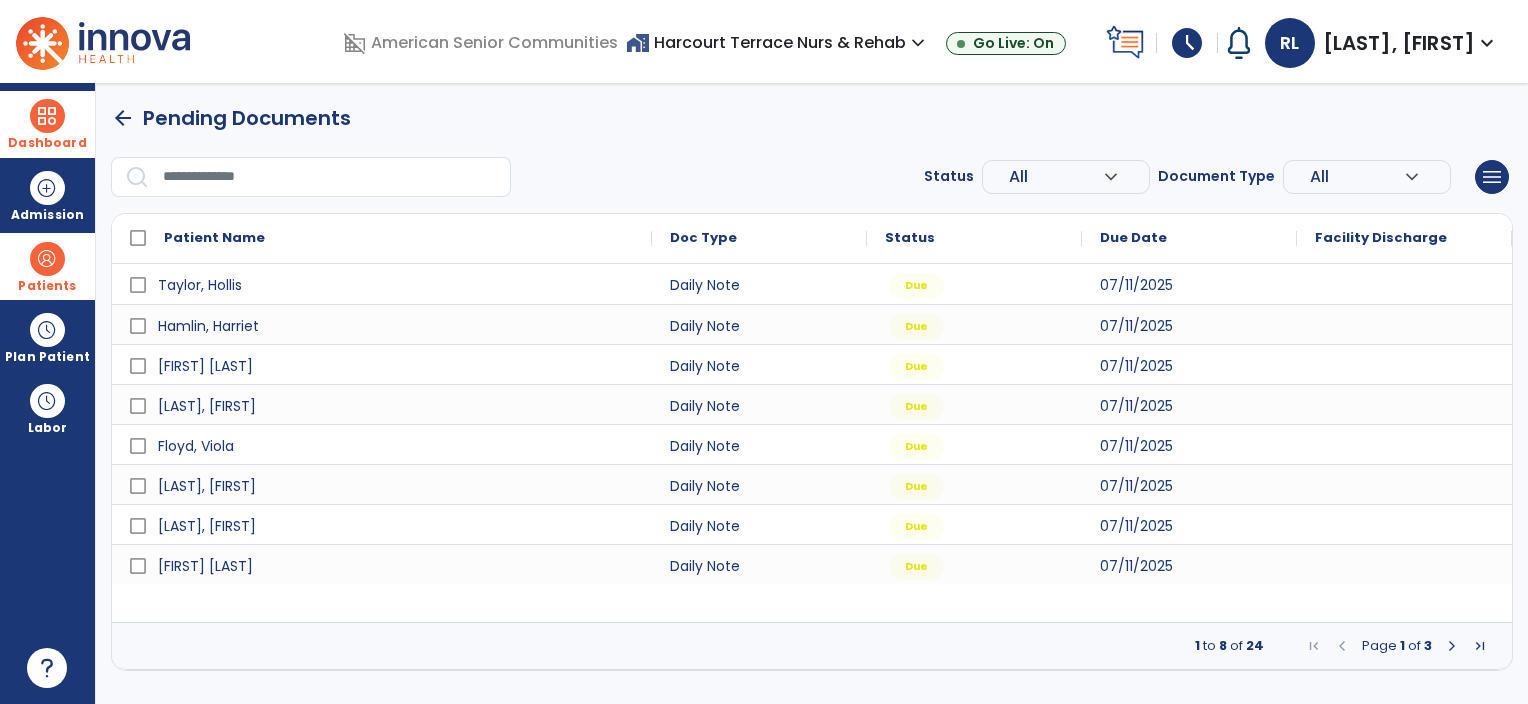 click on "All" at bounding box center (1056, 177) 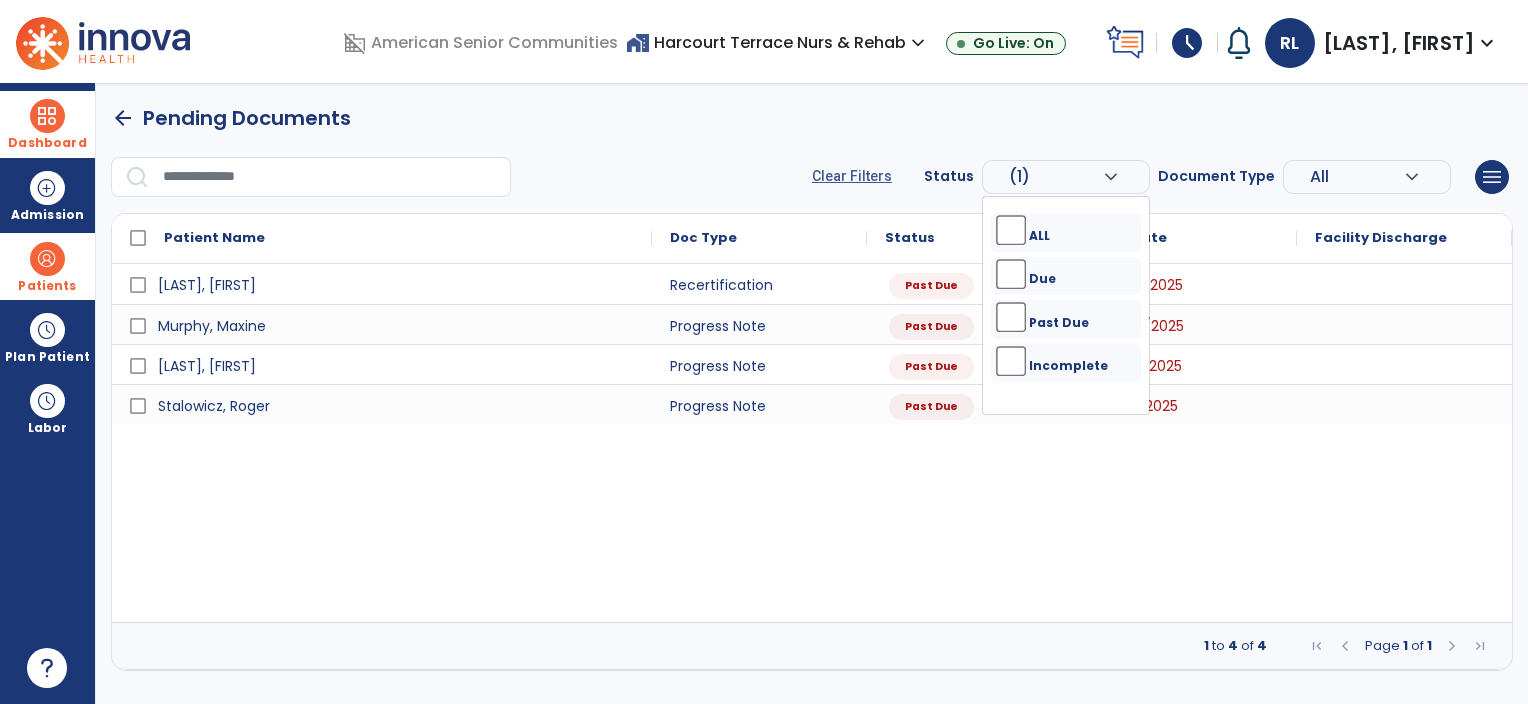 click on "[LAST], [FIRST] Recertification Past Due 07/09/2025
[LAST], [FIRST] Progress Note Past Due 07/04/2025
[LAST], [FIRST] Progress Note Past Due 06/30/2025
[LAST], [FIRST] Progress Note Past Due 06/18/2025" at bounding box center [812, 443] 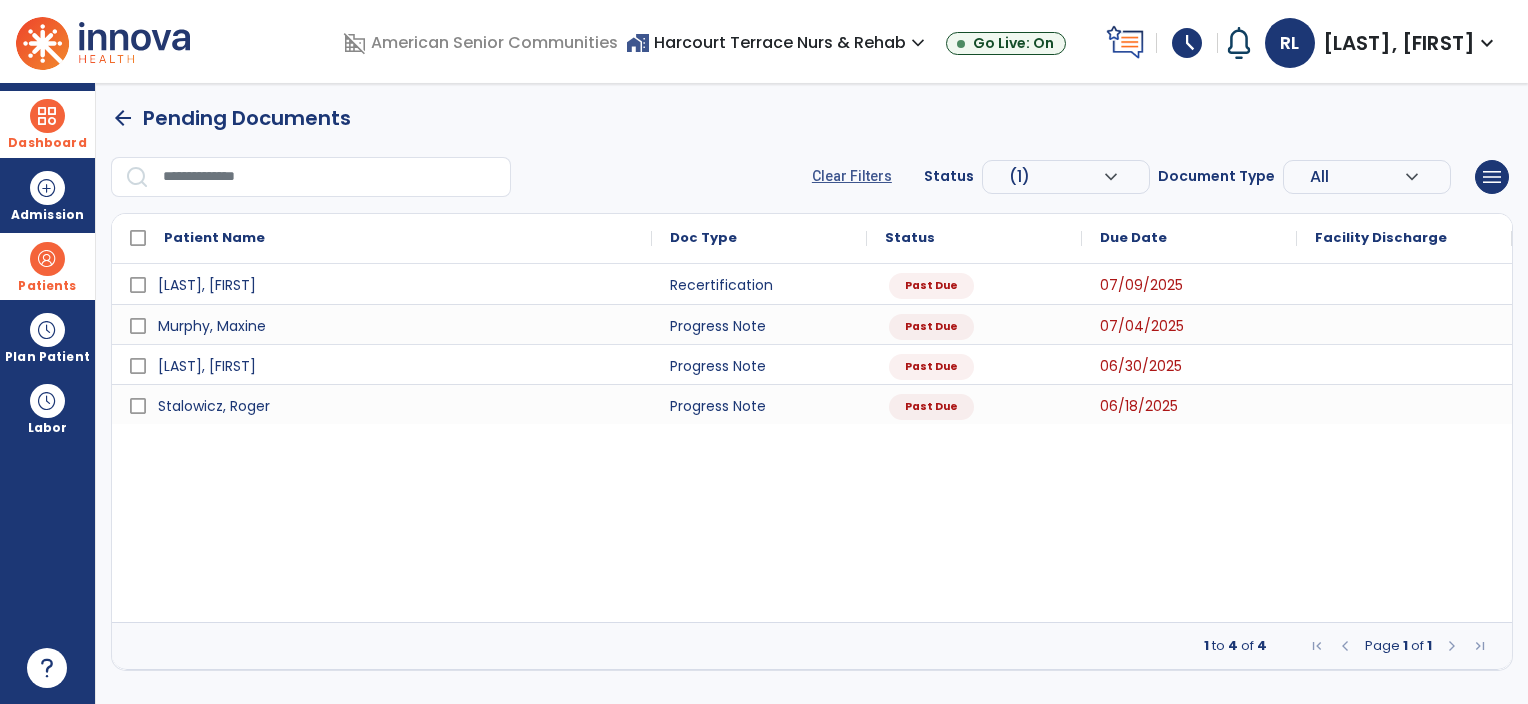 click on "arrow_back   Pending Documents" at bounding box center [812, 118] 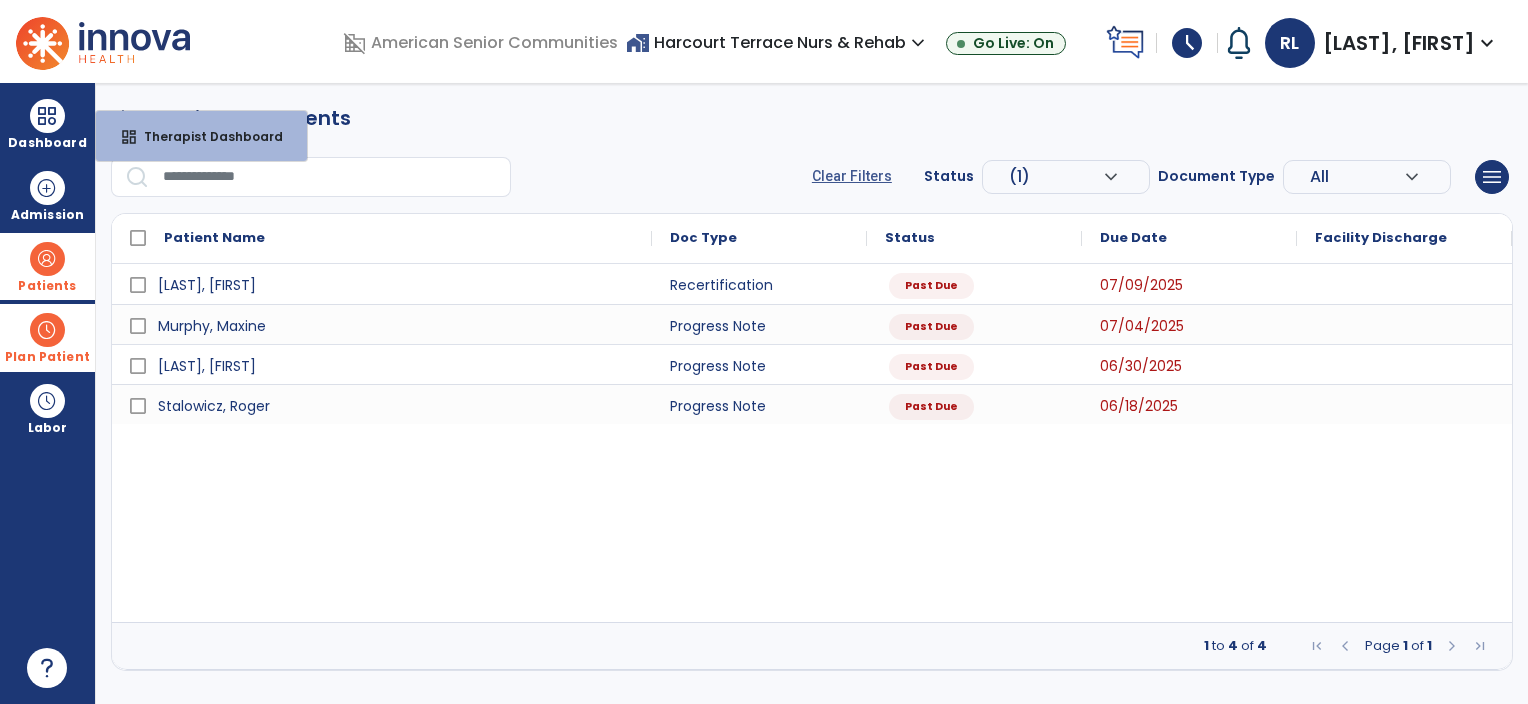 click at bounding box center (47, 330) 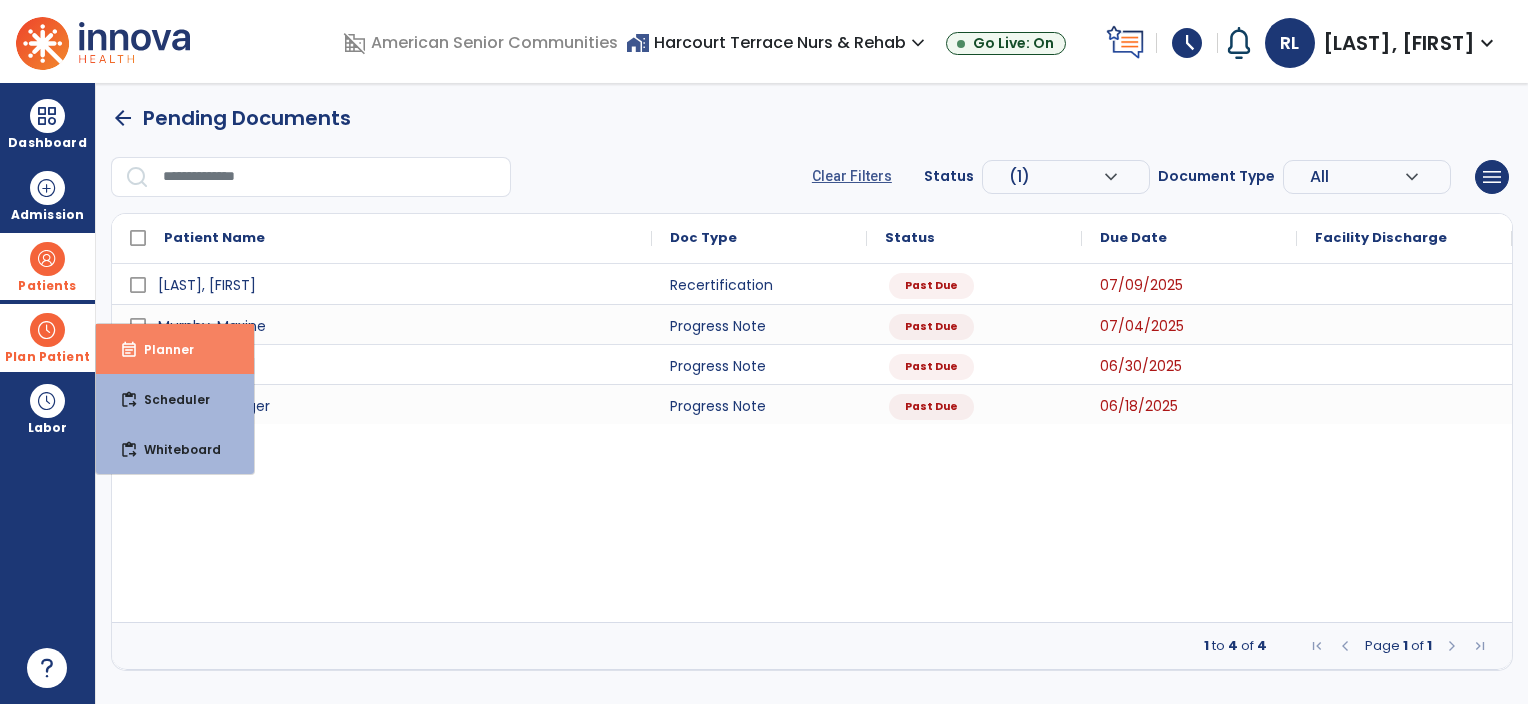 click on "event_note" at bounding box center [129, 350] 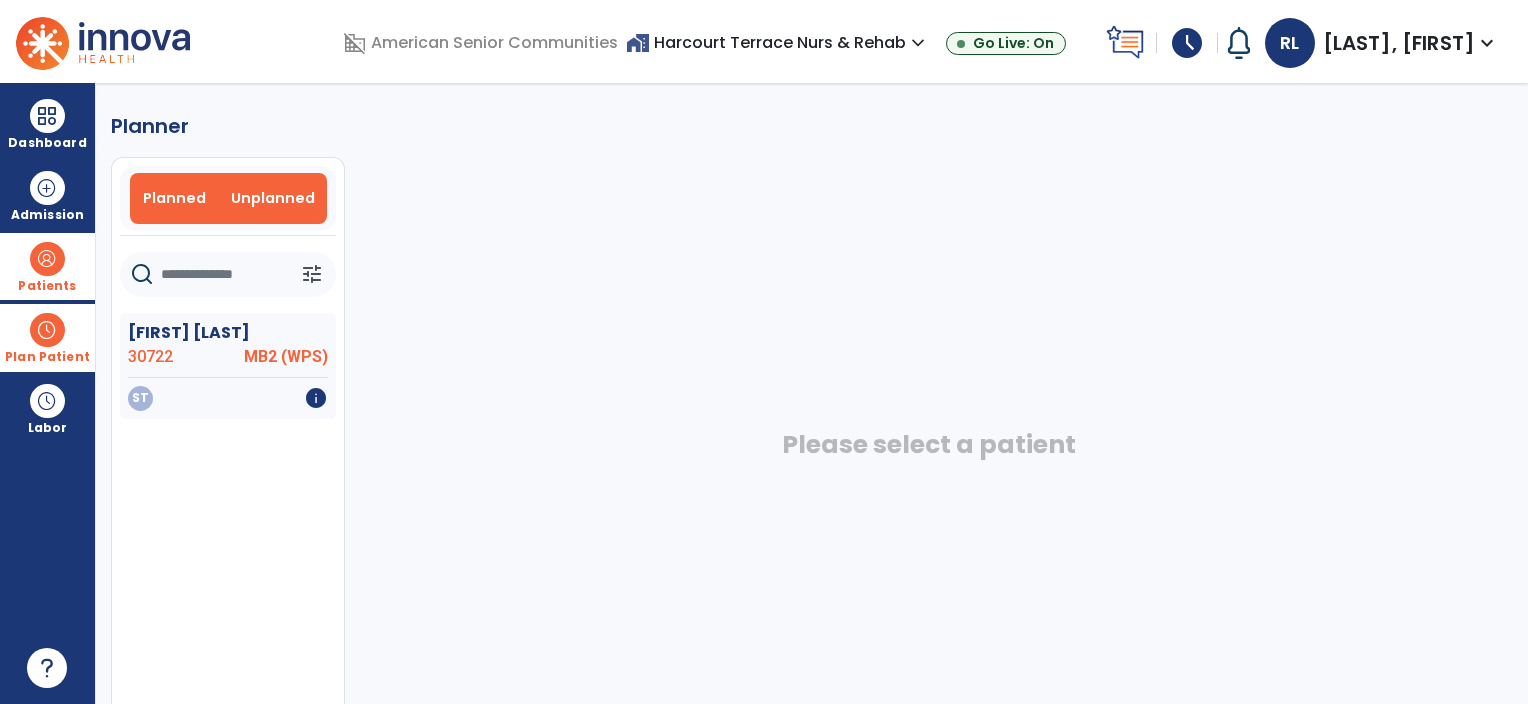 click on "Planned" at bounding box center (174, 198) 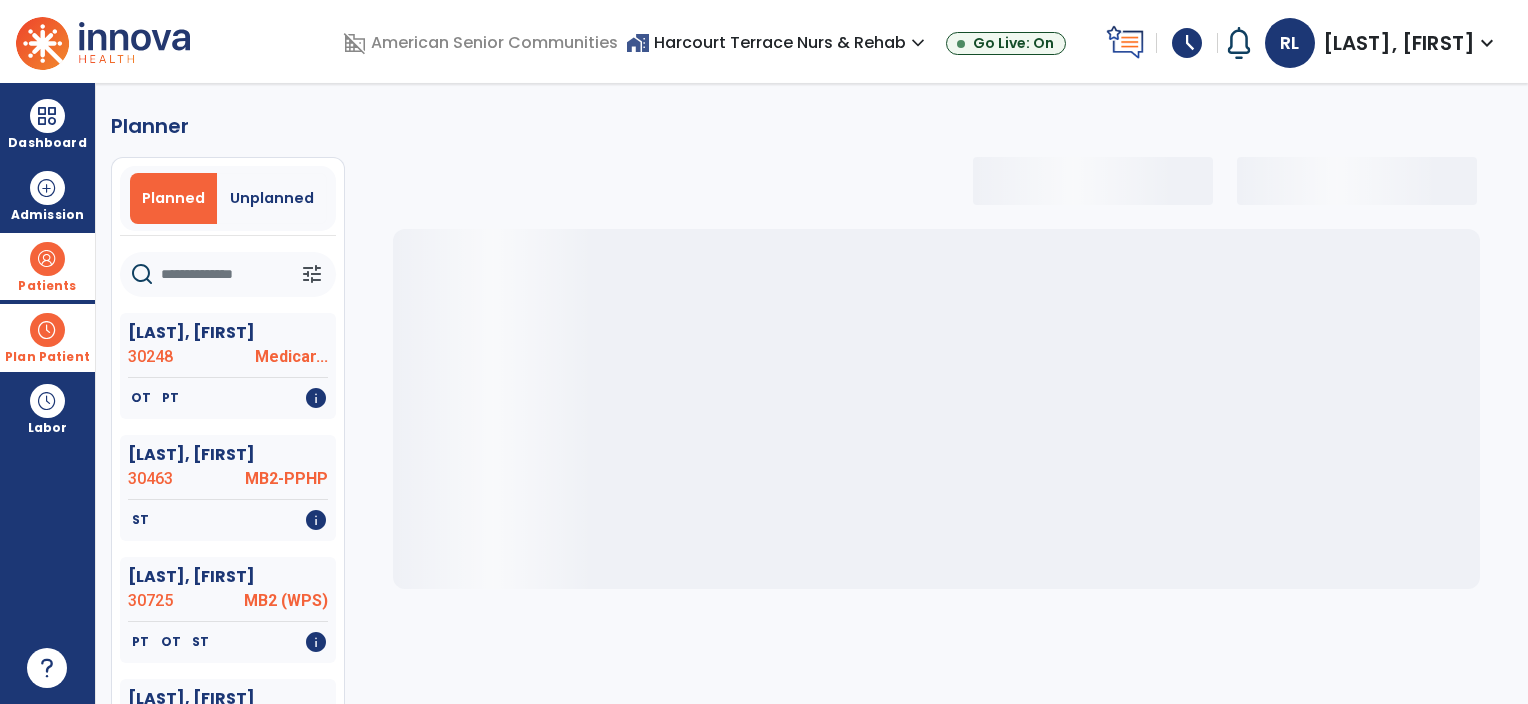 select on "***" 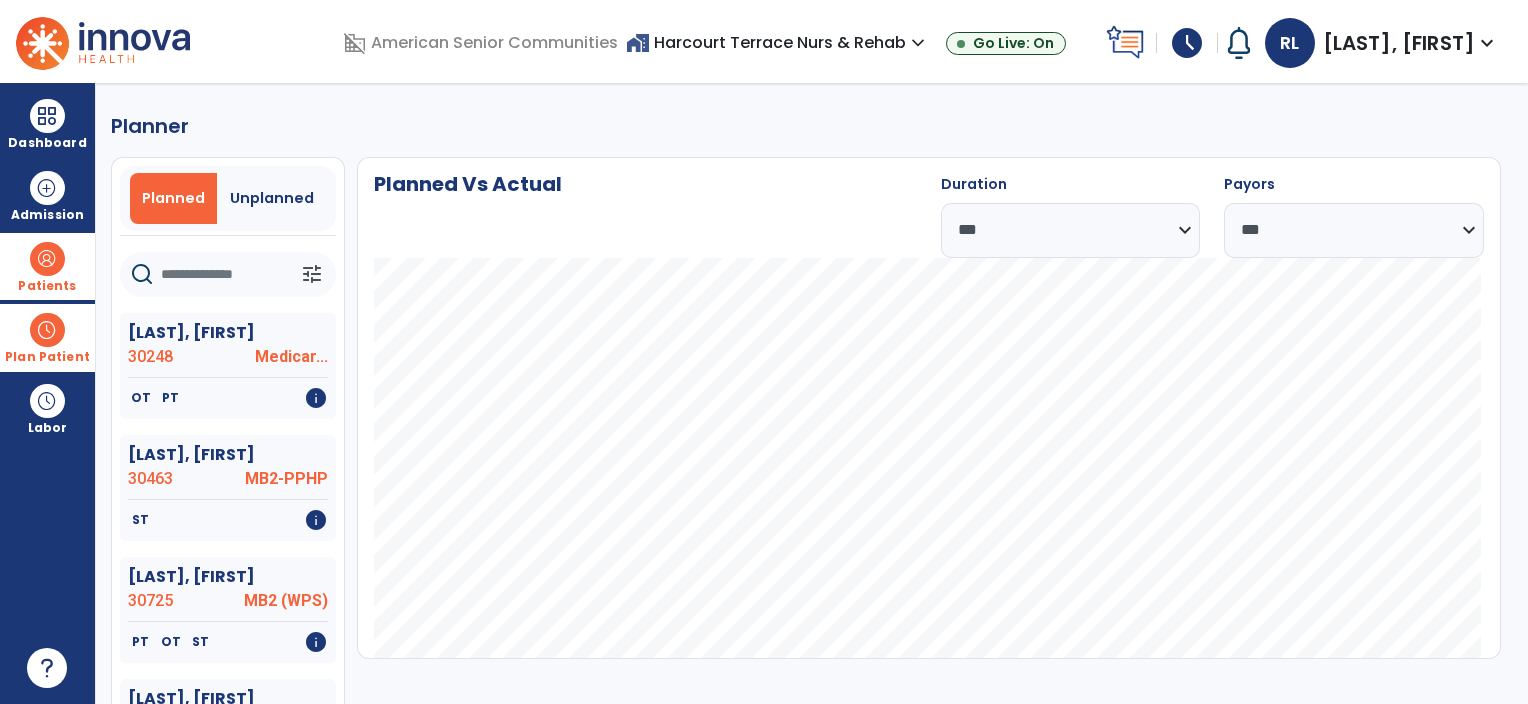 click 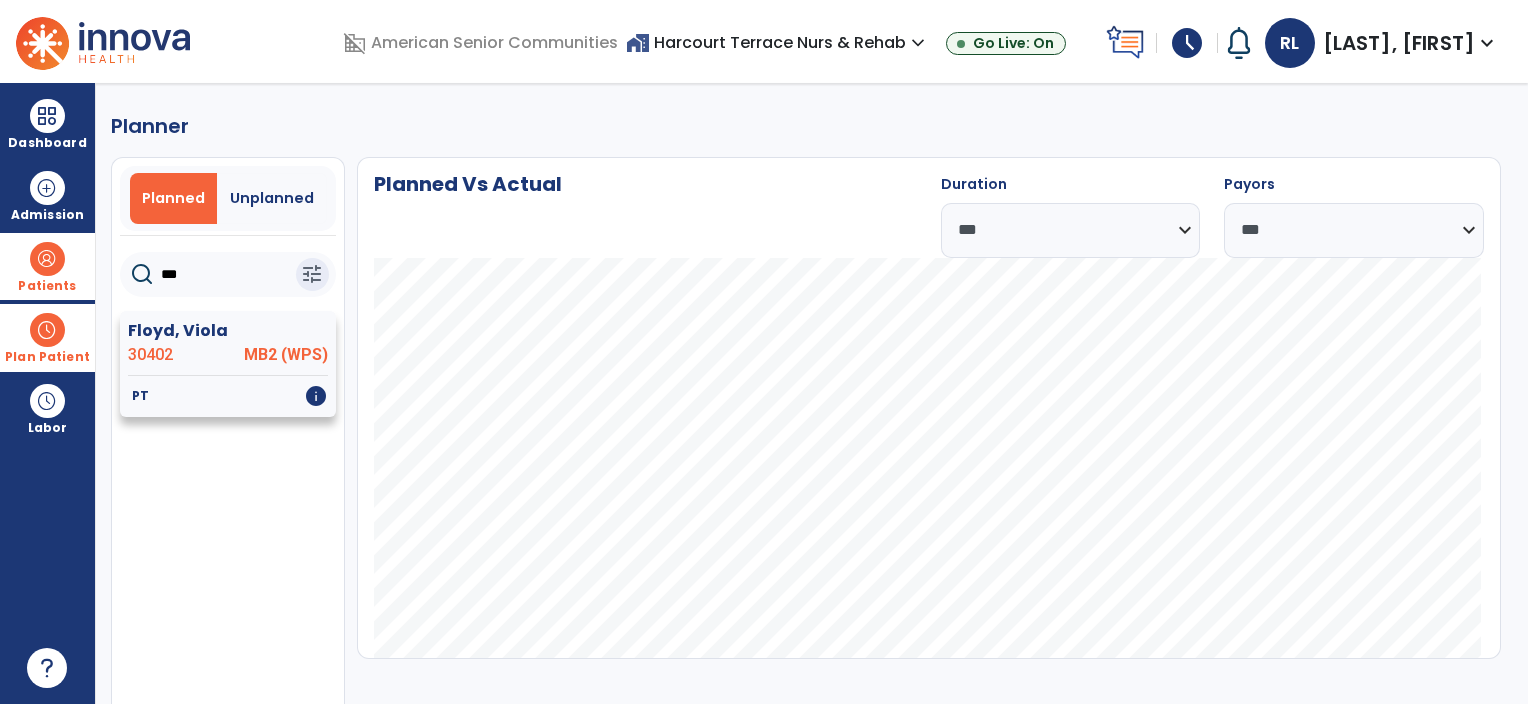 type on "***" 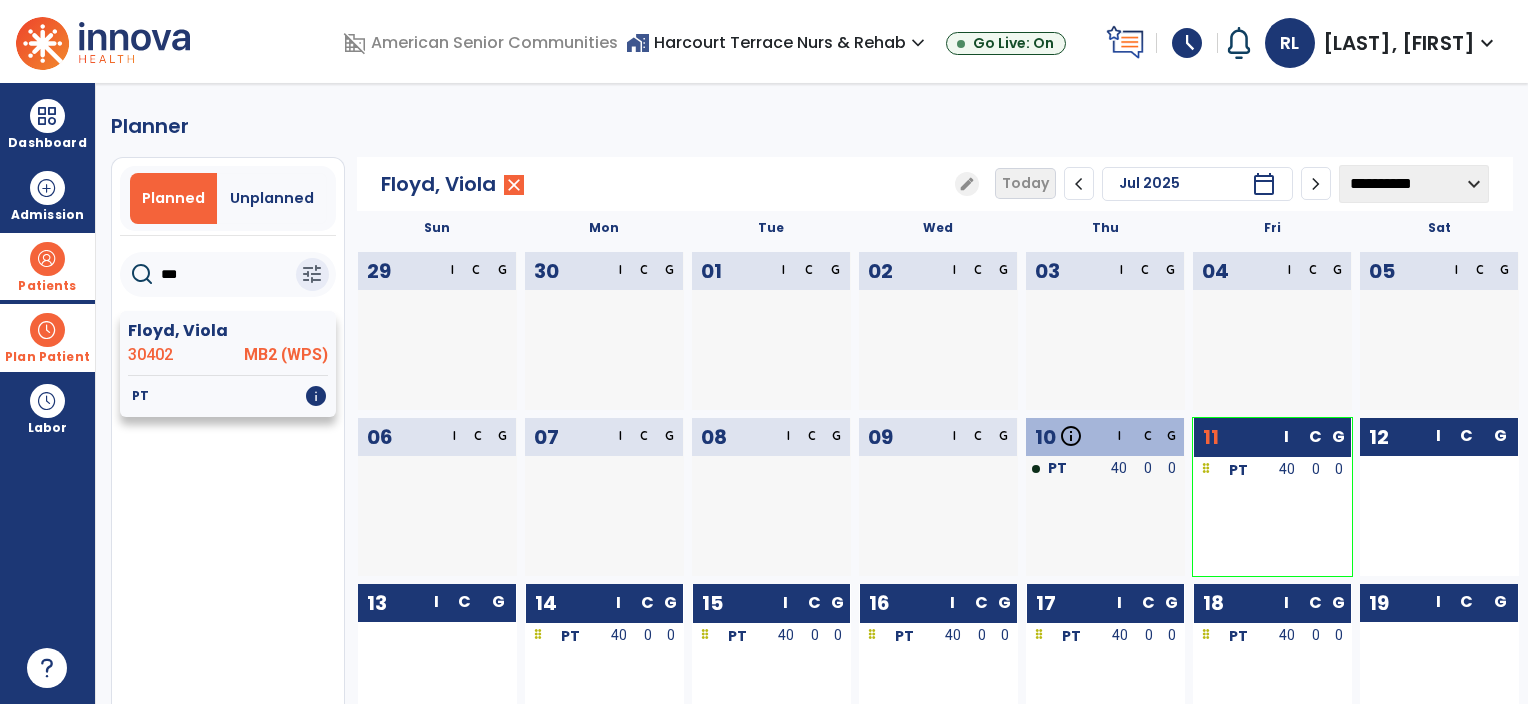 click on "PT   info" 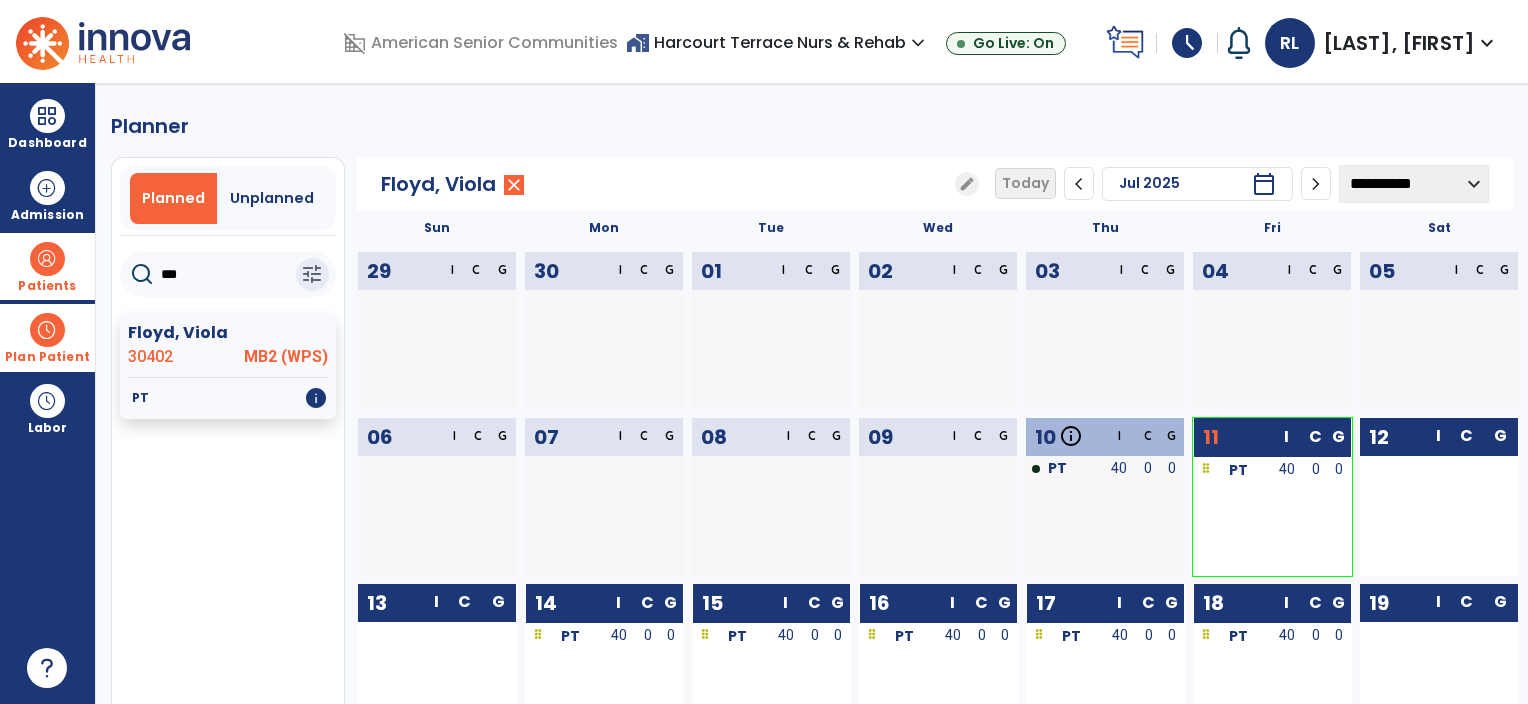 click at bounding box center [47, 330] 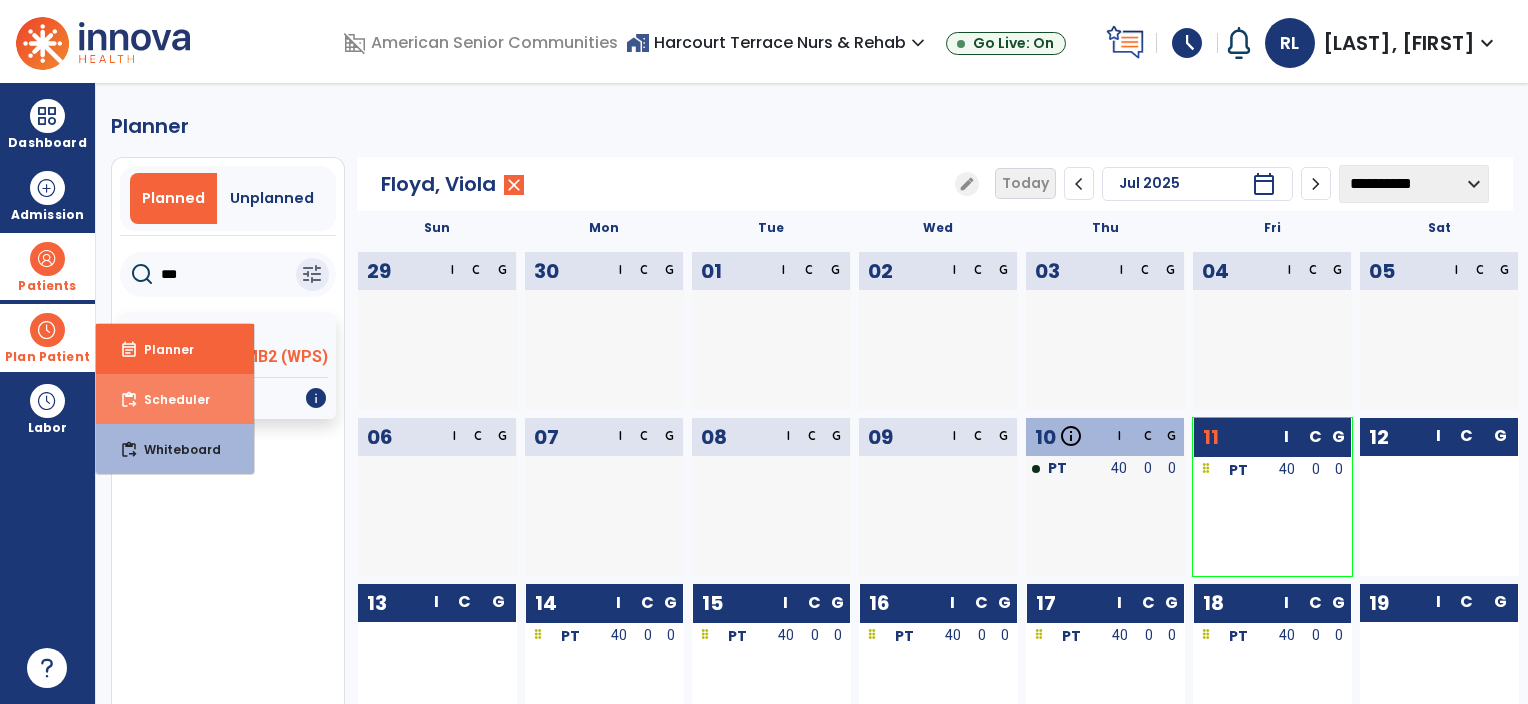 click on "Scheduler" at bounding box center (169, 399) 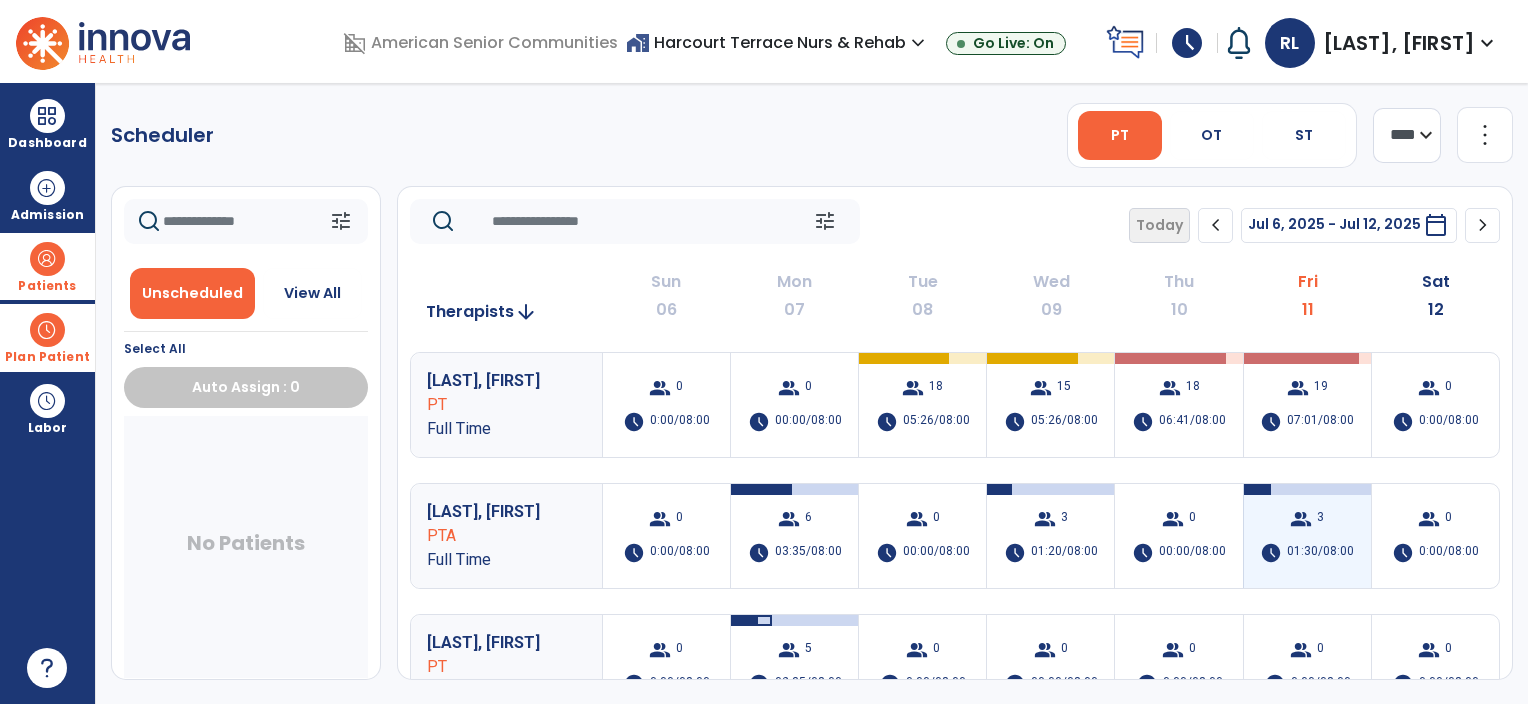 click on "group" at bounding box center [1301, 519] 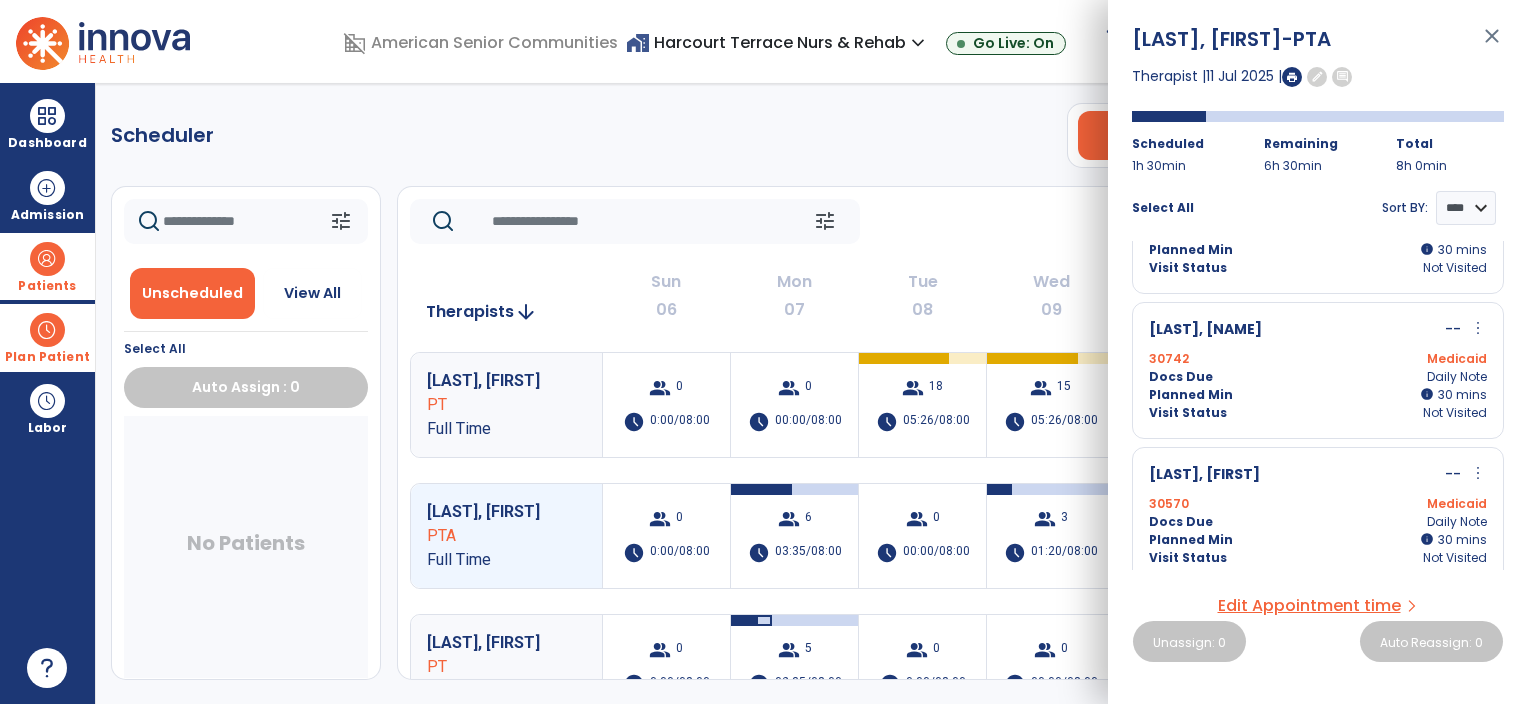 scroll, scrollTop: 104, scrollLeft: 0, axis: vertical 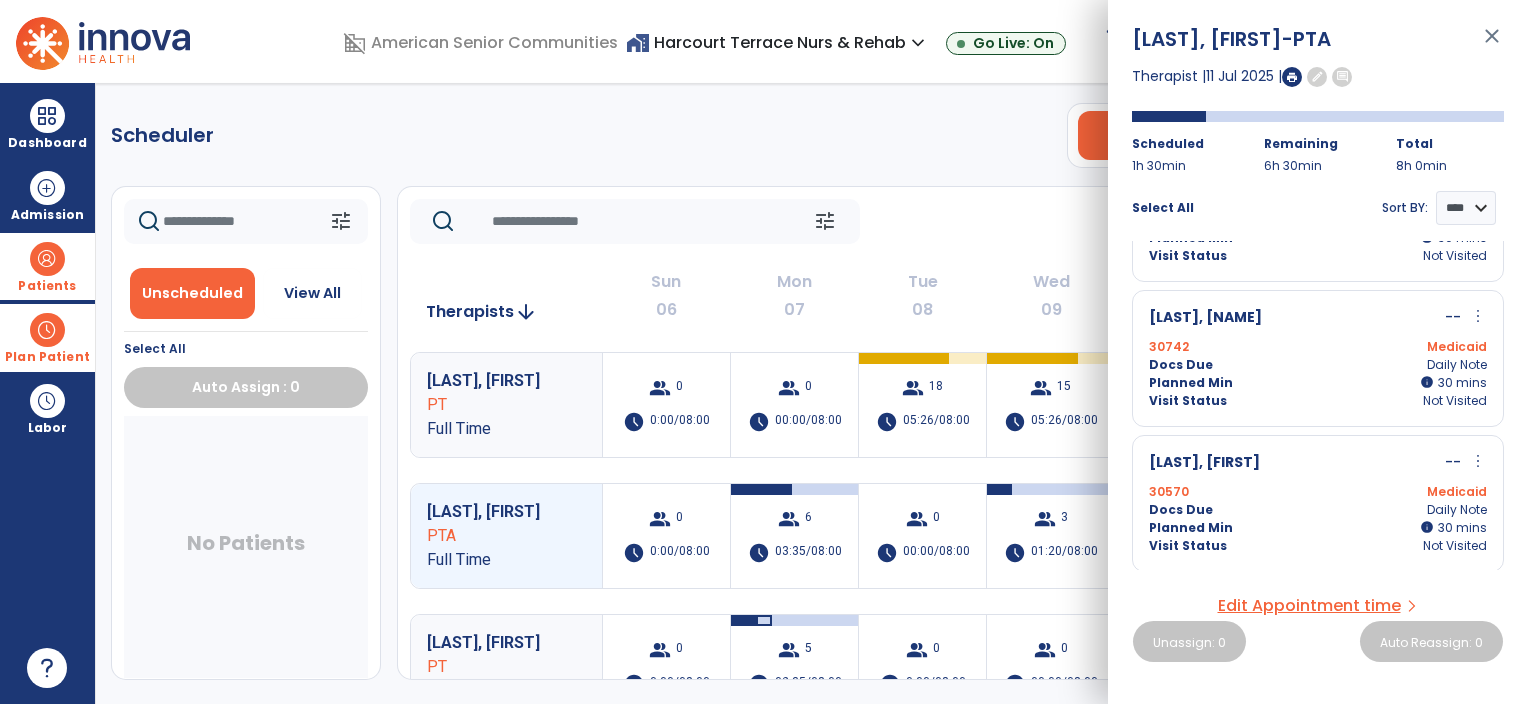 click on "close" at bounding box center [1492, 45] 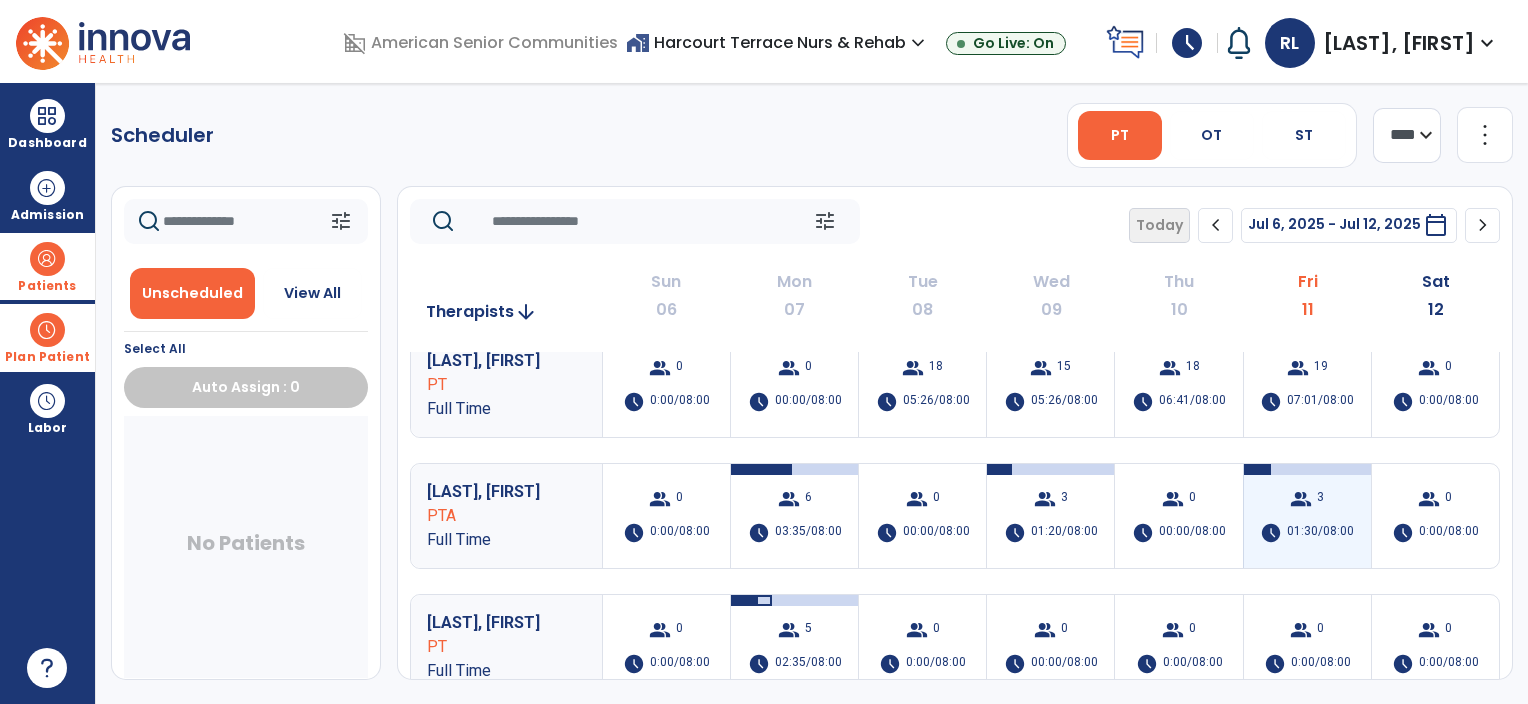scroll, scrollTop: 0, scrollLeft: 0, axis: both 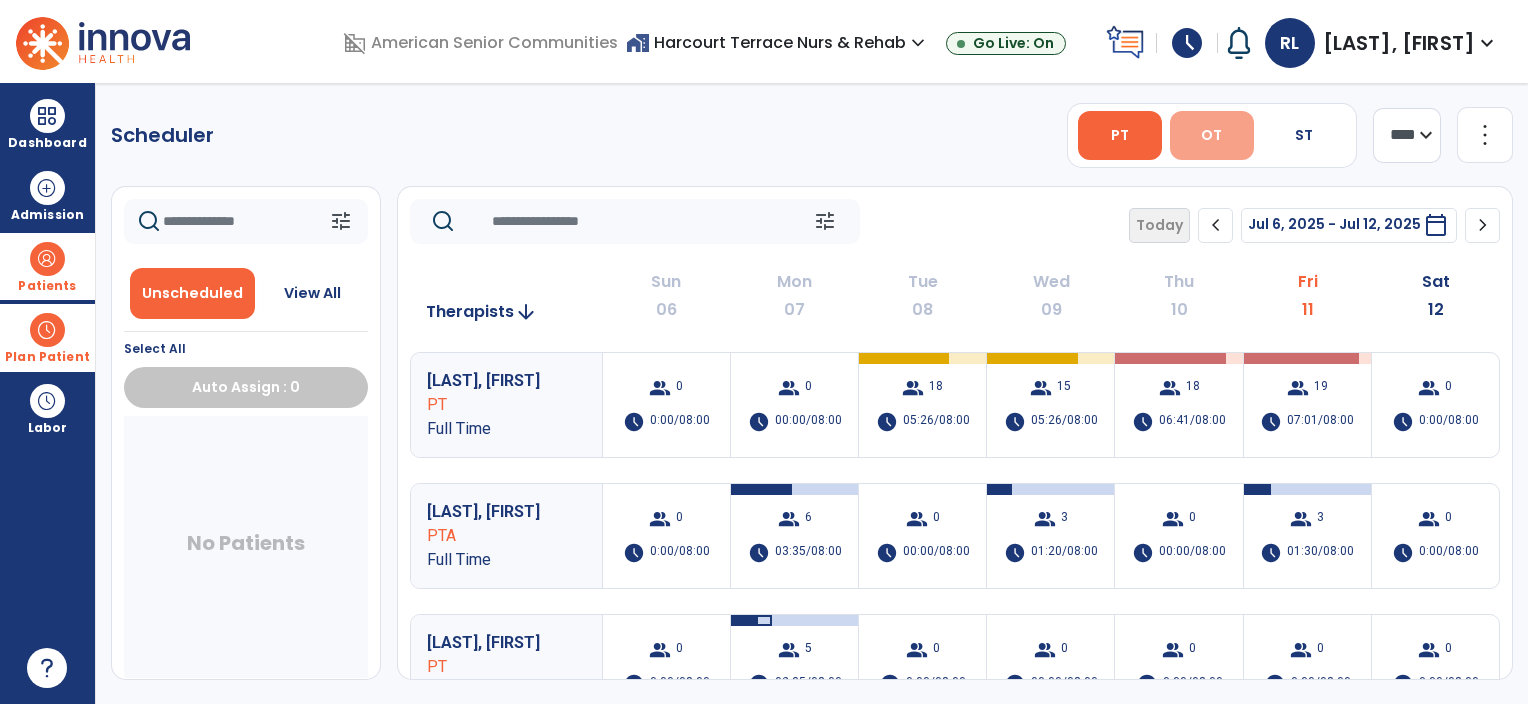 click on "OT" at bounding box center [1212, 135] 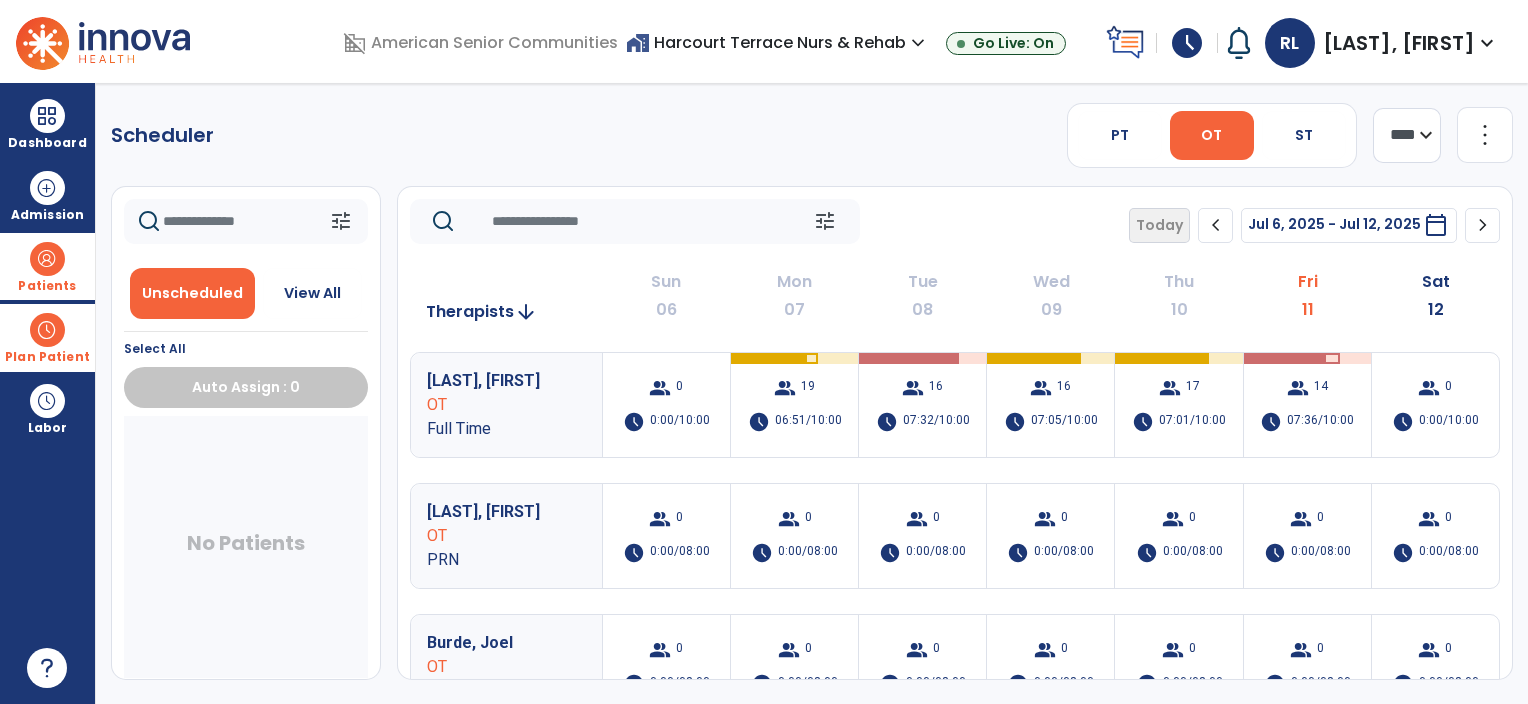 click on "OT" at bounding box center [1212, 135] 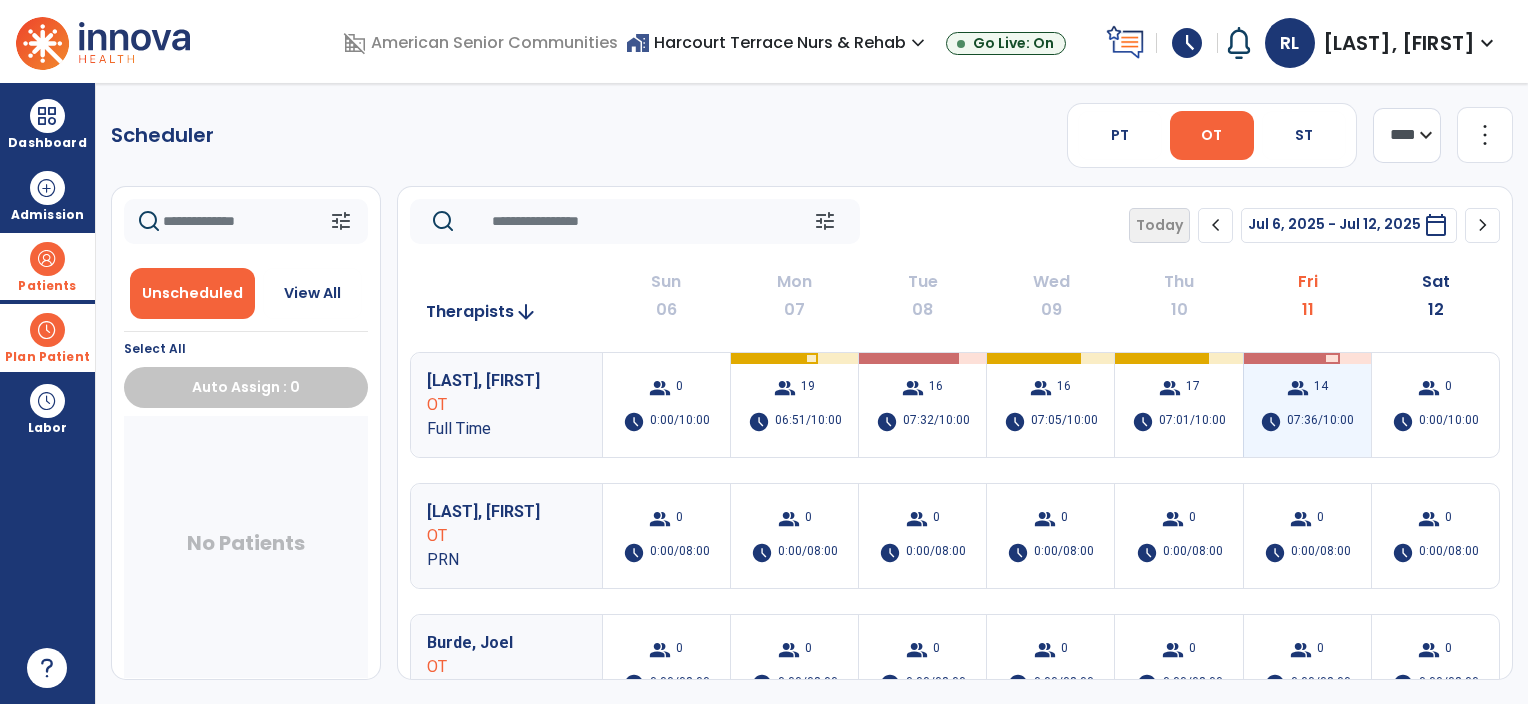 click on "14" at bounding box center (1321, 388) 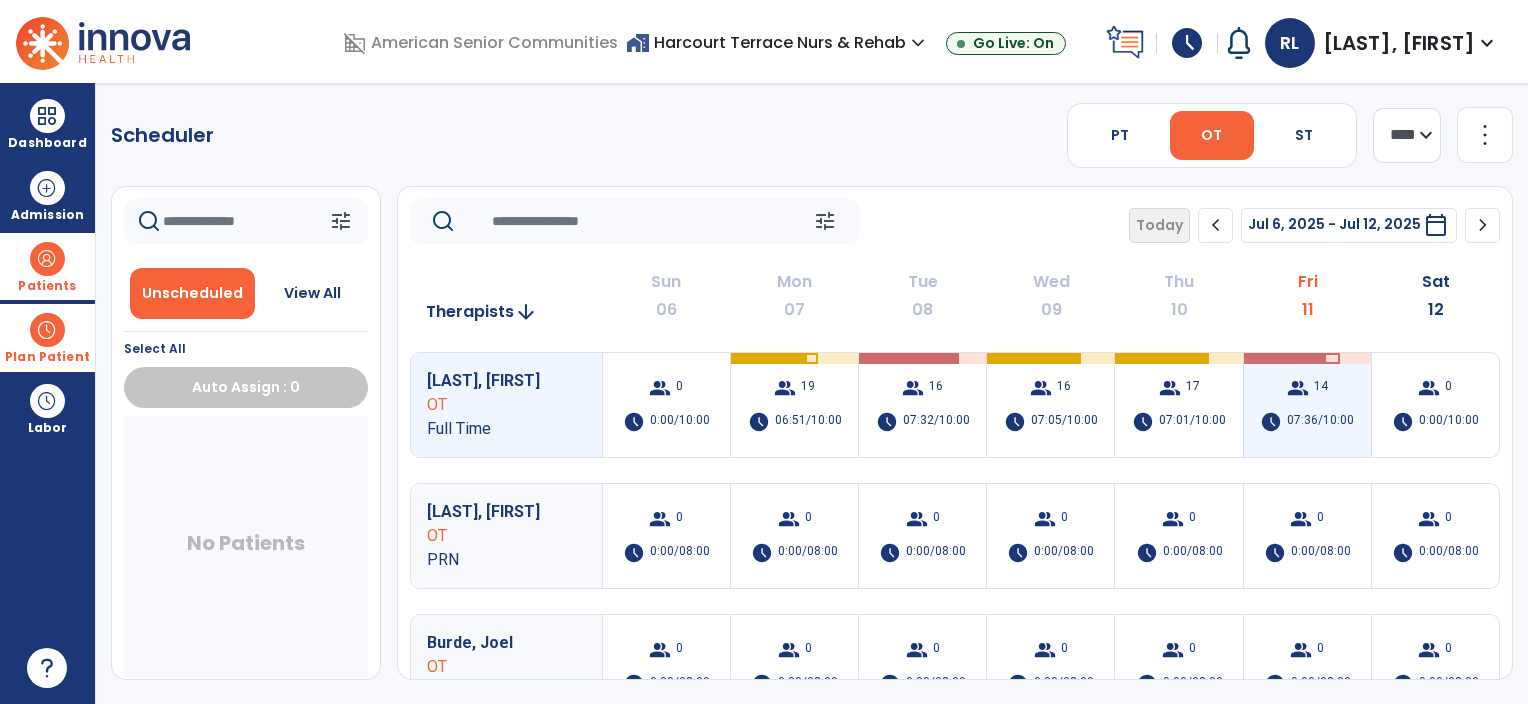 click on "14" at bounding box center (1321, 388) 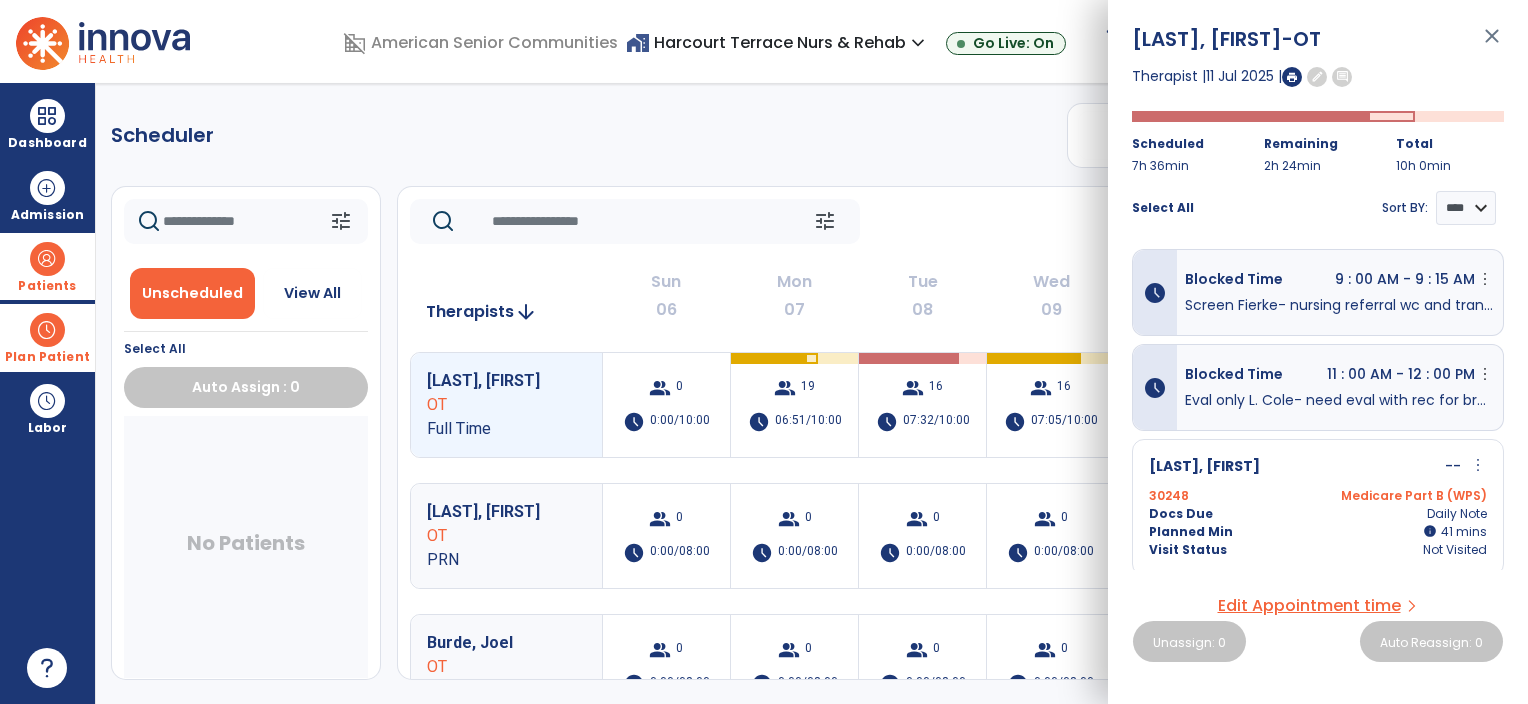 click on "close" at bounding box center (1492, 45) 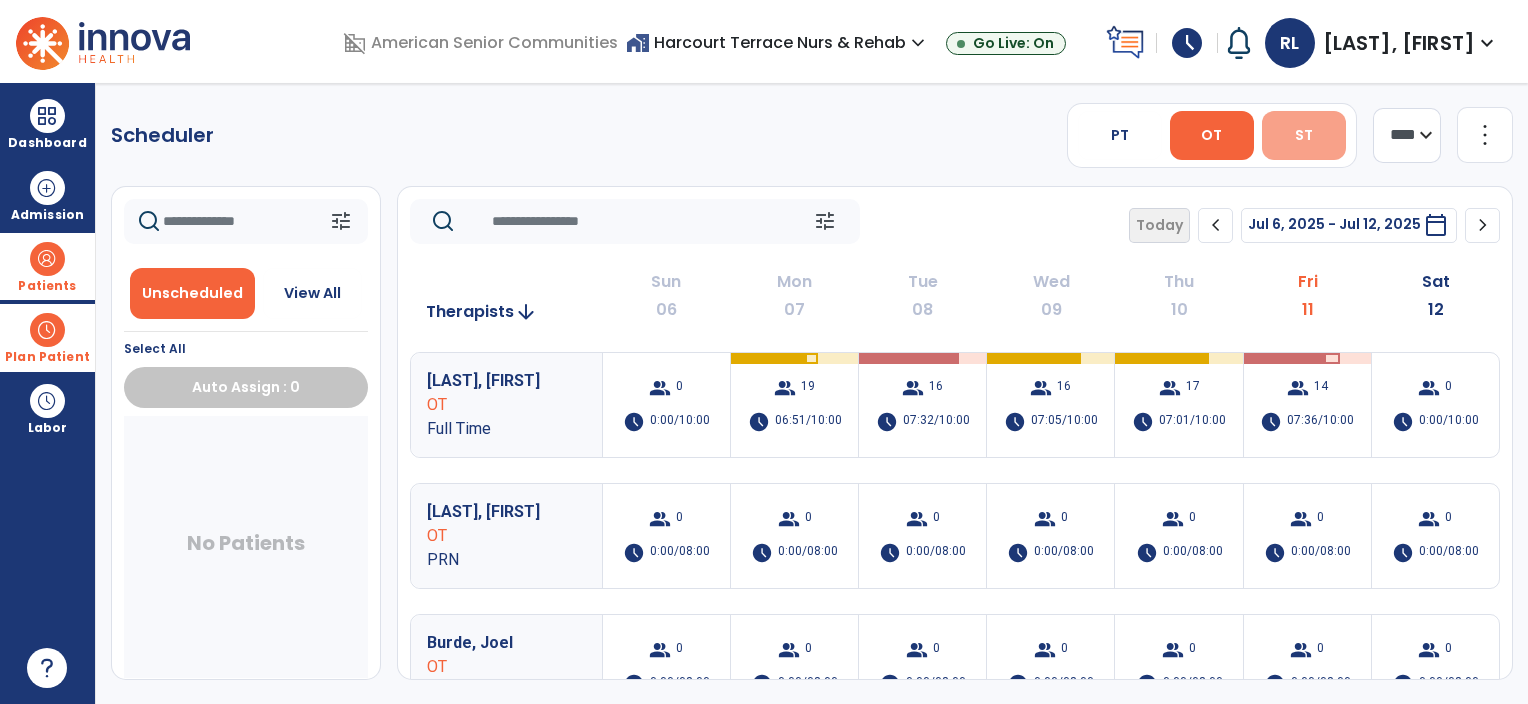 click on "ST" at bounding box center (1304, 135) 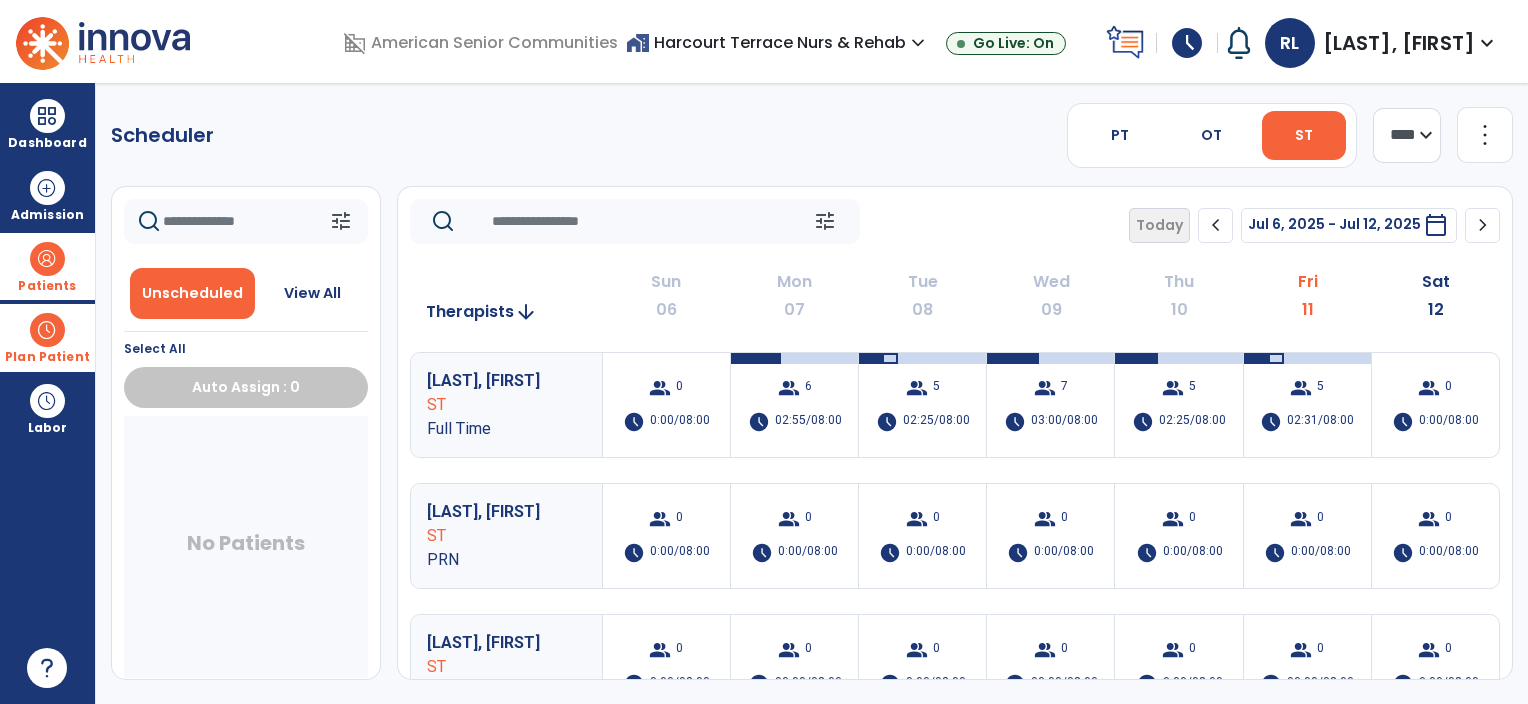 click on "ST" at bounding box center [1304, 135] 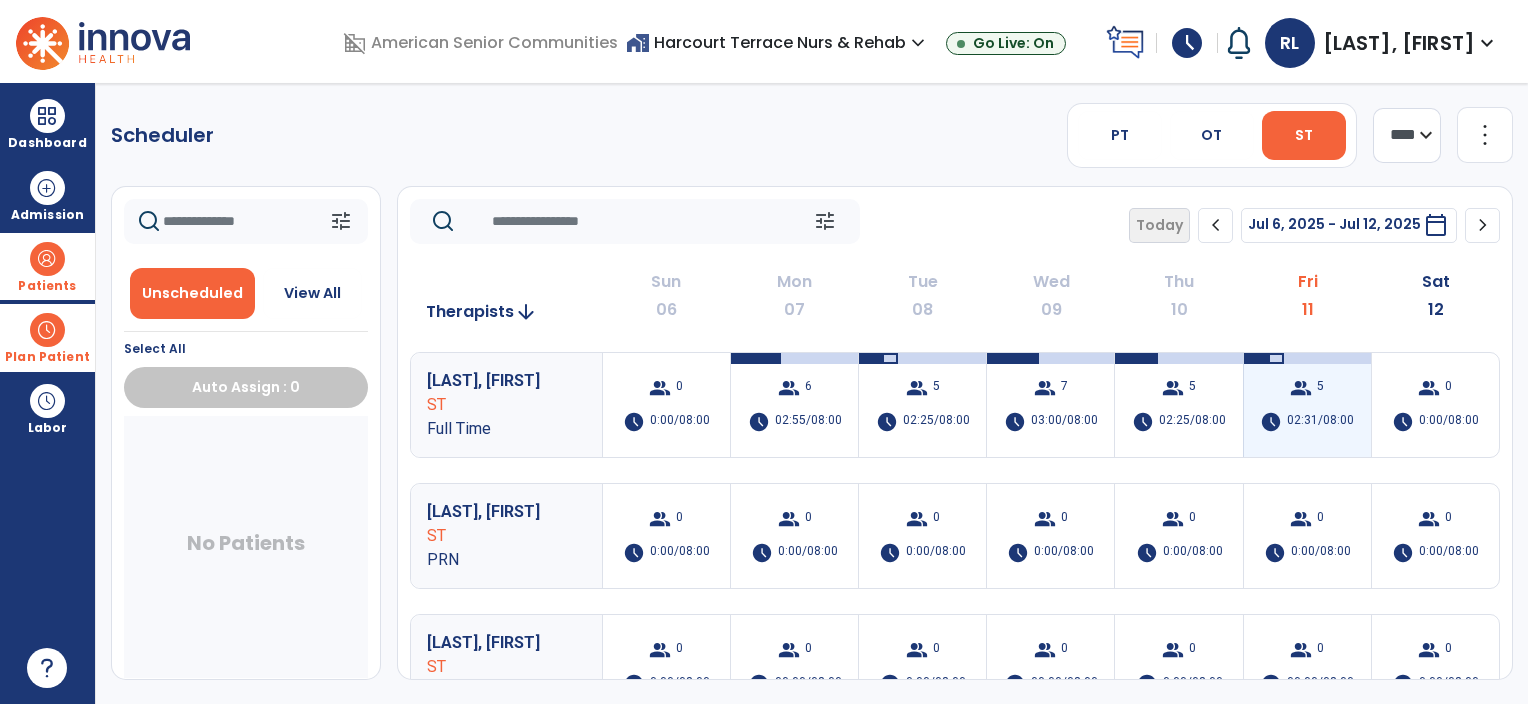 click on "group  5  schedule  02:31/08:00" at bounding box center (1307, 405) 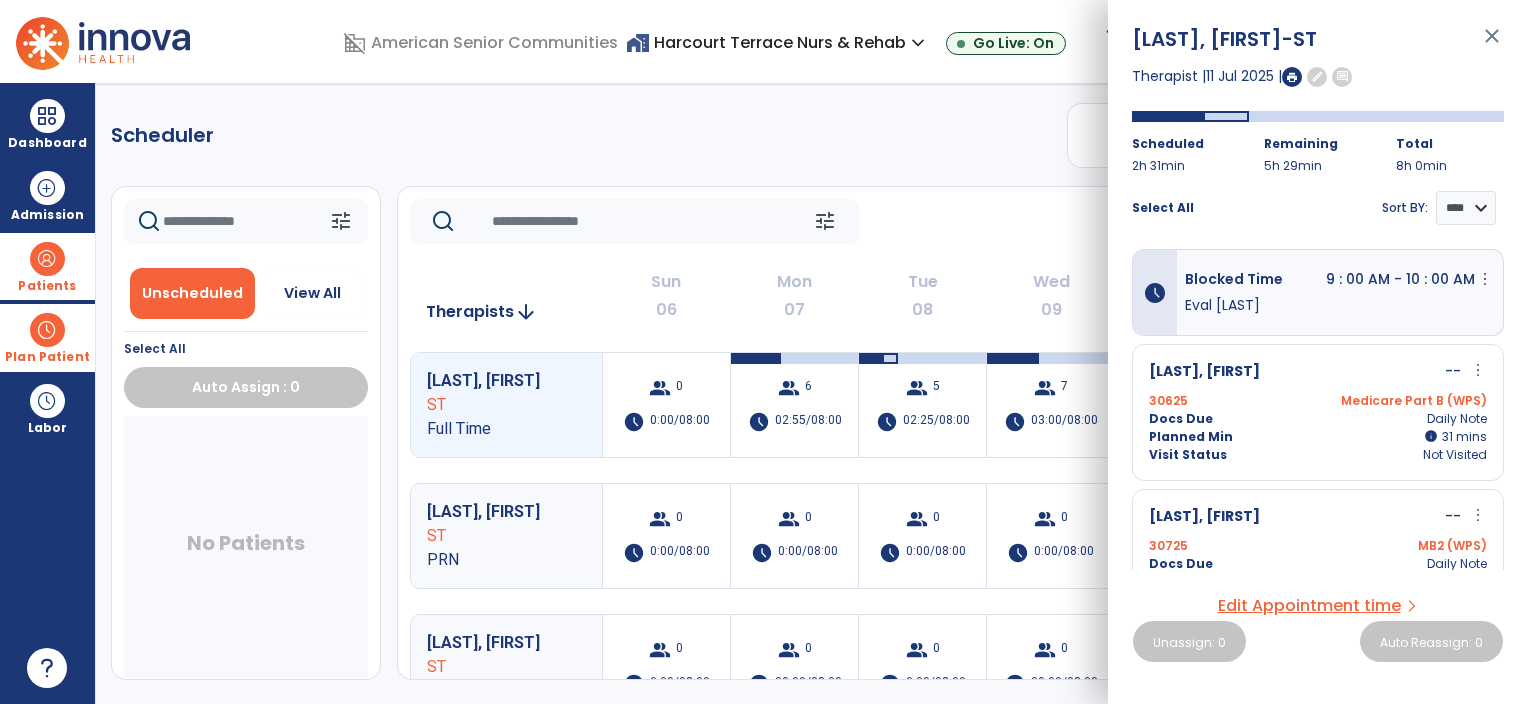 click on "Escalante, Evelia -- more_vert edit Edit Session alt_route Split Minutes 30625 Medicare Part B (WPS) Docs Due Daily Note Planned Min info 31 I 31 mins Visit Status Not Visited" at bounding box center (1318, 412) 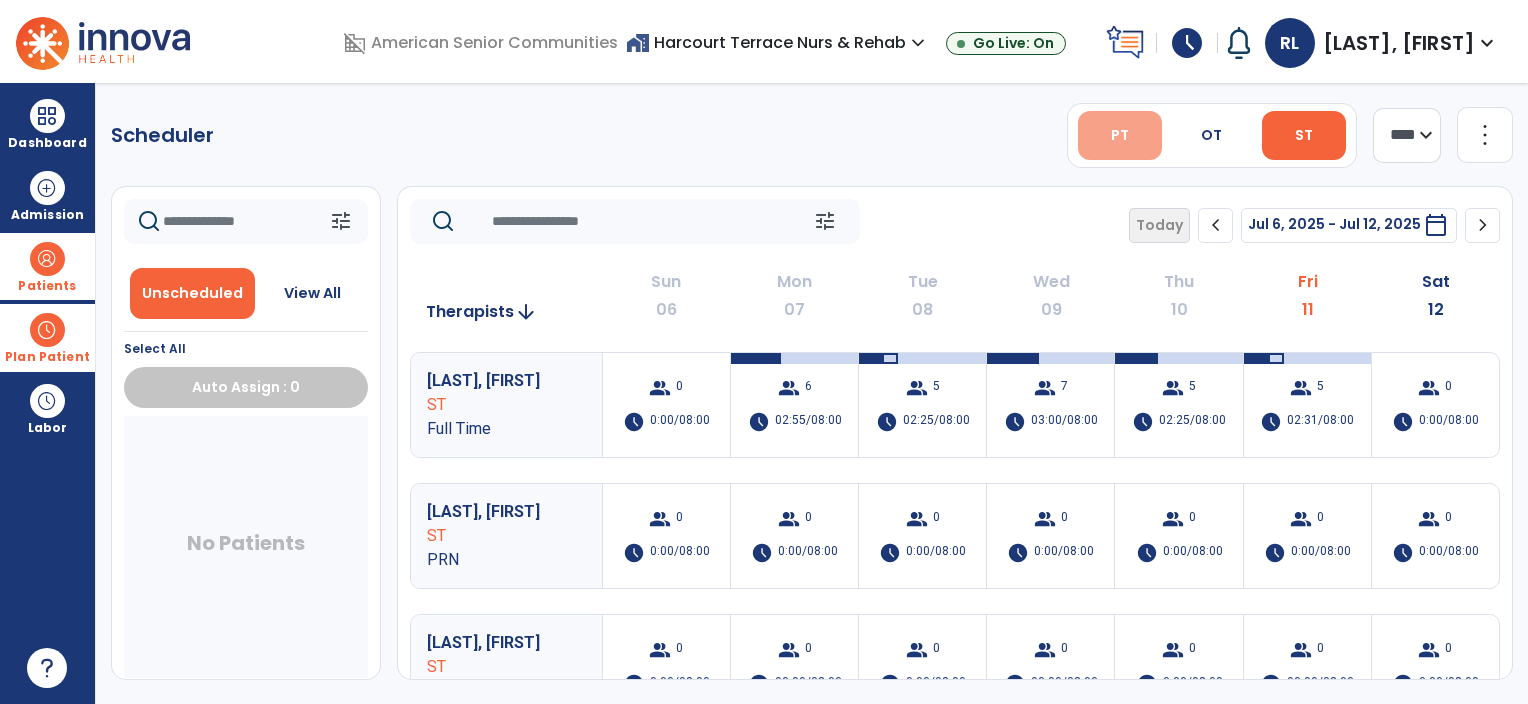 click on "PT" at bounding box center (1120, 135) 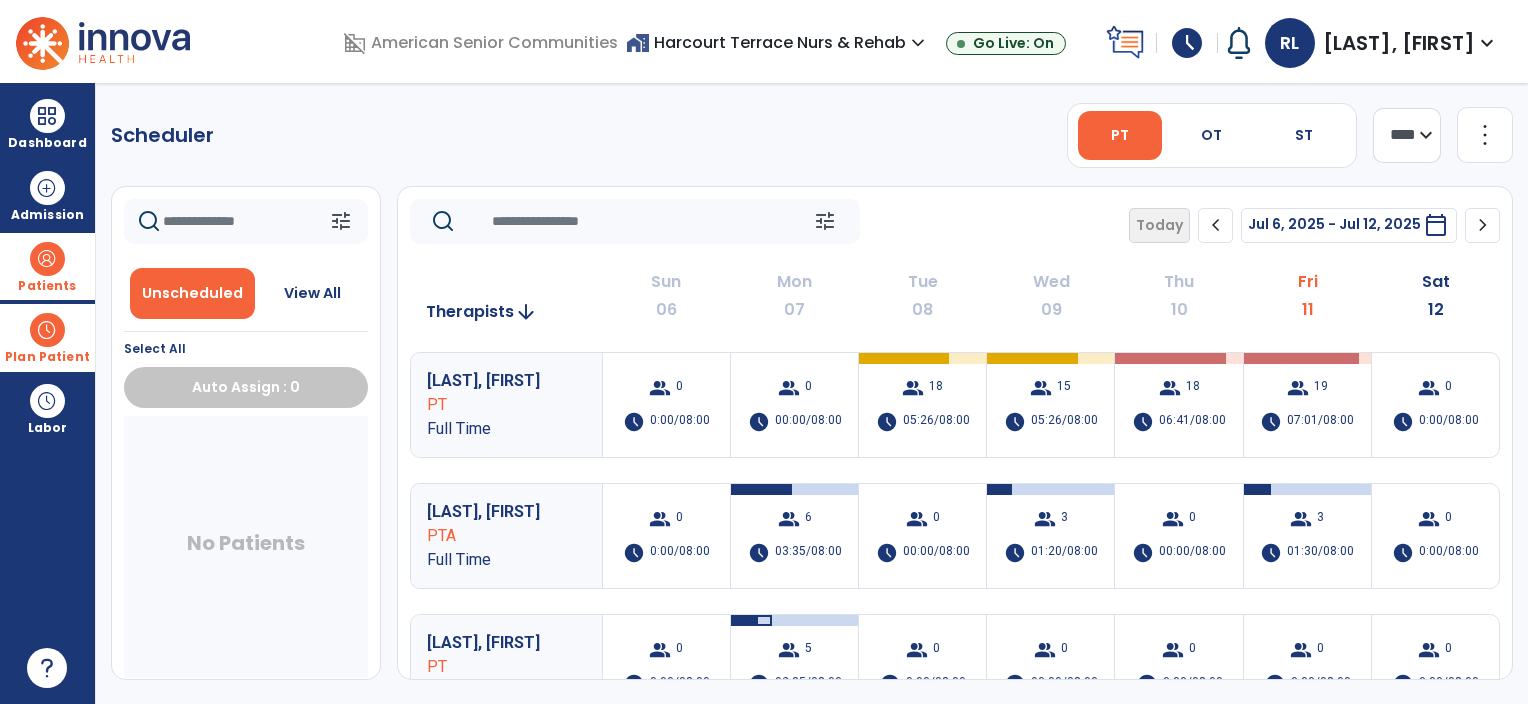 click on "PT" at bounding box center [1120, 135] 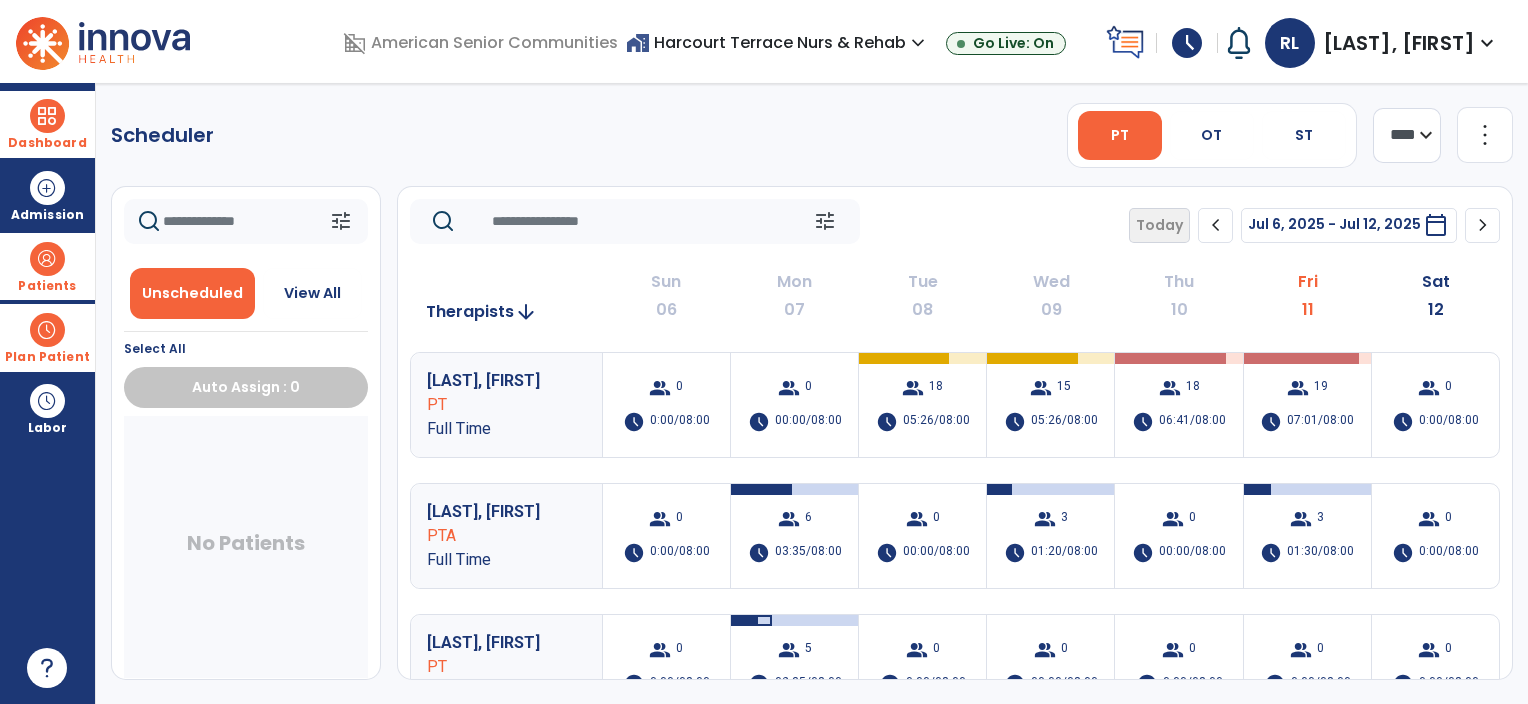 click at bounding box center [47, 116] 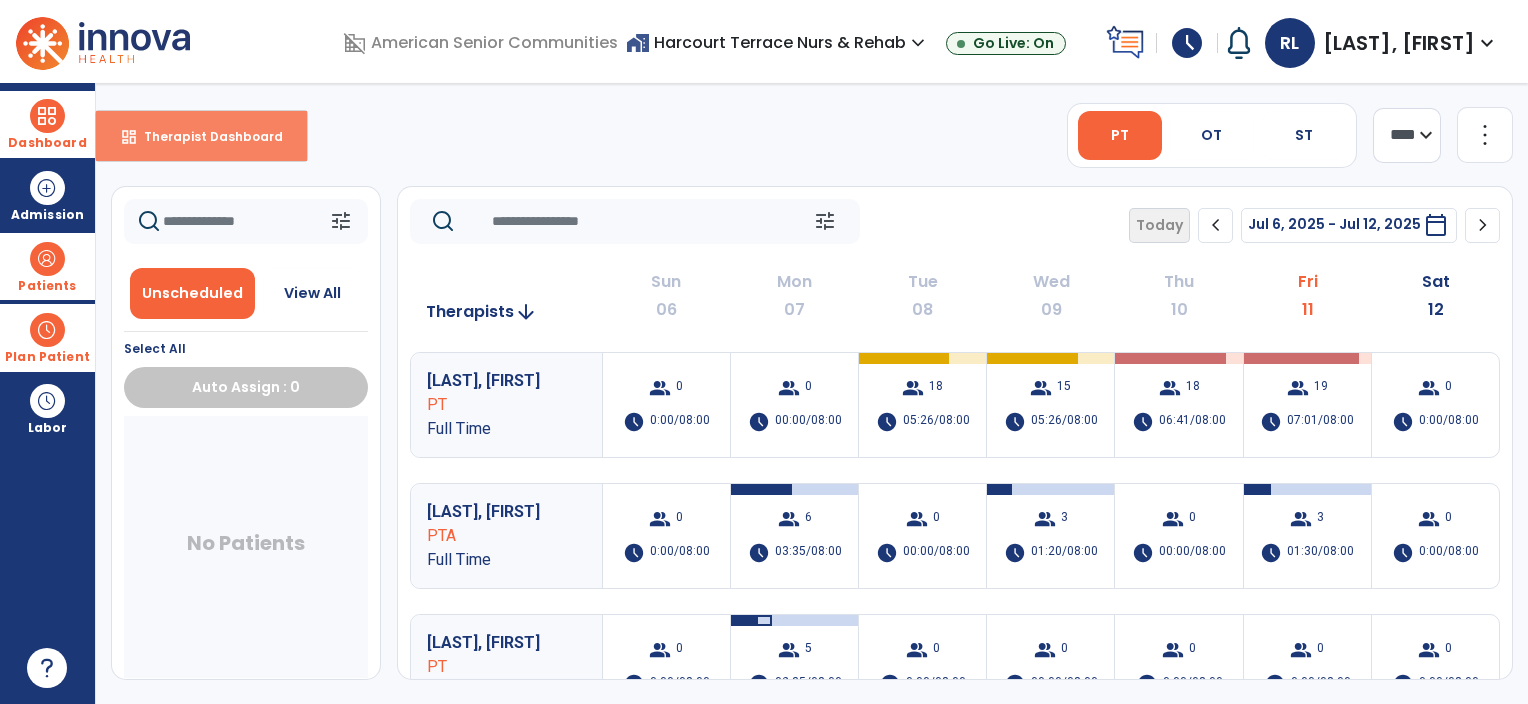 click on "dashboard  Therapist Dashboard" at bounding box center (201, 136) 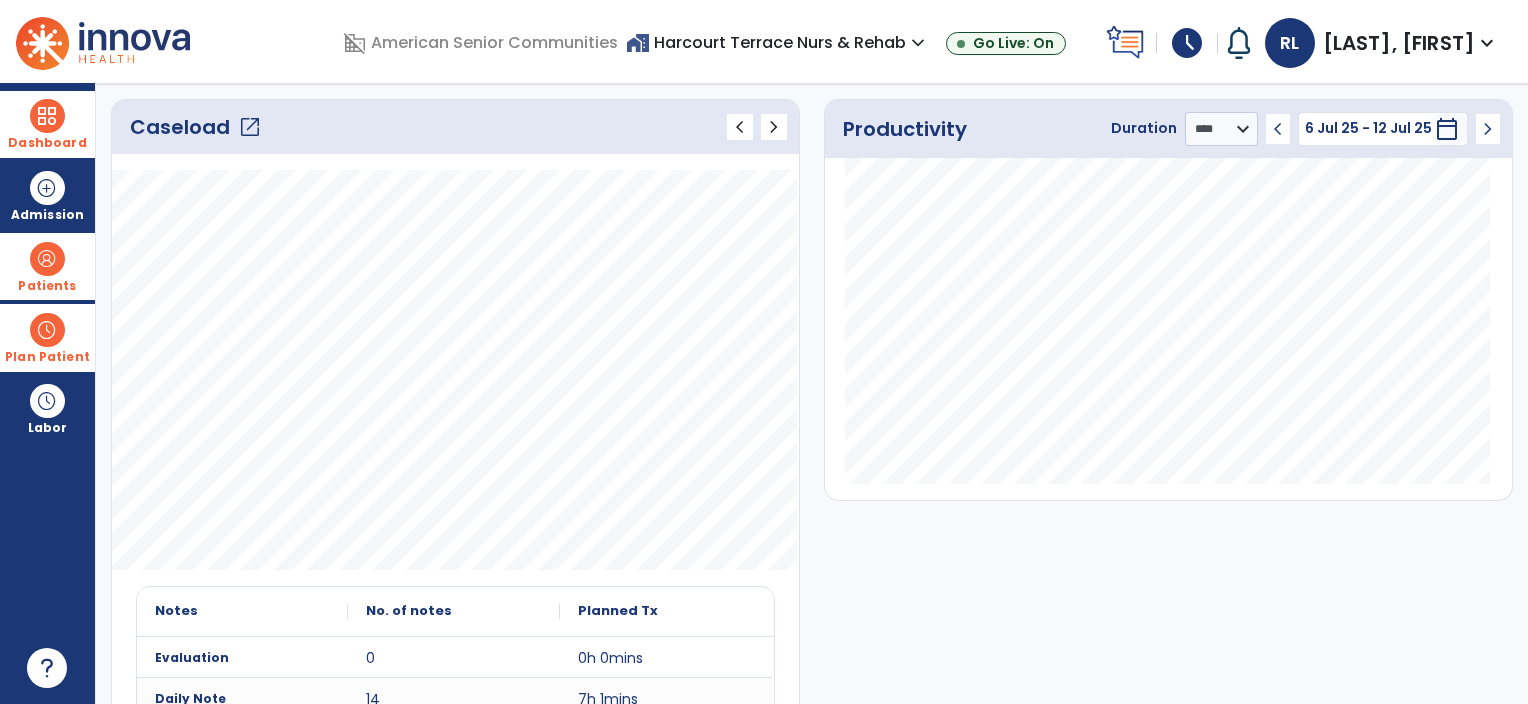 scroll, scrollTop: 232, scrollLeft: 0, axis: vertical 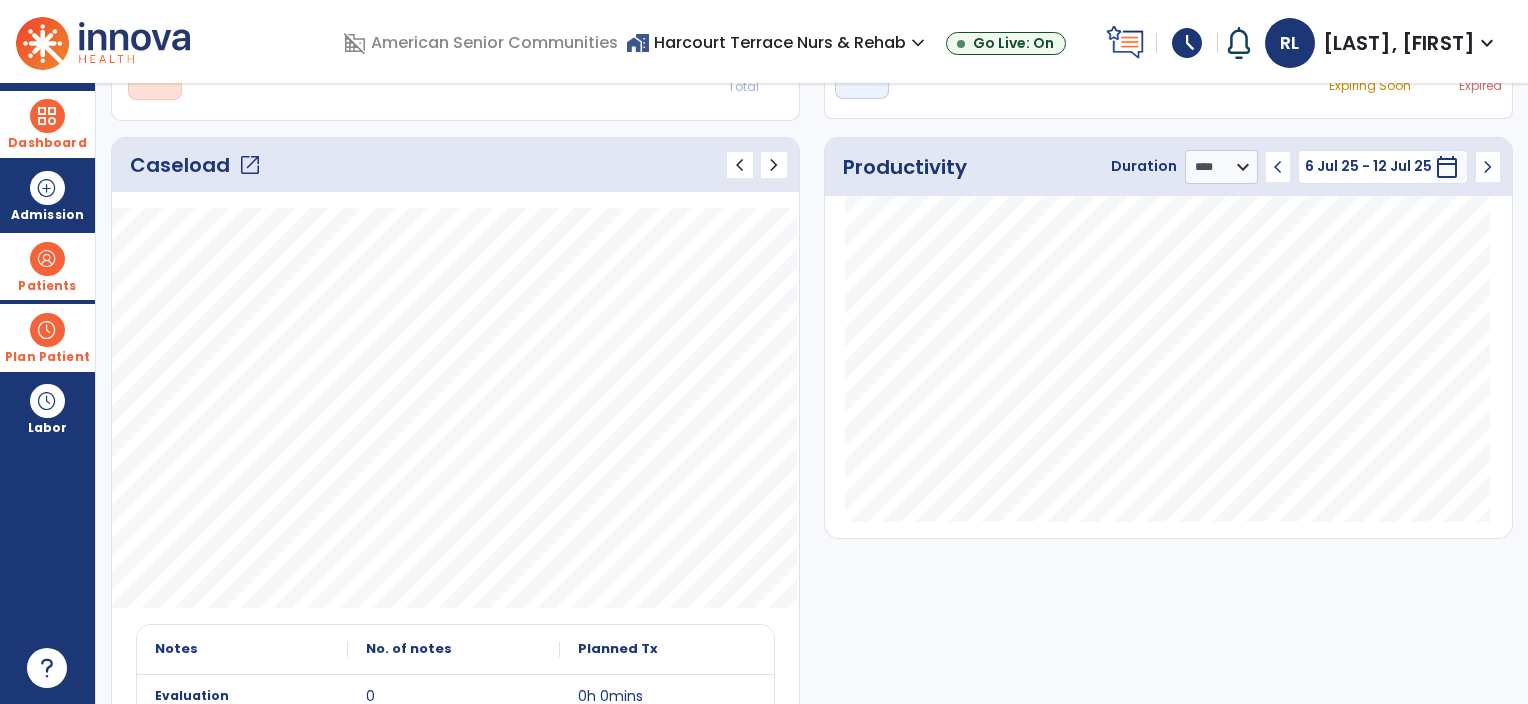 click on "open_in_new" 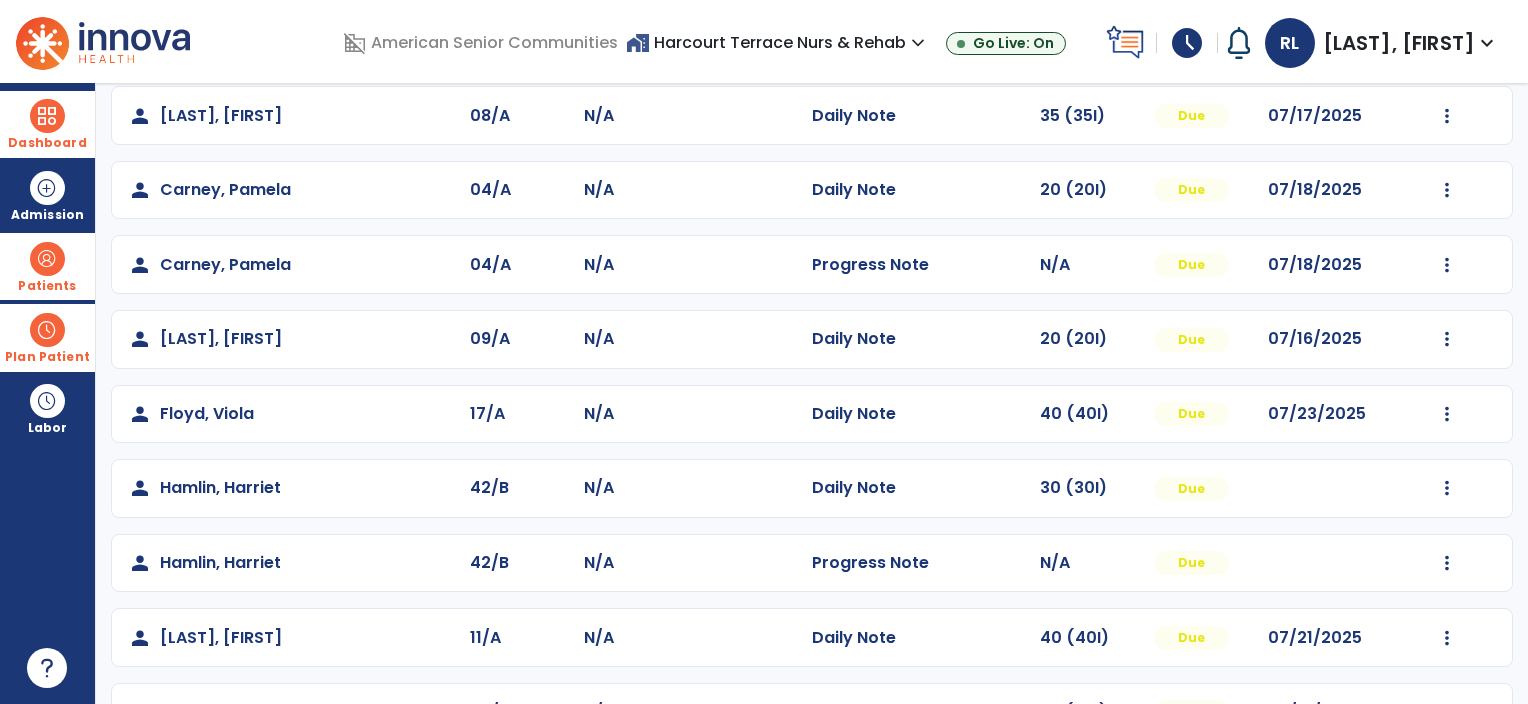 scroll, scrollTop: 255, scrollLeft: 0, axis: vertical 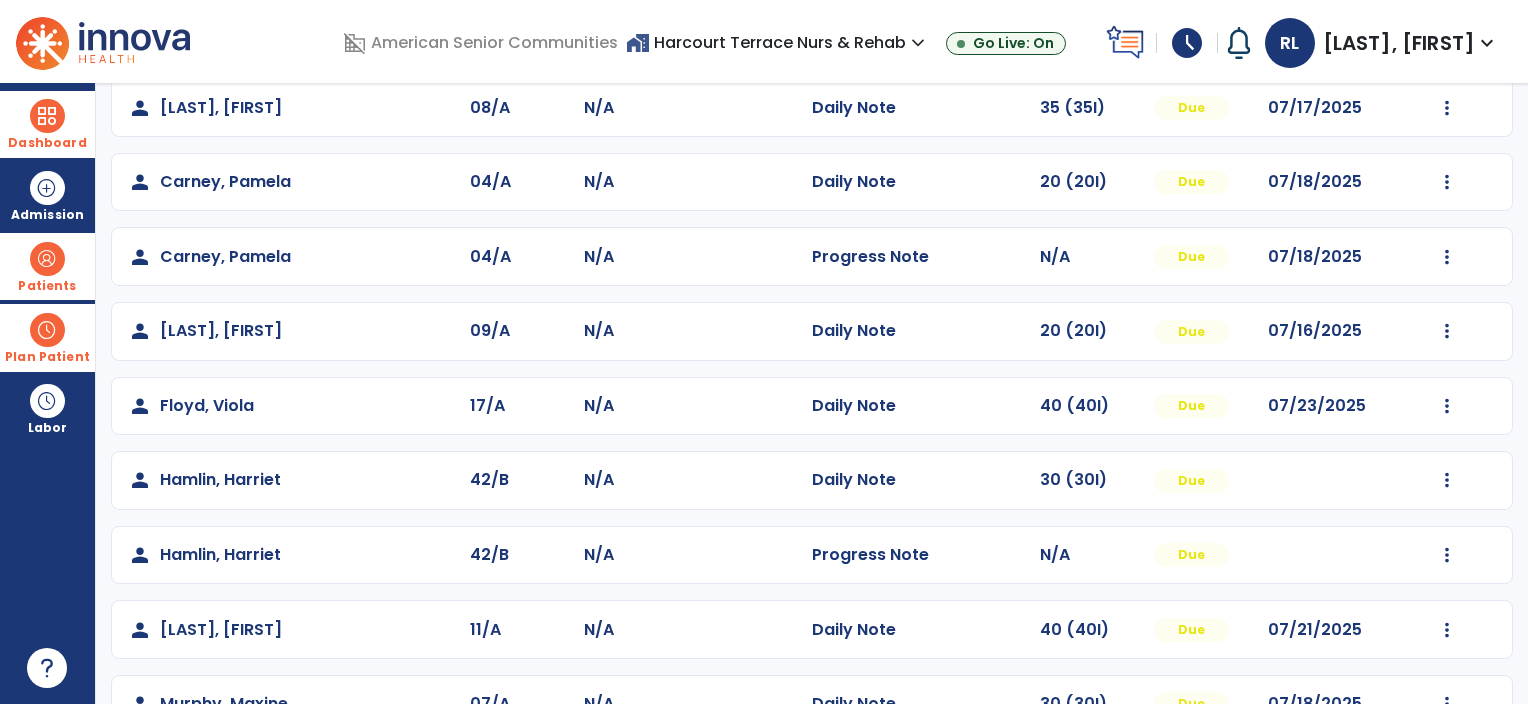 click at bounding box center (47, 116) 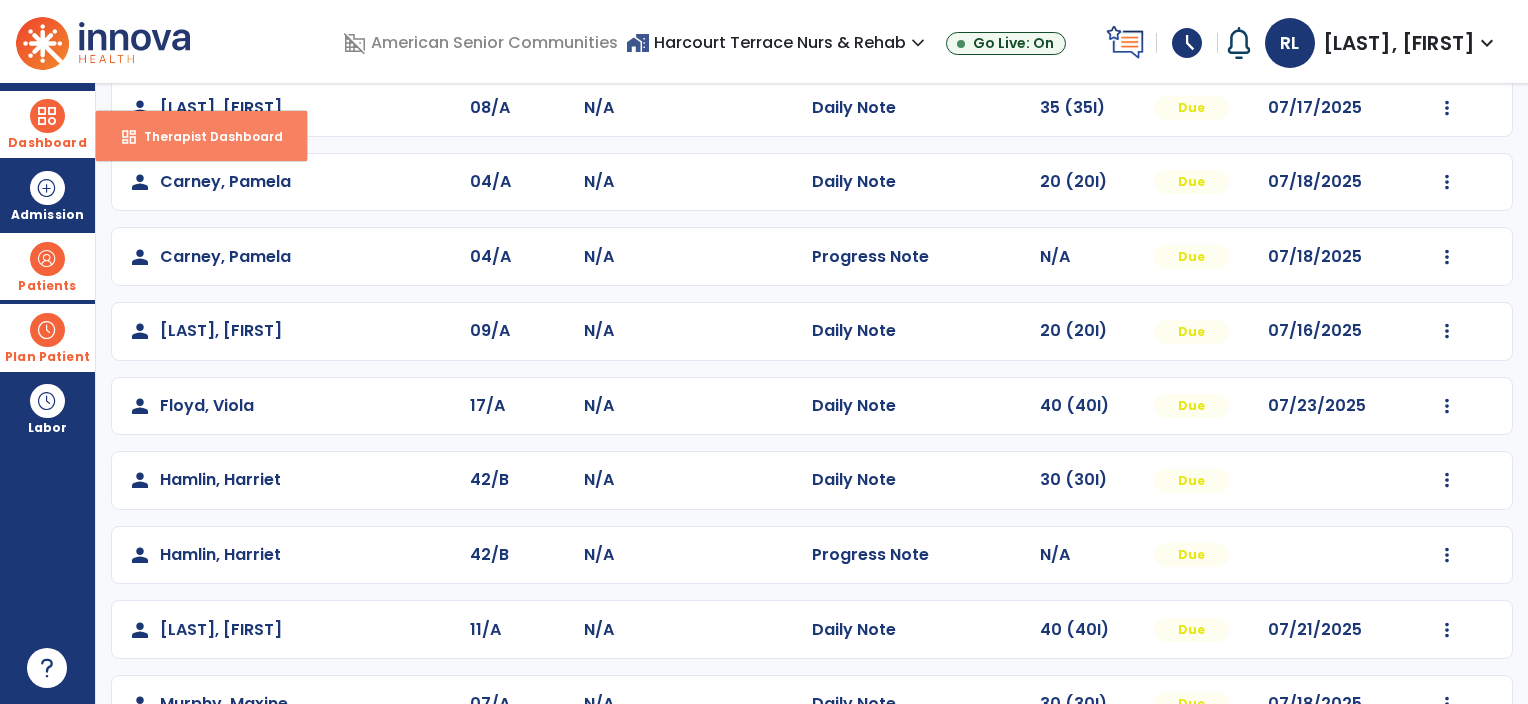 click on "Therapist Dashboard" at bounding box center (205, 136) 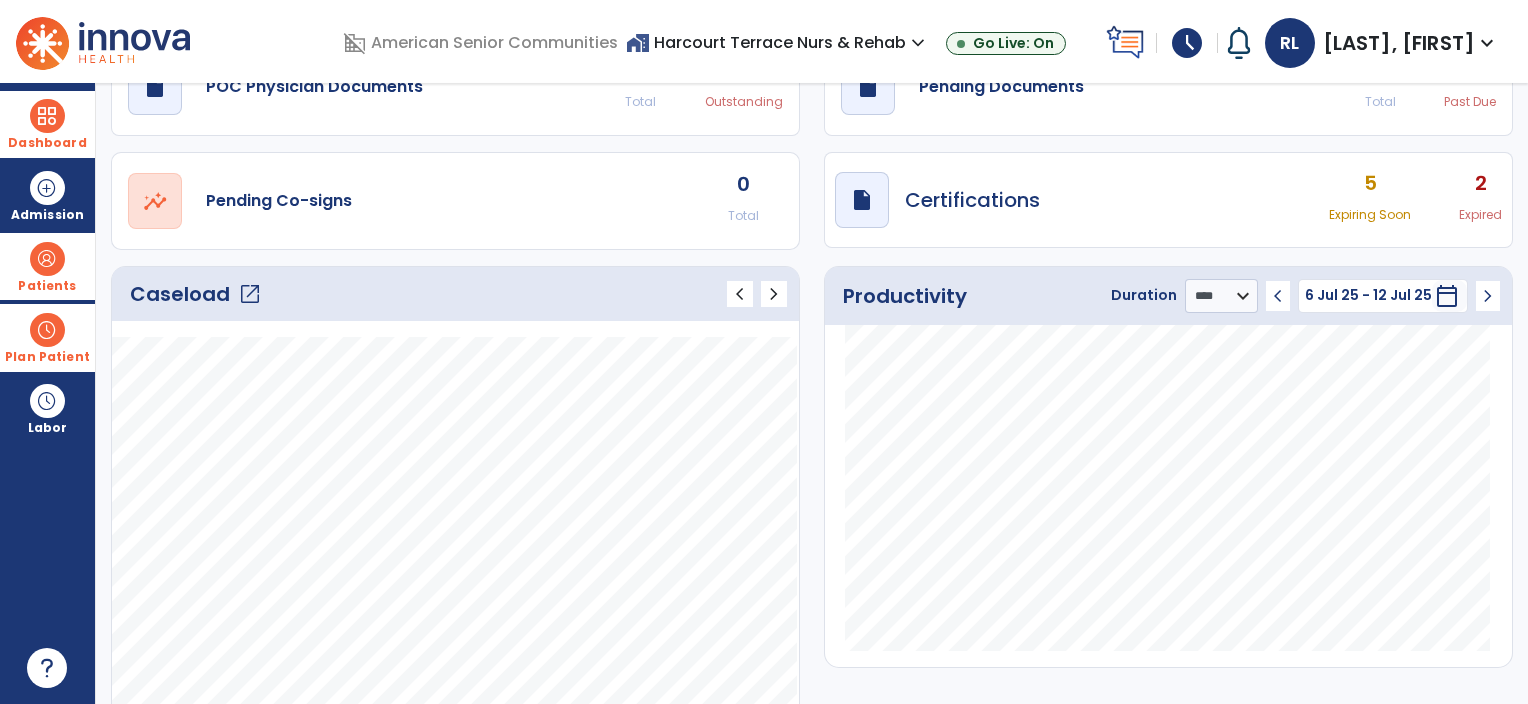 scroll, scrollTop: 6, scrollLeft: 0, axis: vertical 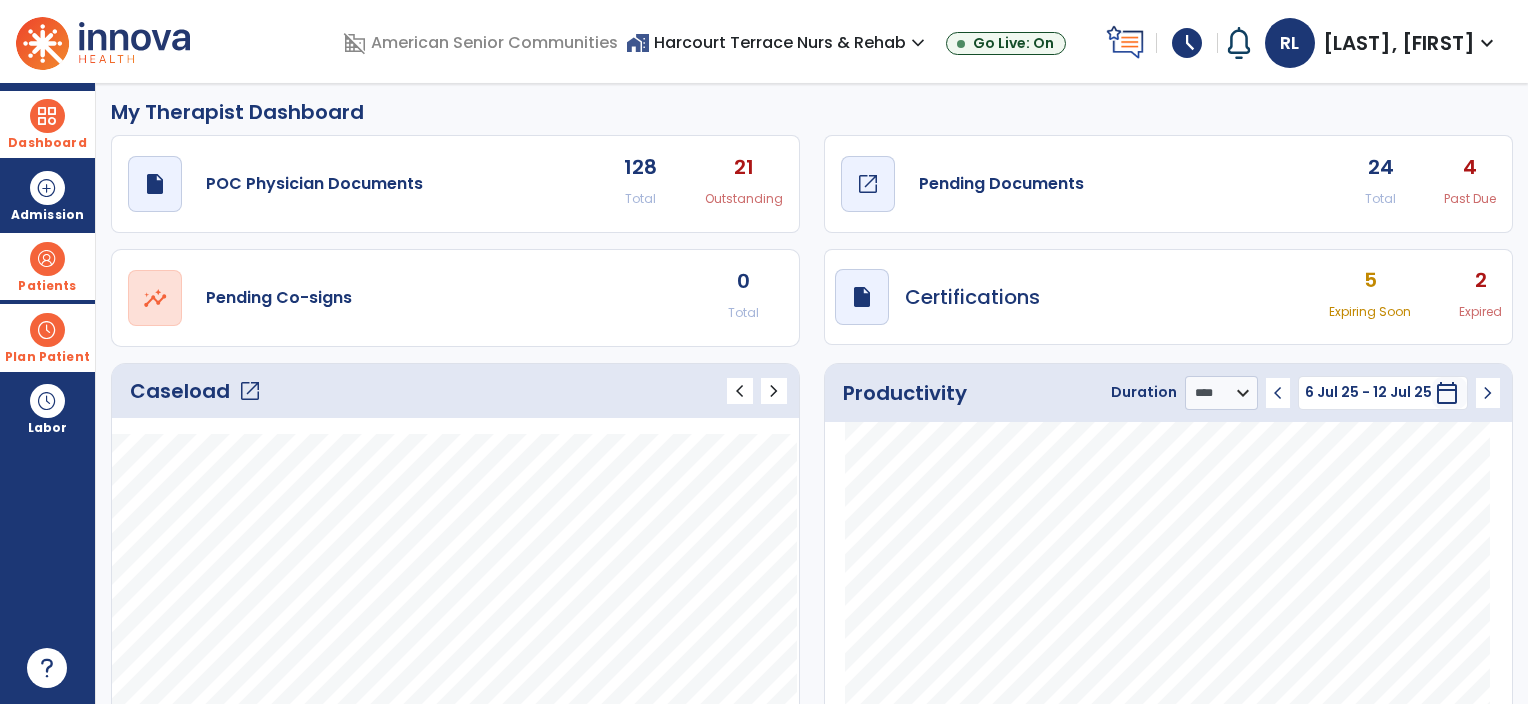 click on "draft   open_in_new  Pending Documents" 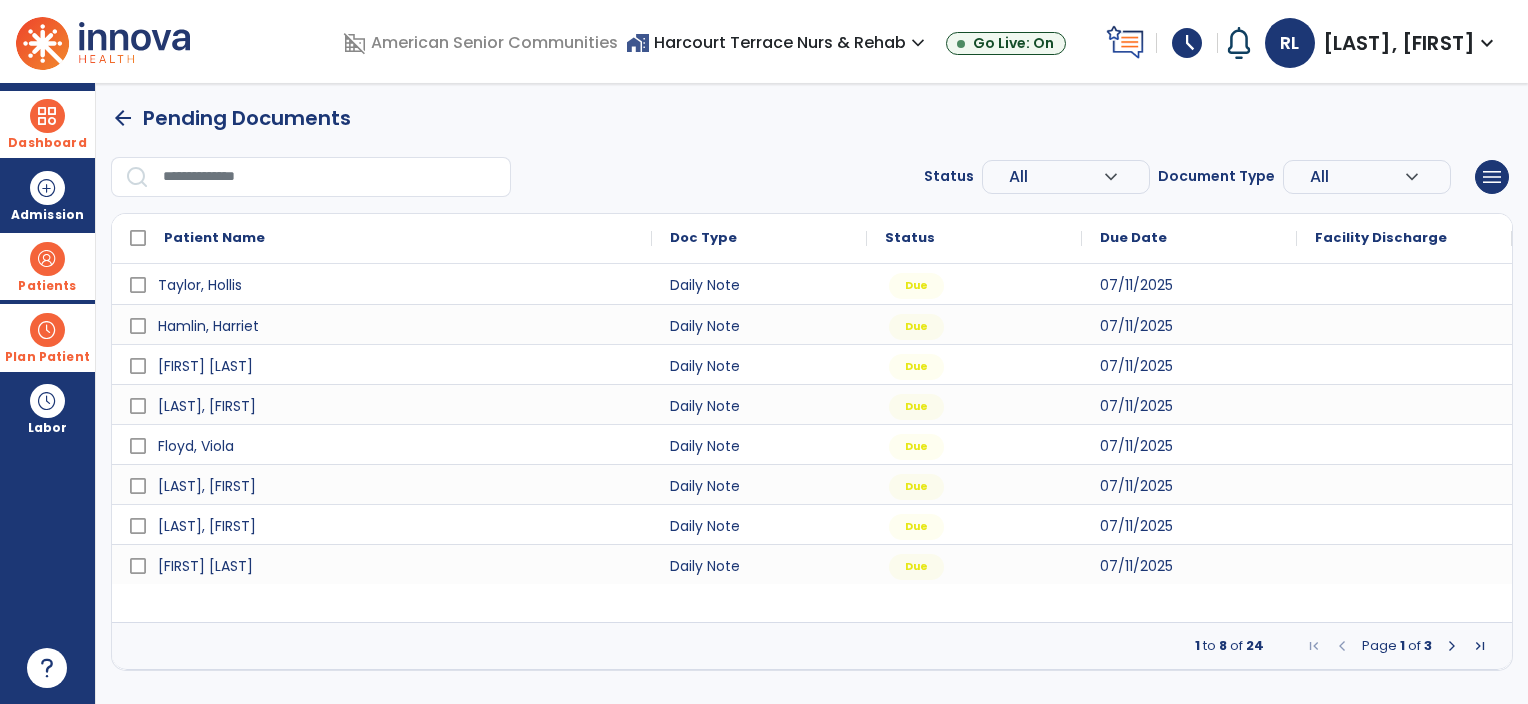click on "arrow_back" at bounding box center [123, 118] 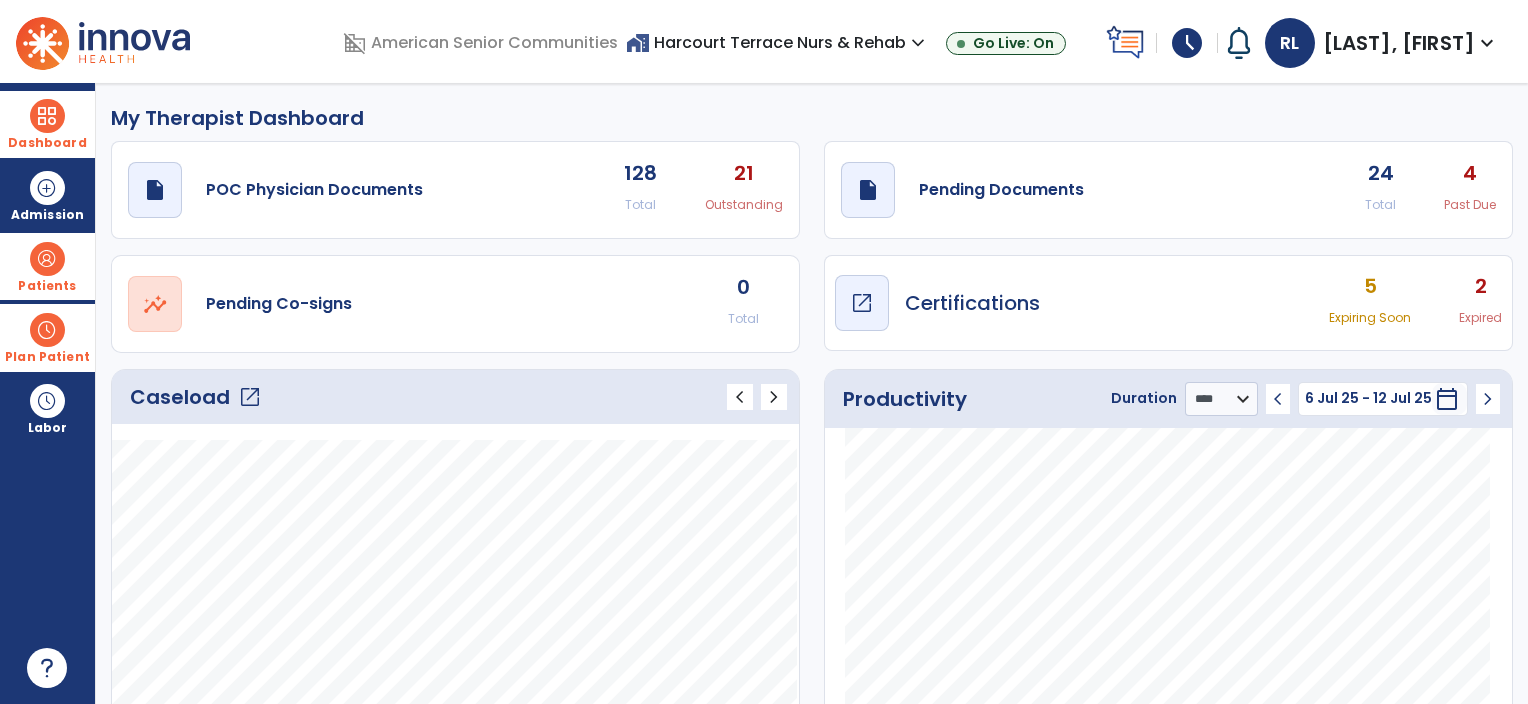 click on "Certifications" at bounding box center (972, 303) 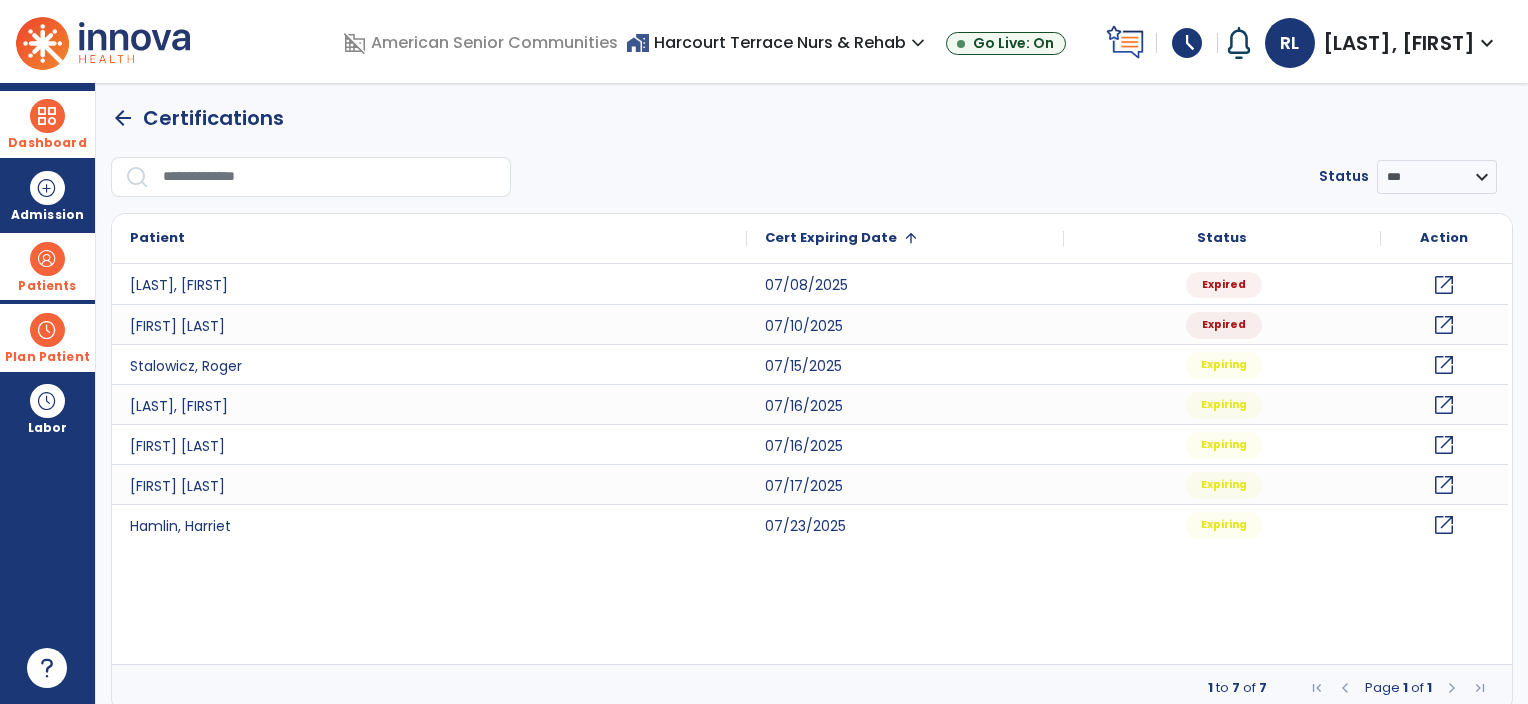click on "Status *** ******* ********" 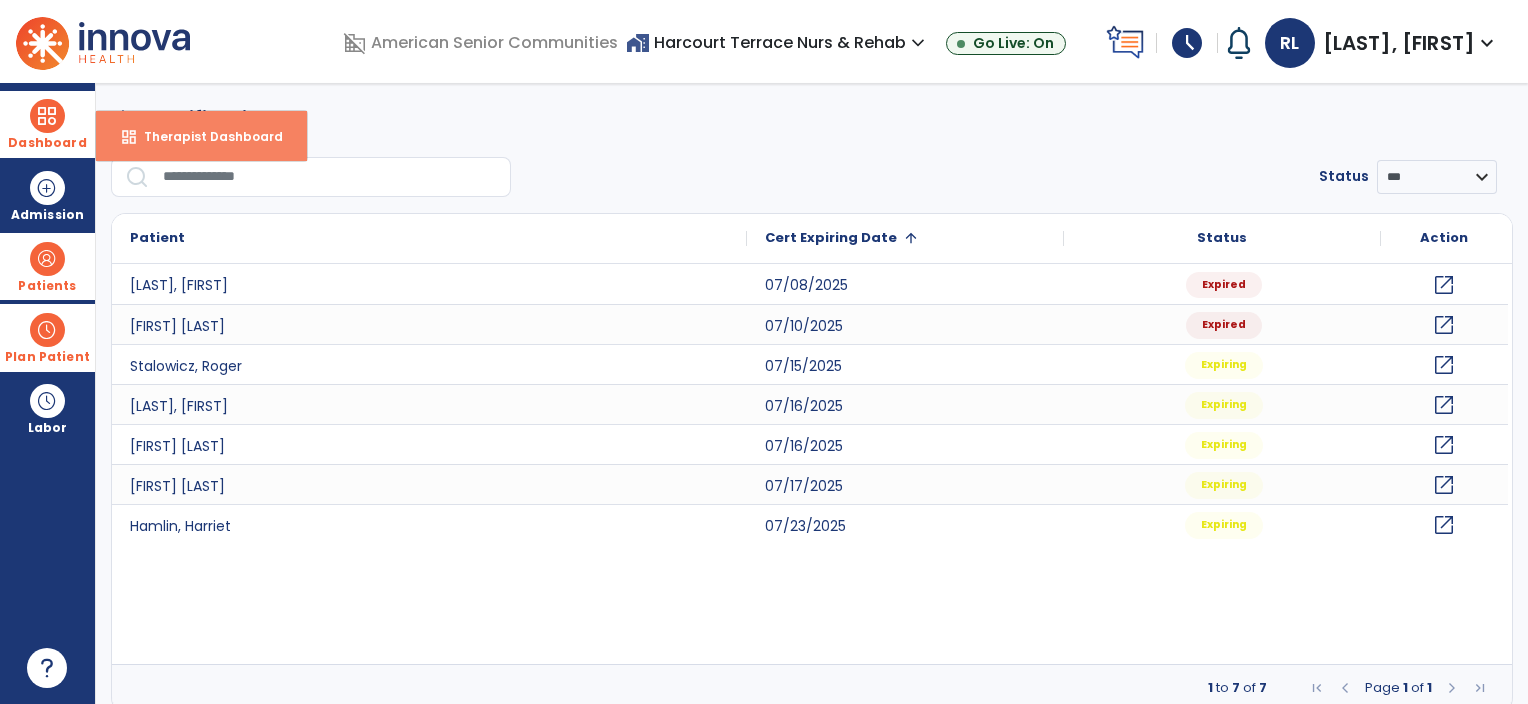 click on "dashboard  Therapist Dashboard" at bounding box center [201, 136] 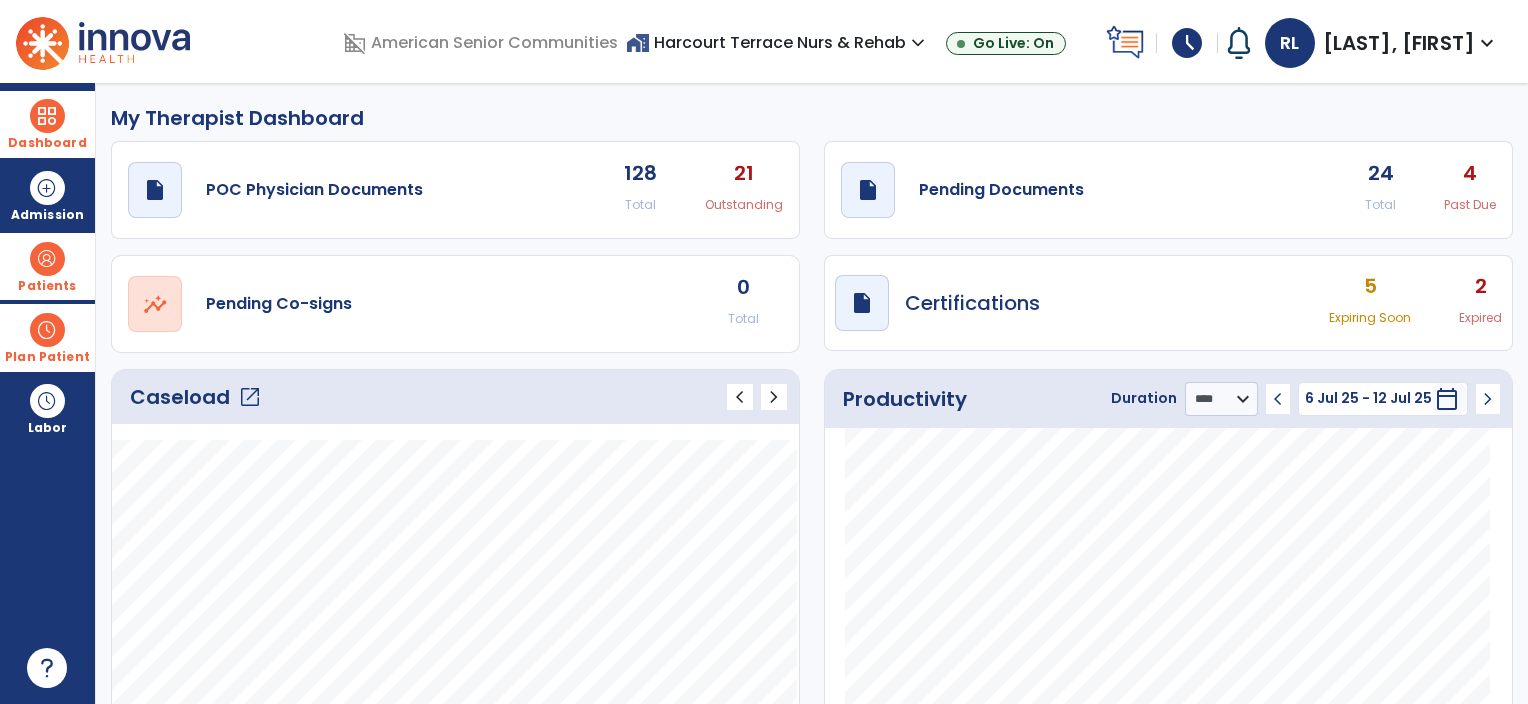 click on "open_in_new" 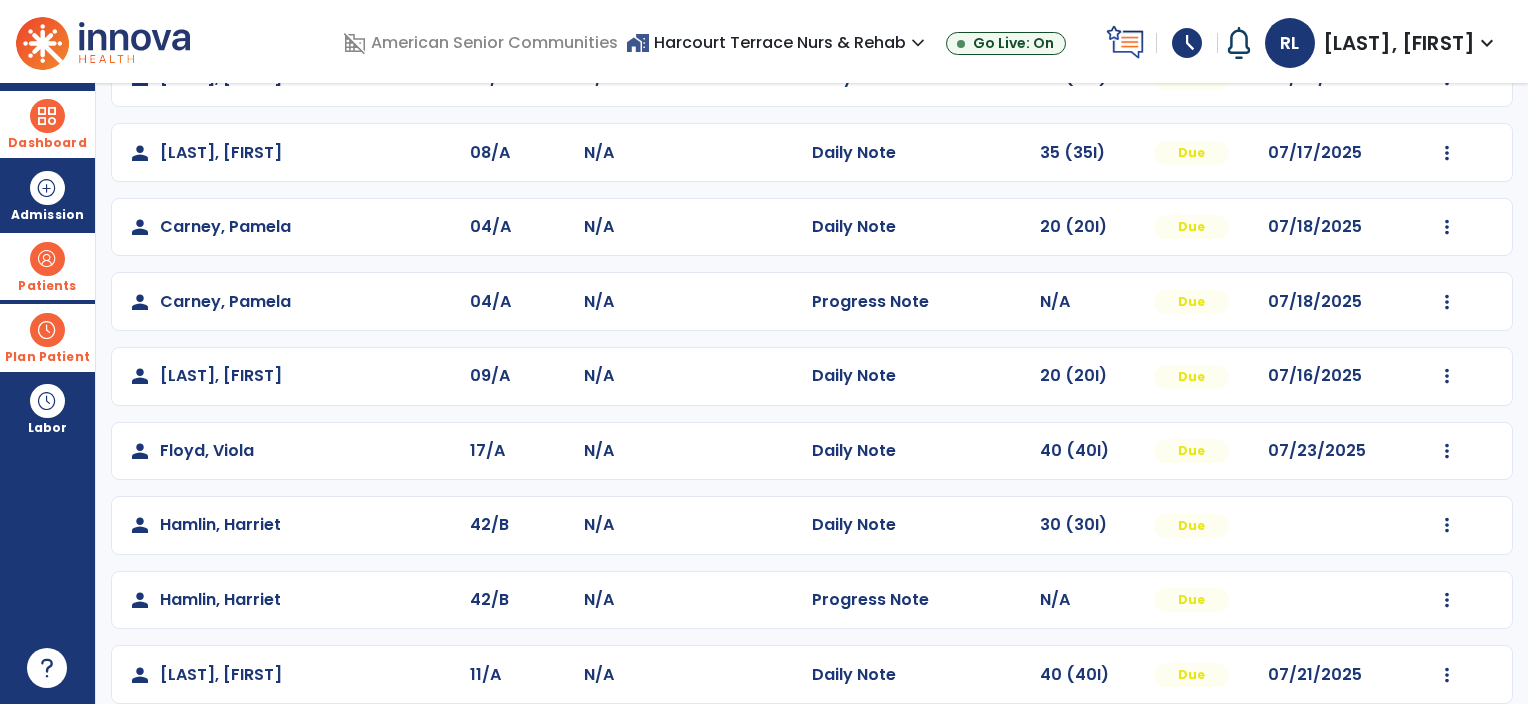scroll, scrollTop: 212, scrollLeft: 0, axis: vertical 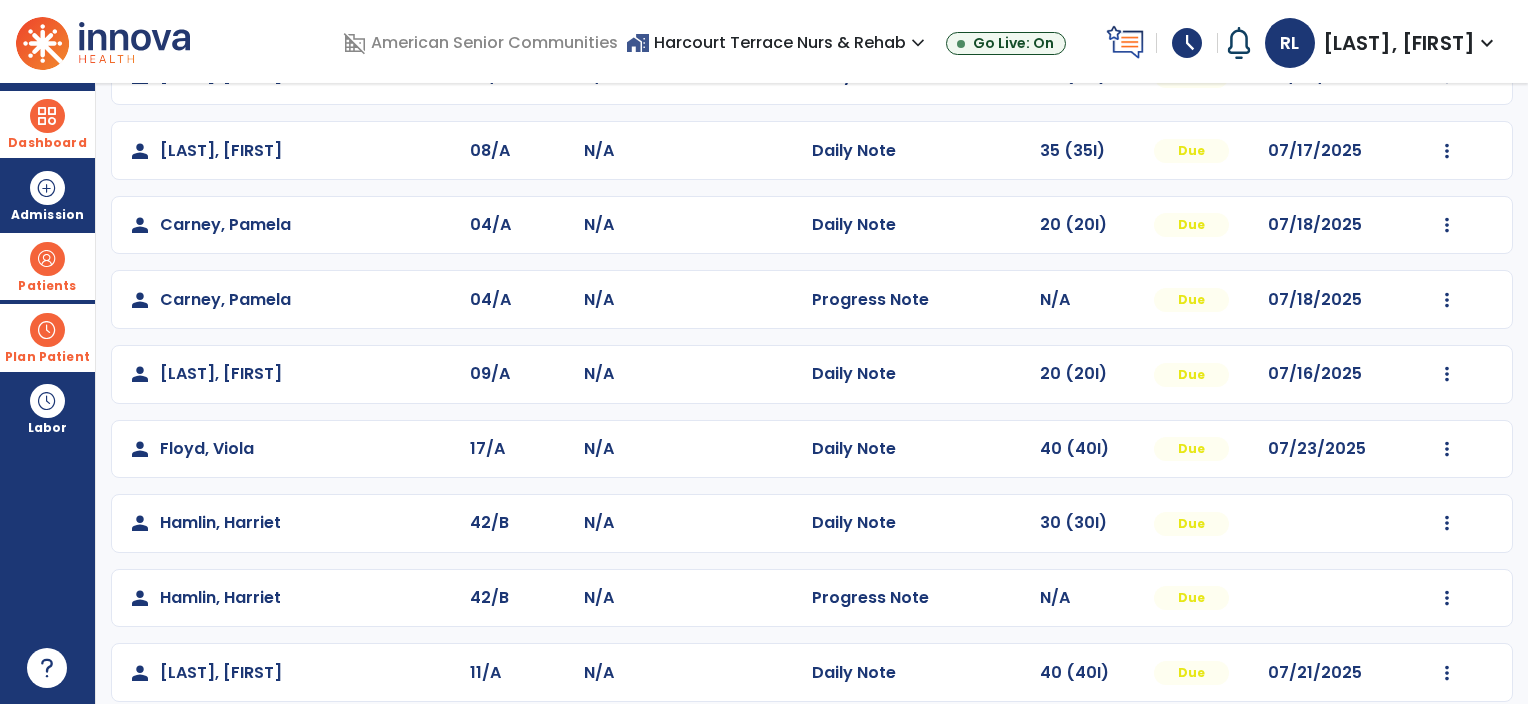 click on "Mark Visit As Complete   Reset Note   Open Document   G + C Mins" 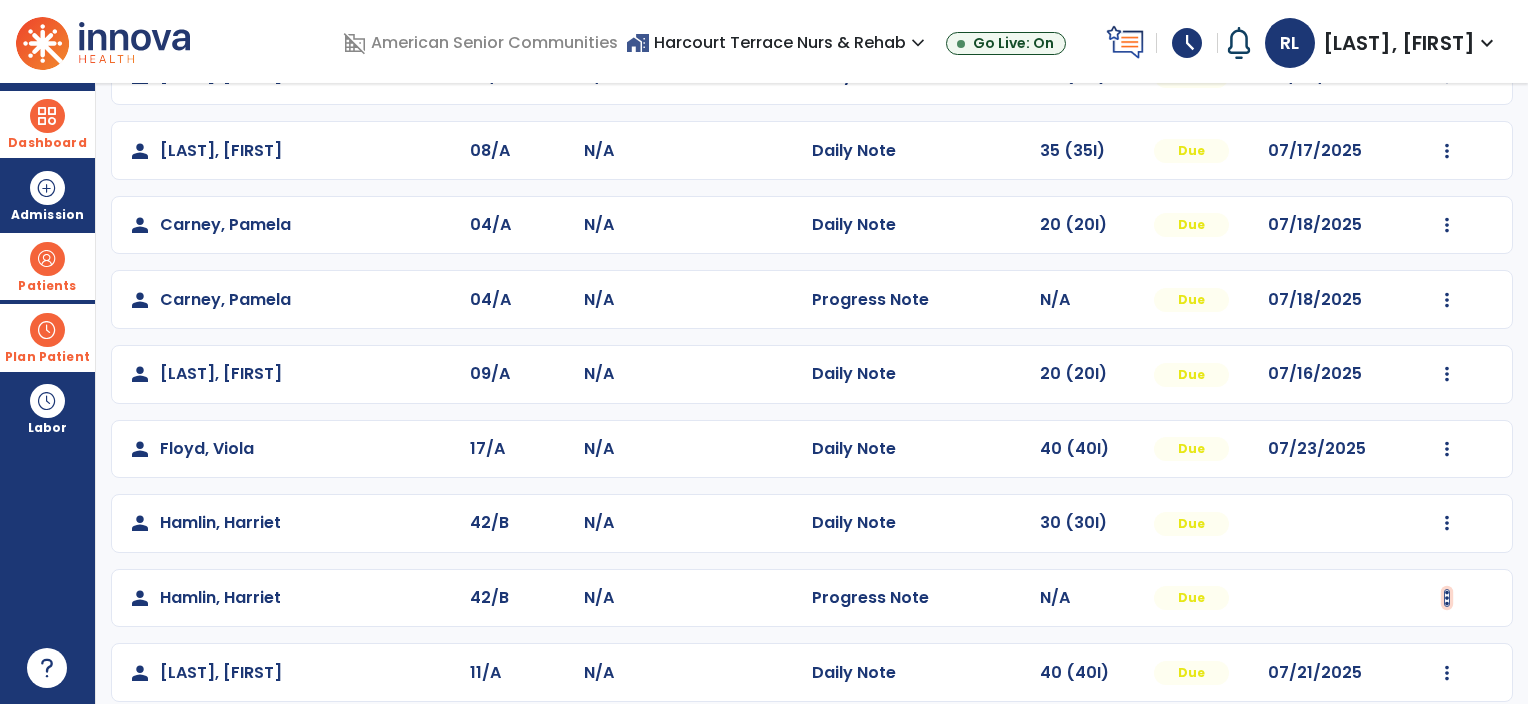 click at bounding box center (1447, 76) 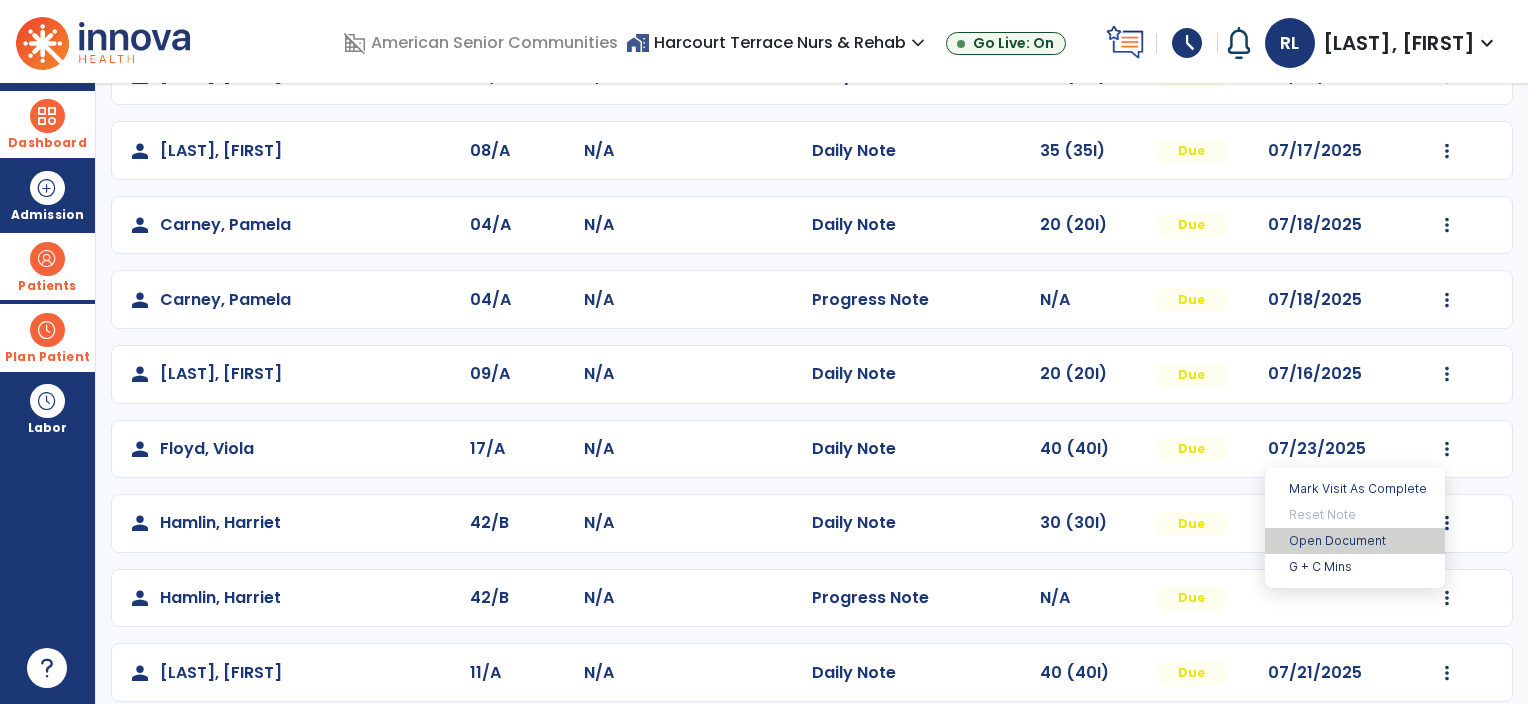 click on "Open Document" at bounding box center [1355, 541] 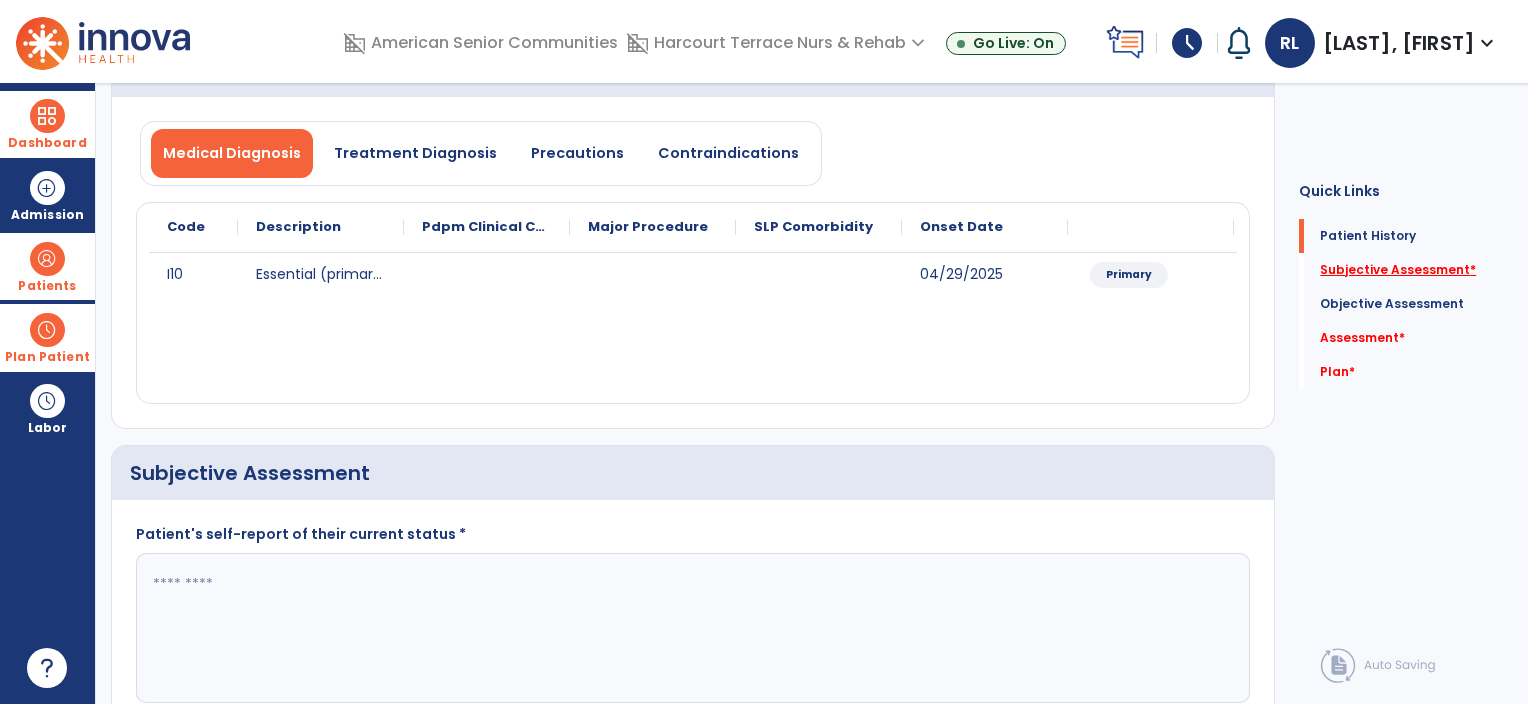 click on "Subjective Assessment   *" 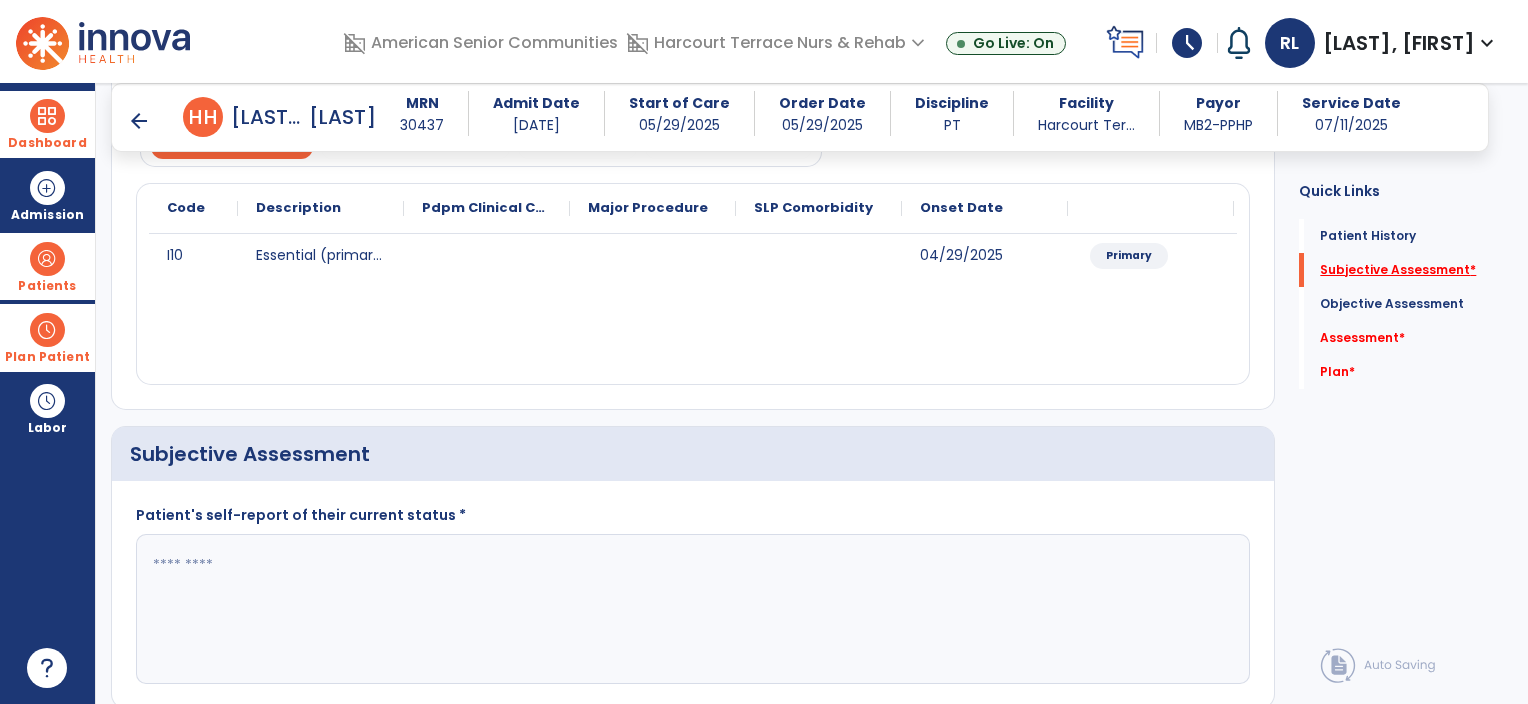 scroll, scrollTop: 39, scrollLeft: 0, axis: vertical 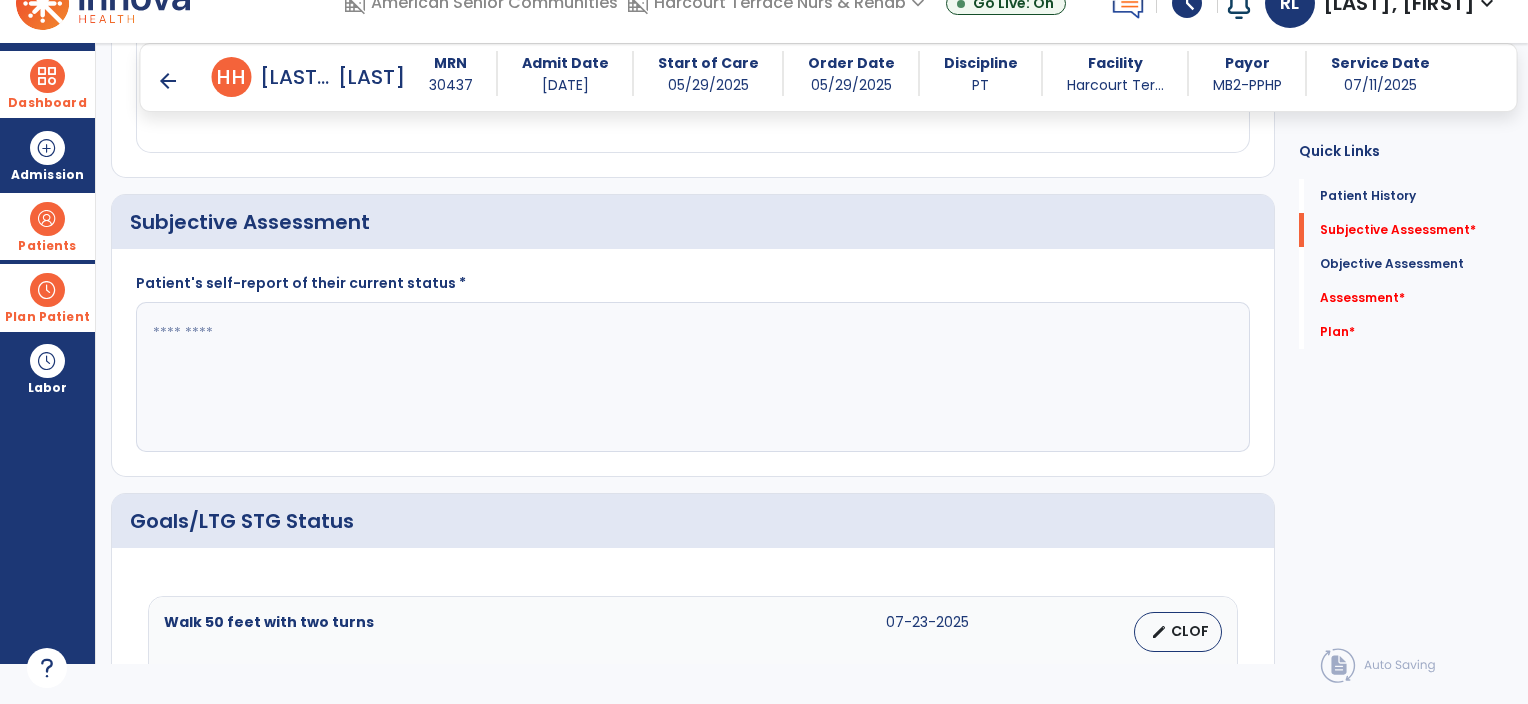 click 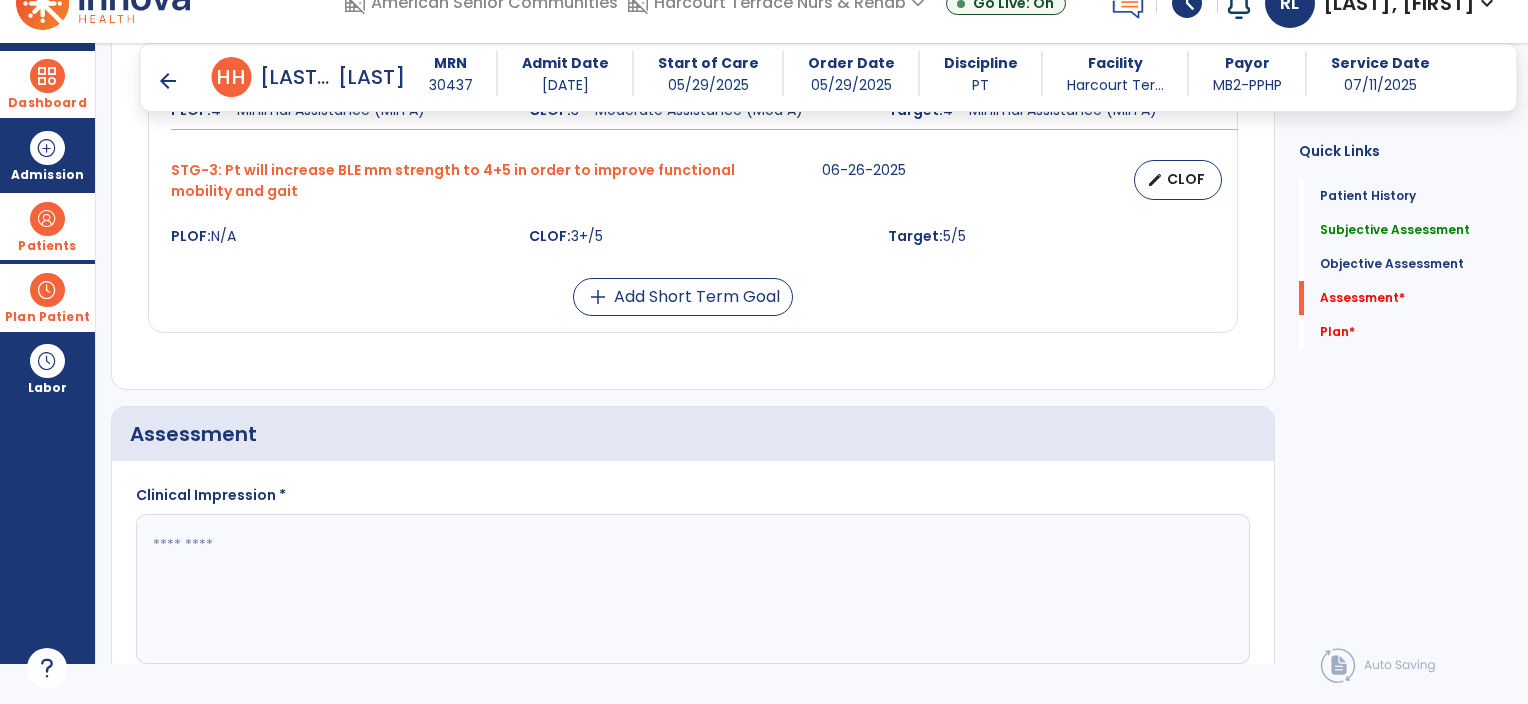 scroll, scrollTop: 1308, scrollLeft: 0, axis: vertical 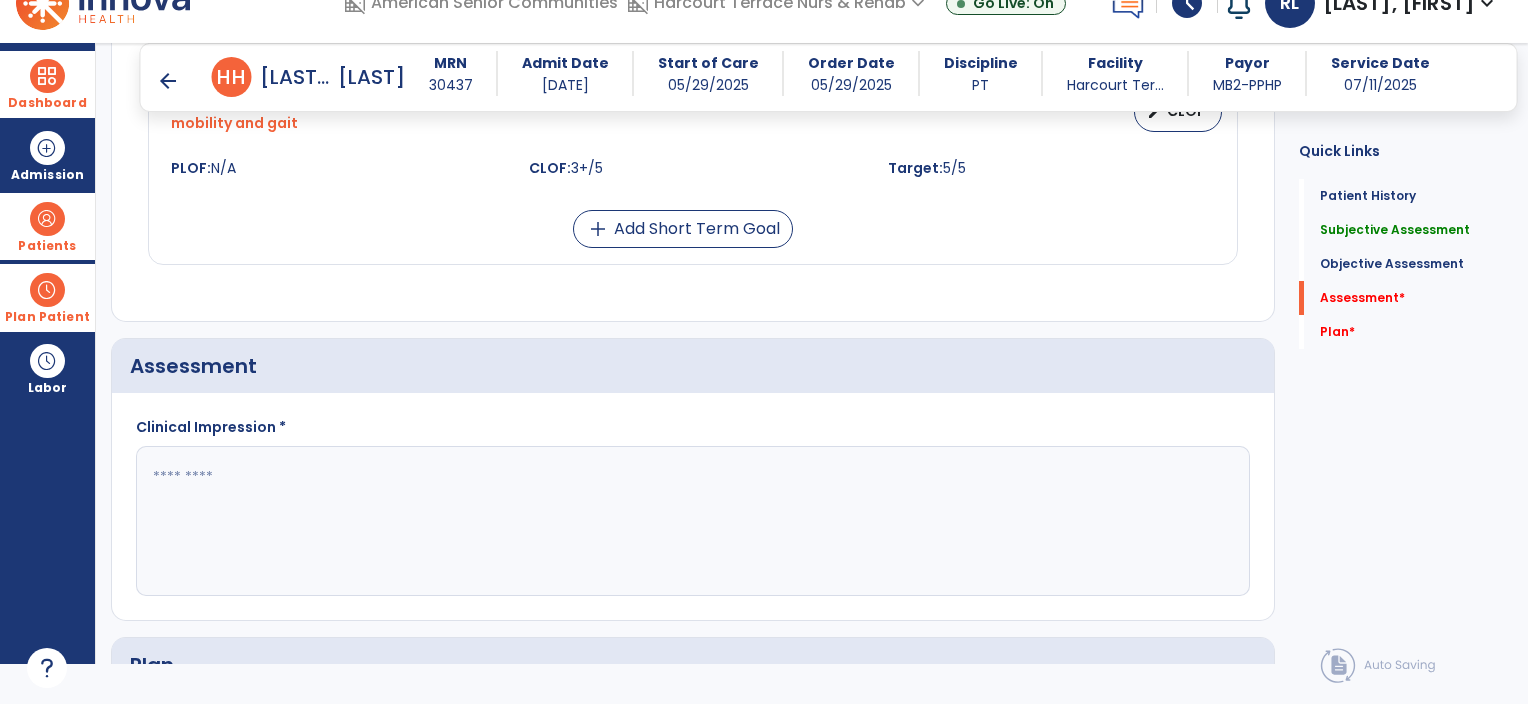 type on "********" 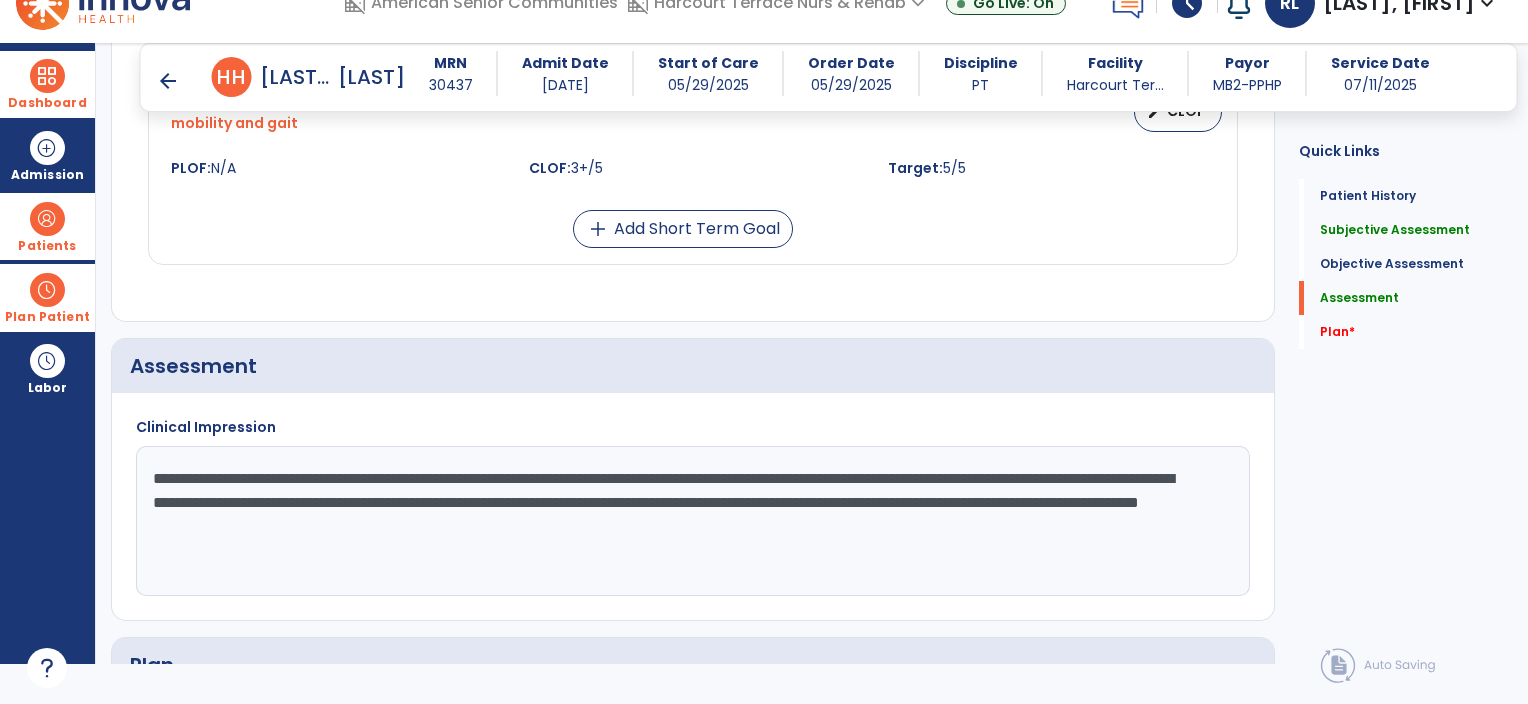 click on "**********" 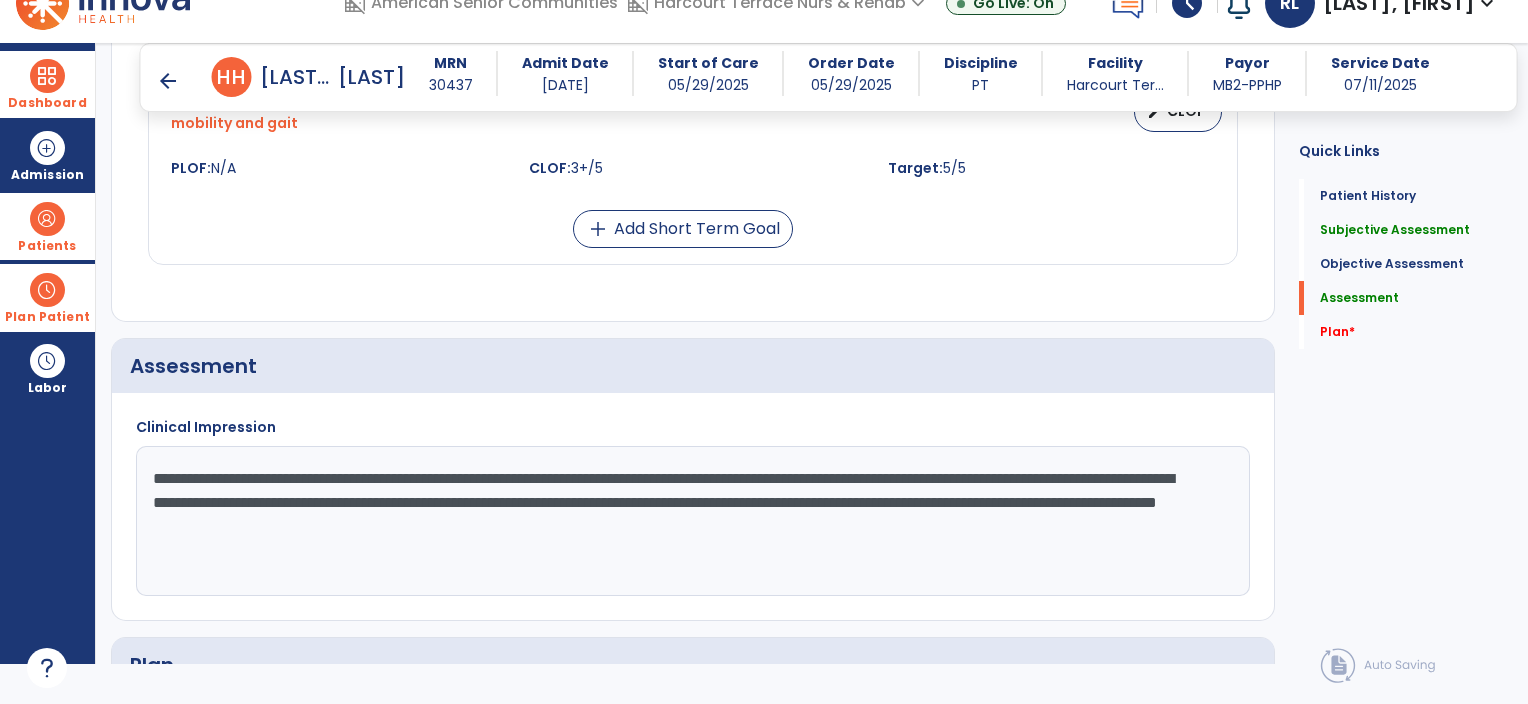 click on "**********" 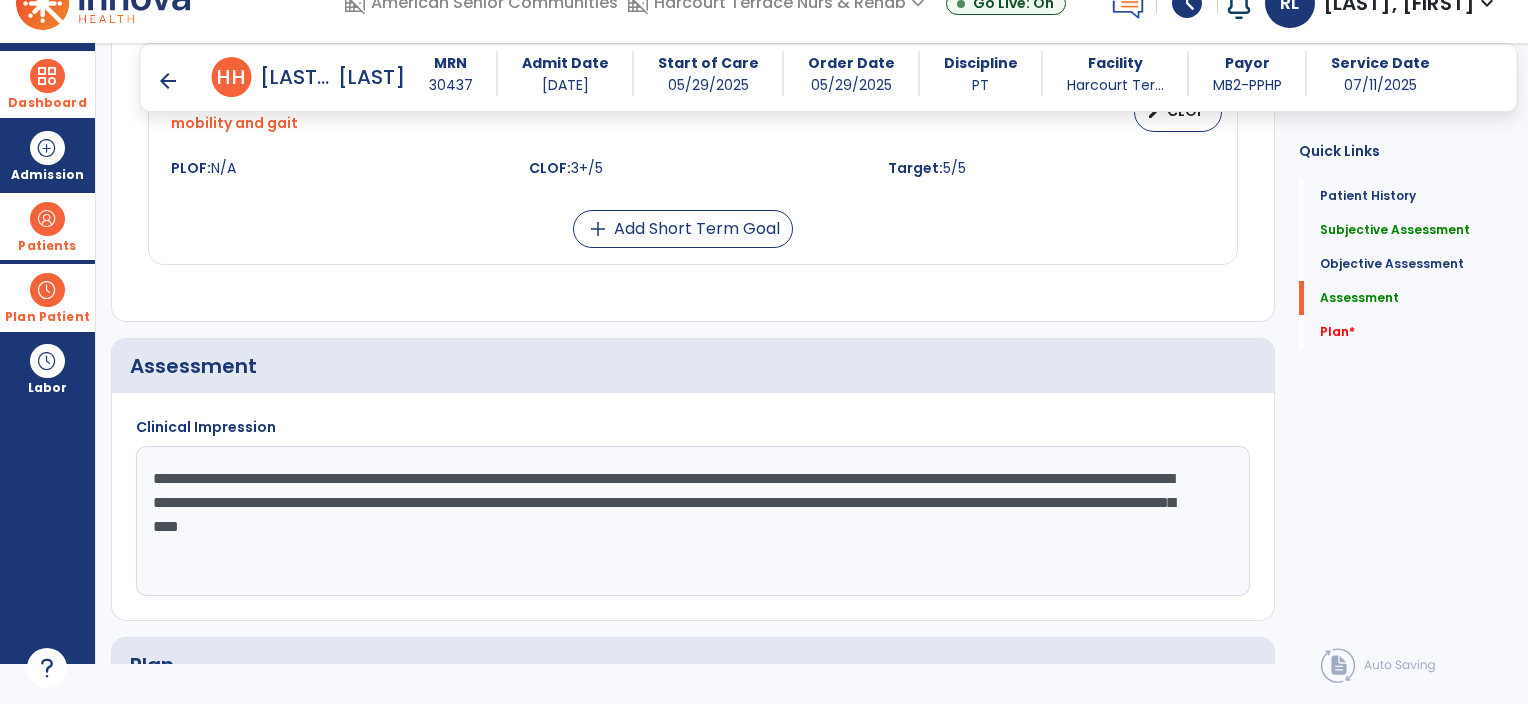 click on "**********" 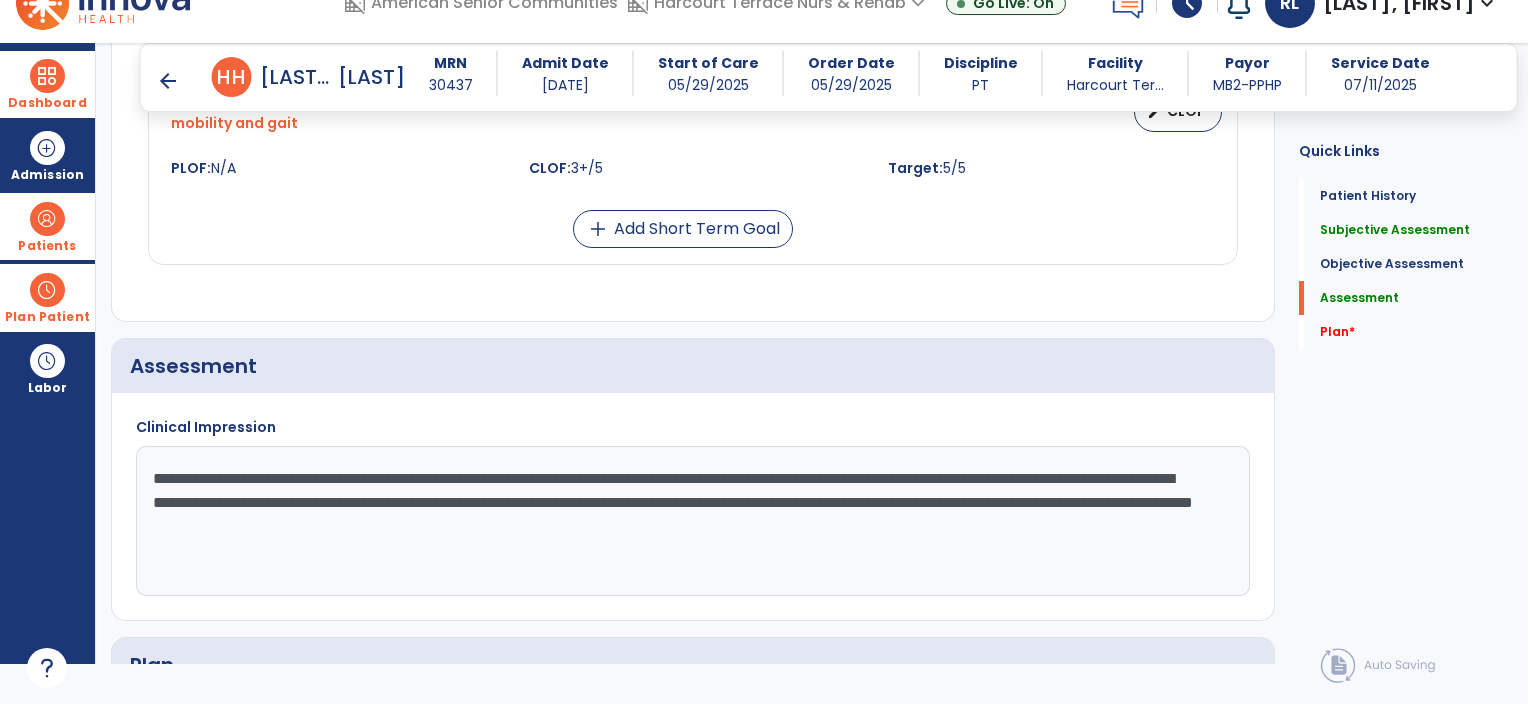 click on "**********" 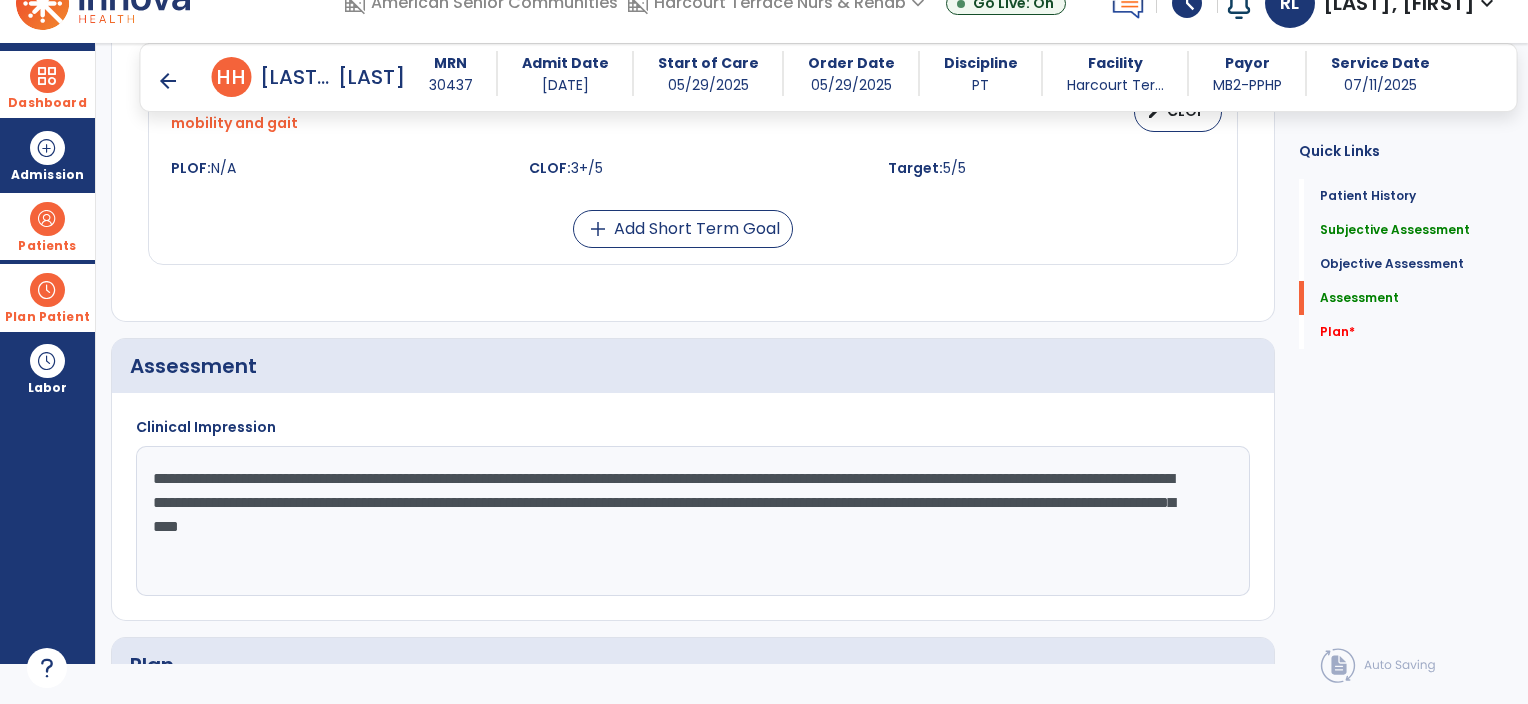 click on "**********" 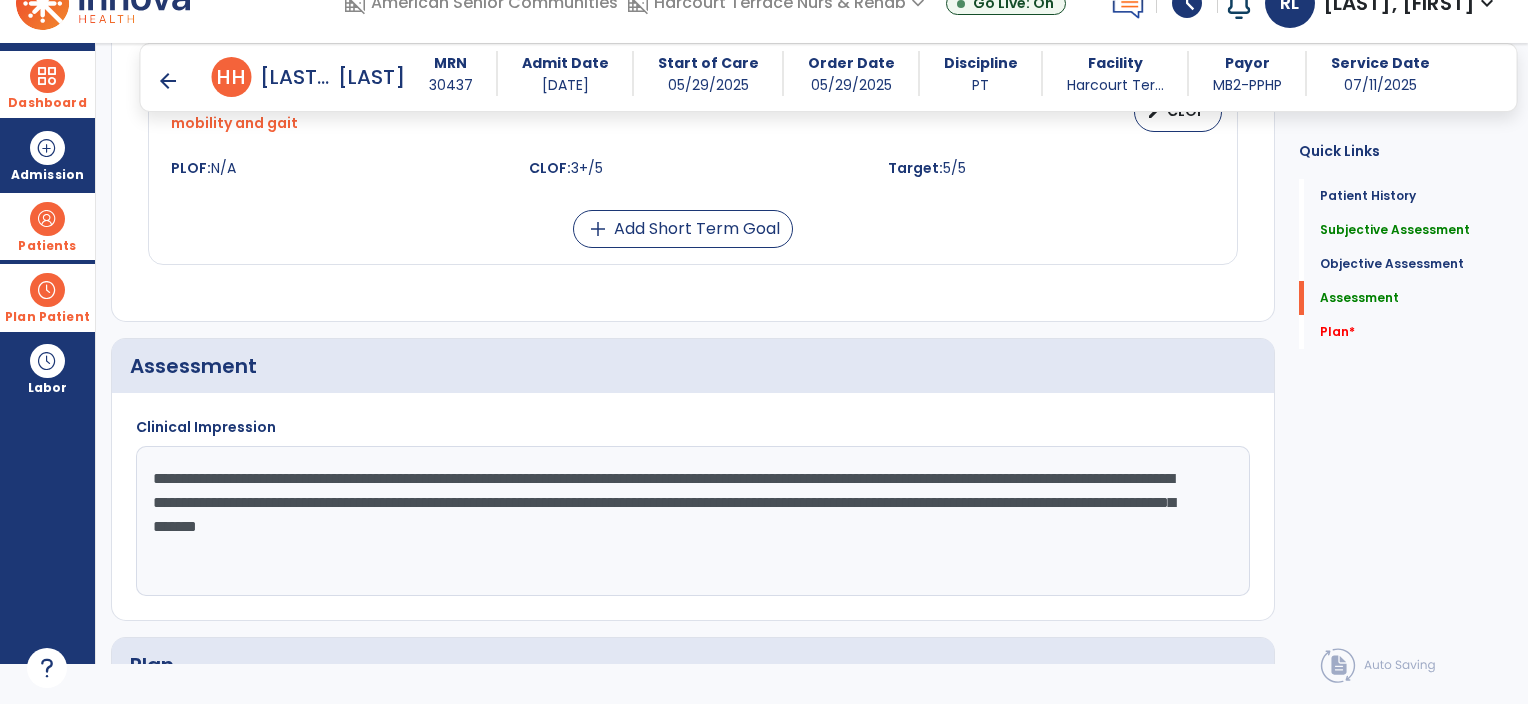 click on "**********" 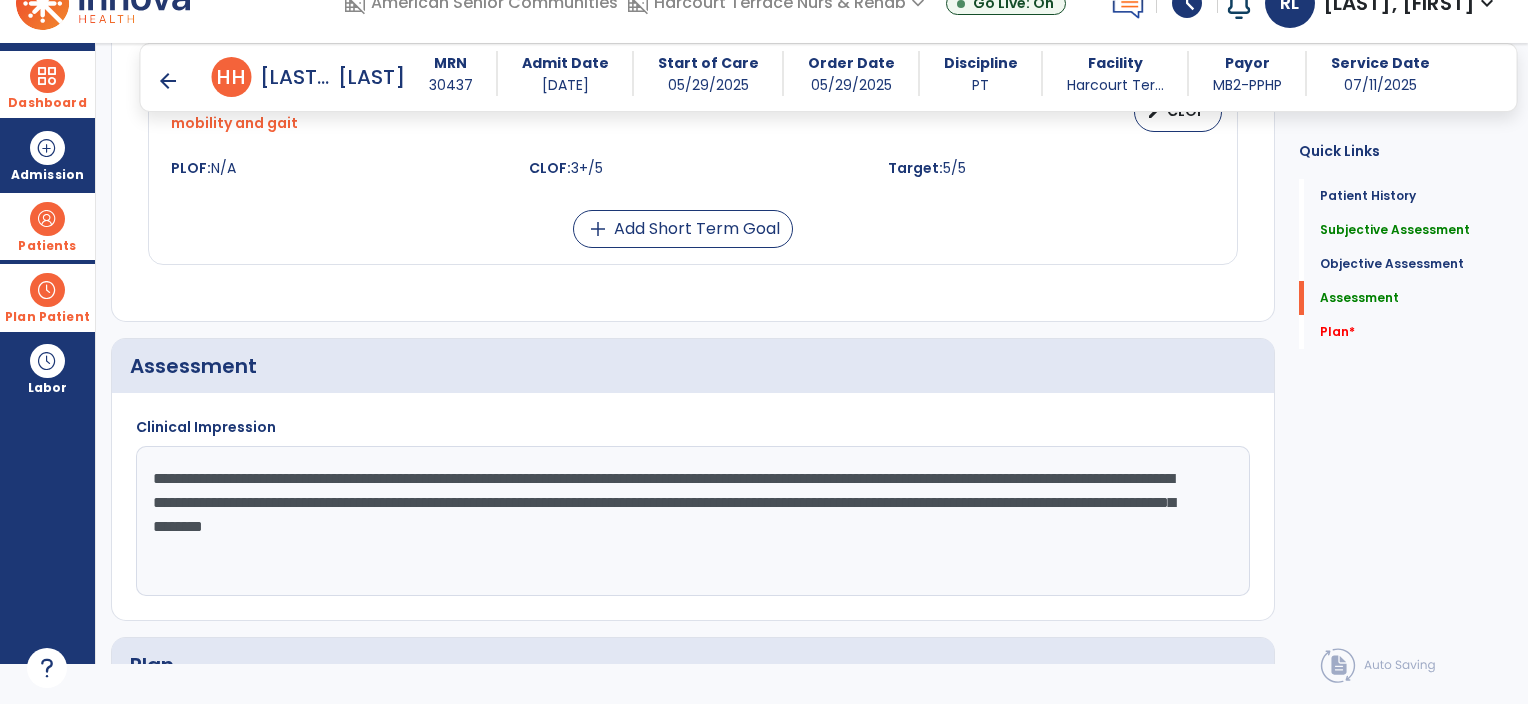 click on "**********" 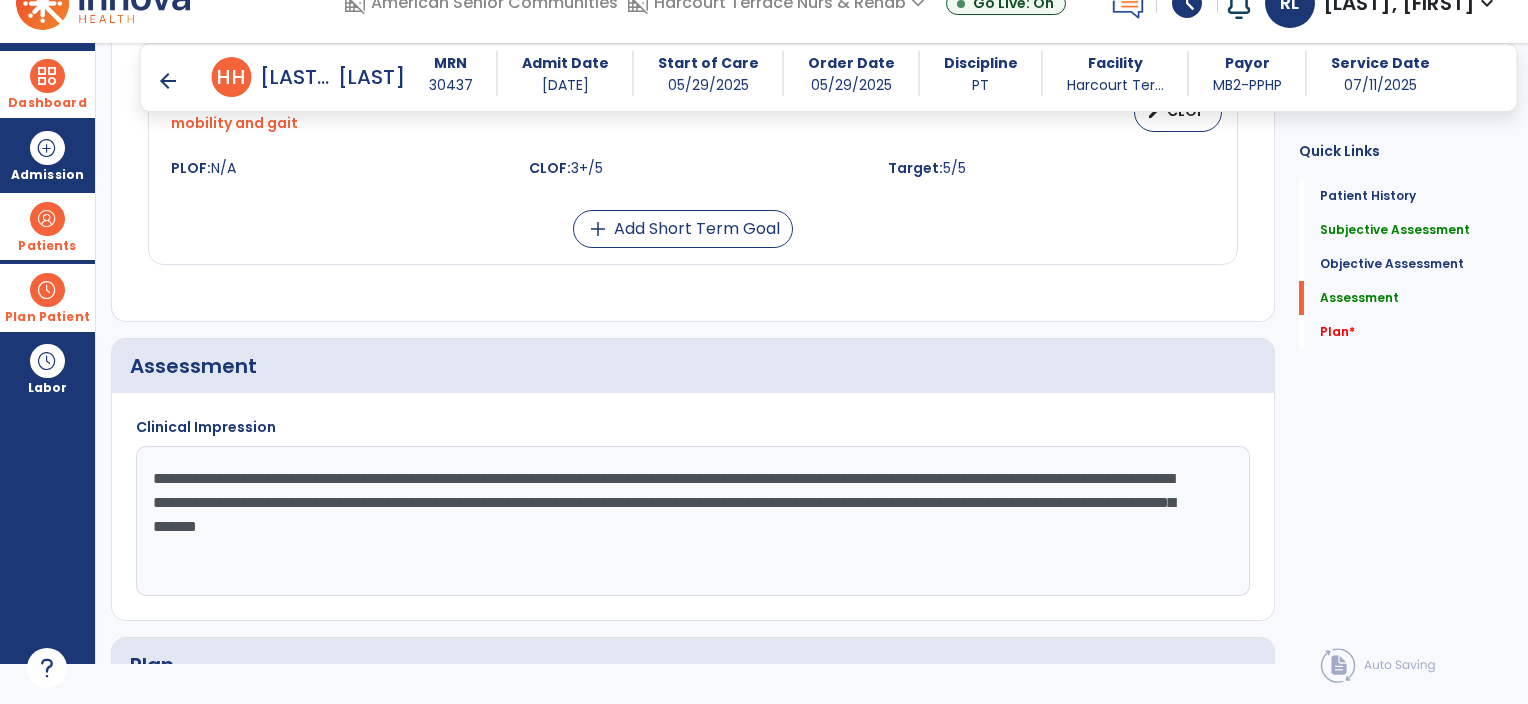 click on "**********" 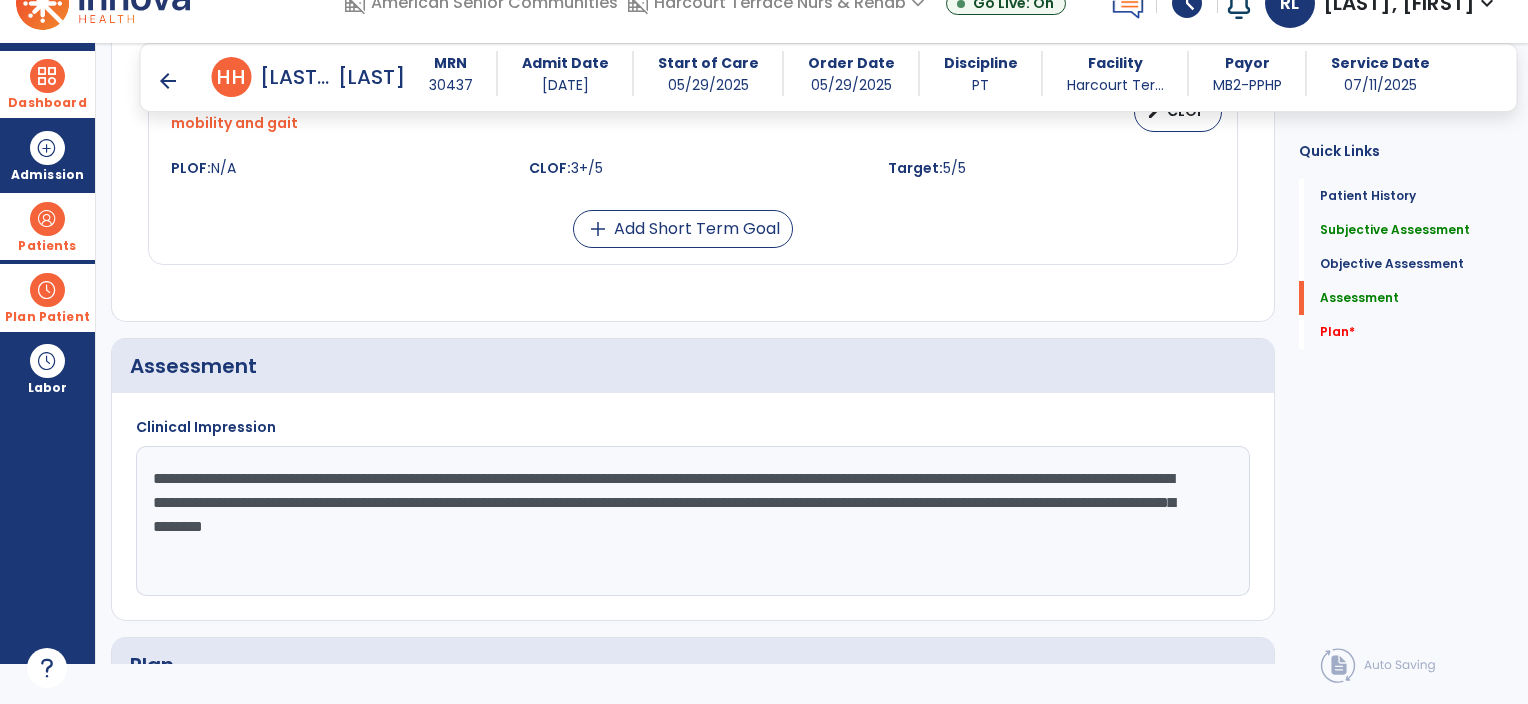 click on "**********" 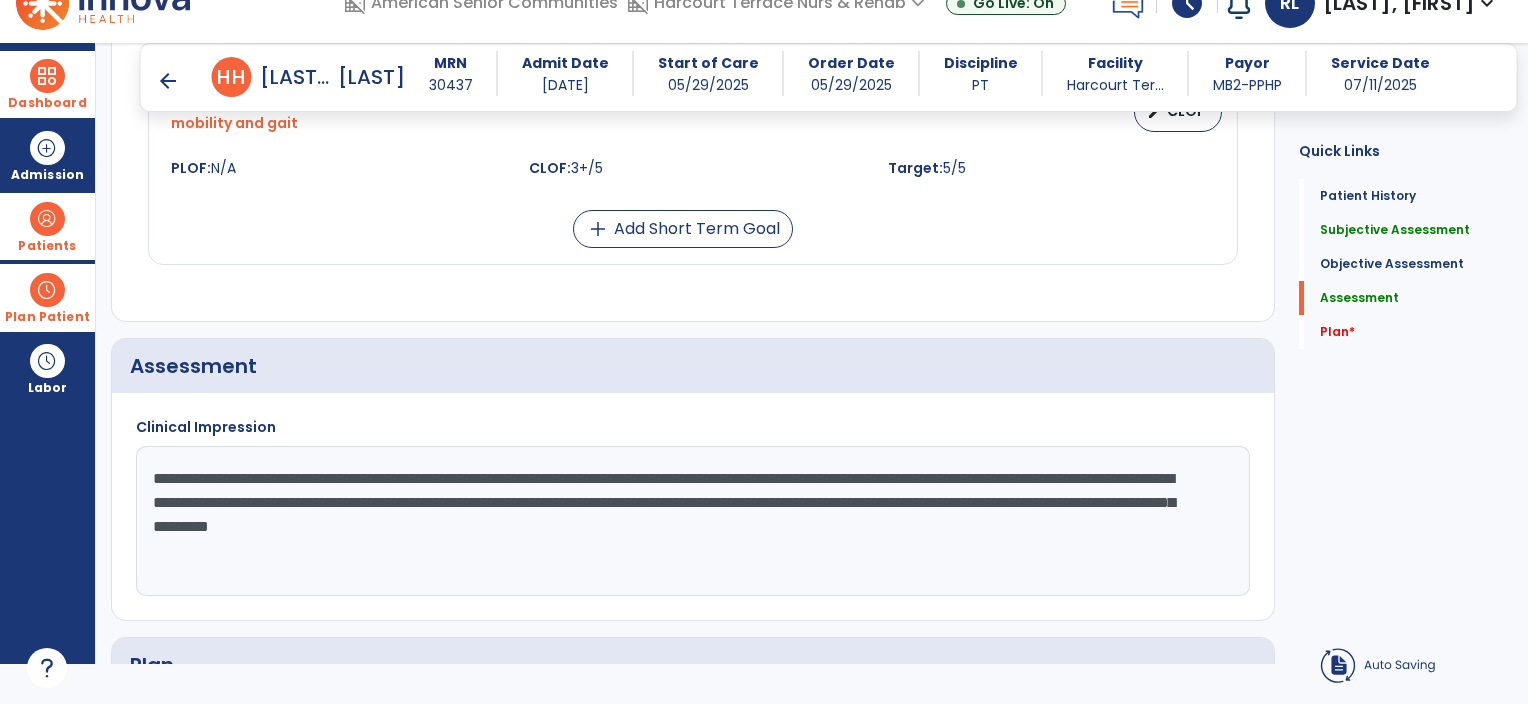 click on "**********" 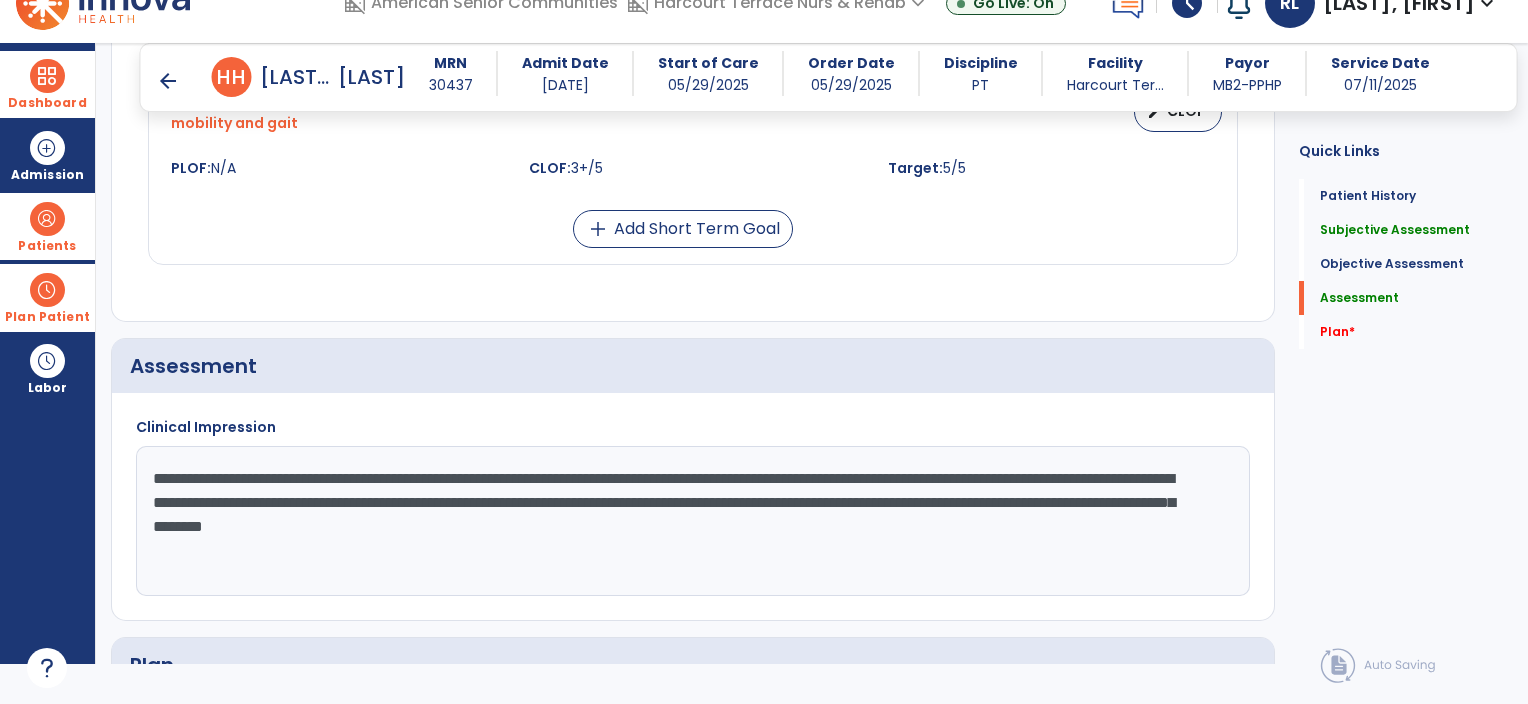 click on "**********" 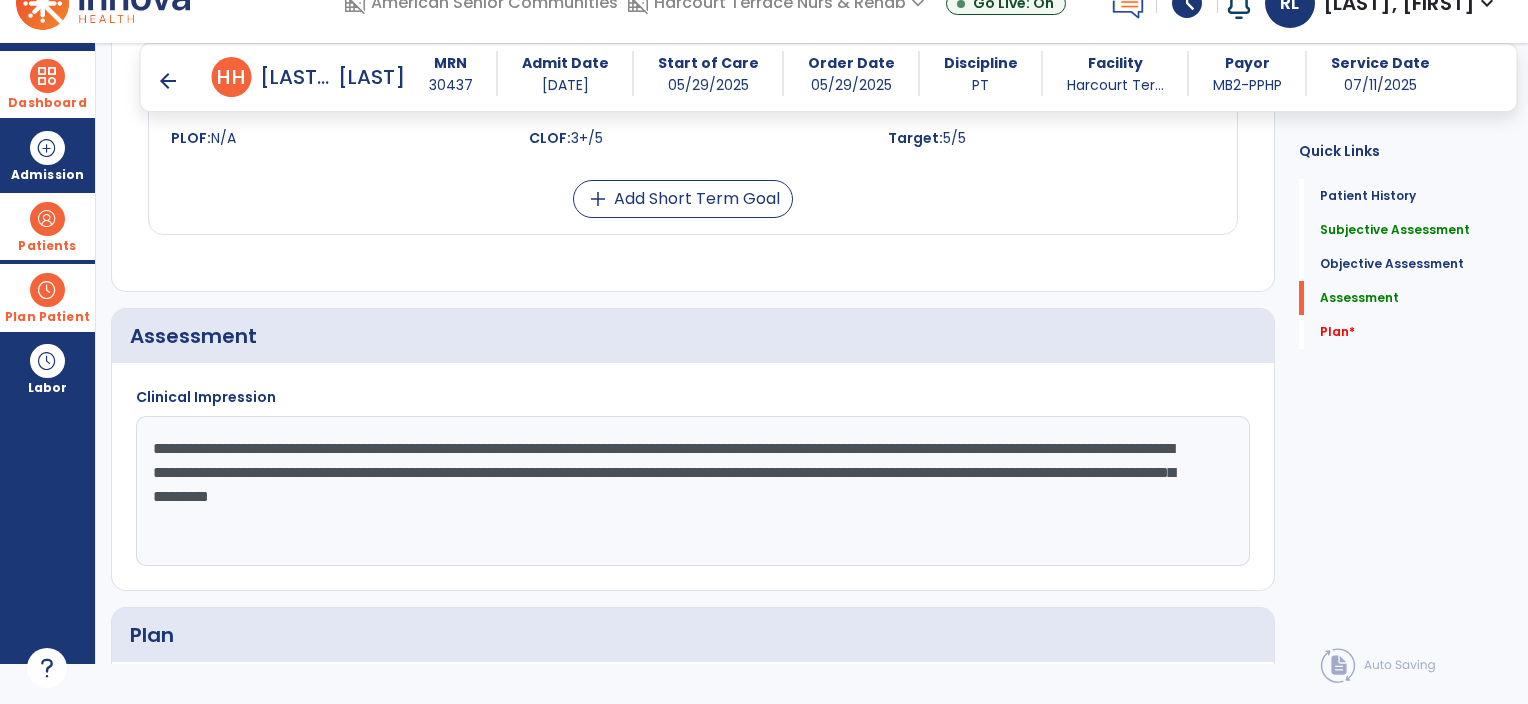 scroll, scrollTop: 1339, scrollLeft: 0, axis: vertical 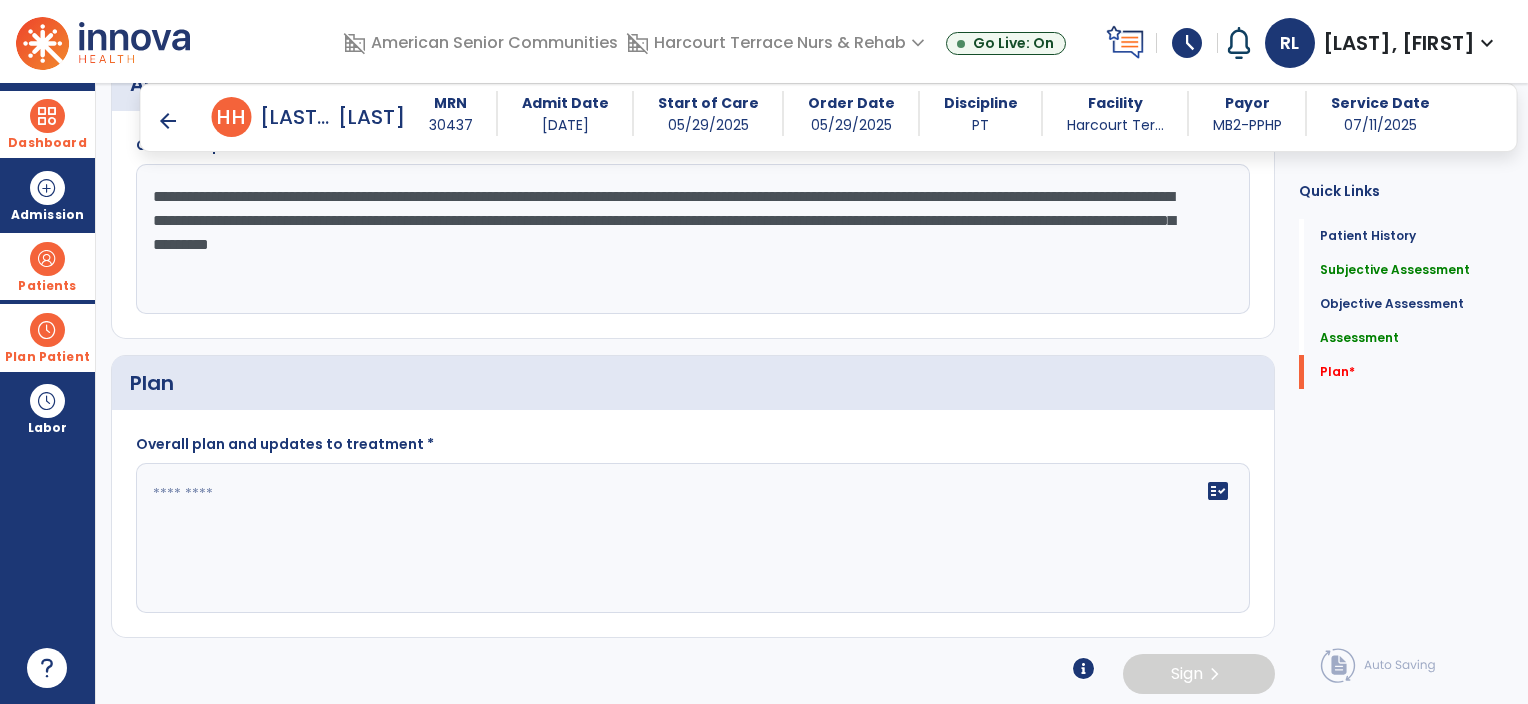 type on "**********" 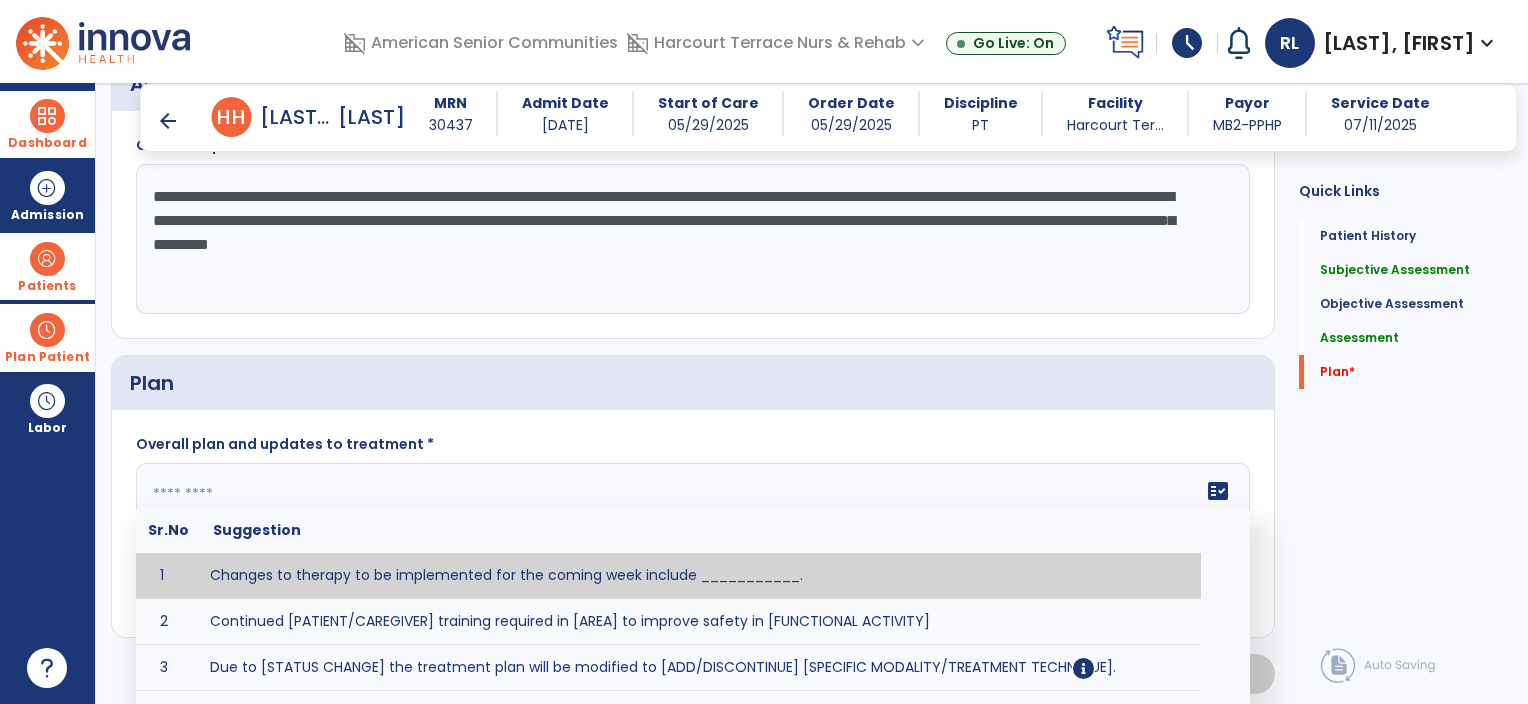 click 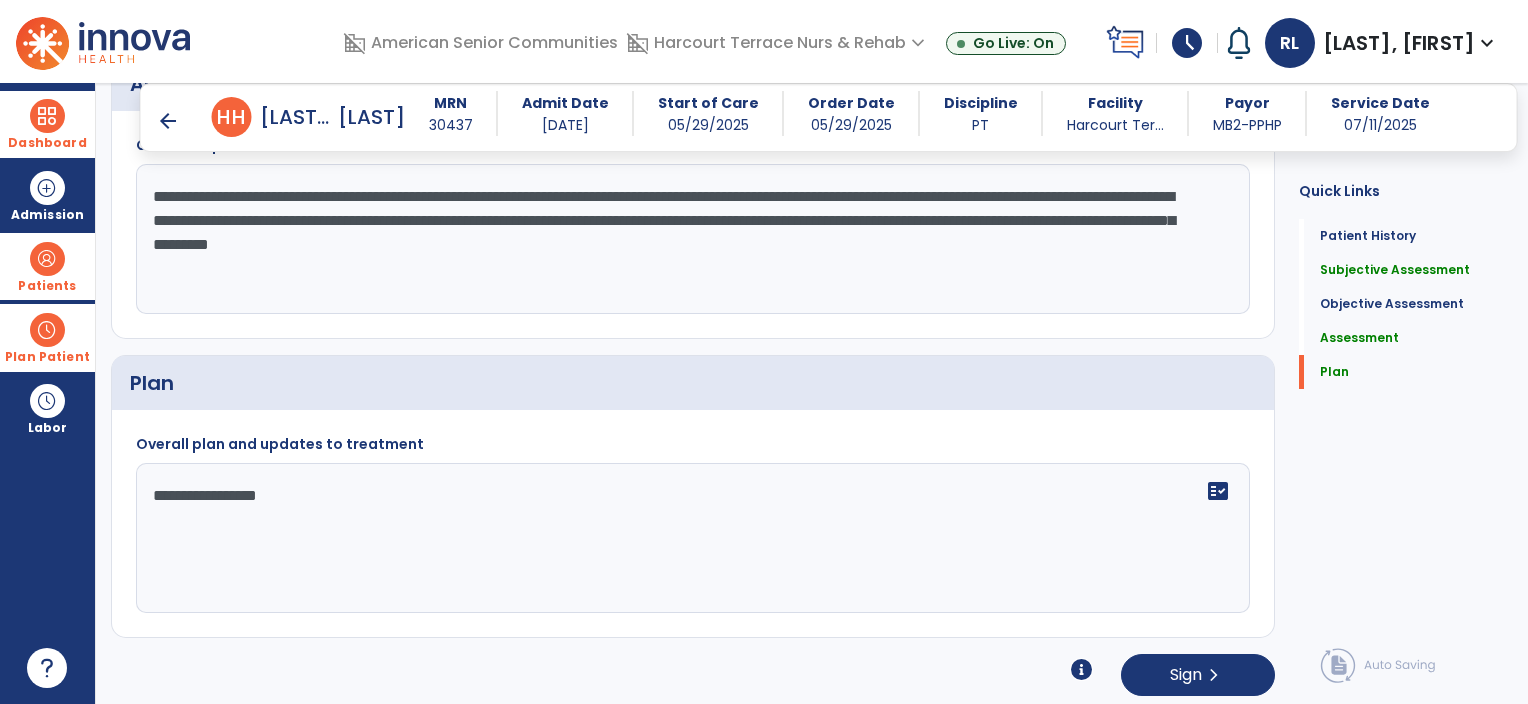 click on "**********" 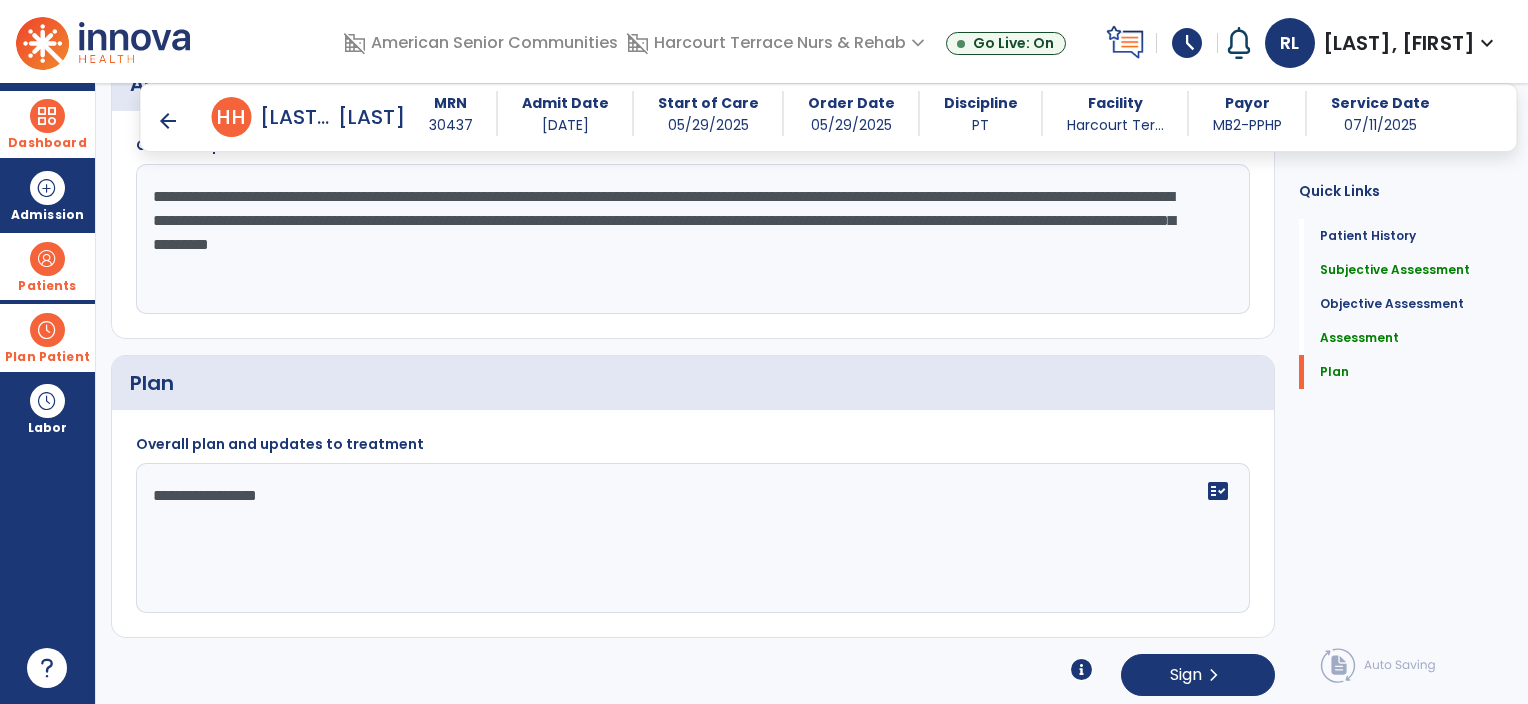 type on "**********" 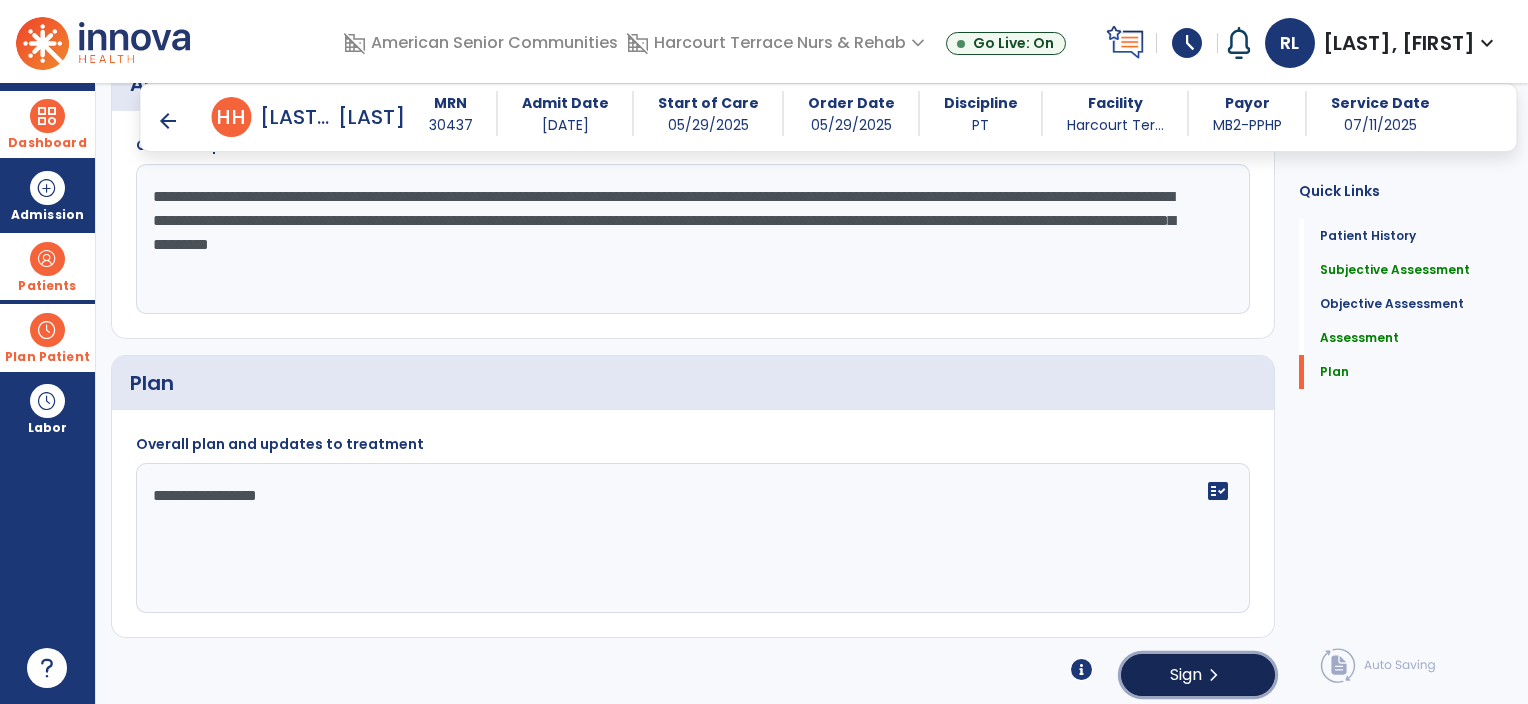 click on "Sign" 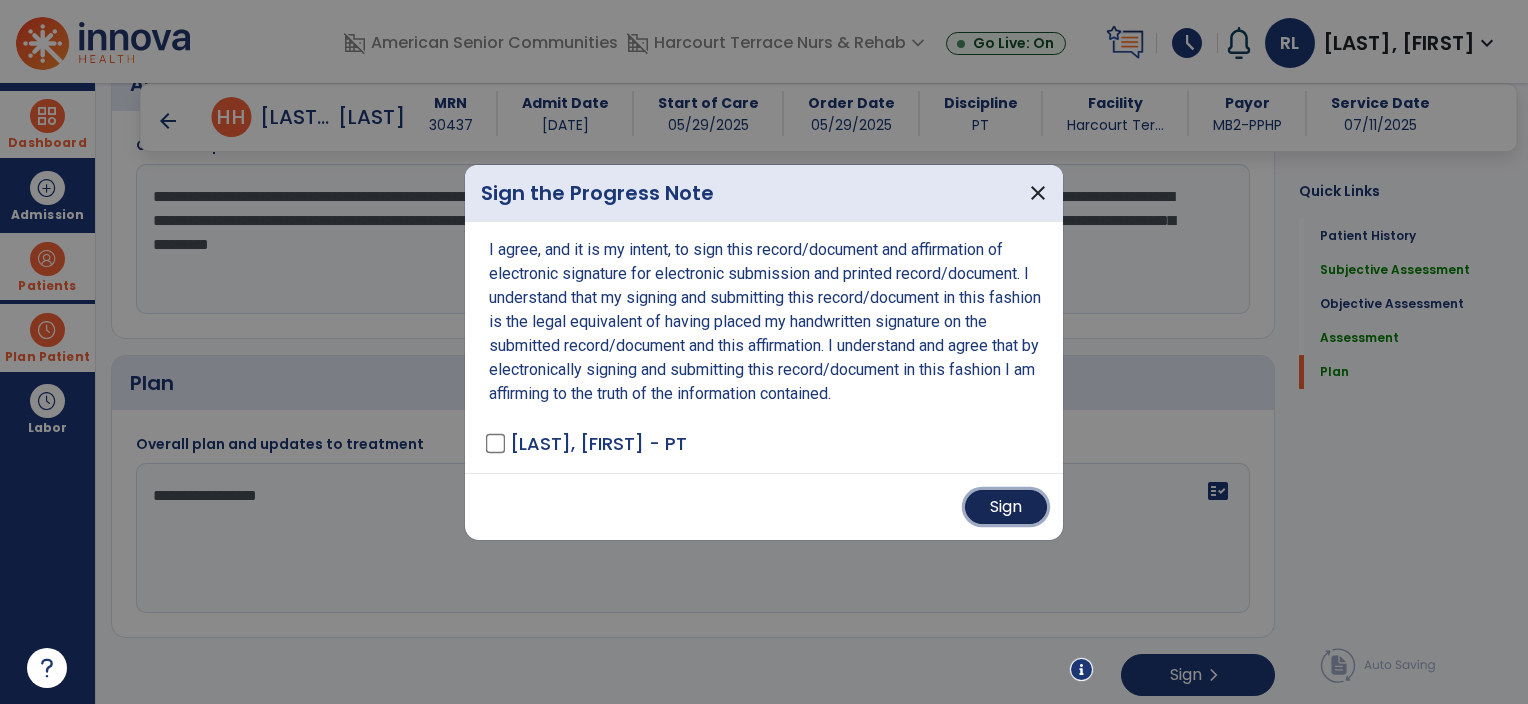 click on "Sign" at bounding box center (1006, 507) 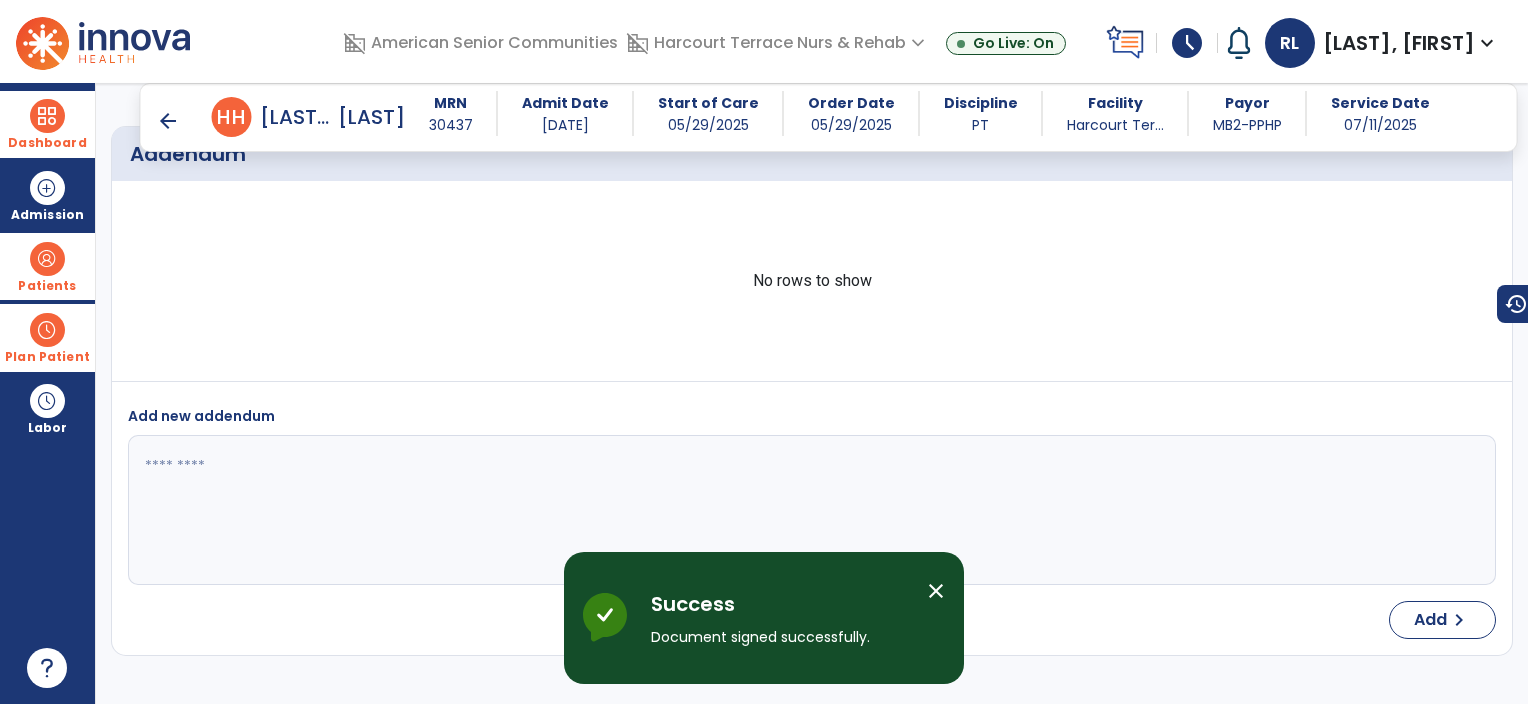 scroll, scrollTop: 2001, scrollLeft: 0, axis: vertical 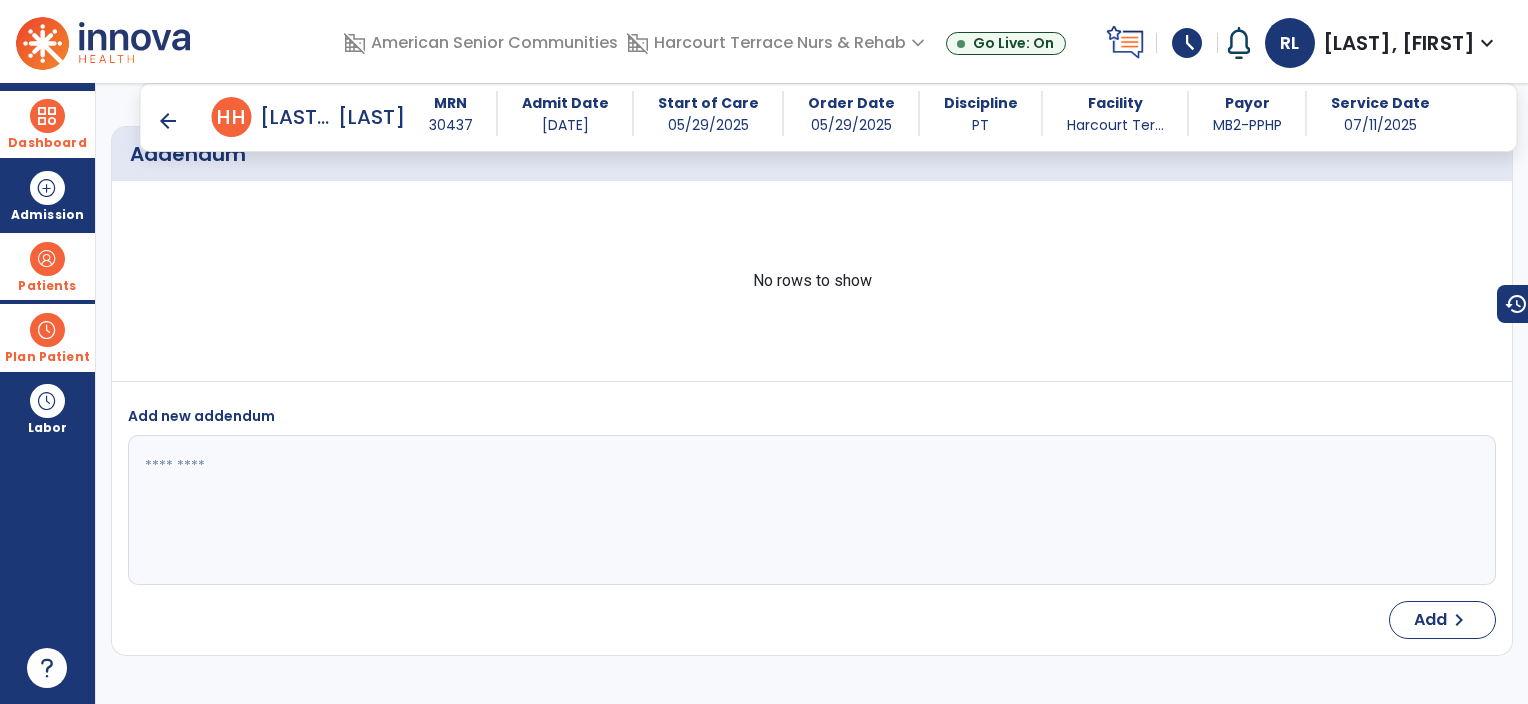 click on "arrow_back" at bounding box center (168, 121) 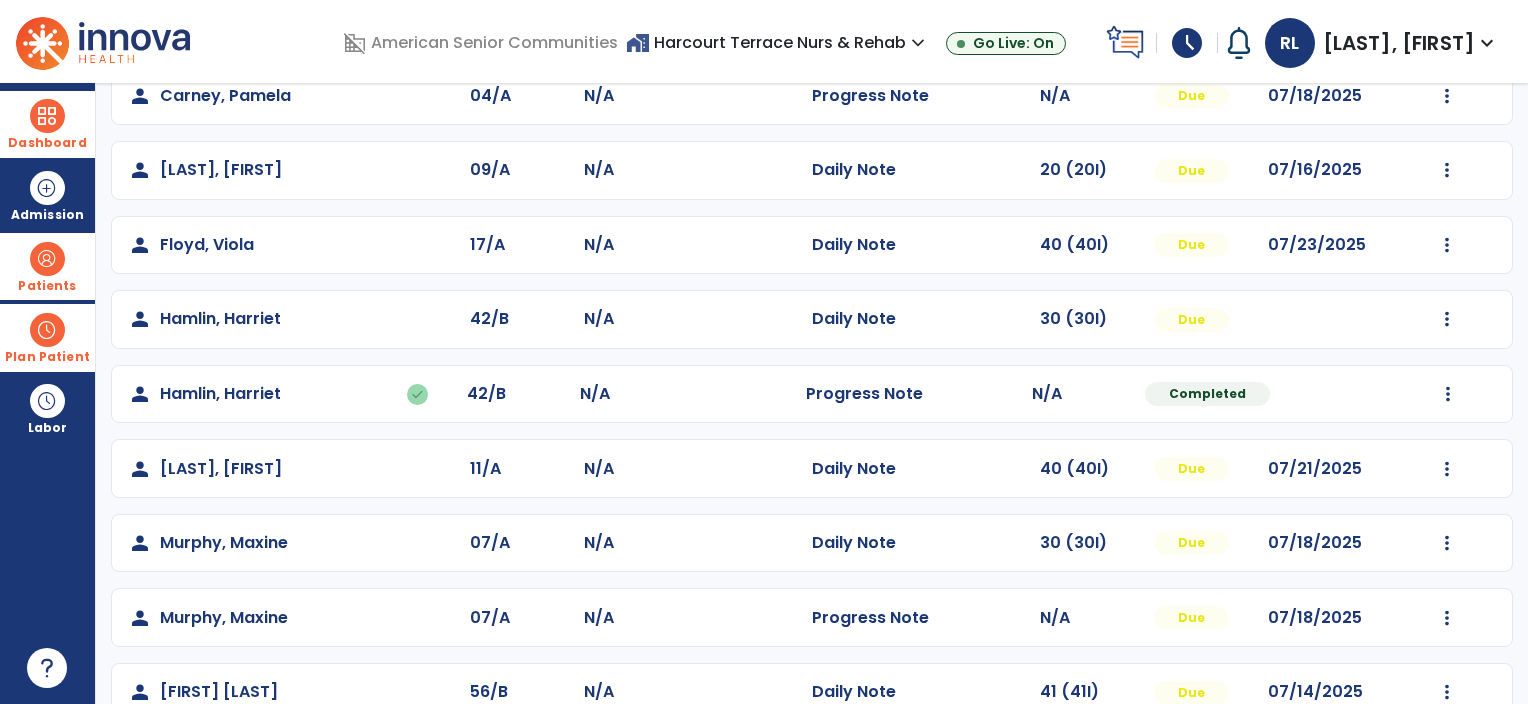scroll, scrollTop: 436, scrollLeft: 0, axis: vertical 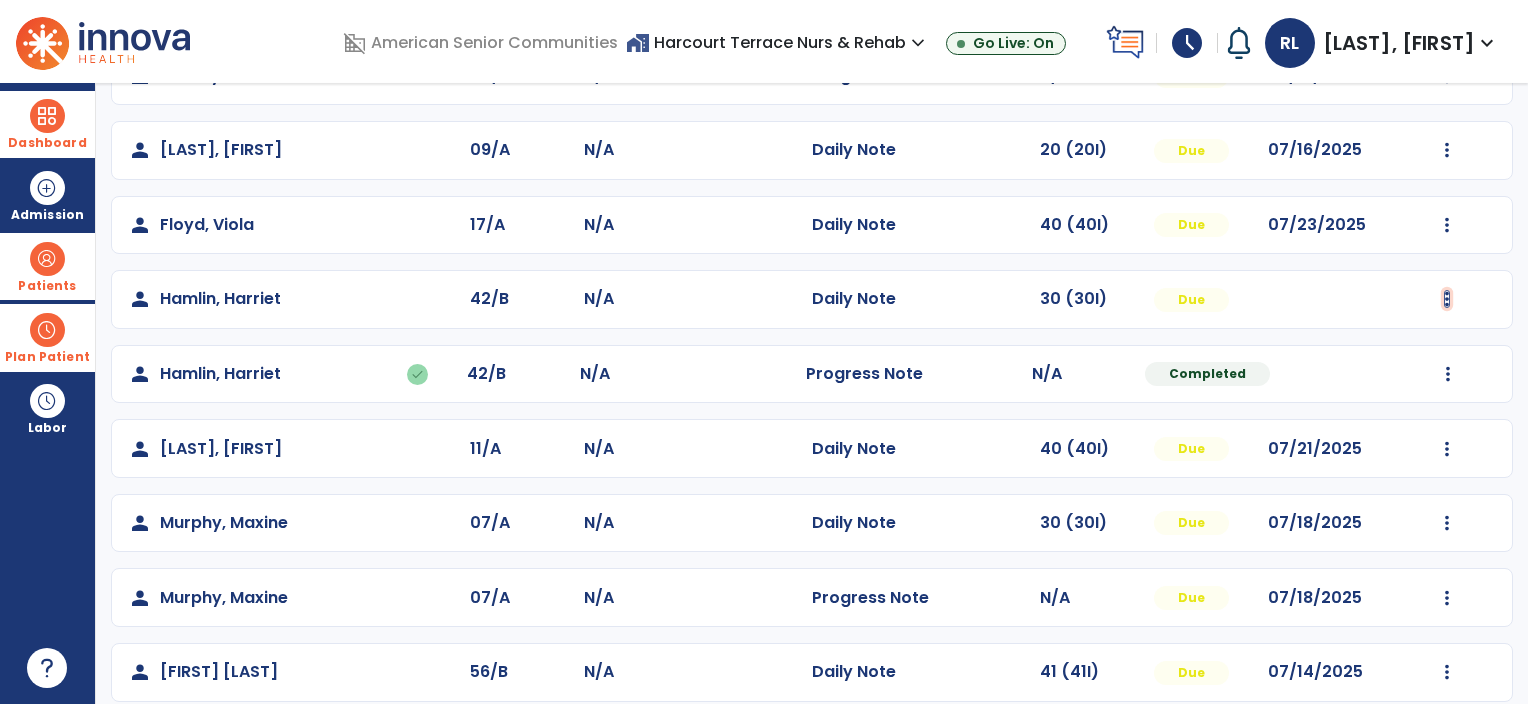 click at bounding box center (1447, -148) 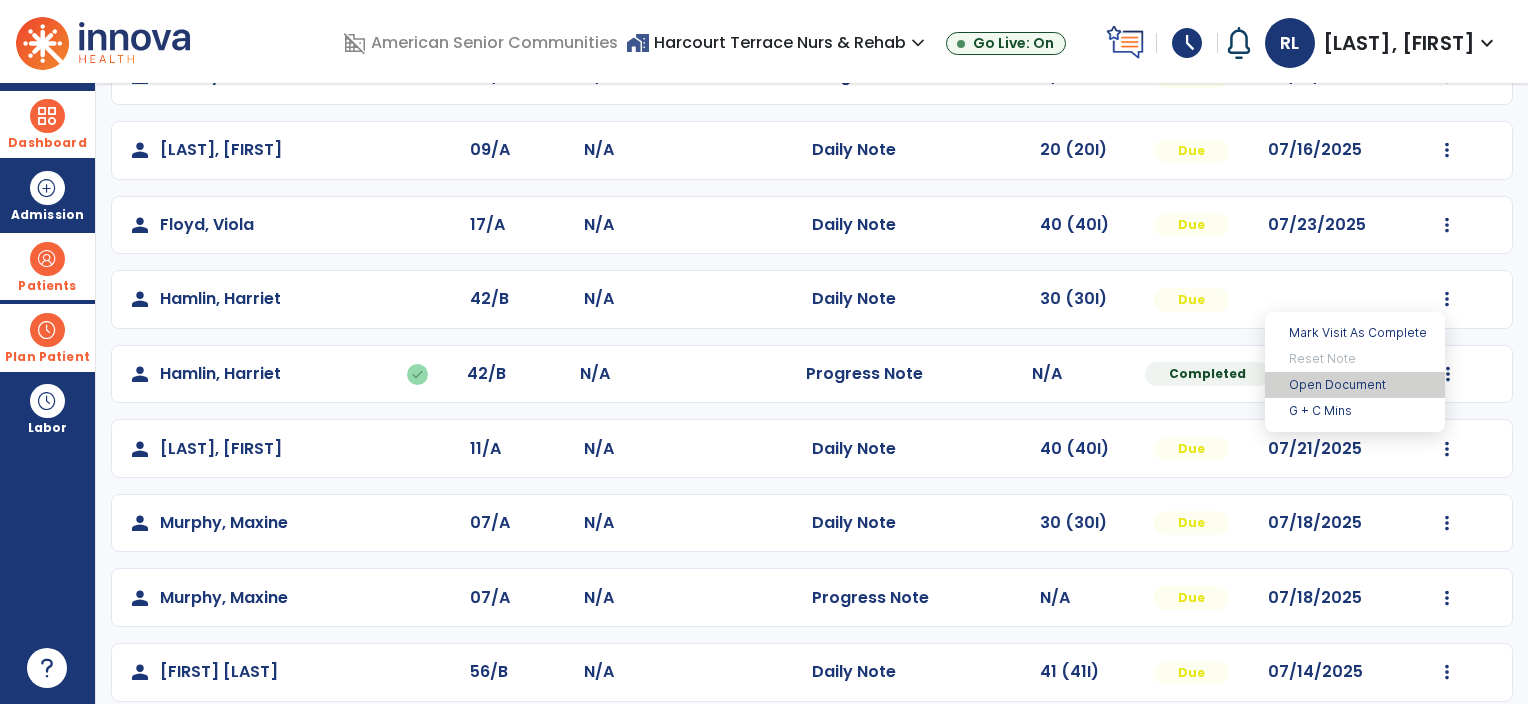 click on "Open Document" at bounding box center (1355, 385) 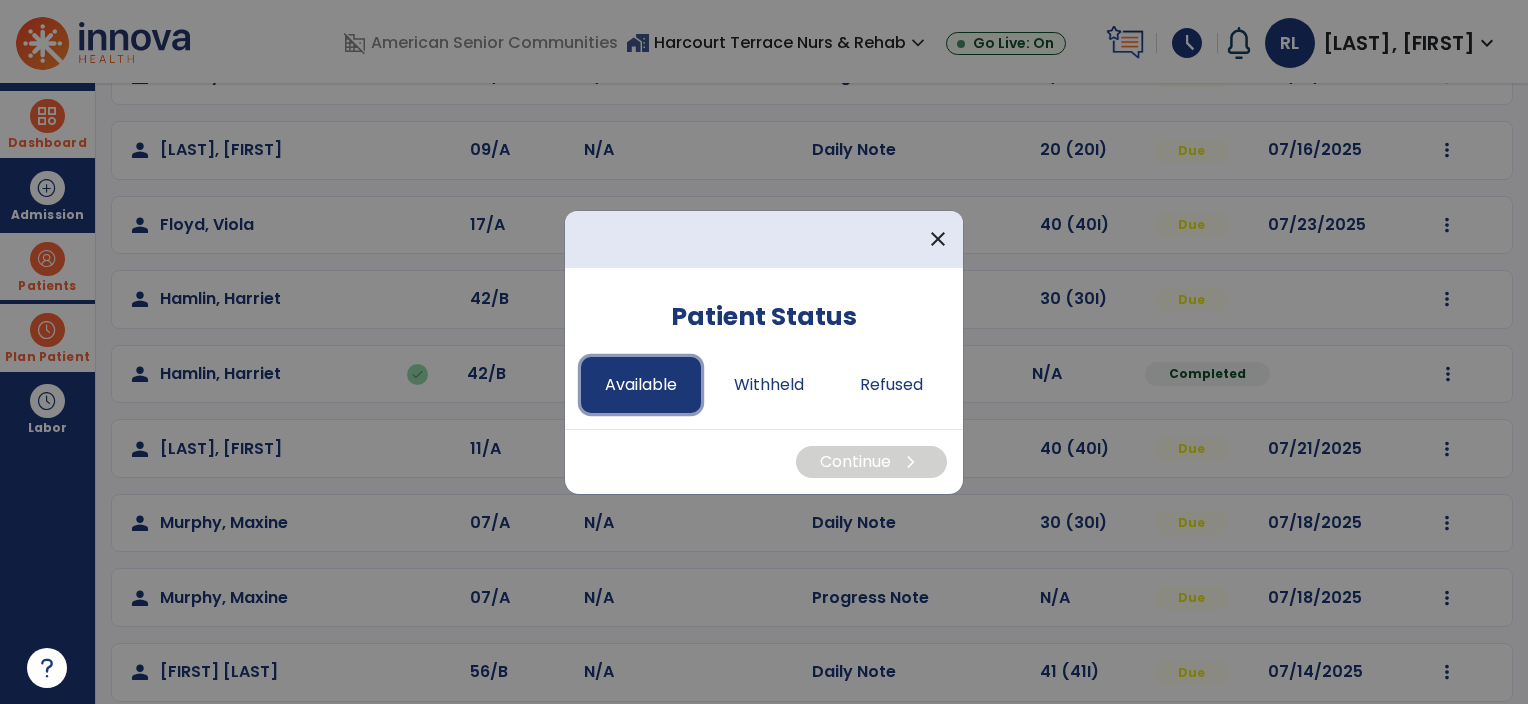 click on "Available" at bounding box center [641, 385] 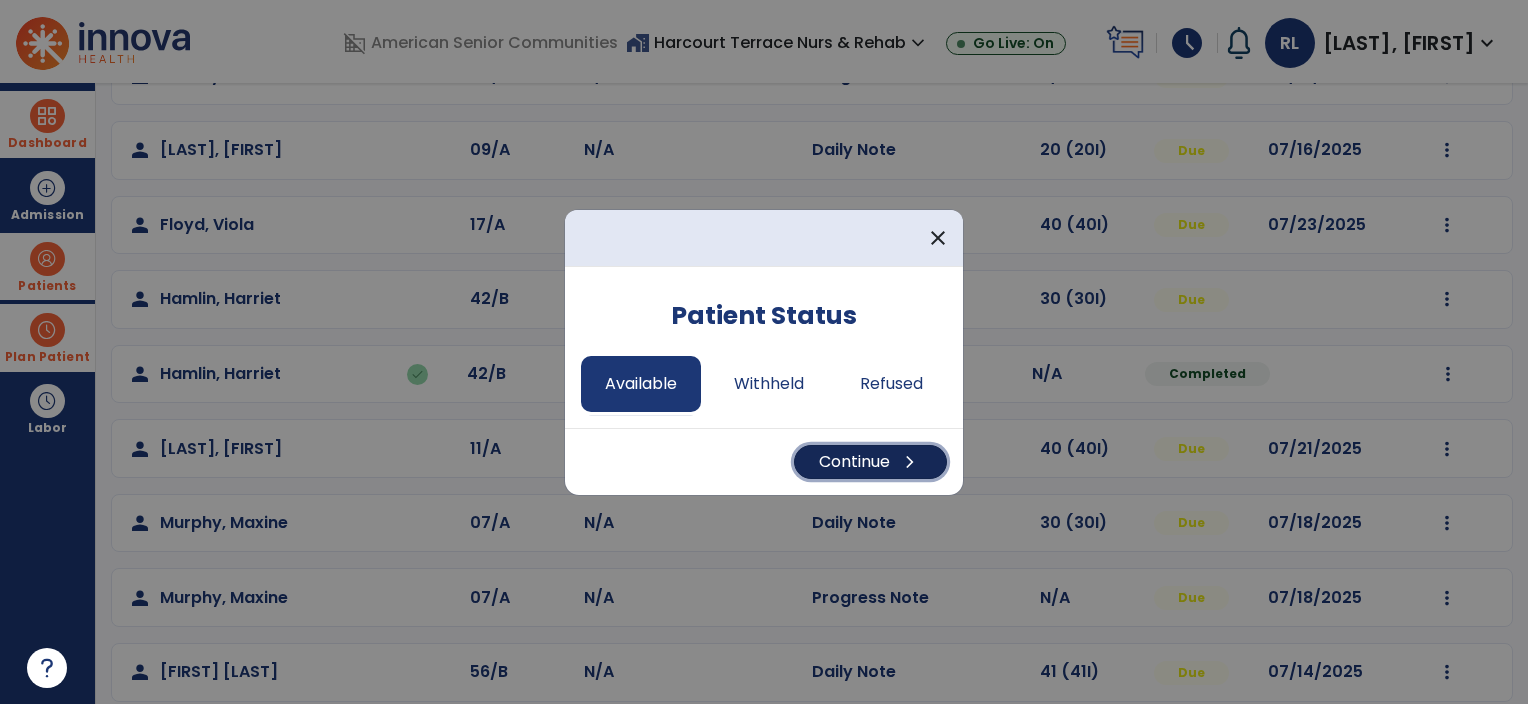 click on "Continue   chevron_right" at bounding box center (870, 462) 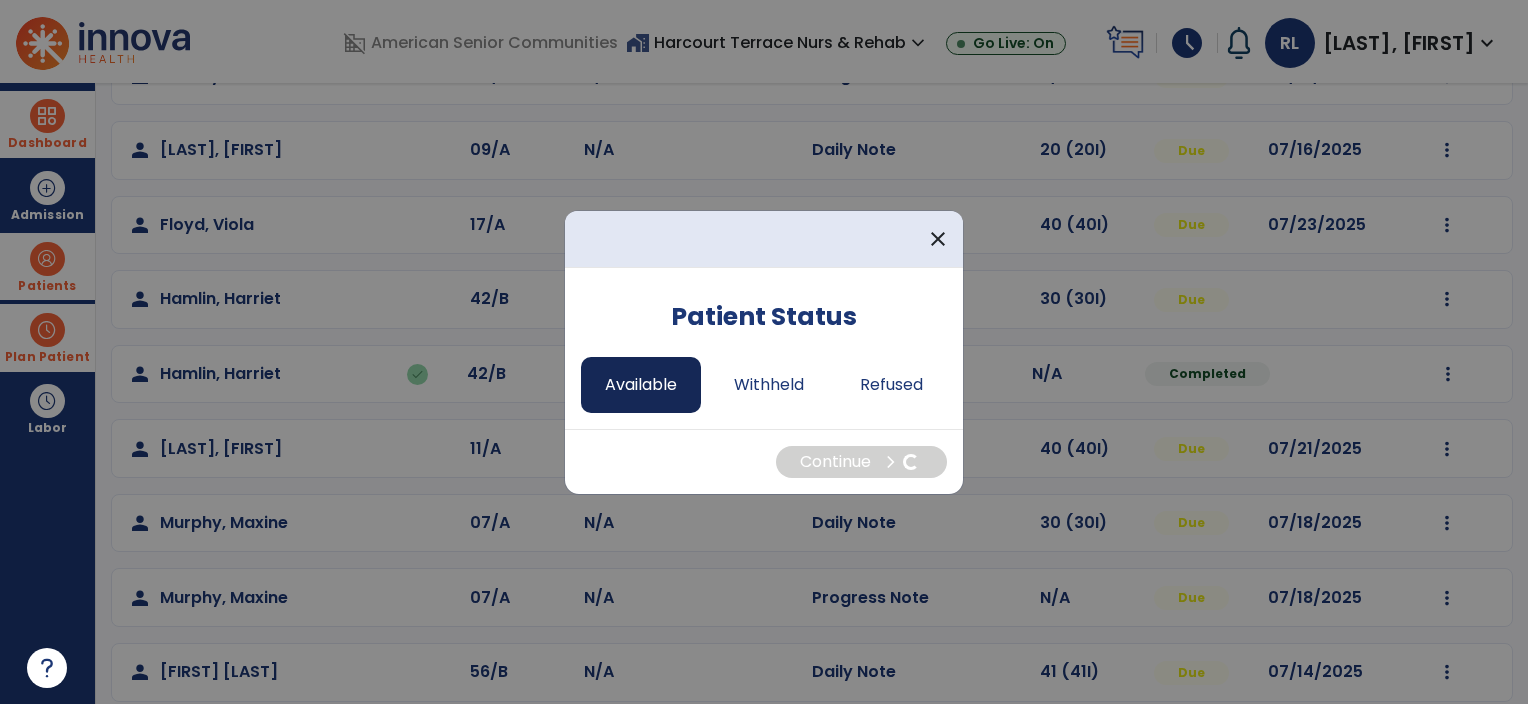 select on "*" 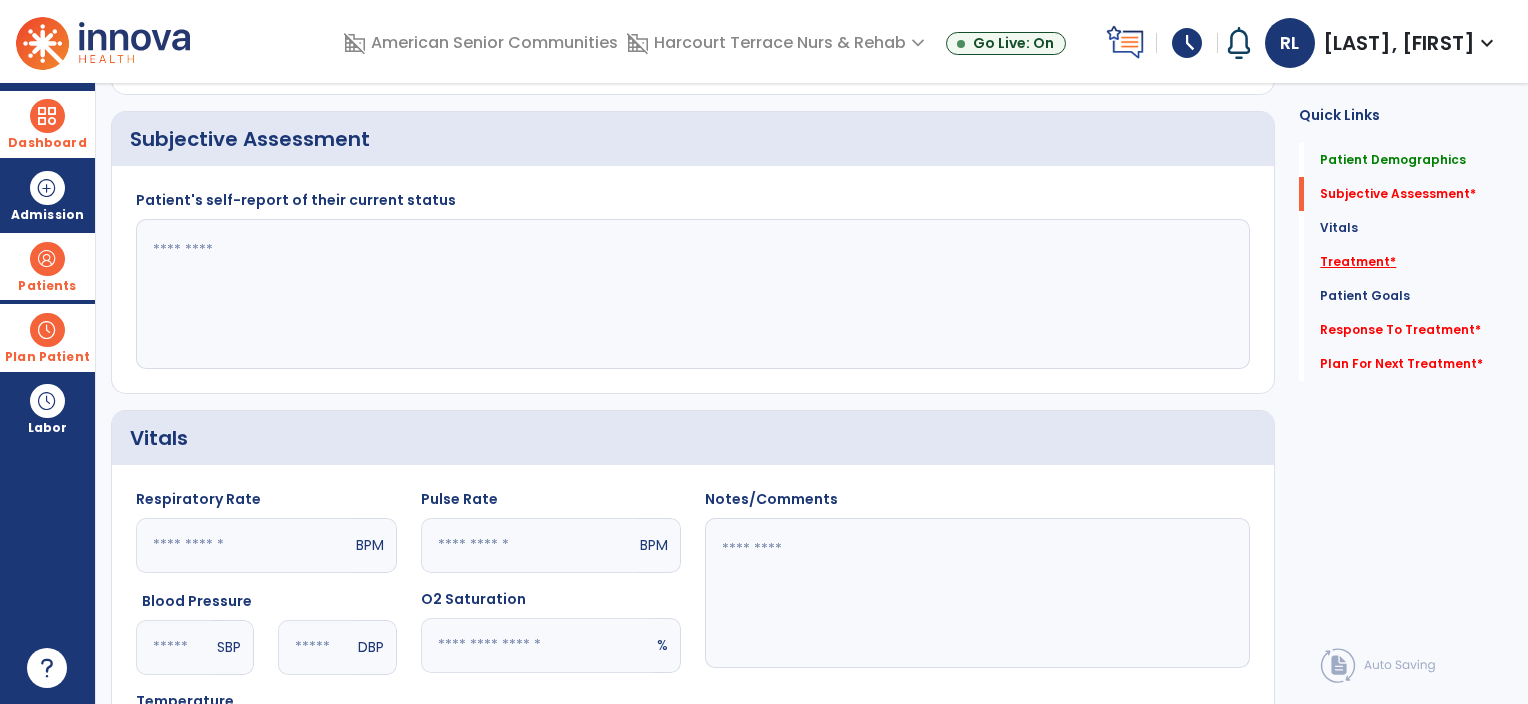 click on "Treatment   *" 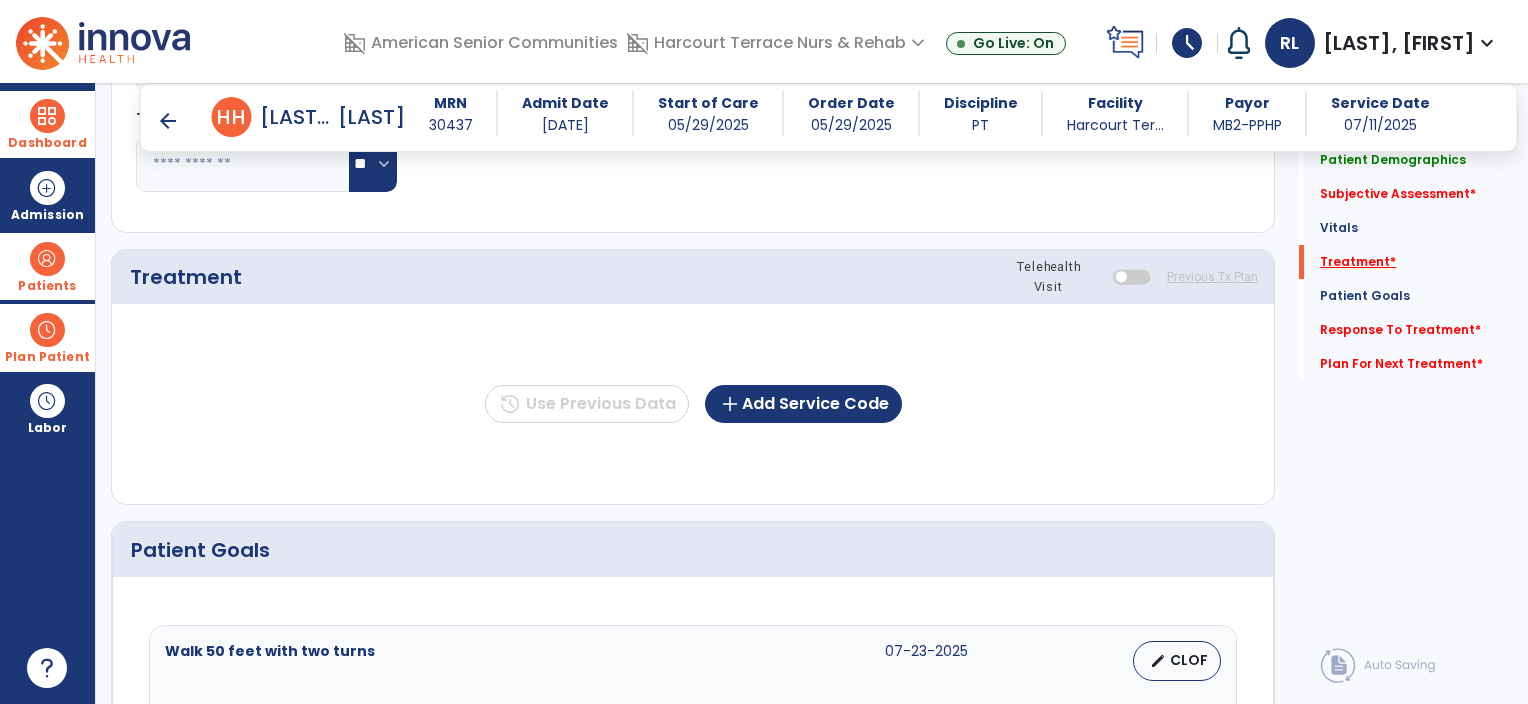 scroll, scrollTop: 1001, scrollLeft: 0, axis: vertical 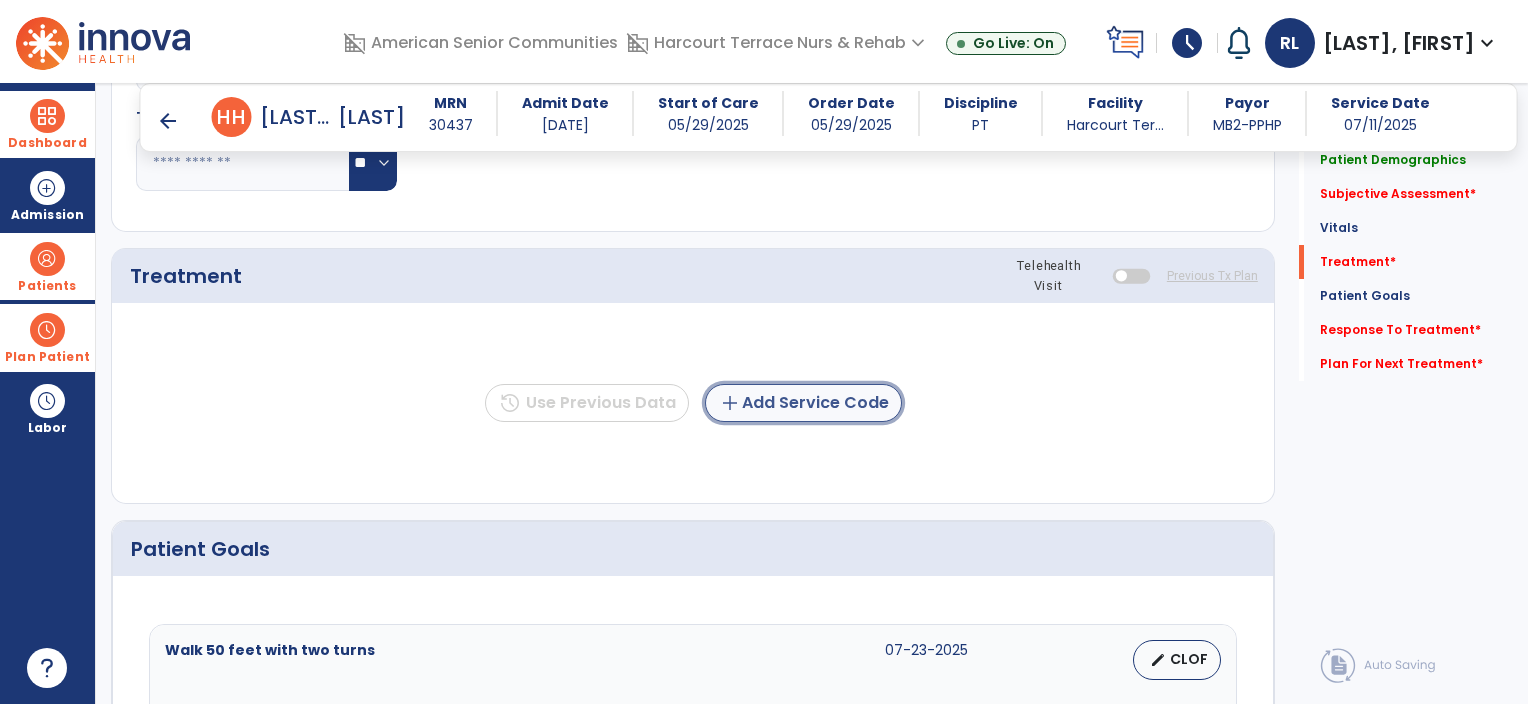 click on "add  Add Service Code" 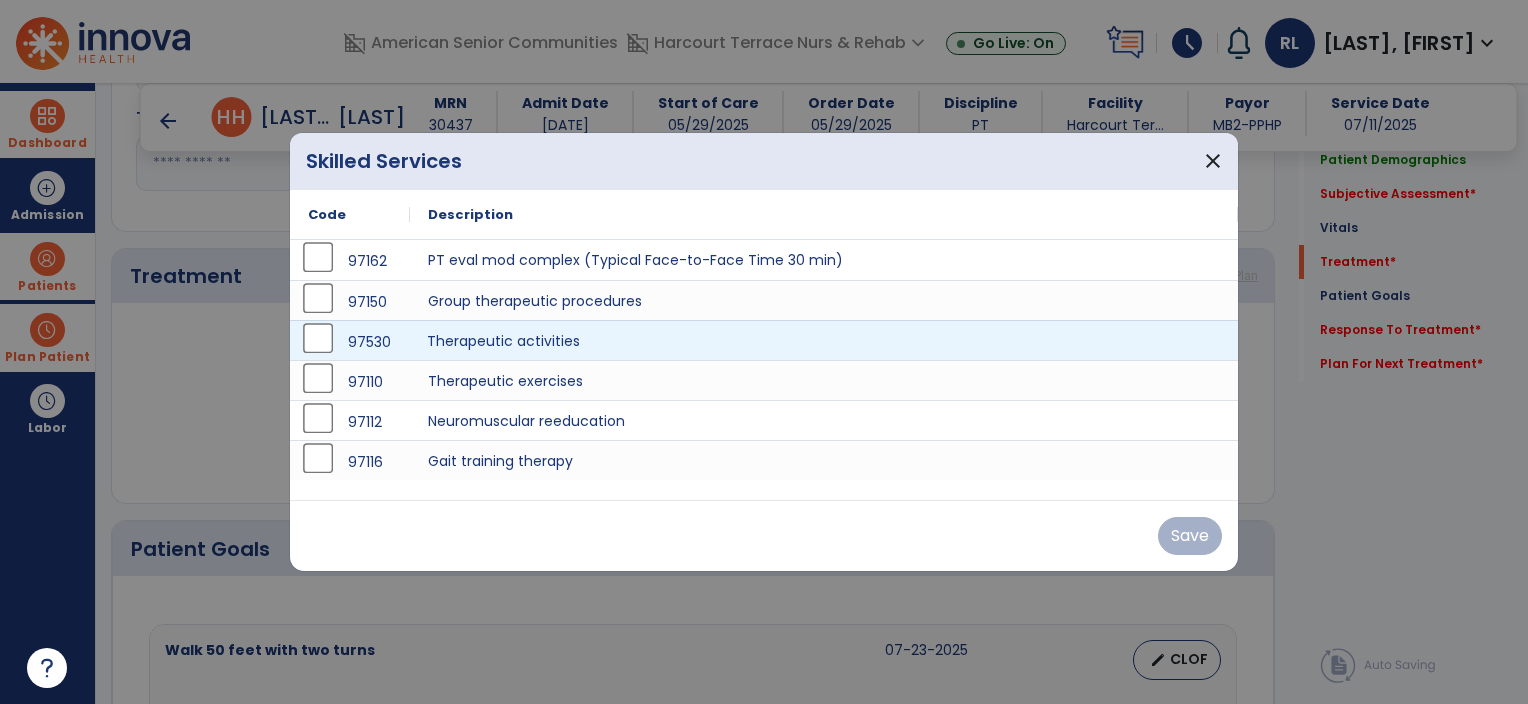 click on "Therapeutic activities" at bounding box center (824, 340) 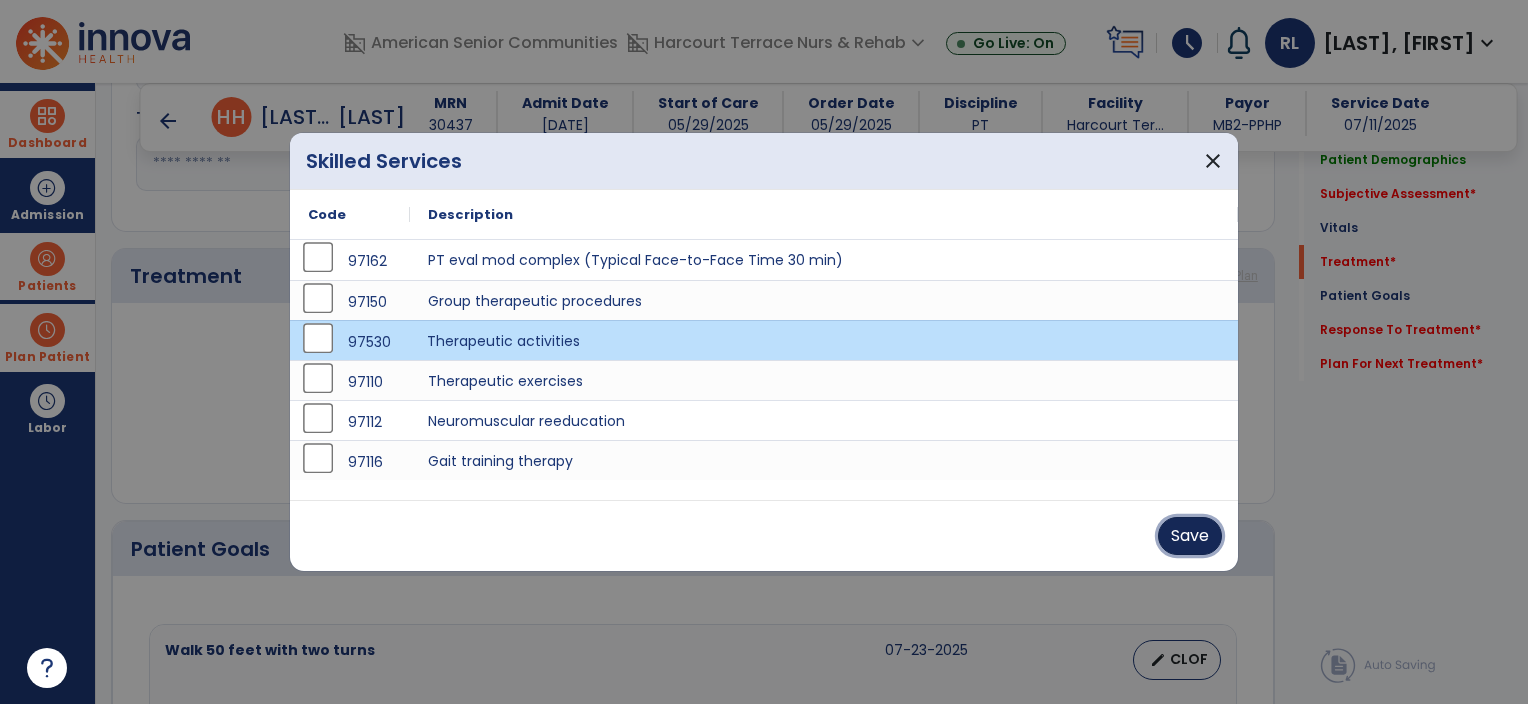 click on "Save" at bounding box center [1190, 536] 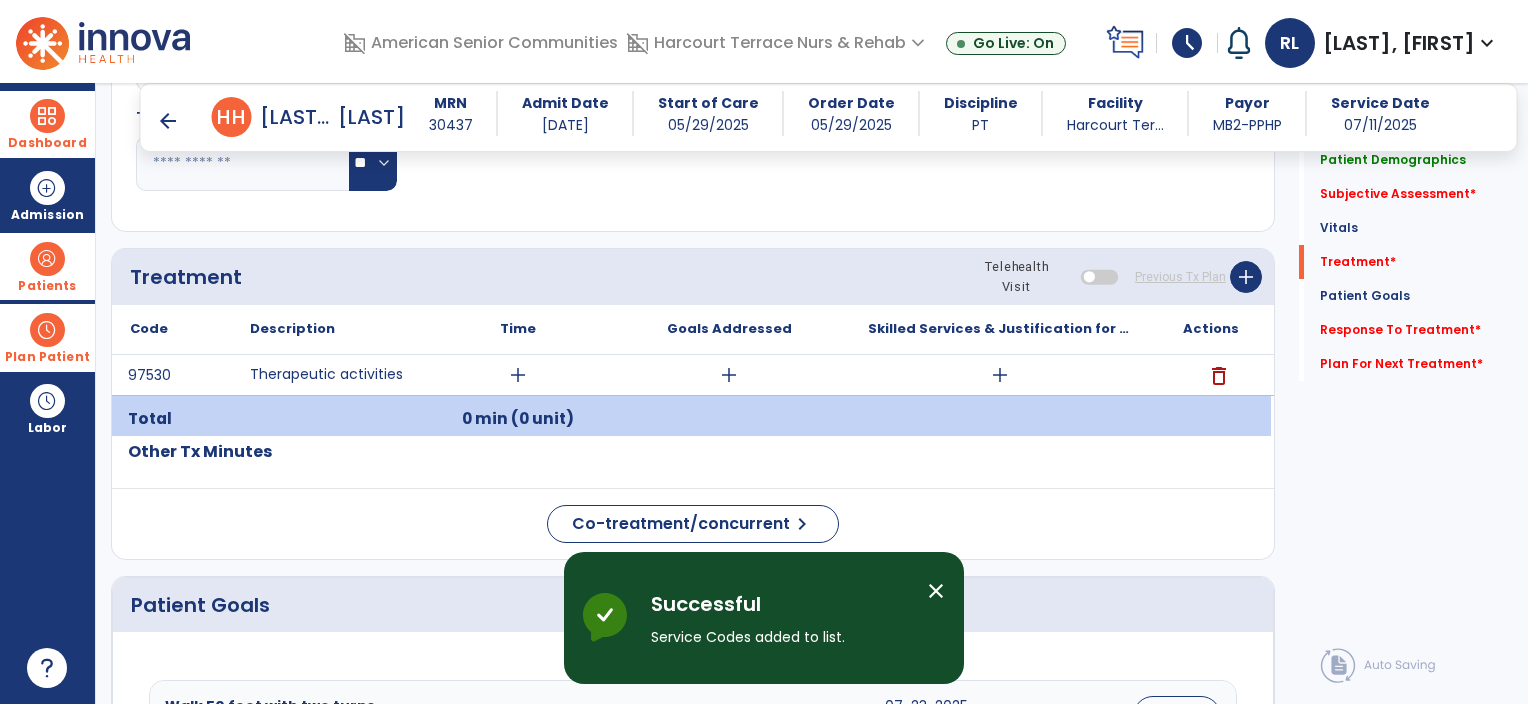 click 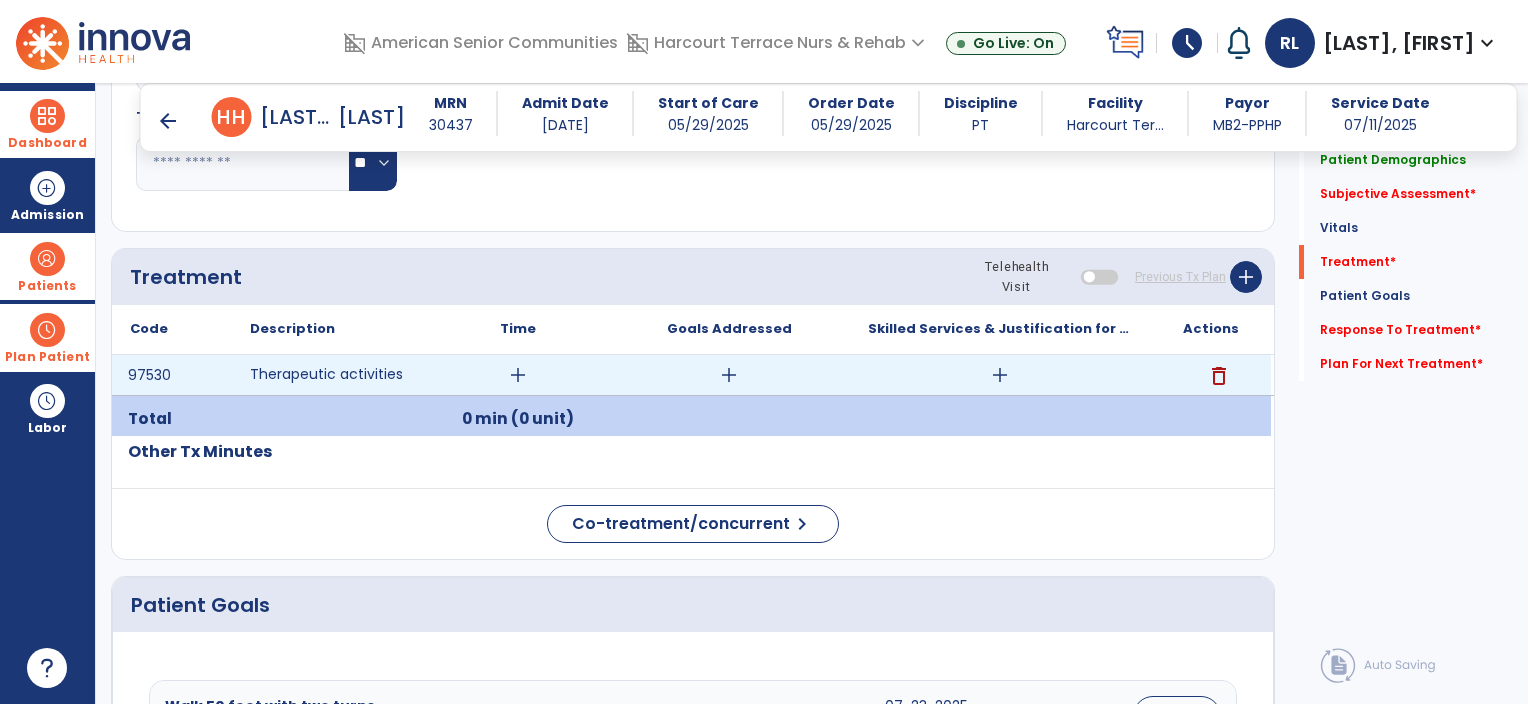 click on "add" at bounding box center [518, 375] 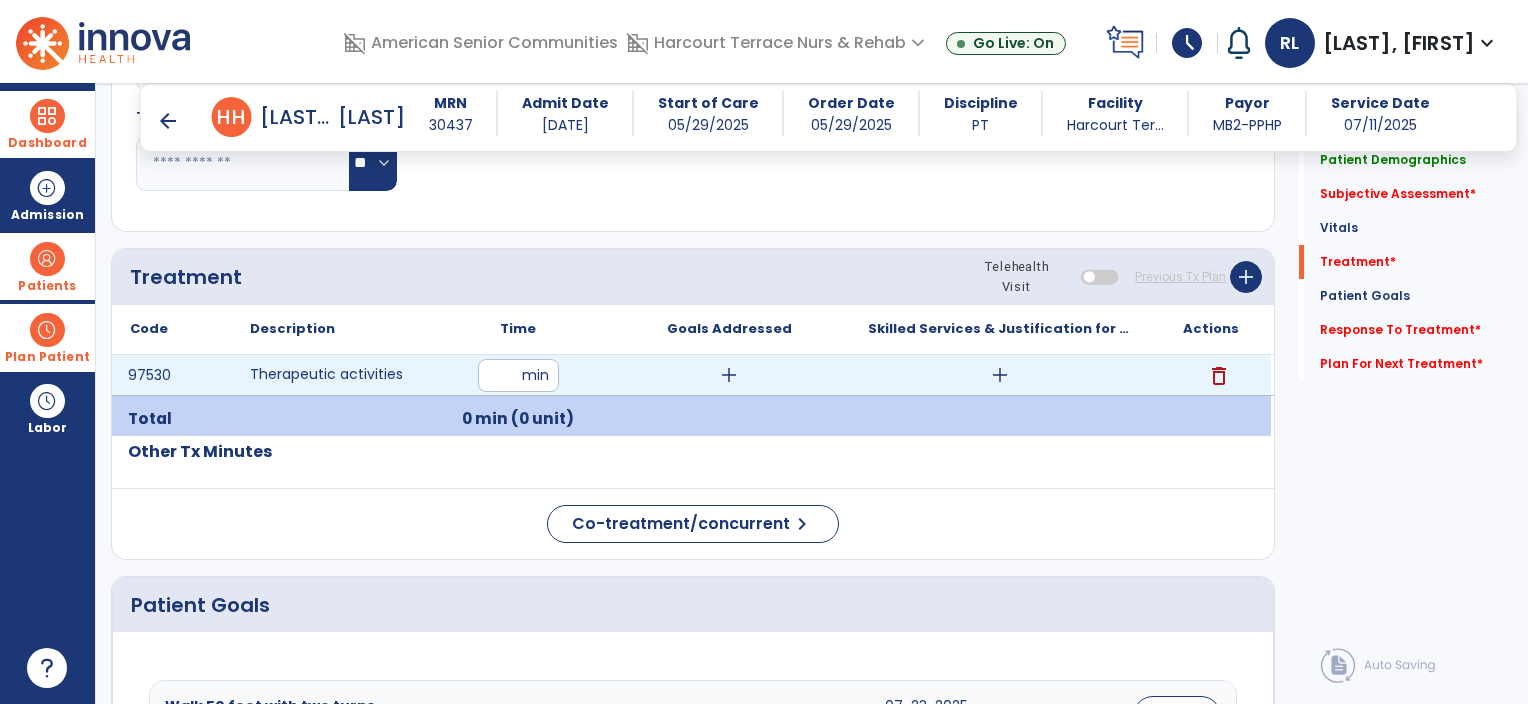 type on "**" 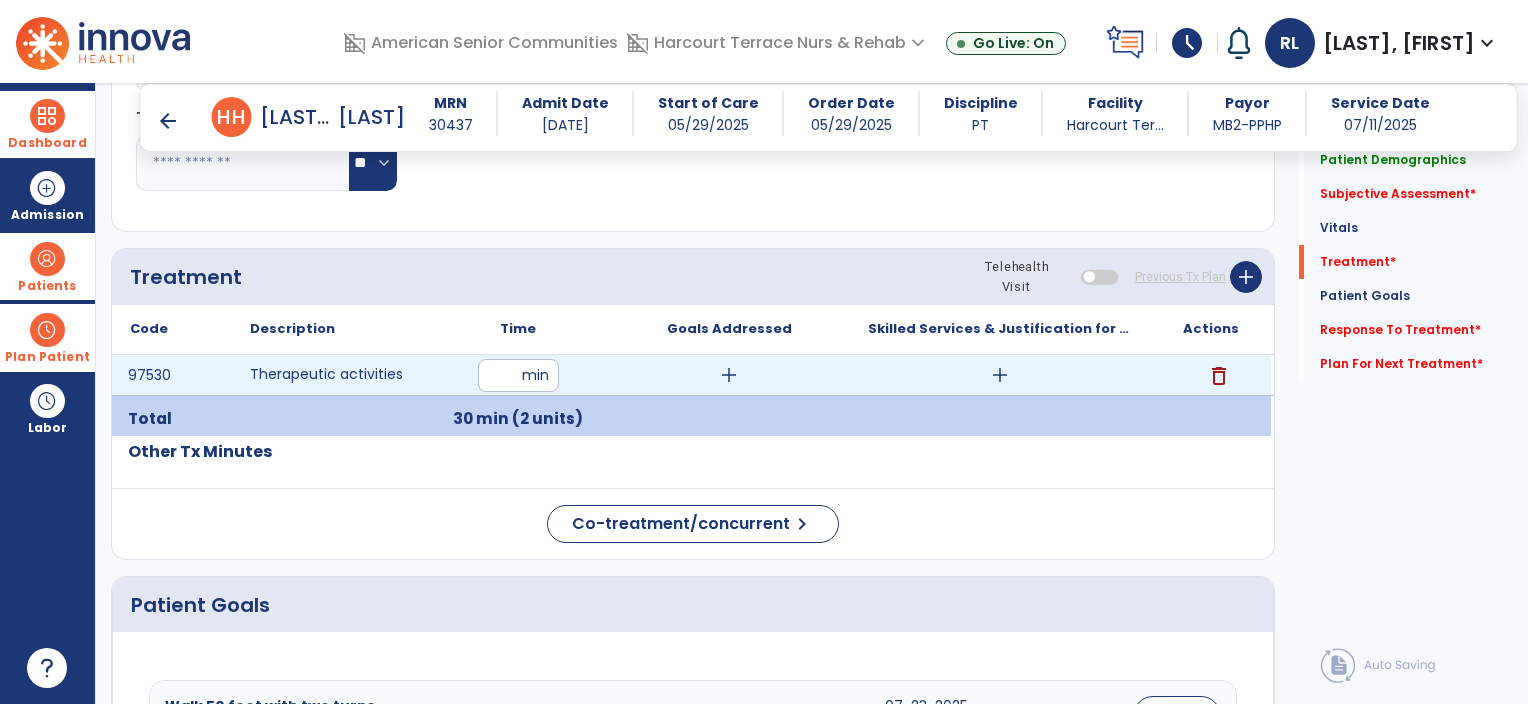 click on "add" at bounding box center [1000, 375] 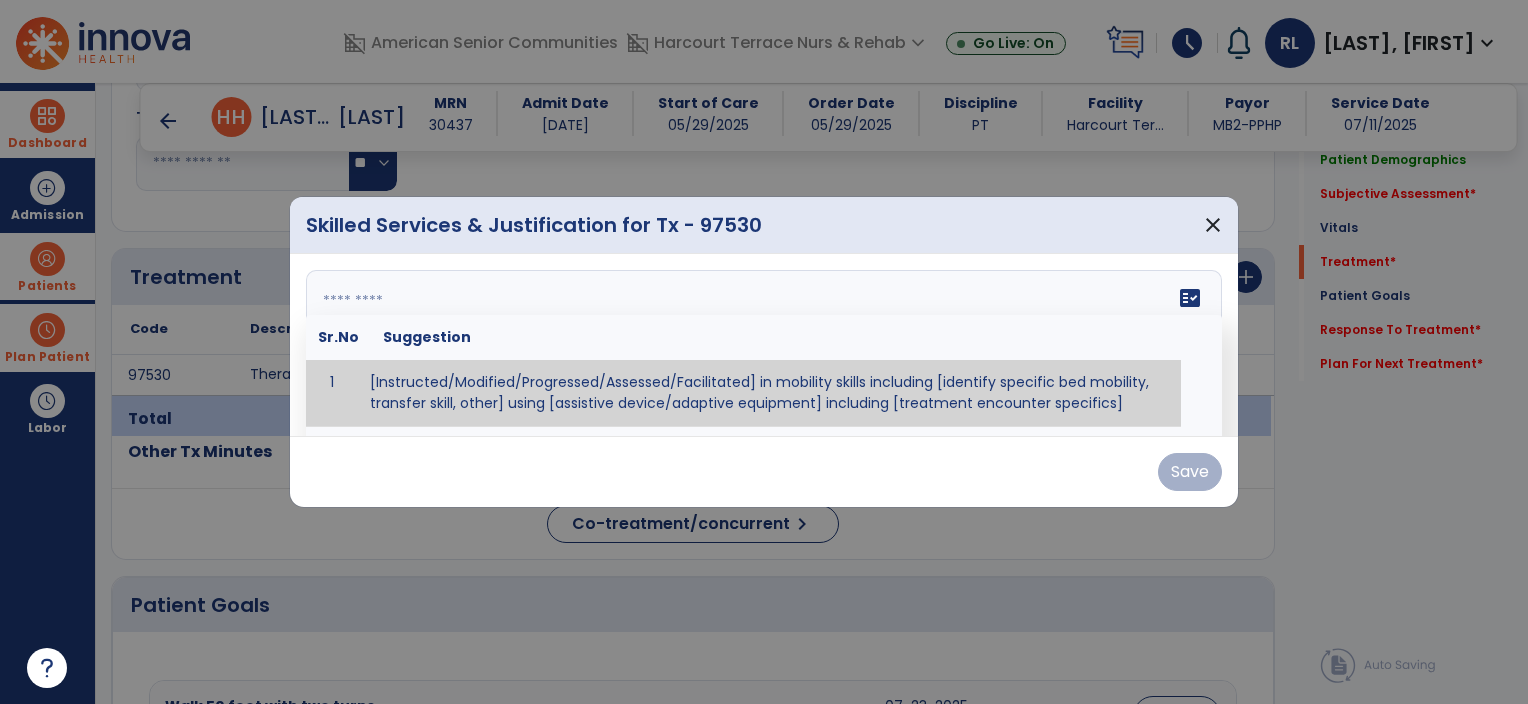 click on "fact_check  Sr.No Suggestion 1 [Instructed/Modified/Progressed/Assessed/Facilitated] in mobility skills including [identify specific bed mobility, transfer skill, other] using [assistive device/adaptive equipment] including [treatment encounter specifics]" at bounding box center [764, 345] 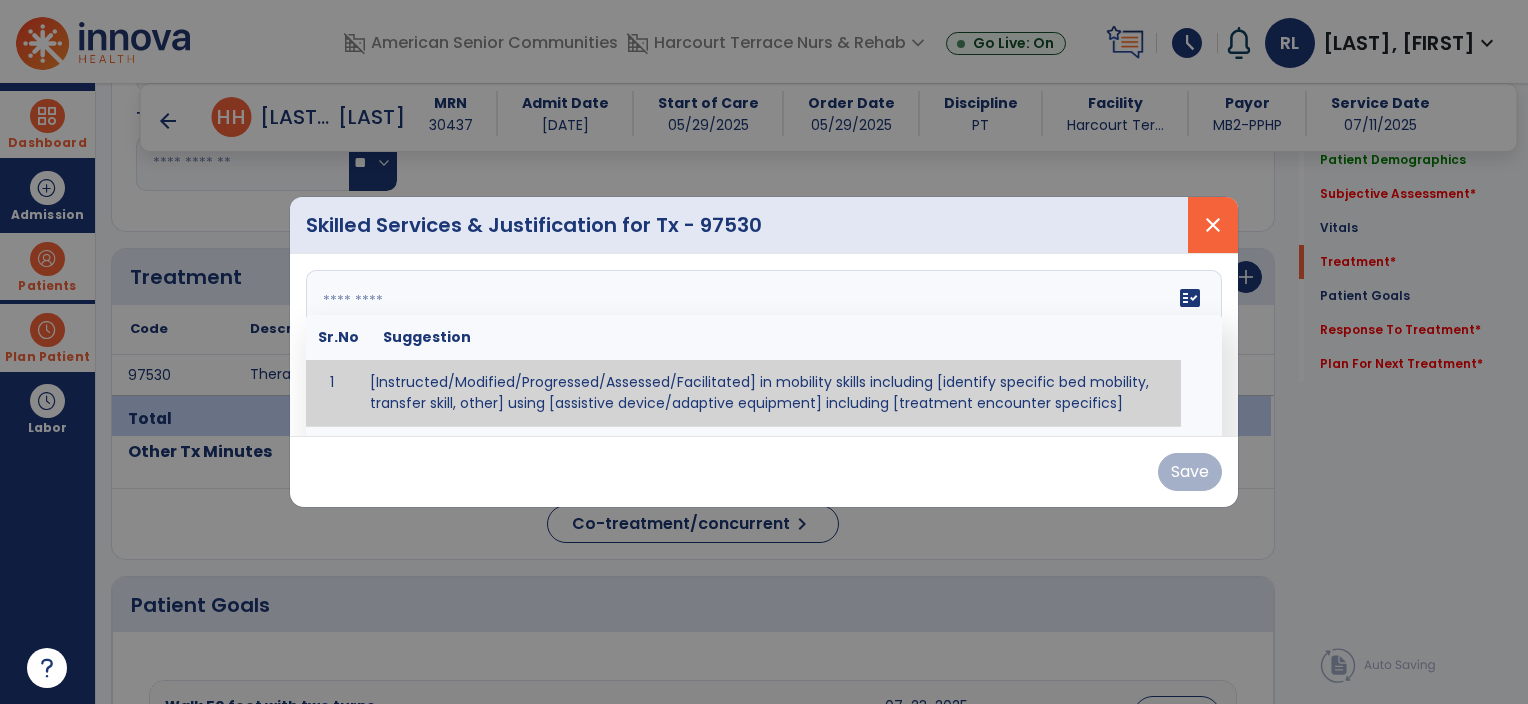 paste on "**********" 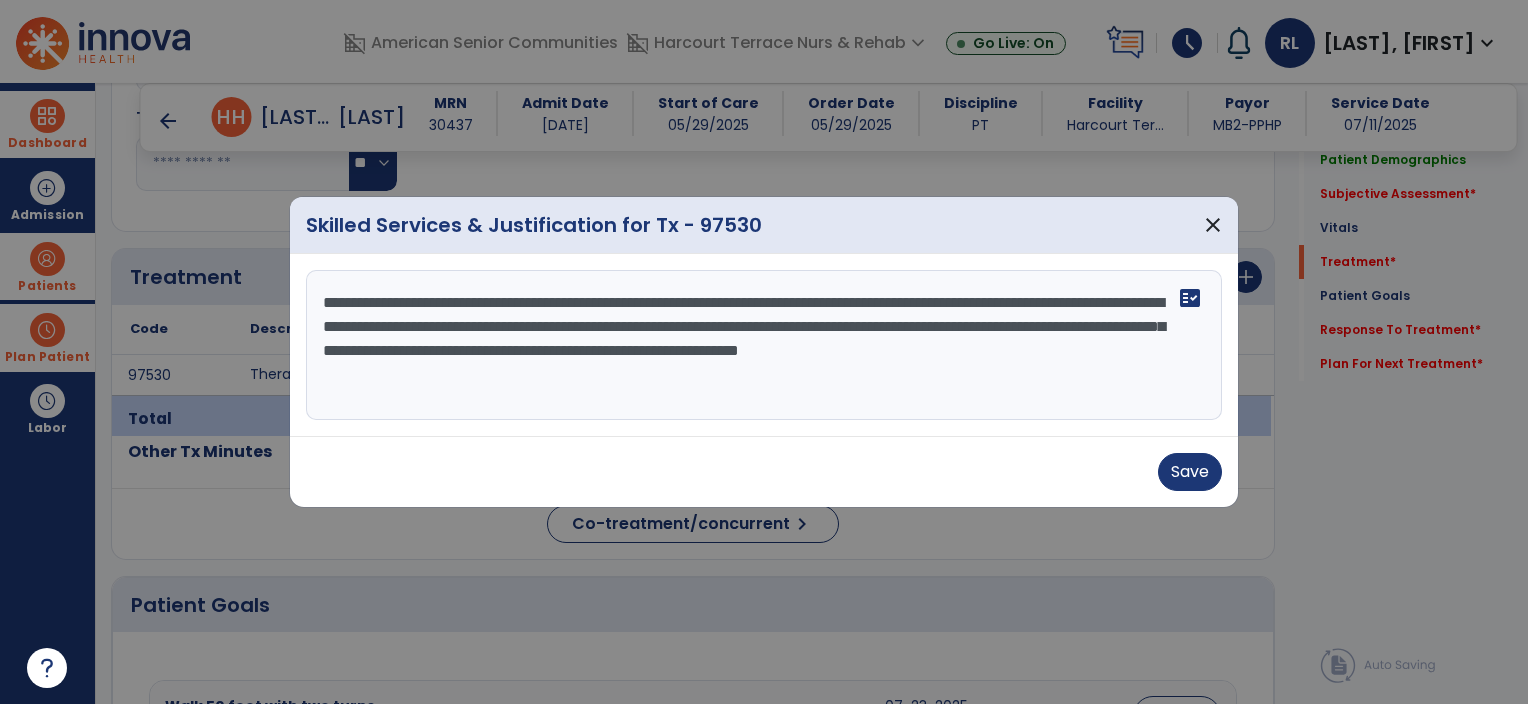 click on "**********" at bounding box center [764, 345] 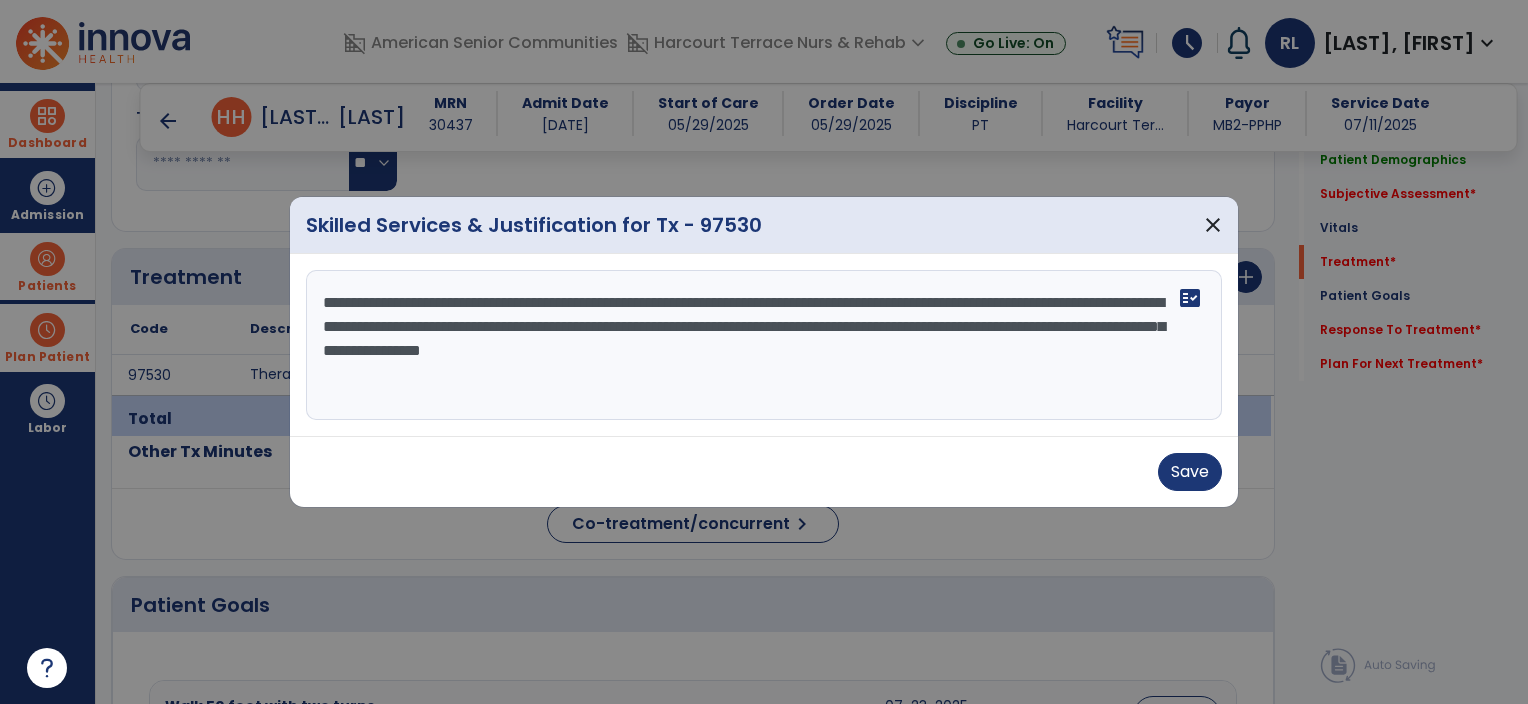 click on "**********" at bounding box center (764, 345) 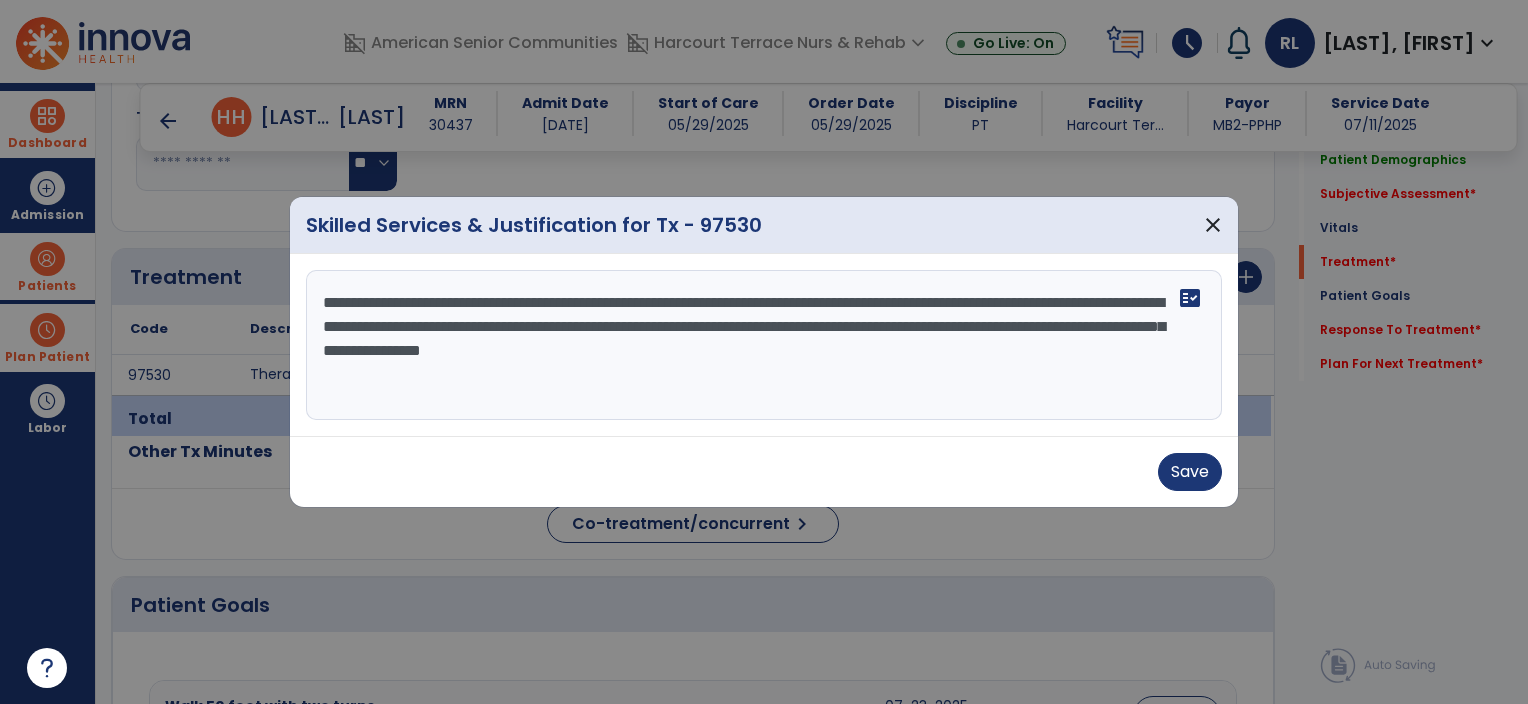 click on "**********" at bounding box center (764, 345) 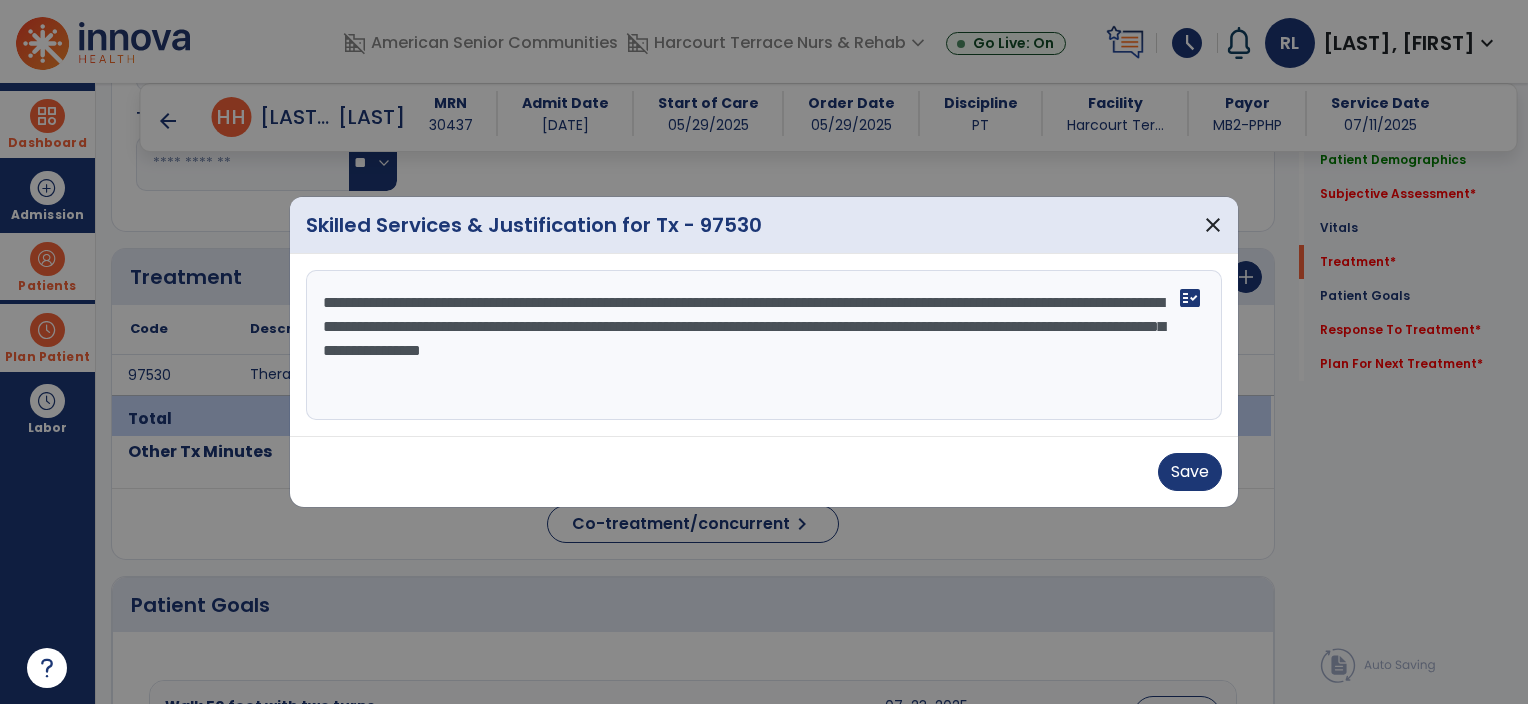 click on "**********" at bounding box center (764, 345) 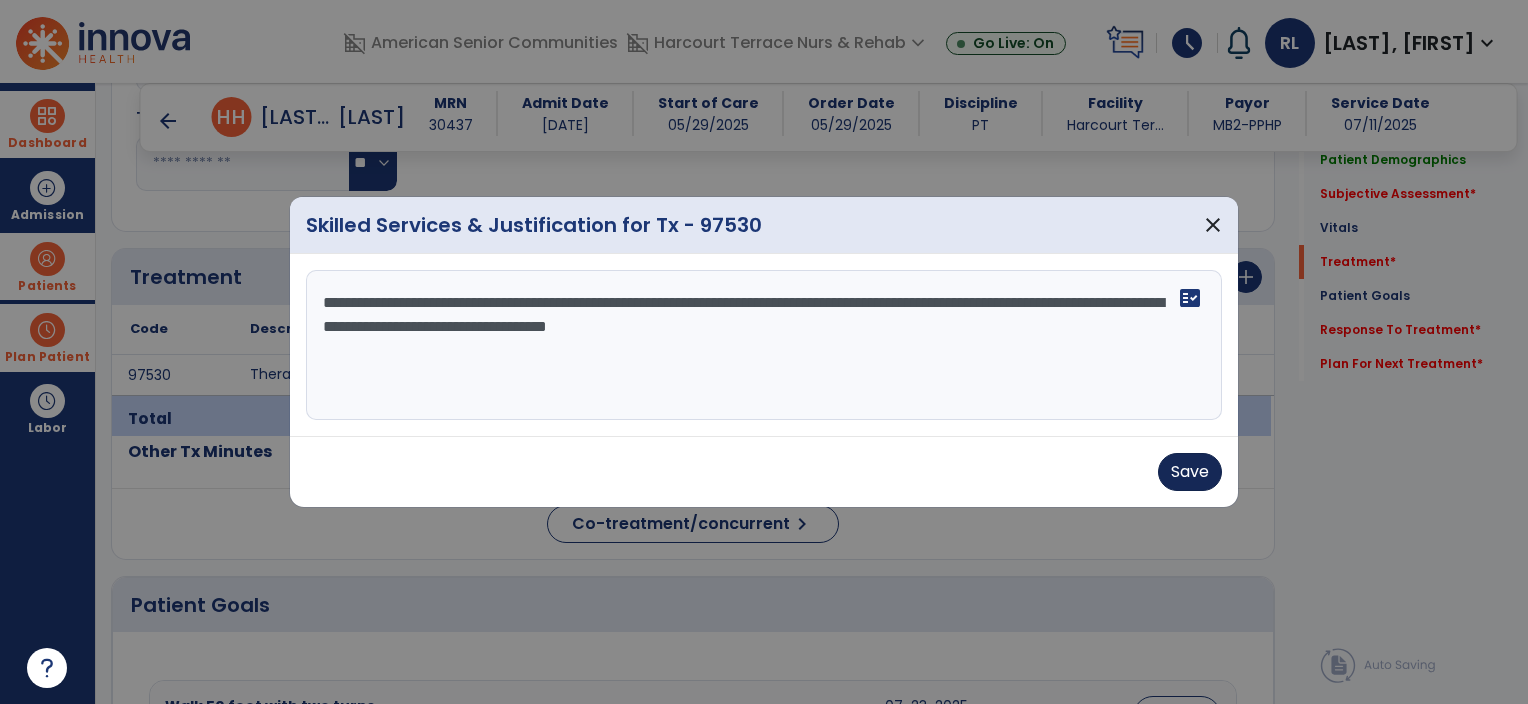 type on "**********" 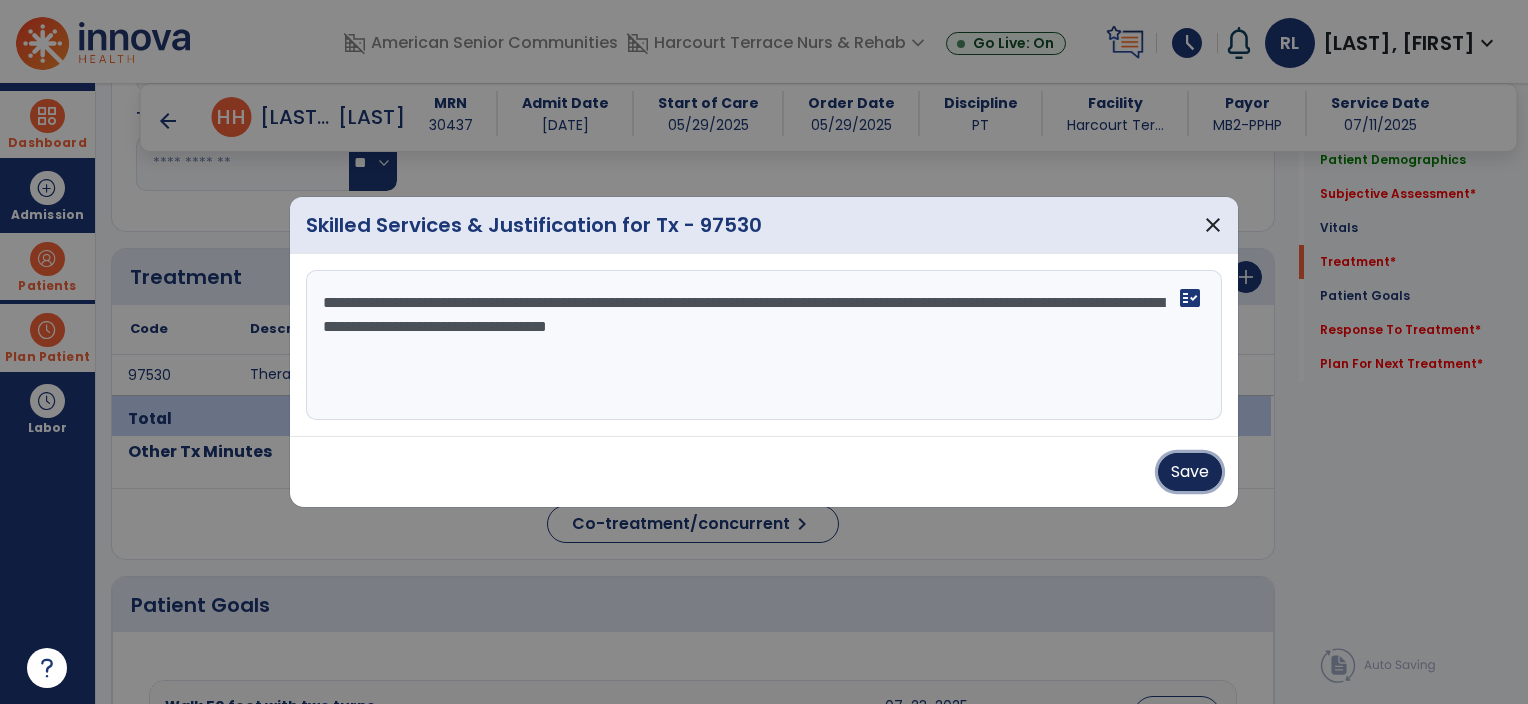 click on "Save" at bounding box center (1190, 472) 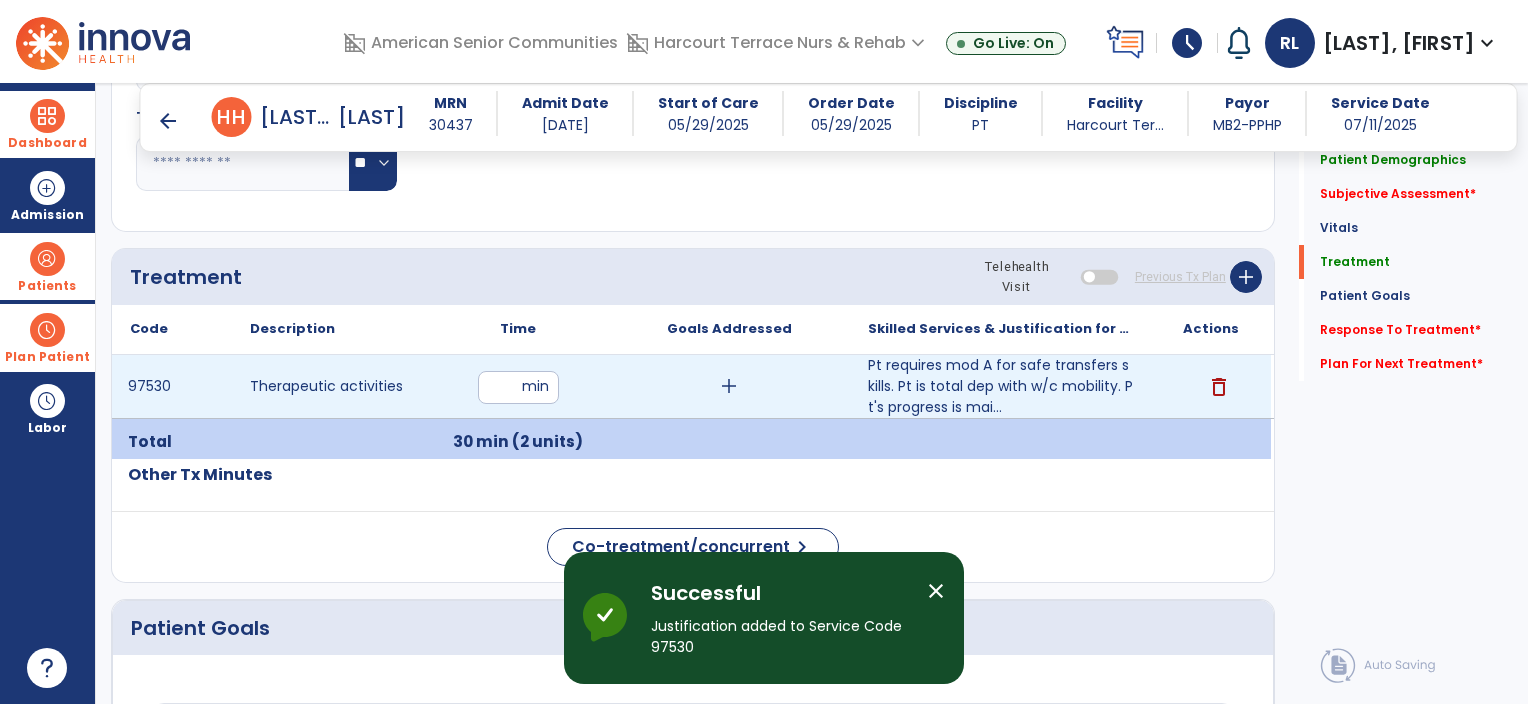 click on "**" at bounding box center [518, 387] 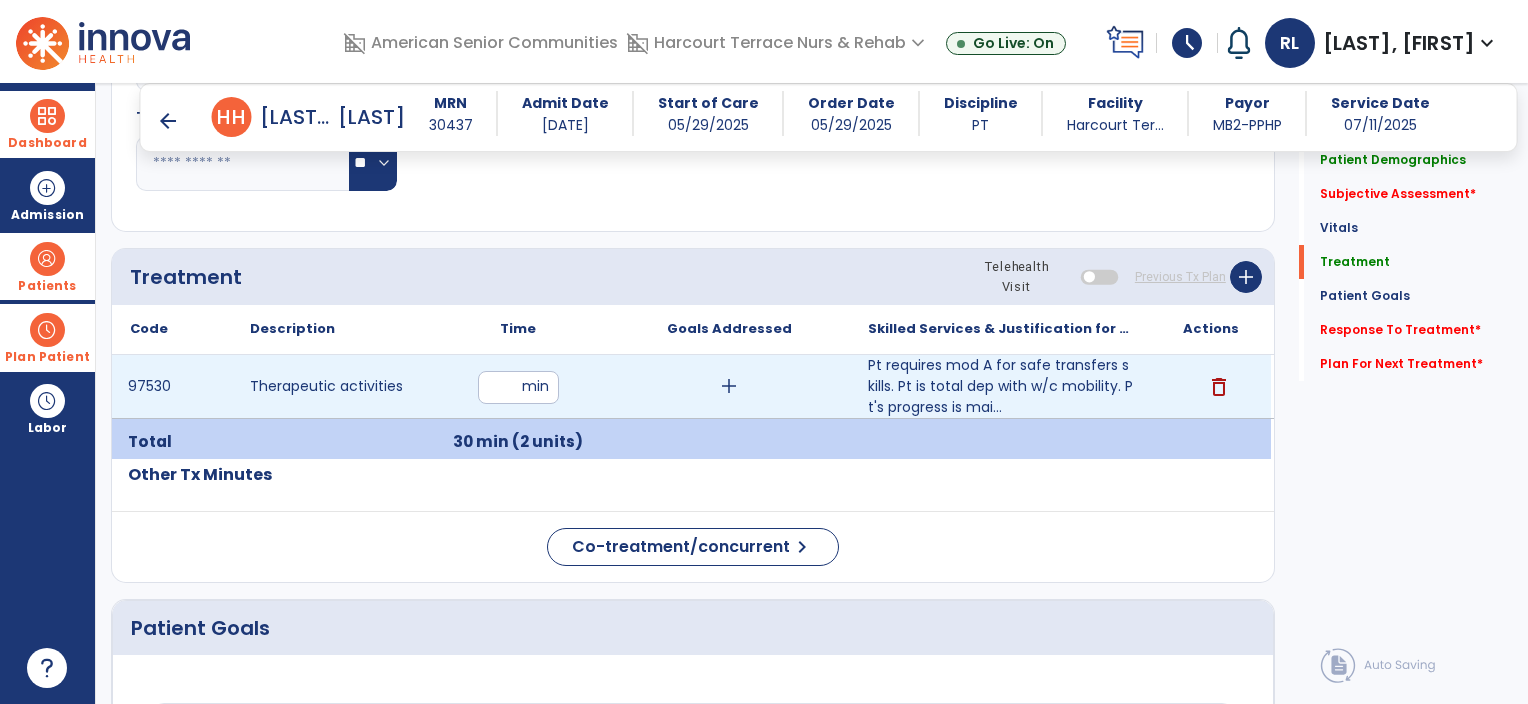 type on "*" 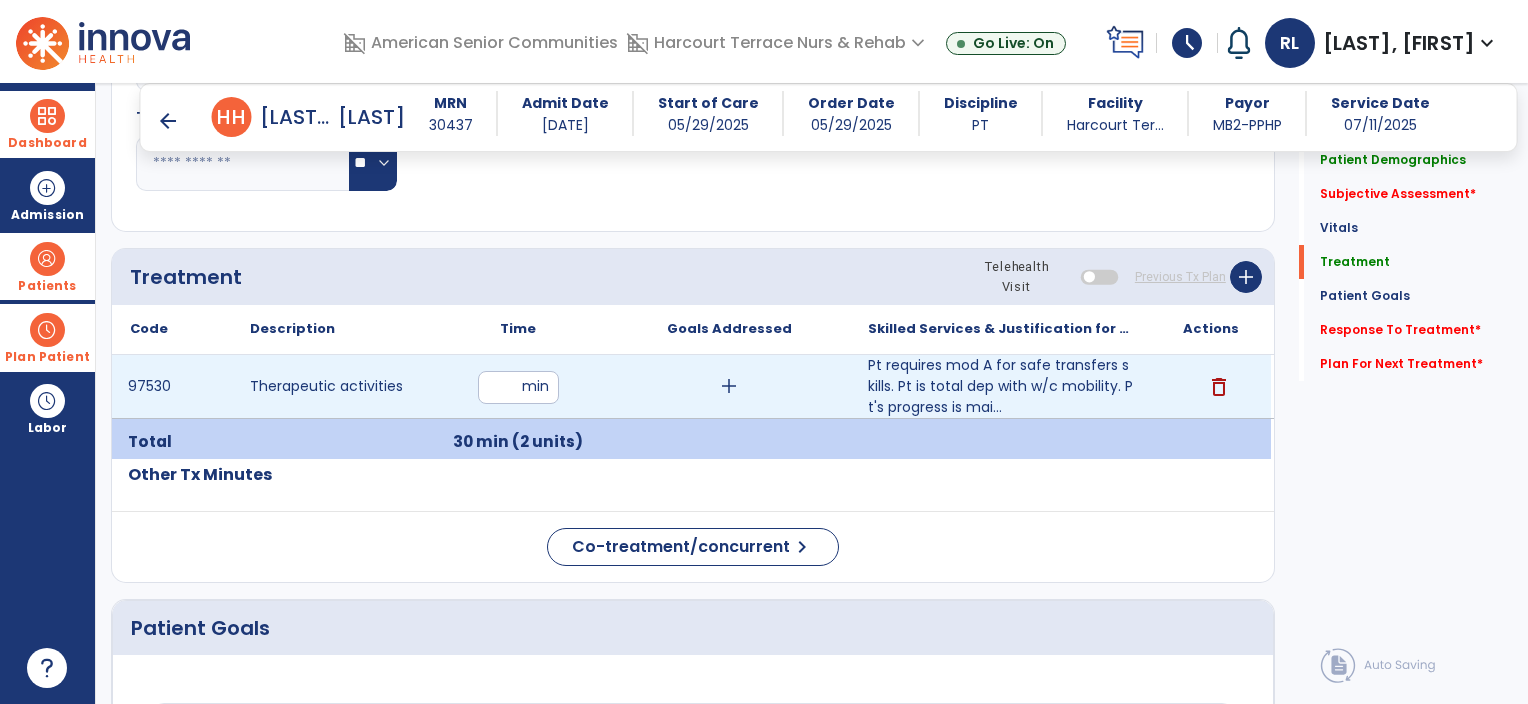 type on "**" 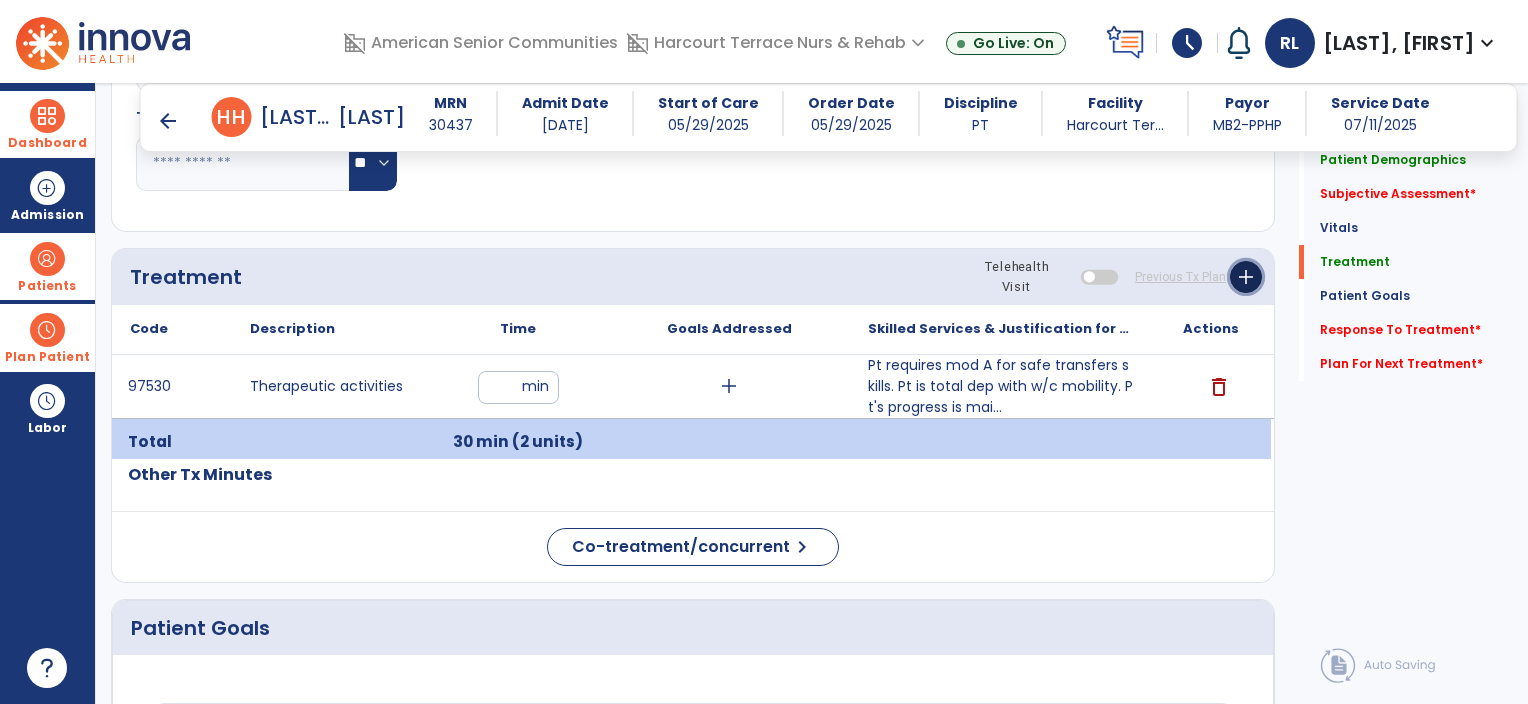 click on "add" 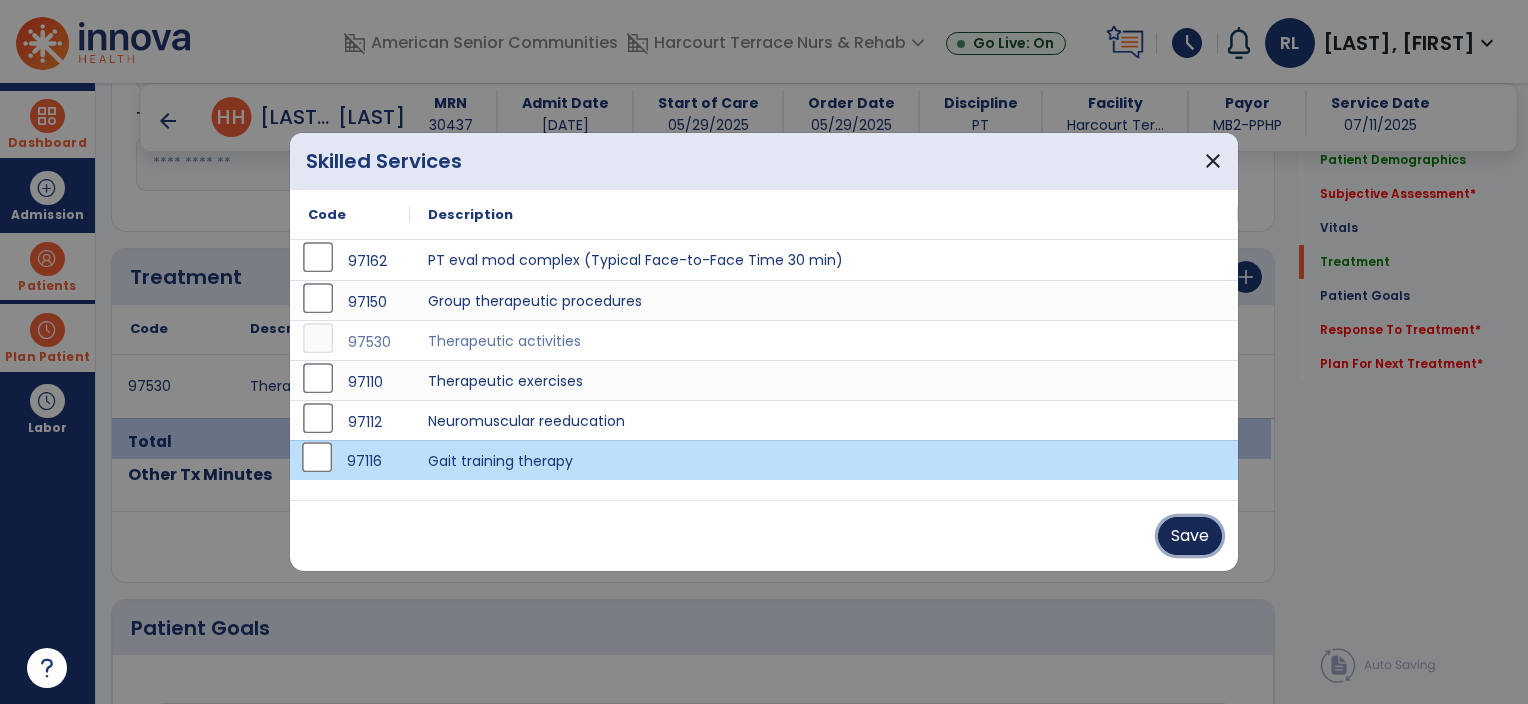 click on "Save" at bounding box center (1190, 536) 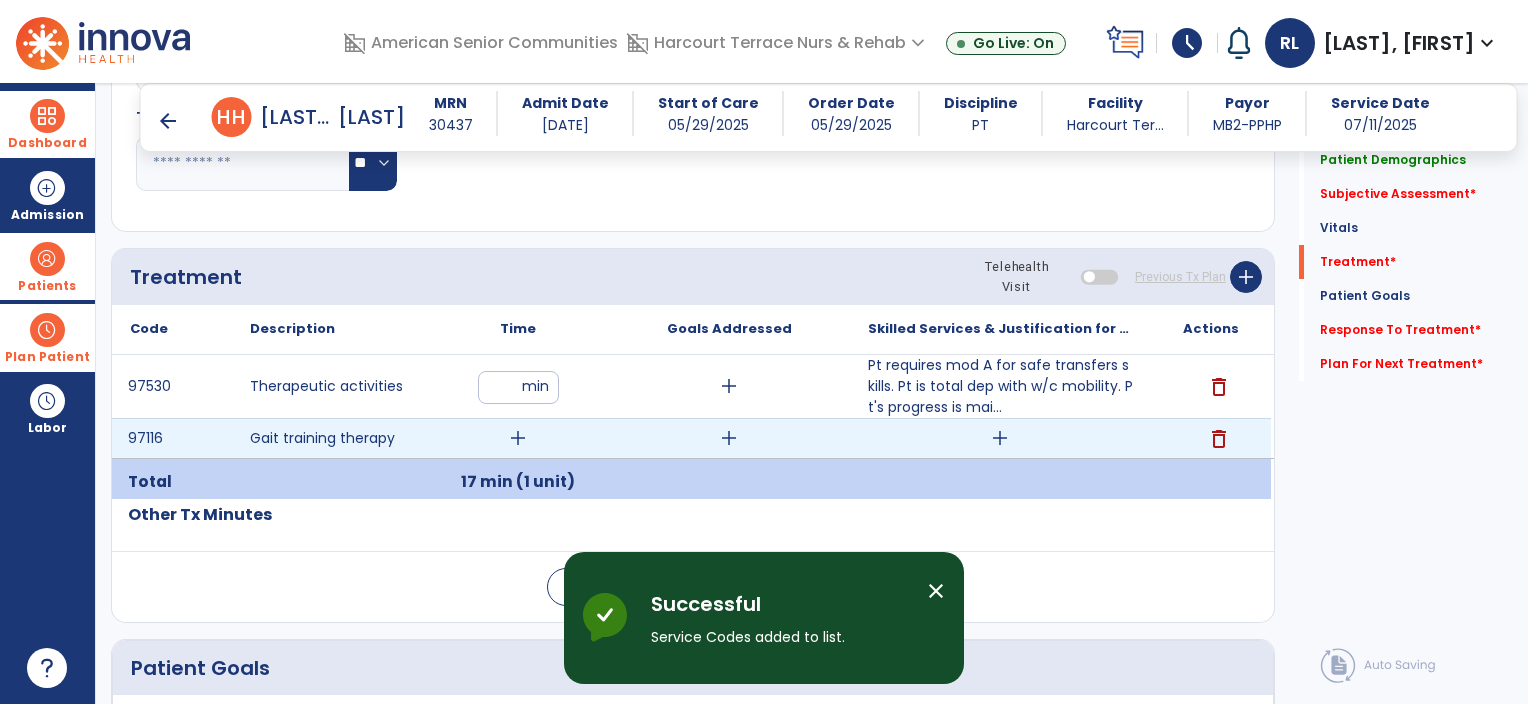 click on "add" at bounding box center (518, 438) 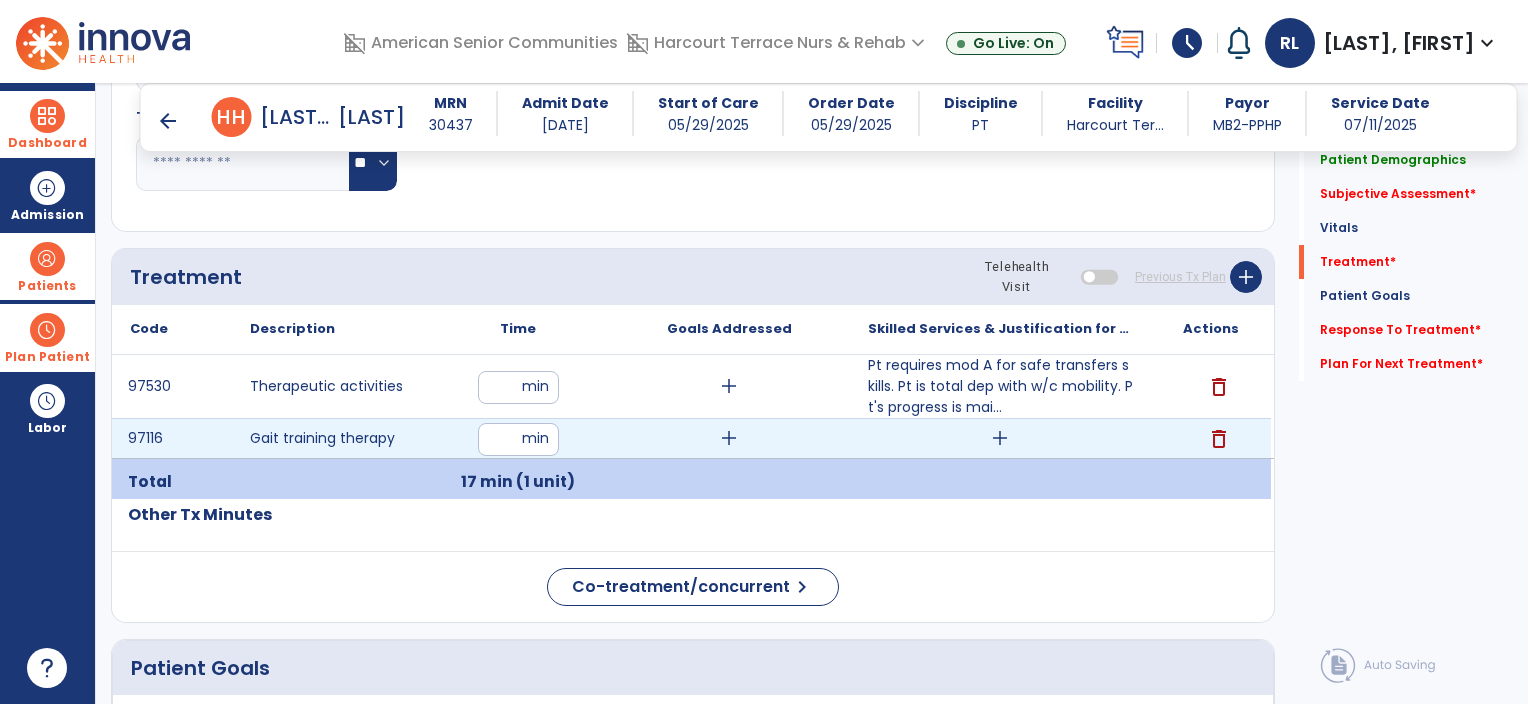 type on "**" 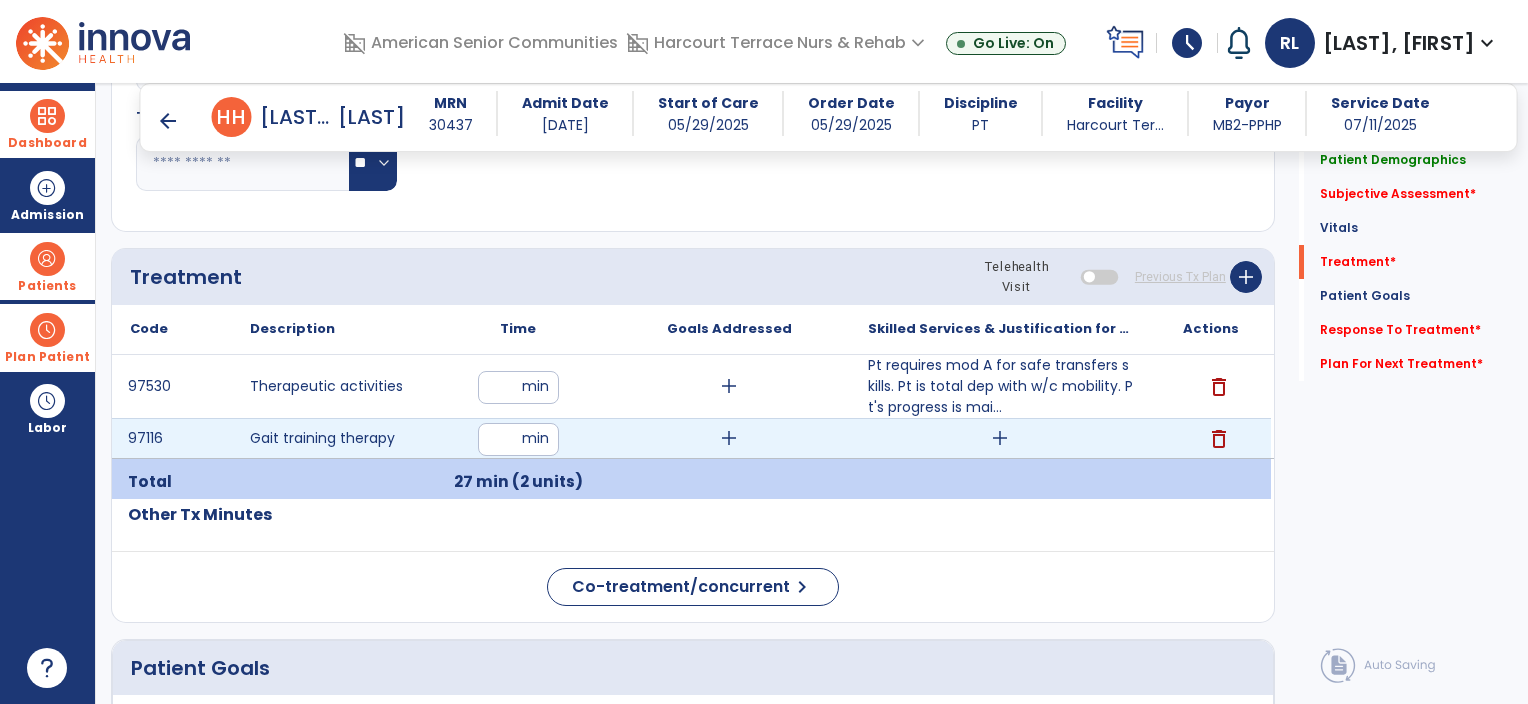 click on "Code
Description
Time" at bounding box center (693, 402) 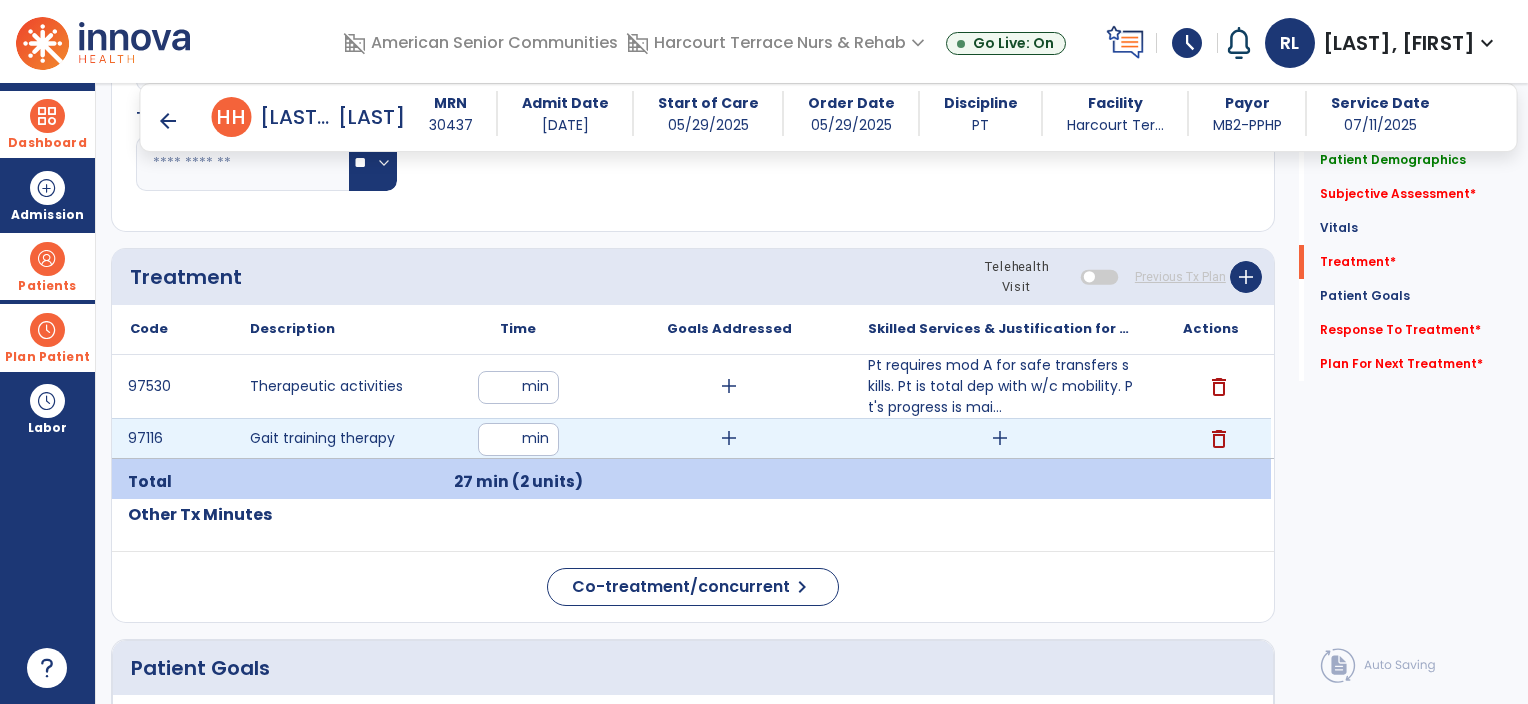 click on "add" at bounding box center [1000, 438] 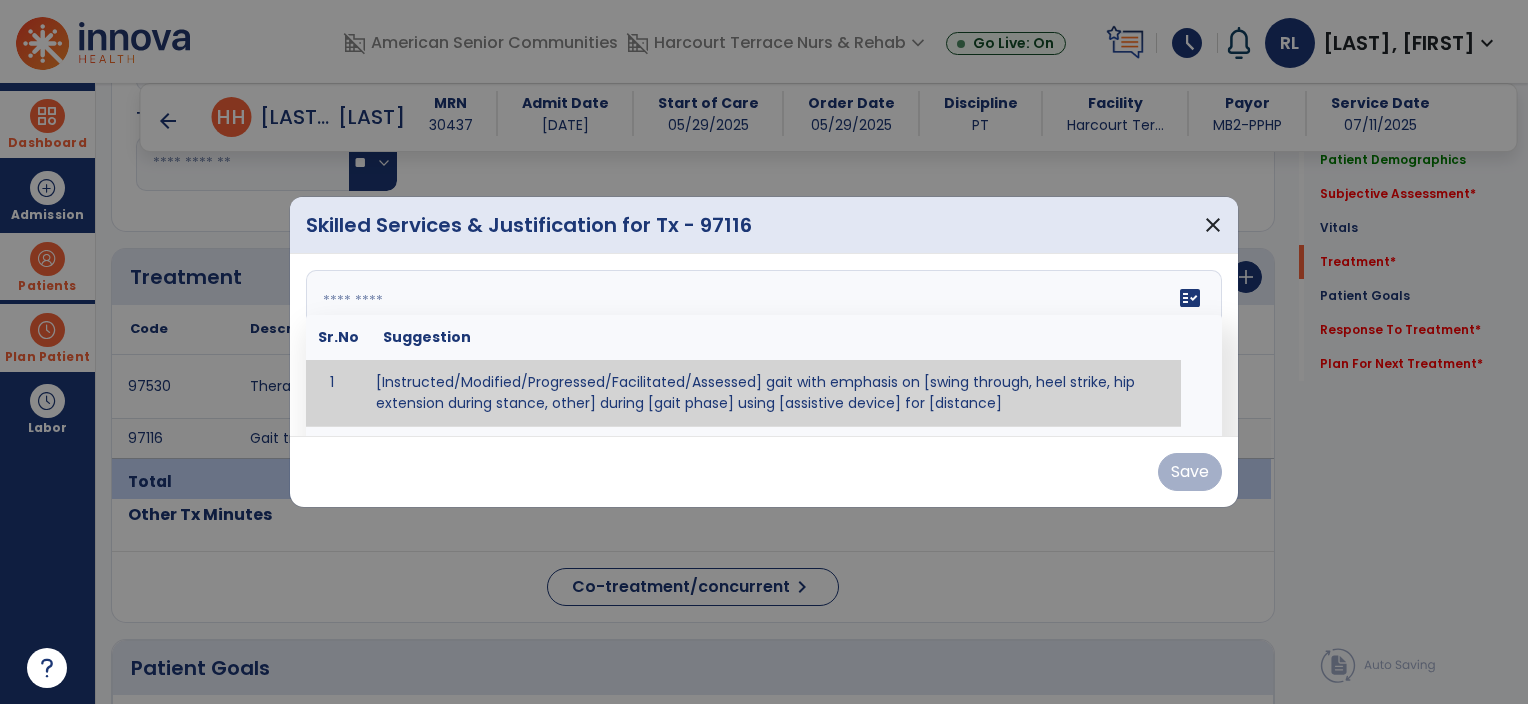 click on "fact_check  Sr.No Suggestion 1 [Instructed/Modified/Progressed/Facilitated/Assessed] gait with emphasis on [swing through, heel strike, hip extension during stance, other] during [gait phase] using [assistive device] for [distance] 2 [Instructed/Modified/Progressed/Facilitated/Assessed] use of [assistive device] and [NWB, PWB, step-to gait pattern, step through gait pattern] 3 [Instructed/Modified/Progressed/Facilitated/Assessed] patient's ability to [ascend/descend # of steps, perform directional changes, walk on even/uneven surfaces, pick-up objects off floor, velocity changes, other] using [assistive device]. 4 [Instructed/Modified/Progressed/Facilitated/Assessed] pre-gait activities including [identify exercise] in order to prepare for gait training. 5" at bounding box center (764, 345) 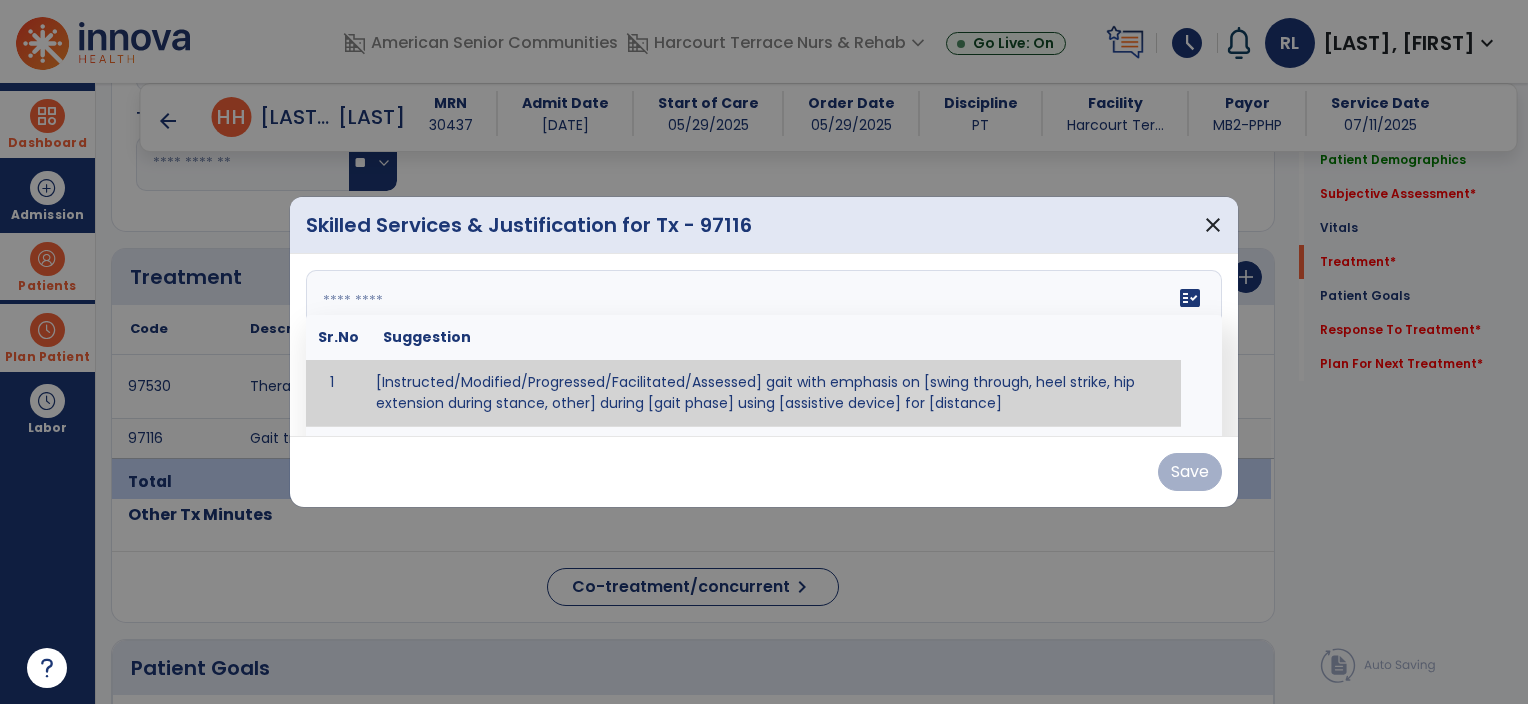 paste on "**********" 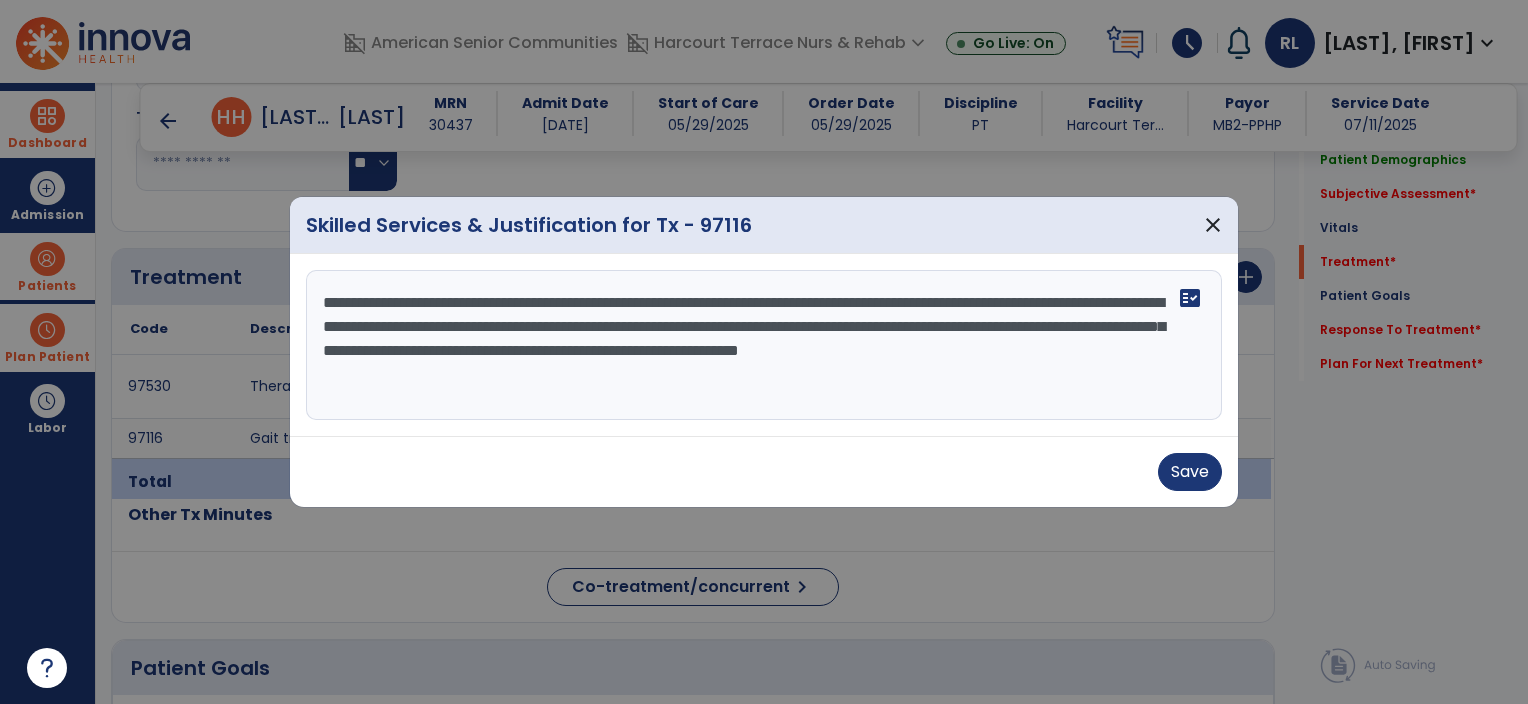 click on "**********" at bounding box center (764, 345) 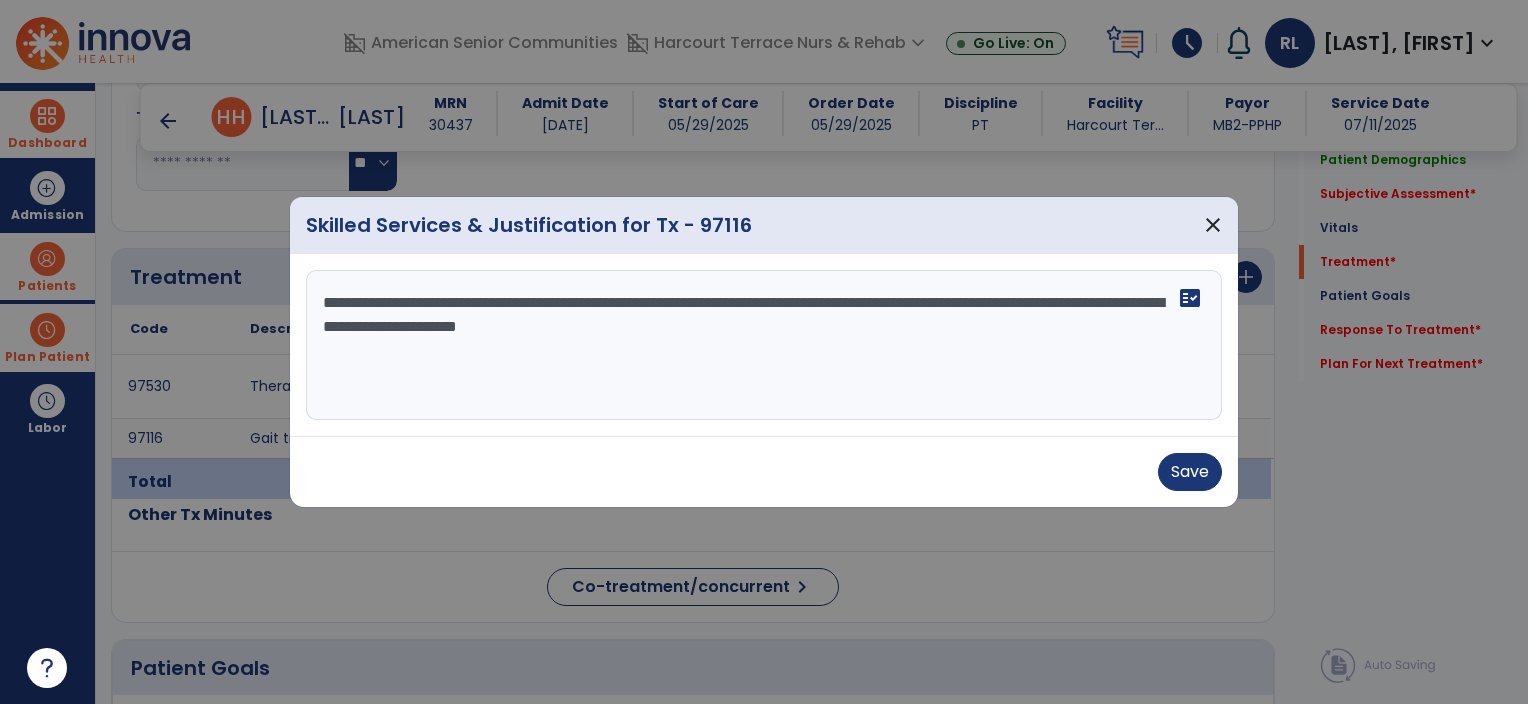 click on "**********" at bounding box center (764, 345) 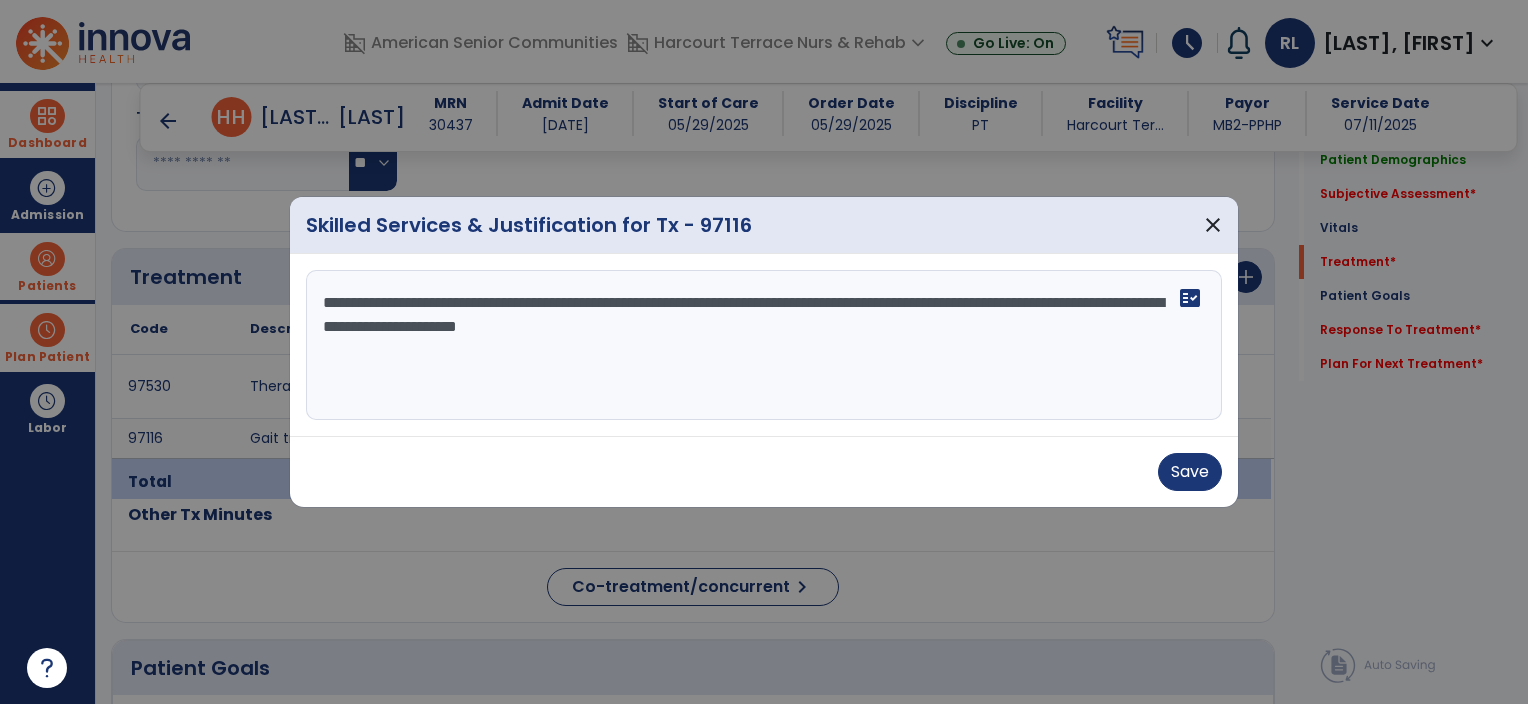 click on "**********" at bounding box center [764, 345] 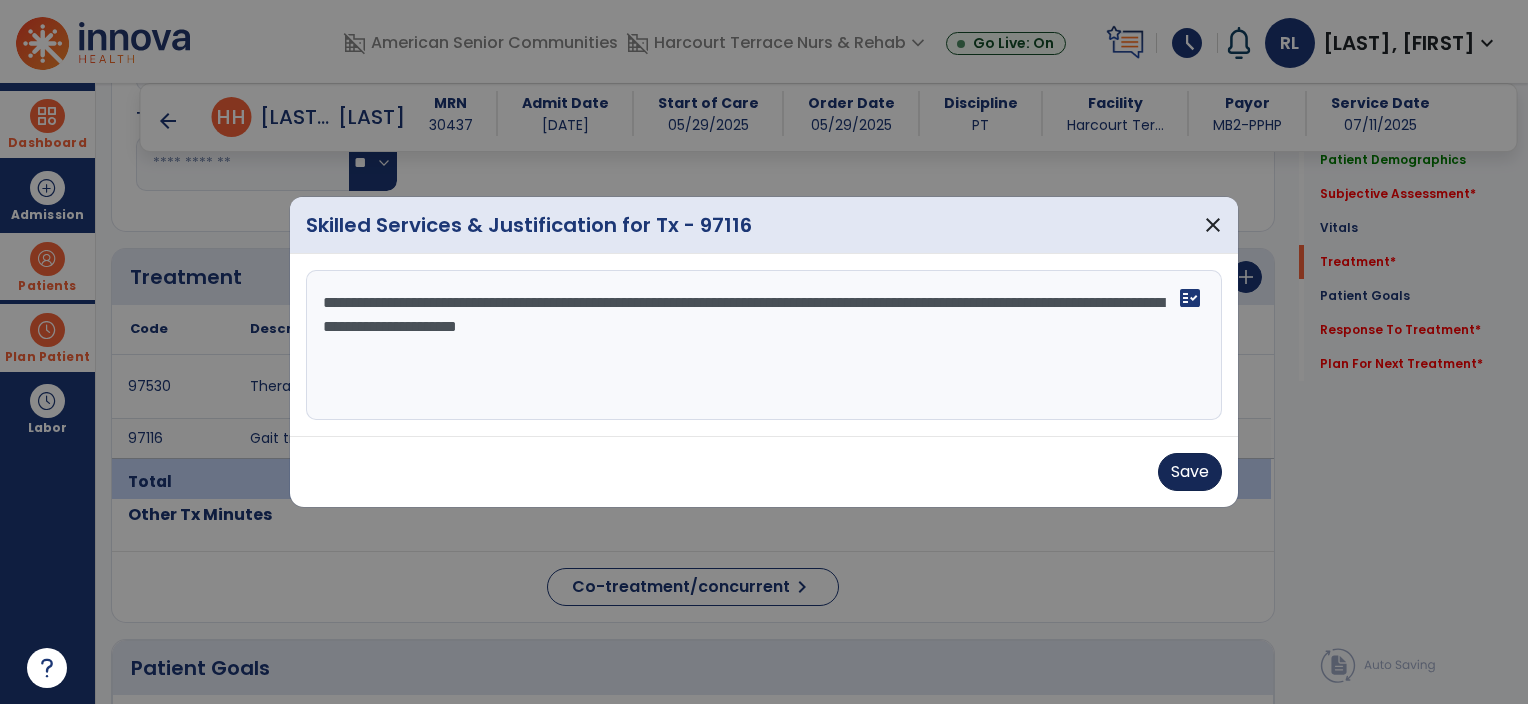 type on "**********" 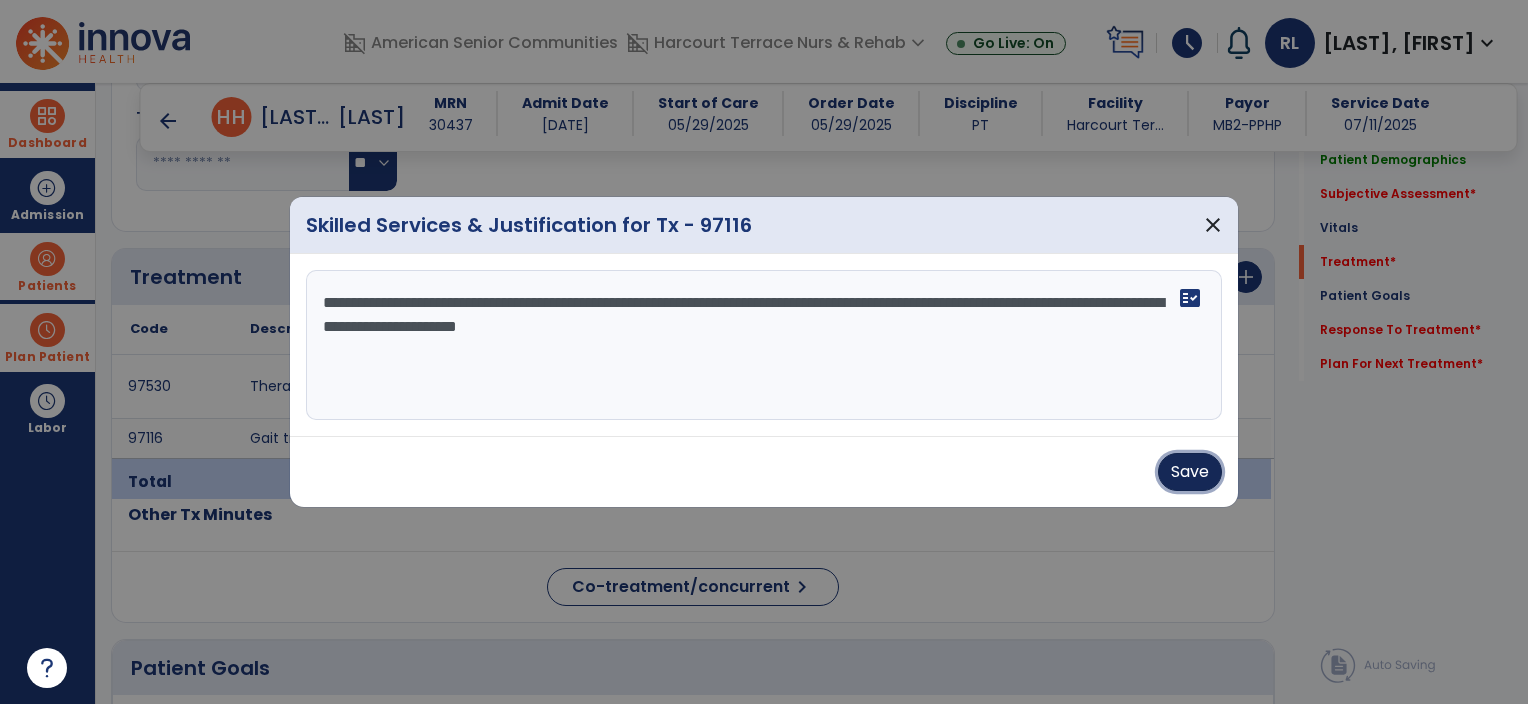 click on "Save" at bounding box center [1190, 472] 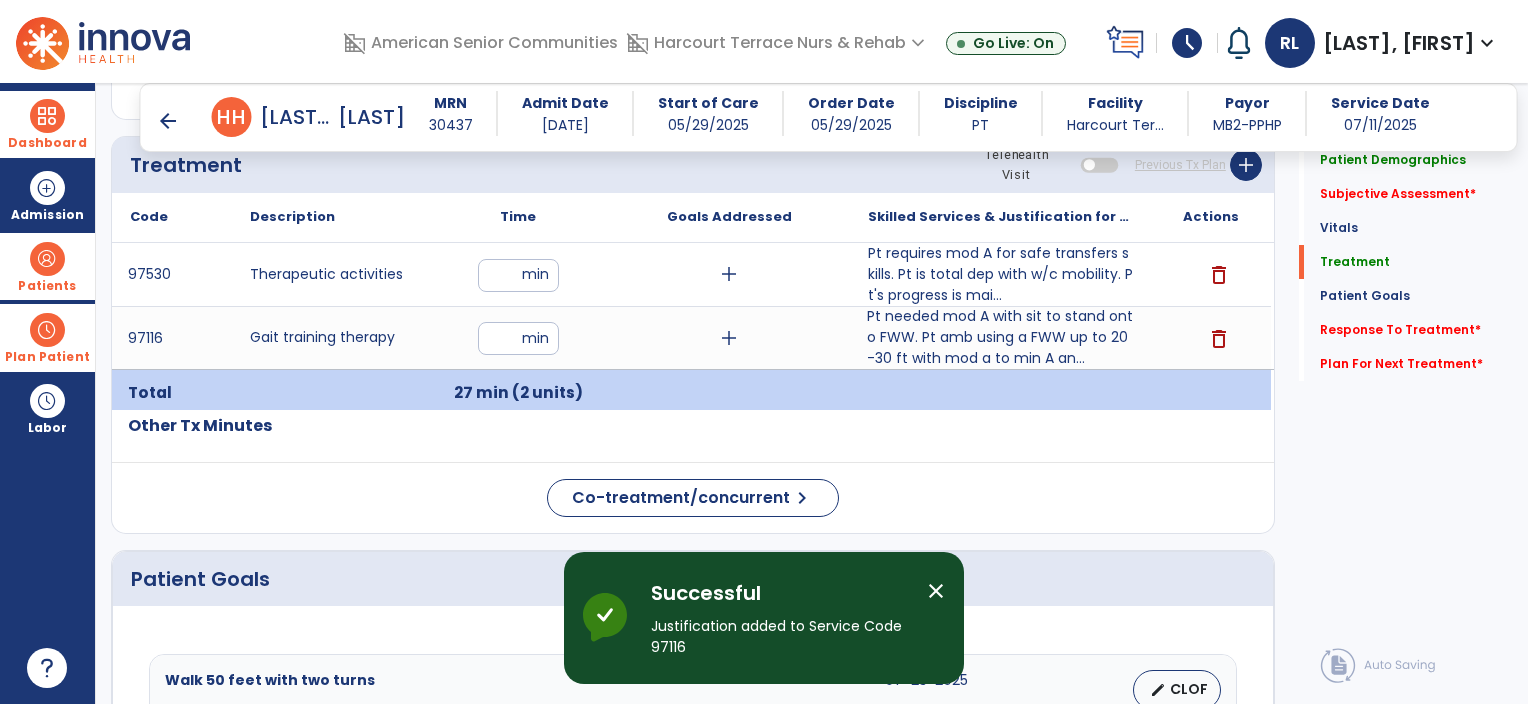 scroll, scrollTop: 1117, scrollLeft: 0, axis: vertical 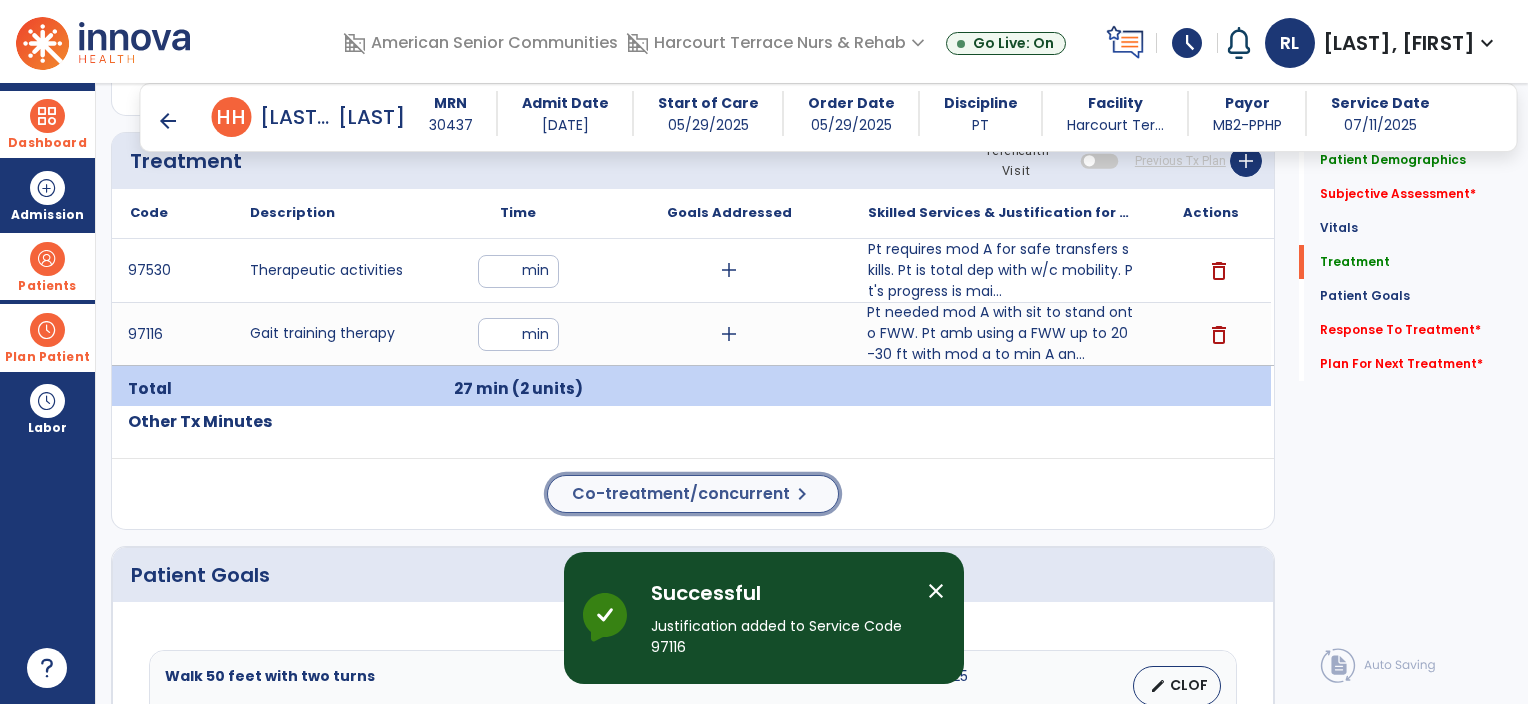 click on "Co-treatment/concurrent" 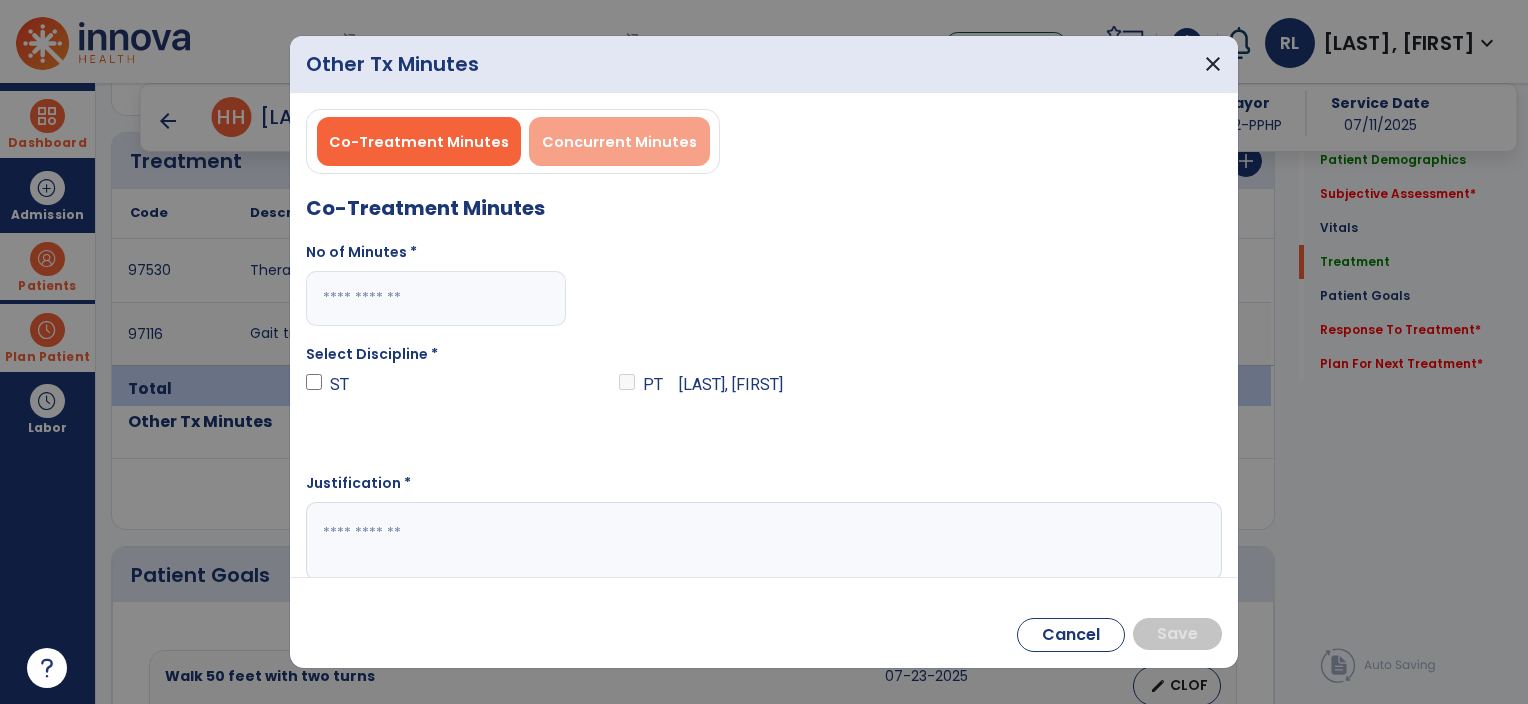 click on "Co-Treatment Minutes   Concurrent Minutes" at bounding box center [513, 141] 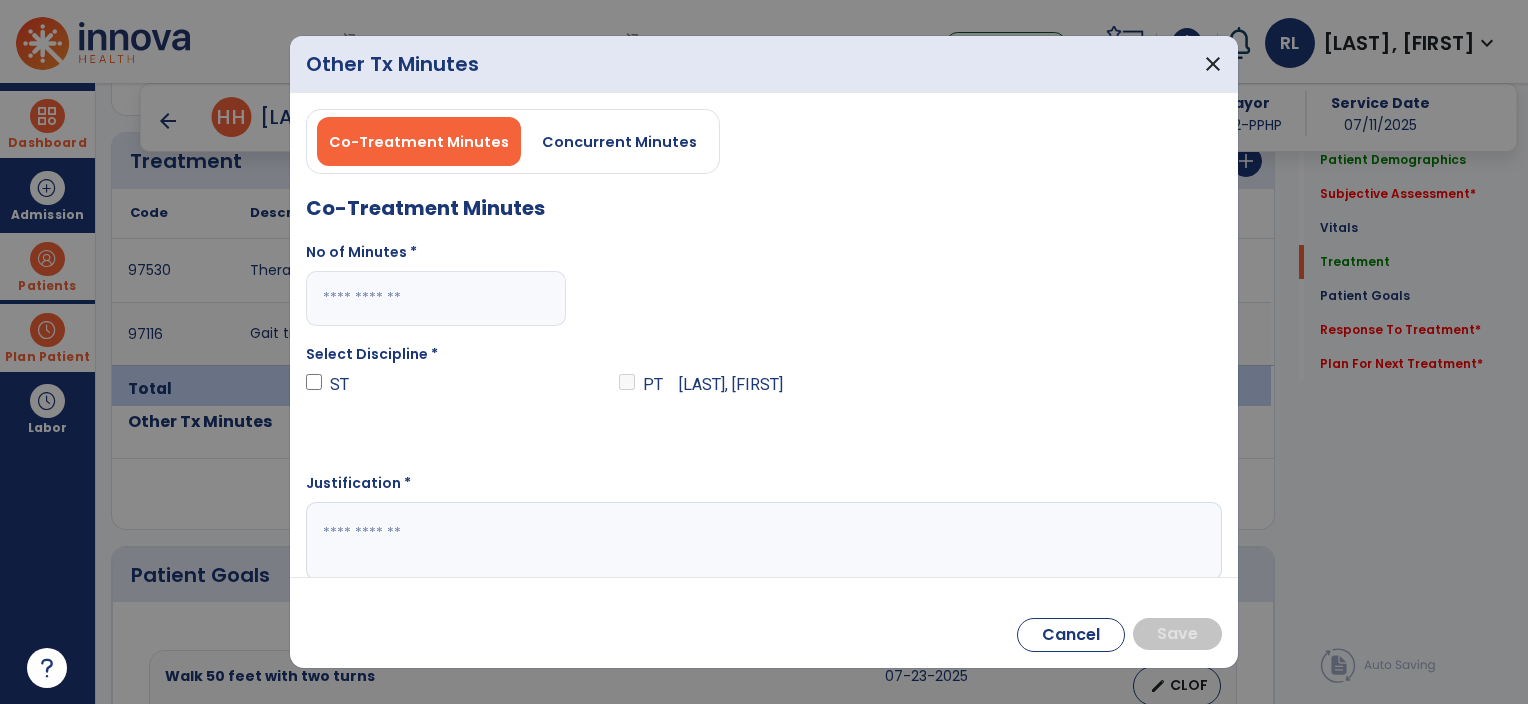 click at bounding box center (436, 298) 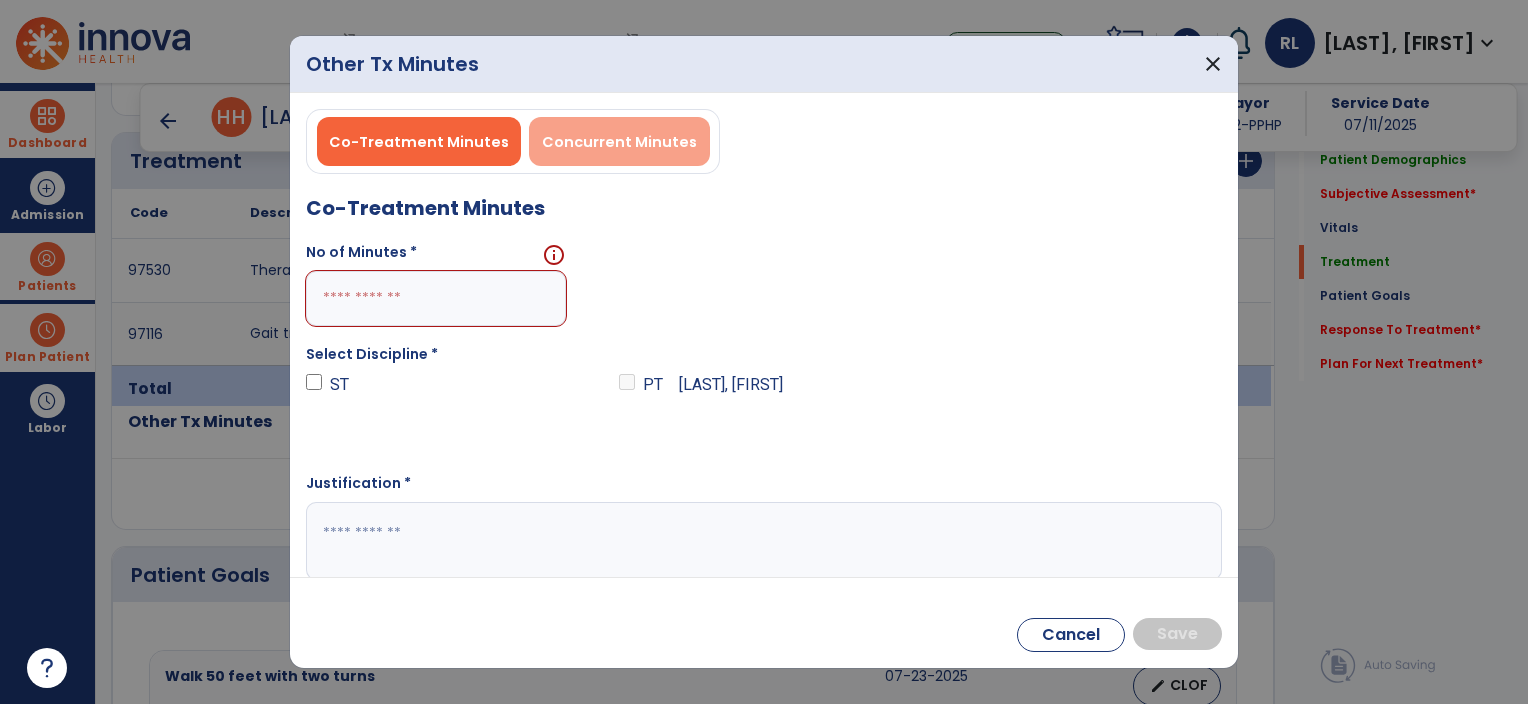 click on "Concurrent Minutes" at bounding box center (619, 142) 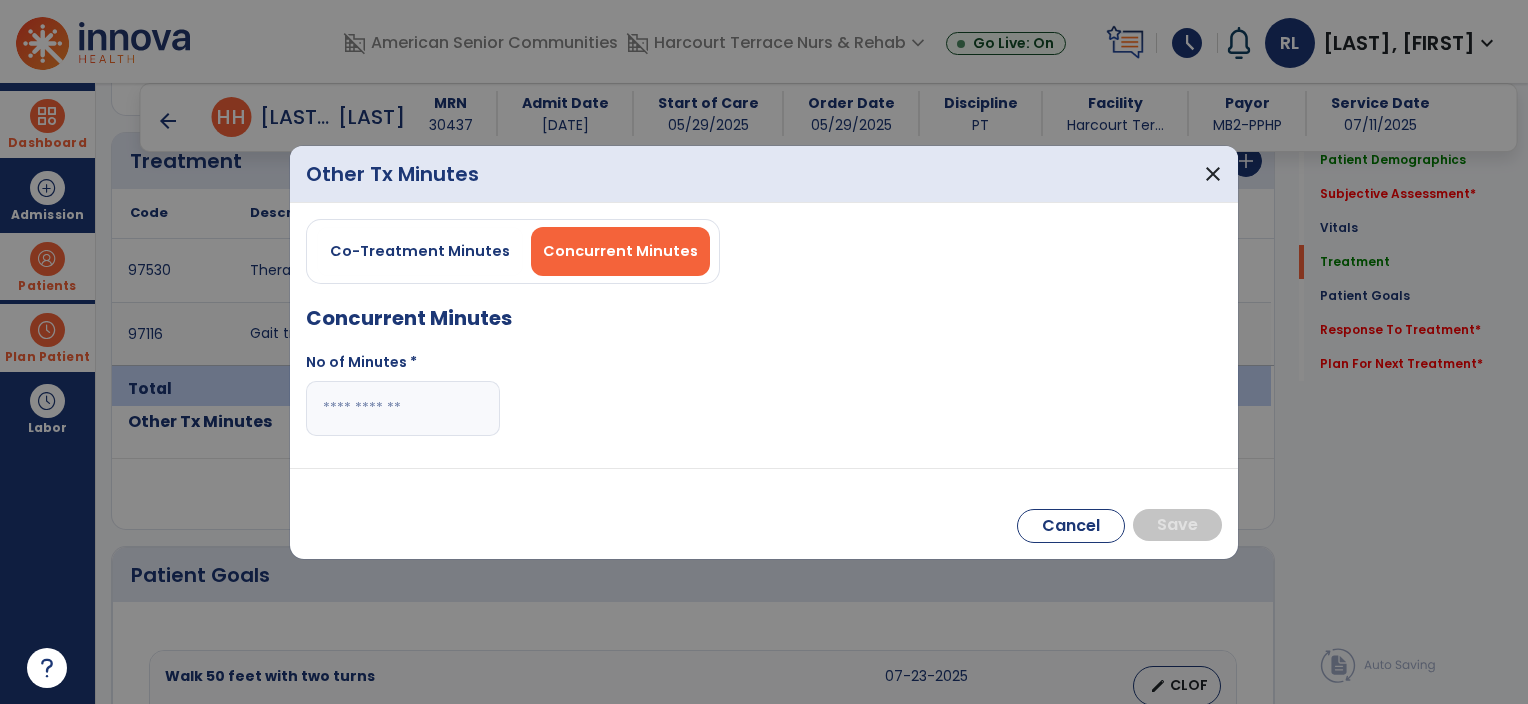 click at bounding box center (403, 408) 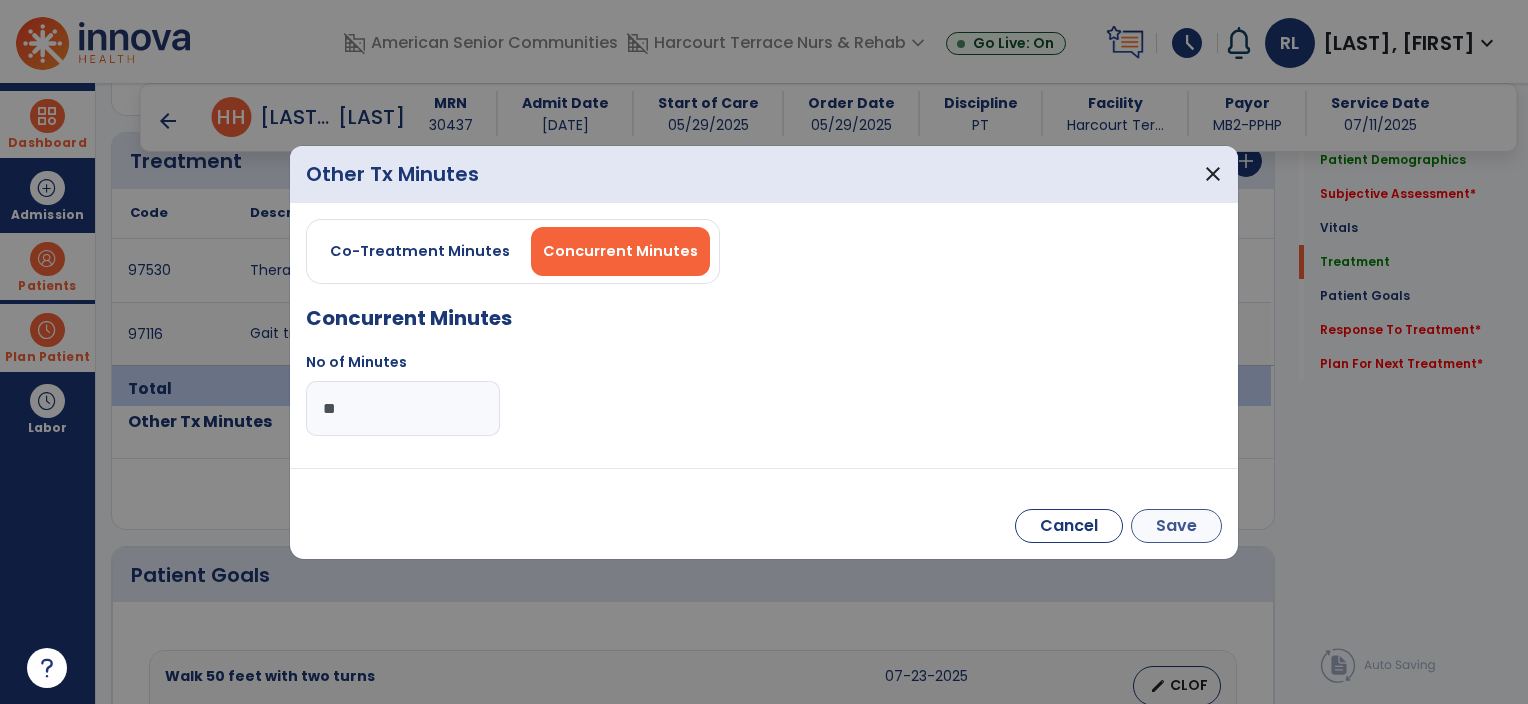 type on "**" 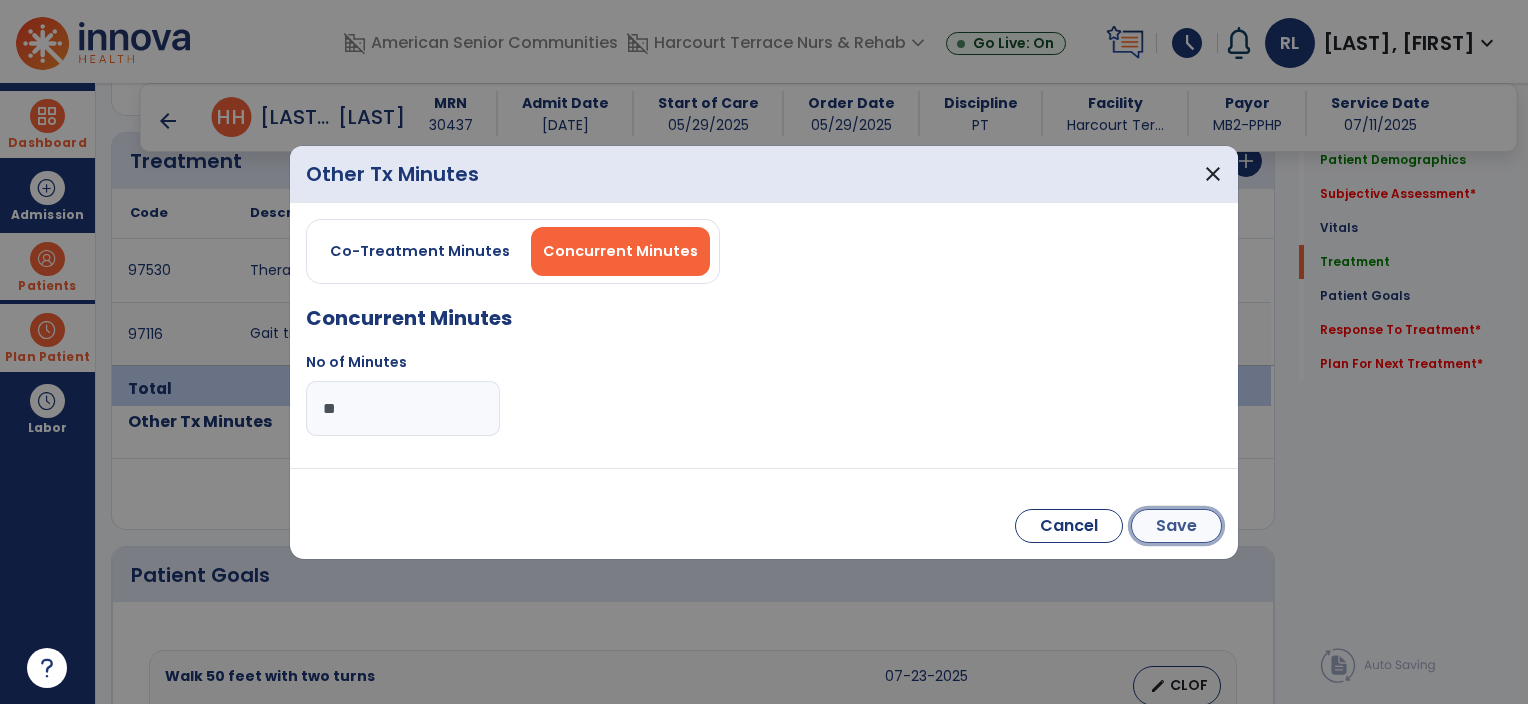 click on "Save" at bounding box center [1176, 526] 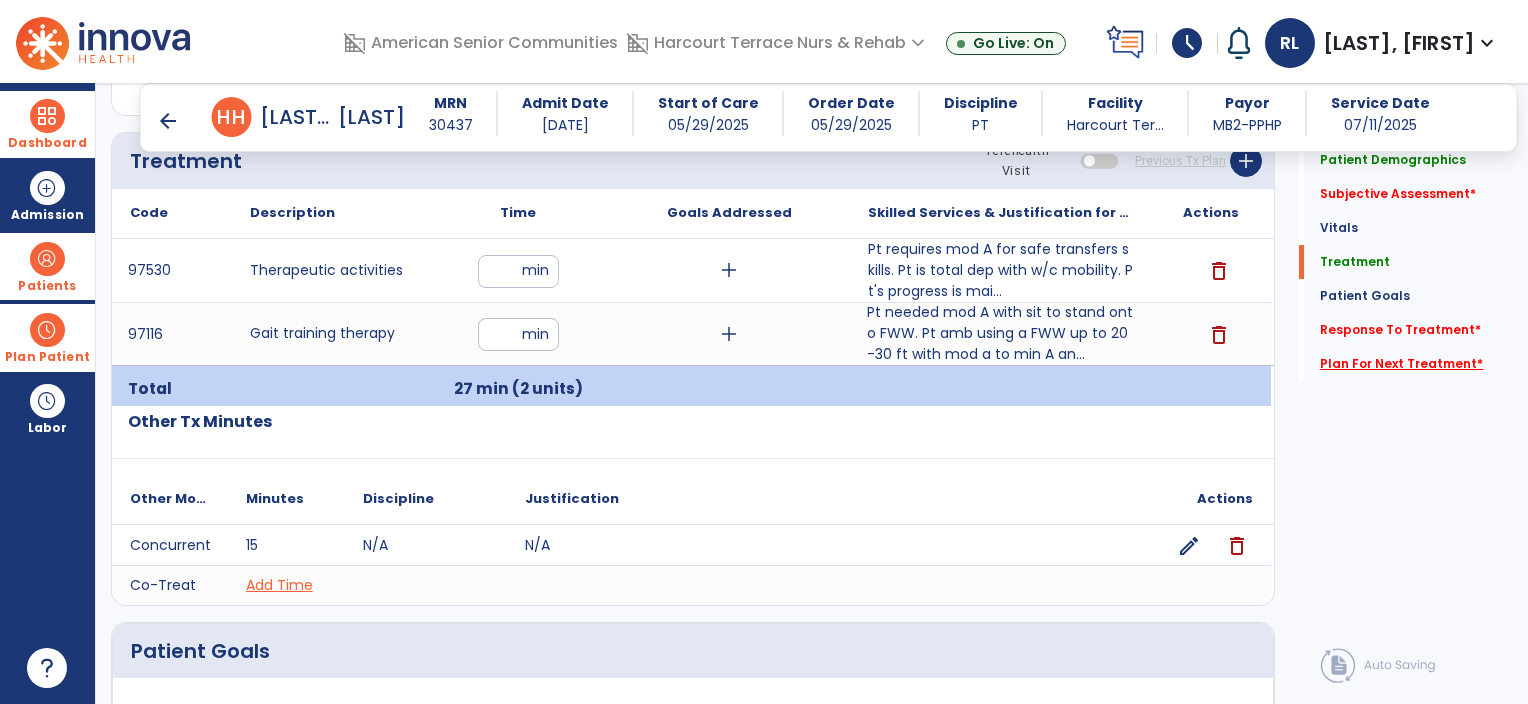 click on "Plan For Next Treatment   *" 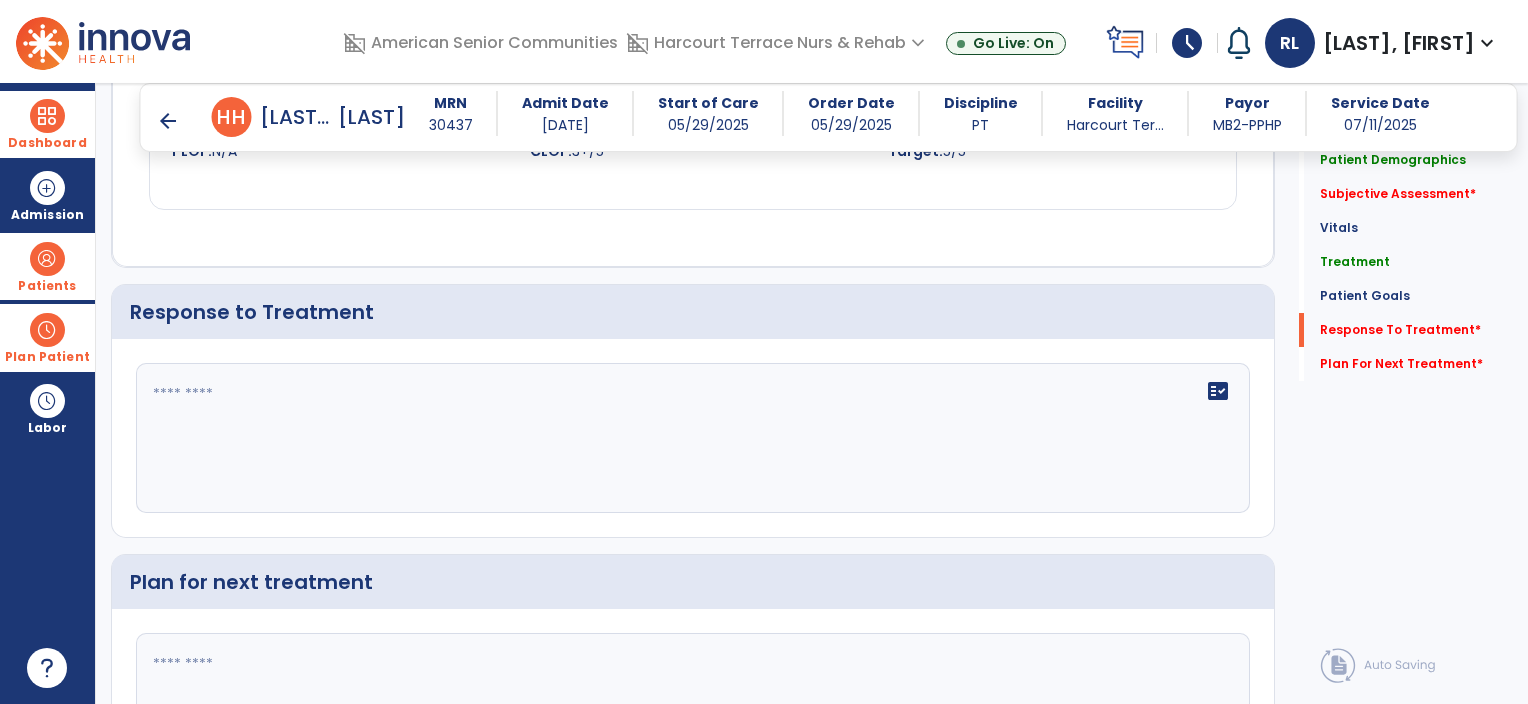 scroll, scrollTop: 2332, scrollLeft: 0, axis: vertical 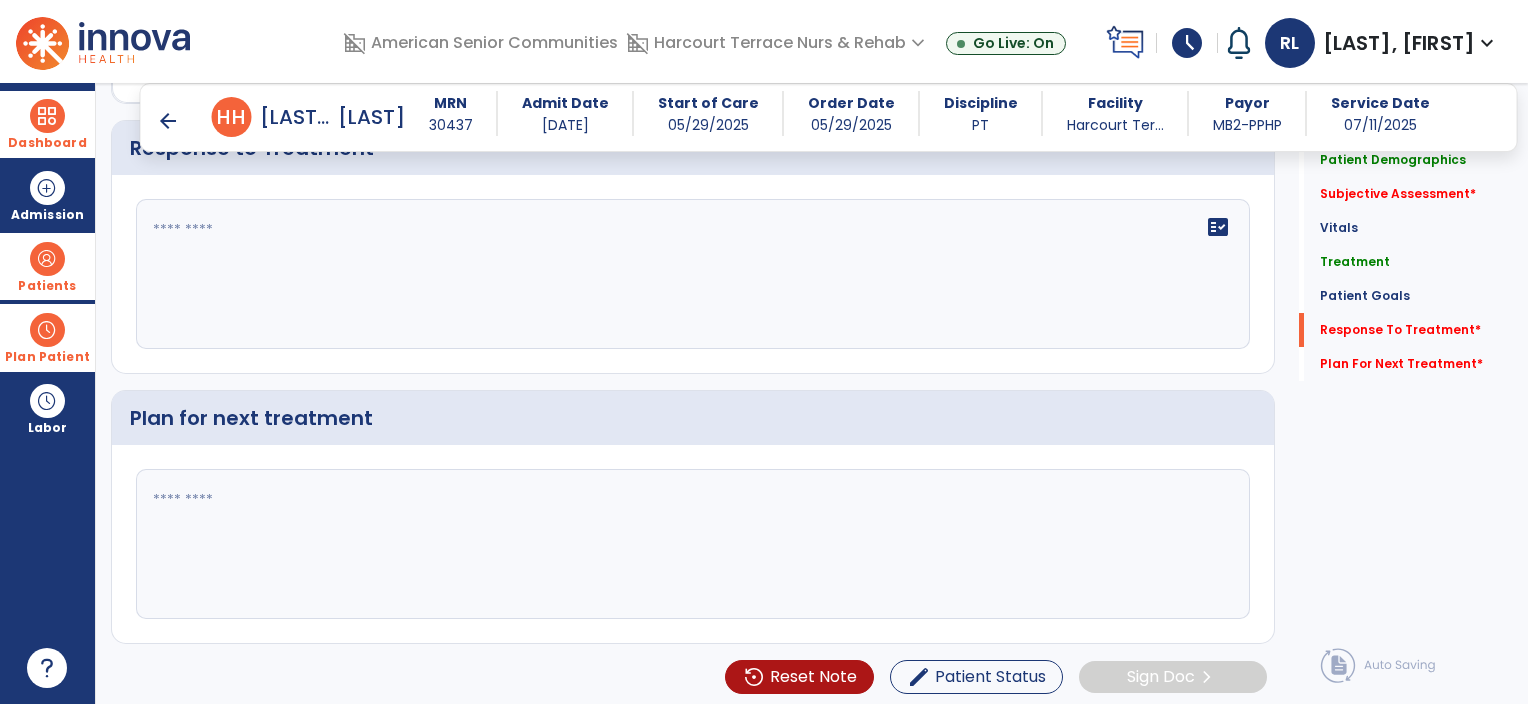click 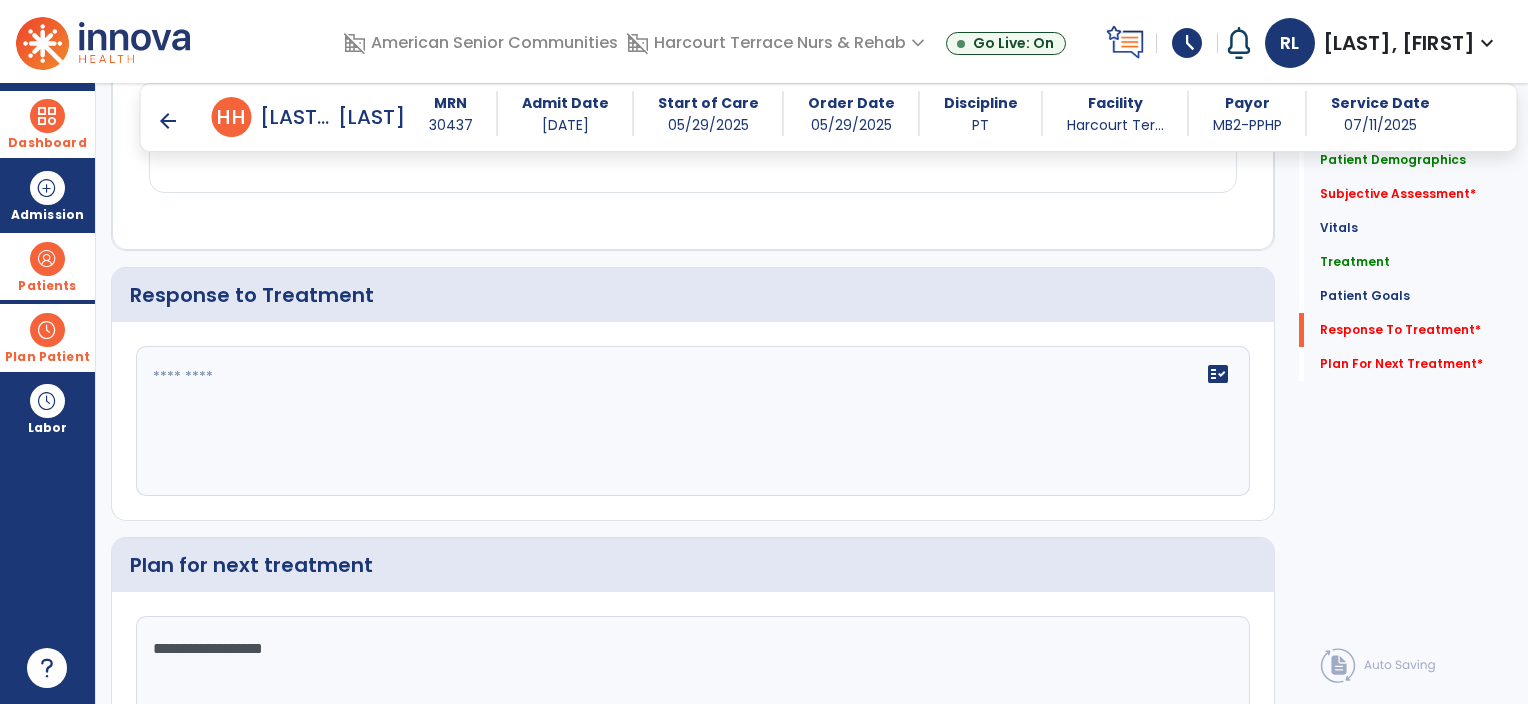scroll, scrollTop: 2184, scrollLeft: 0, axis: vertical 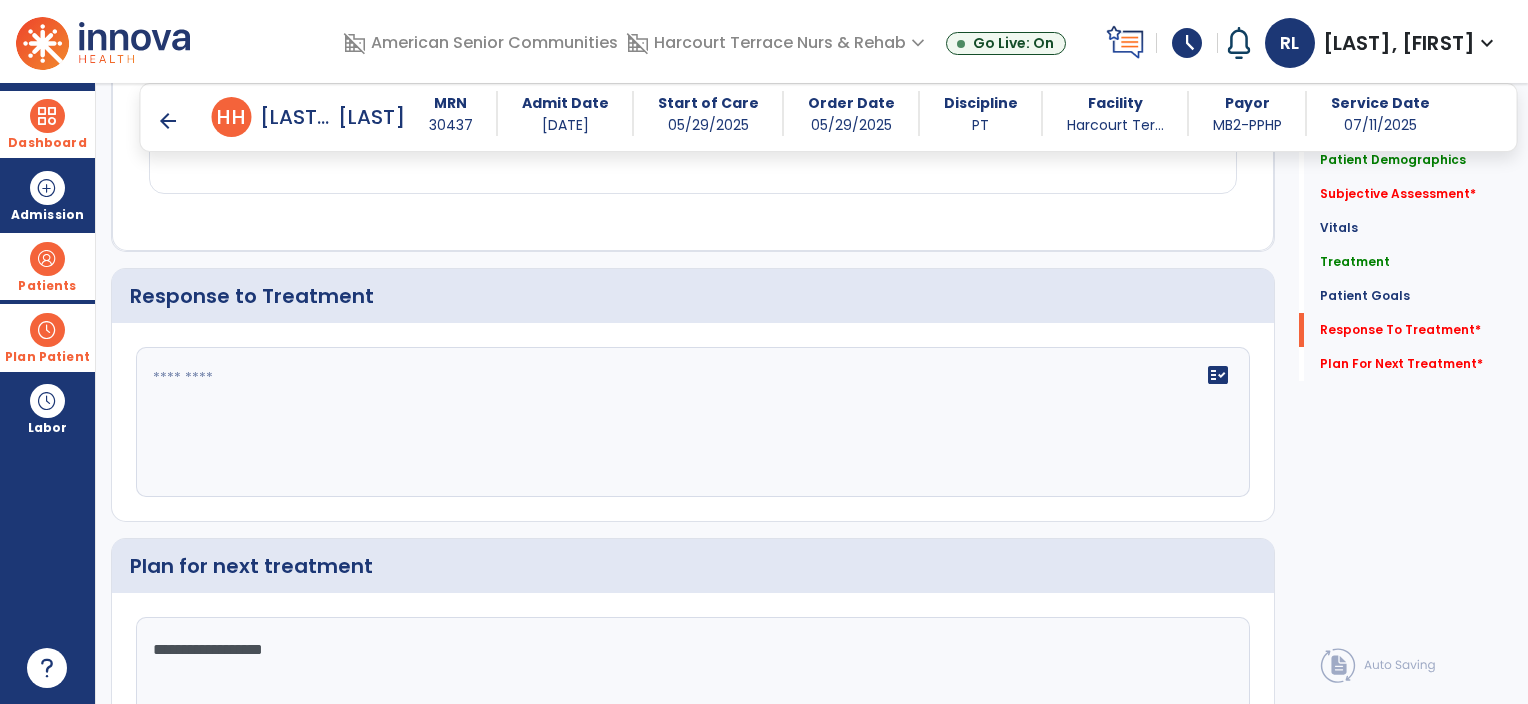 type on "**********" 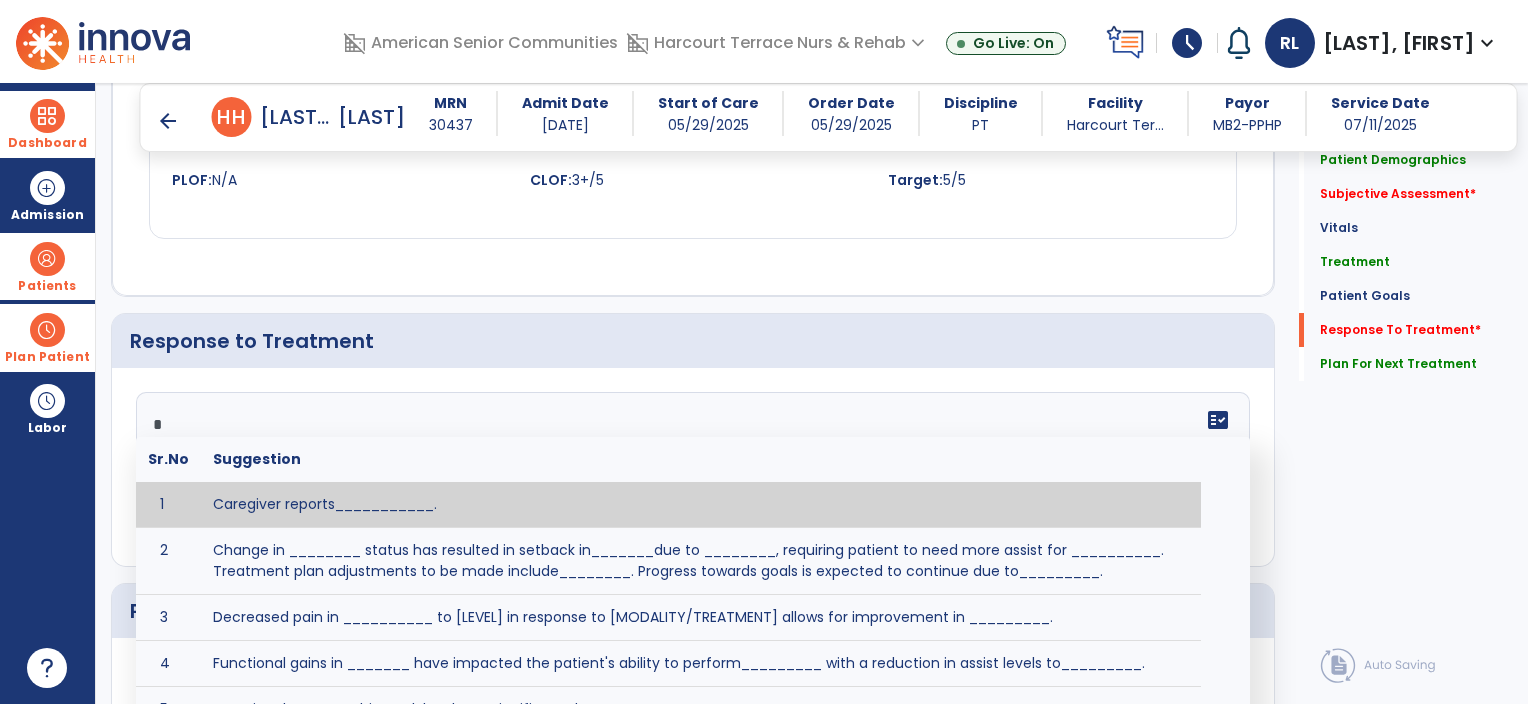 scroll, scrollTop: 2185, scrollLeft: 0, axis: vertical 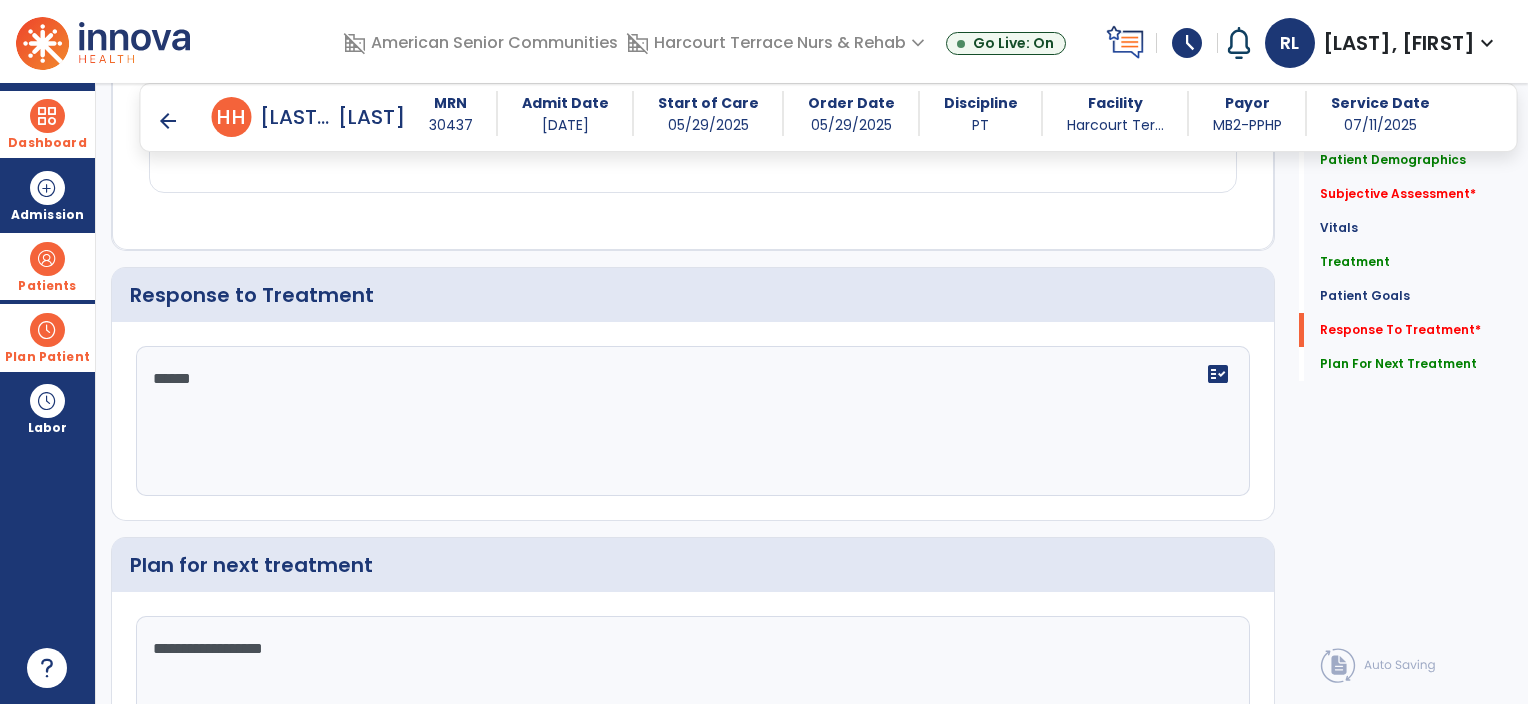 click on "******" 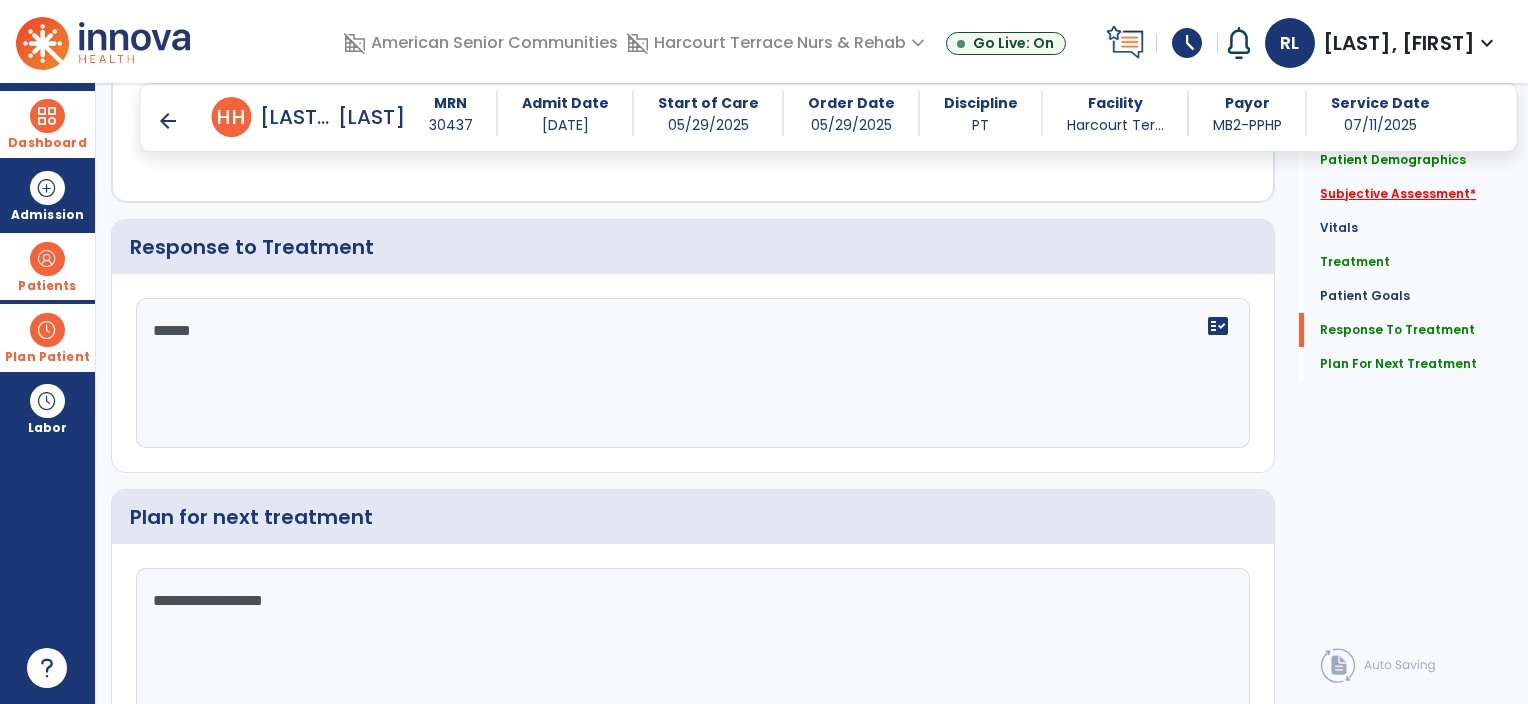 type on "******" 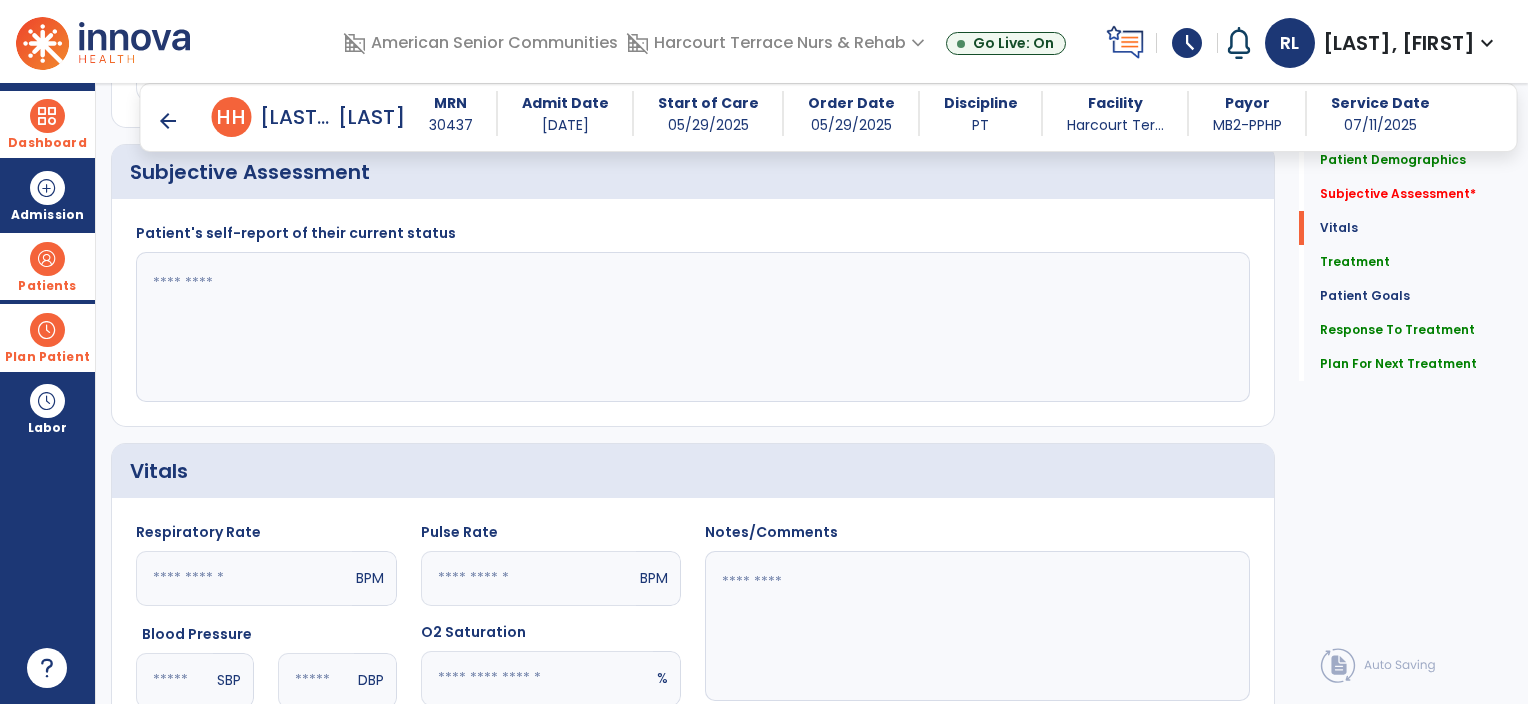 scroll, scrollTop: 274, scrollLeft: 0, axis: vertical 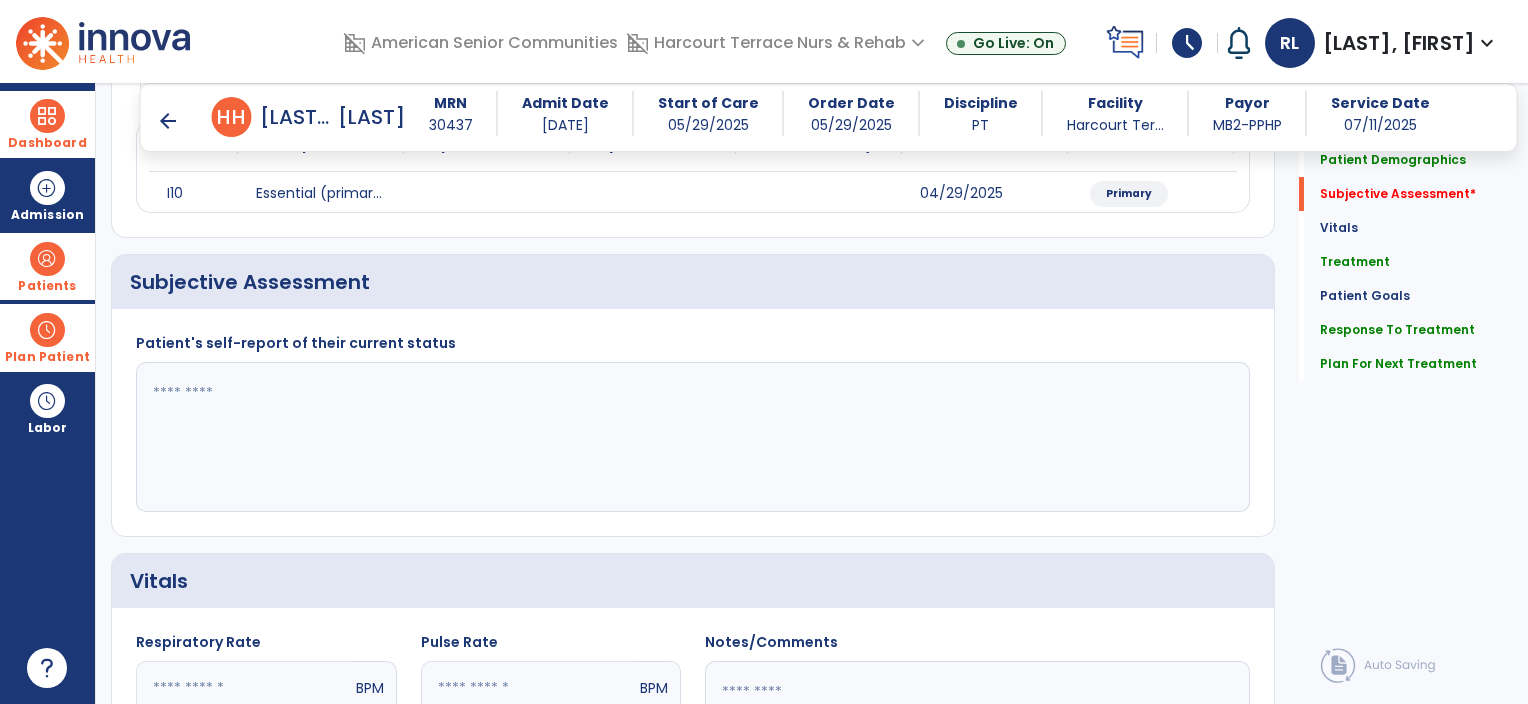 click on "Patient's self-report of their current status" 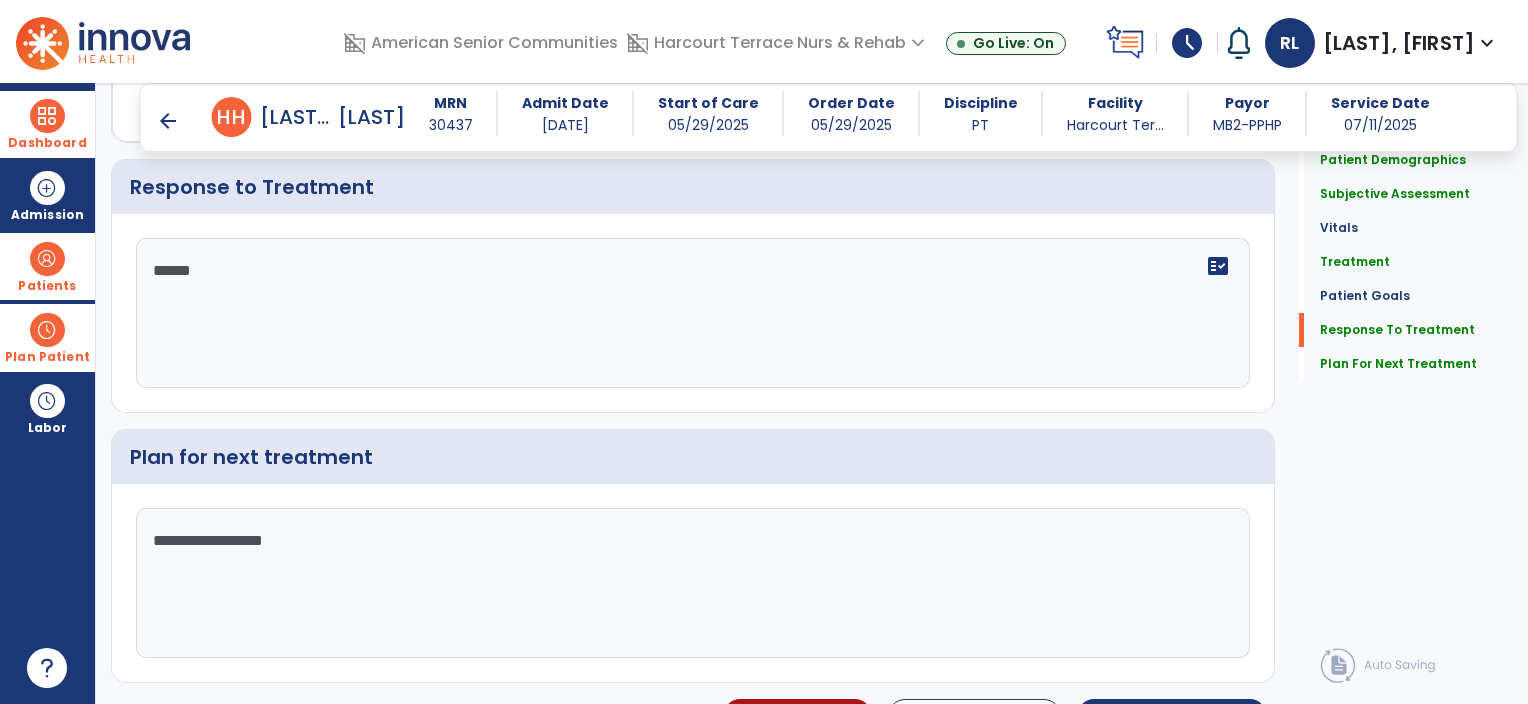scroll, scrollTop: 2332, scrollLeft: 0, axis: vertical 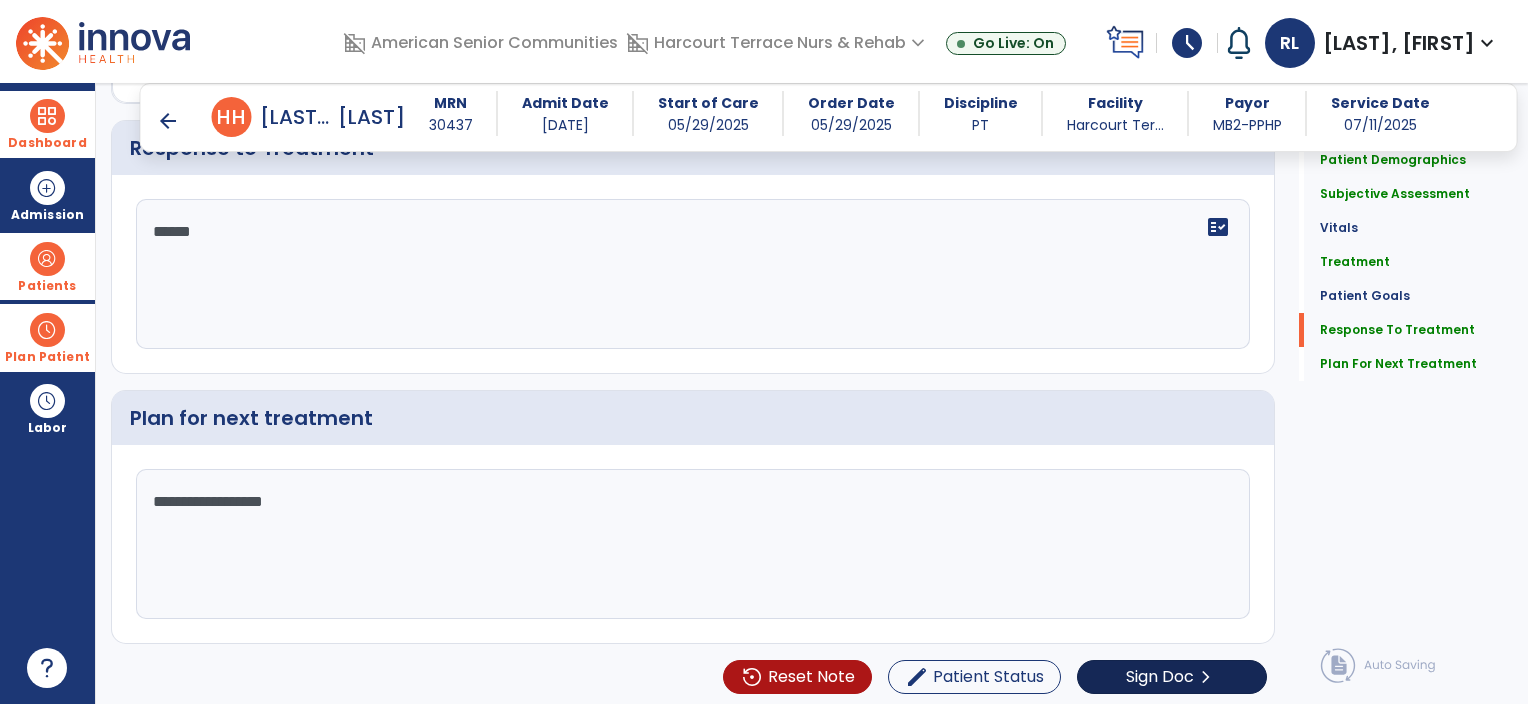 type on "*********" 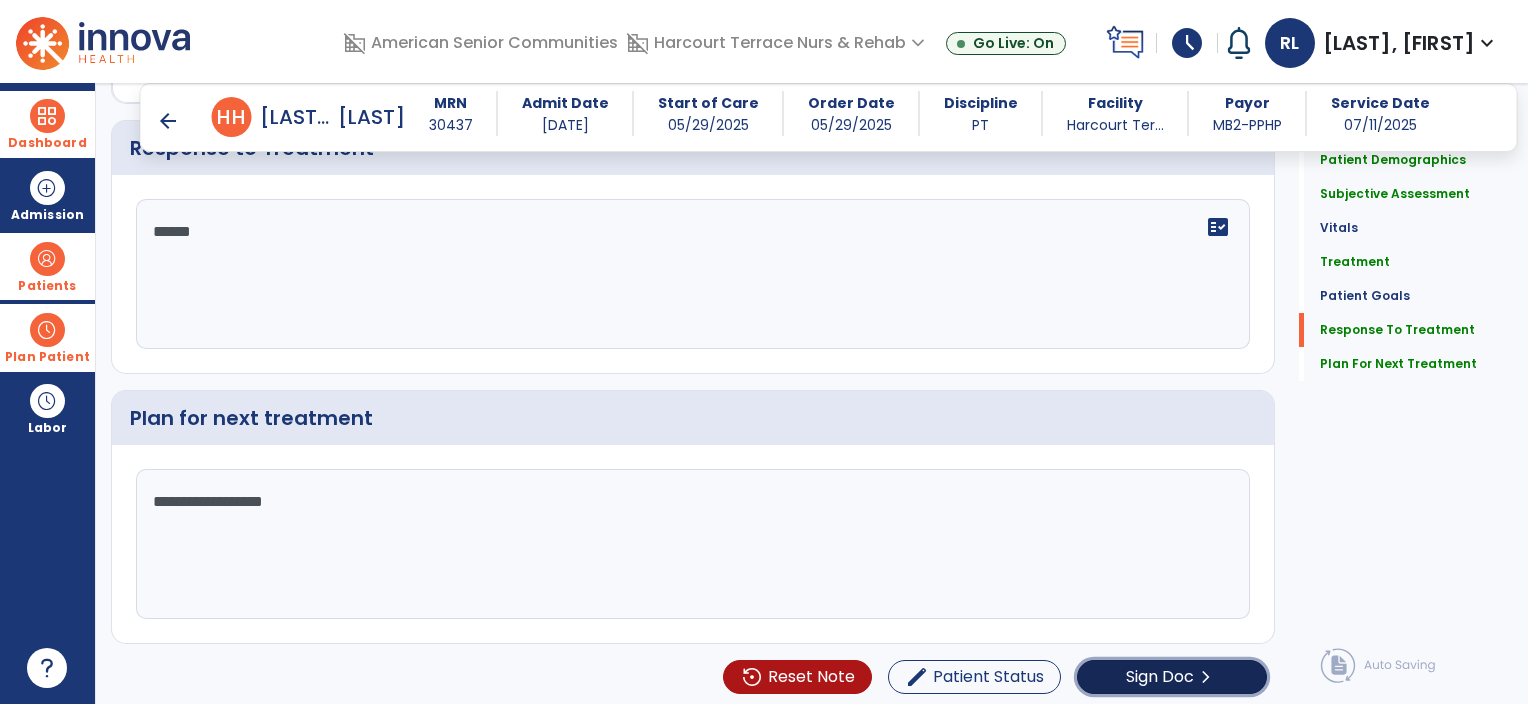 click on "Sign Doc" 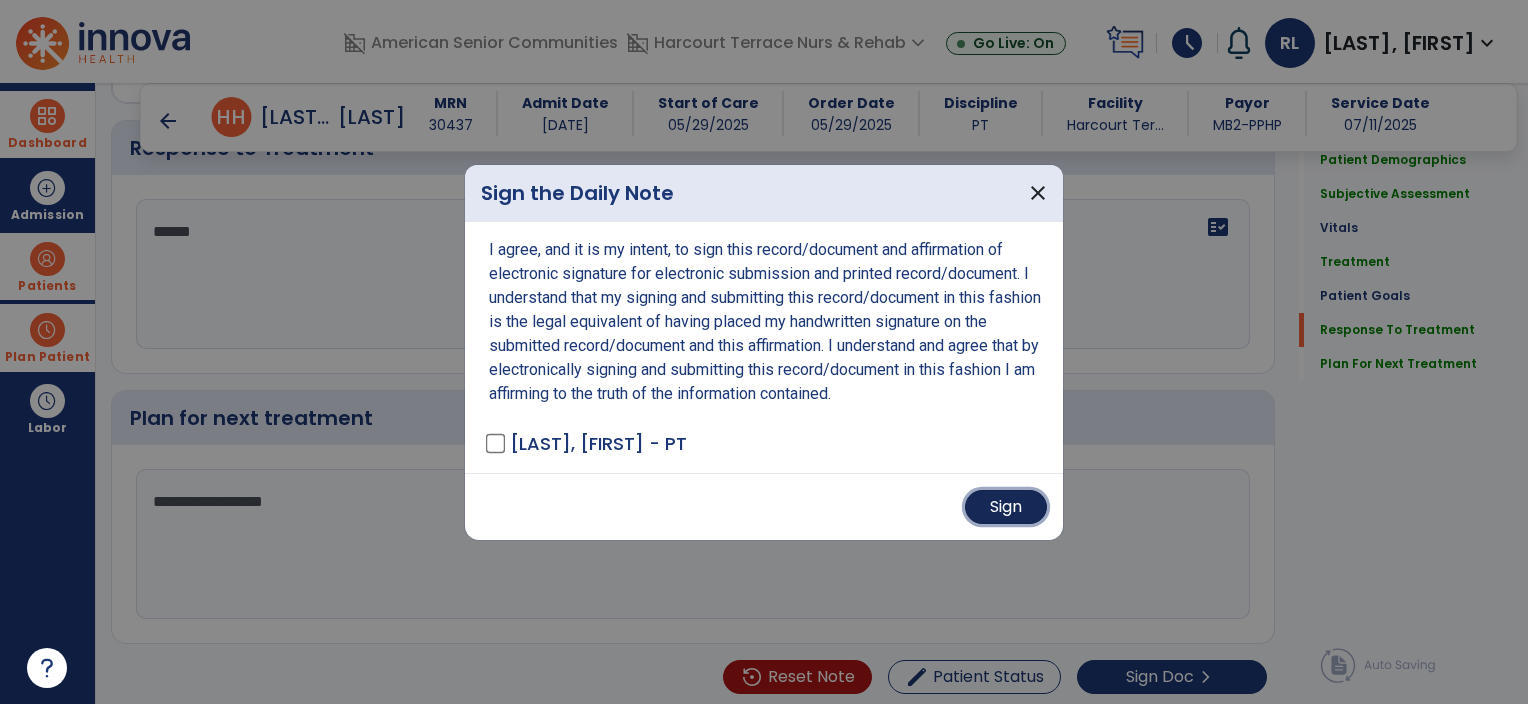click on "Sign" at bounding box center (1006, 507) 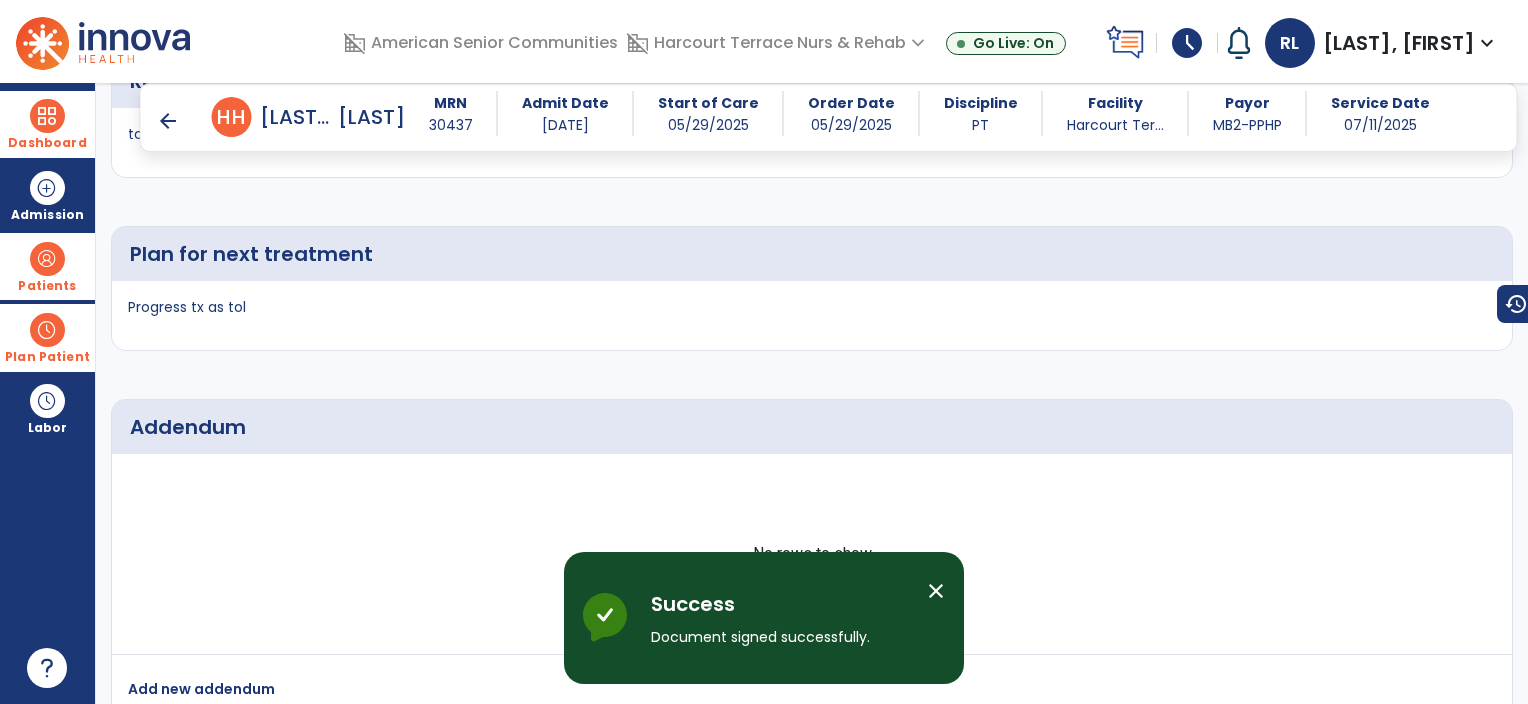 scroll, scrollTop: 2839, scrollLeft: 0, axis: vertical 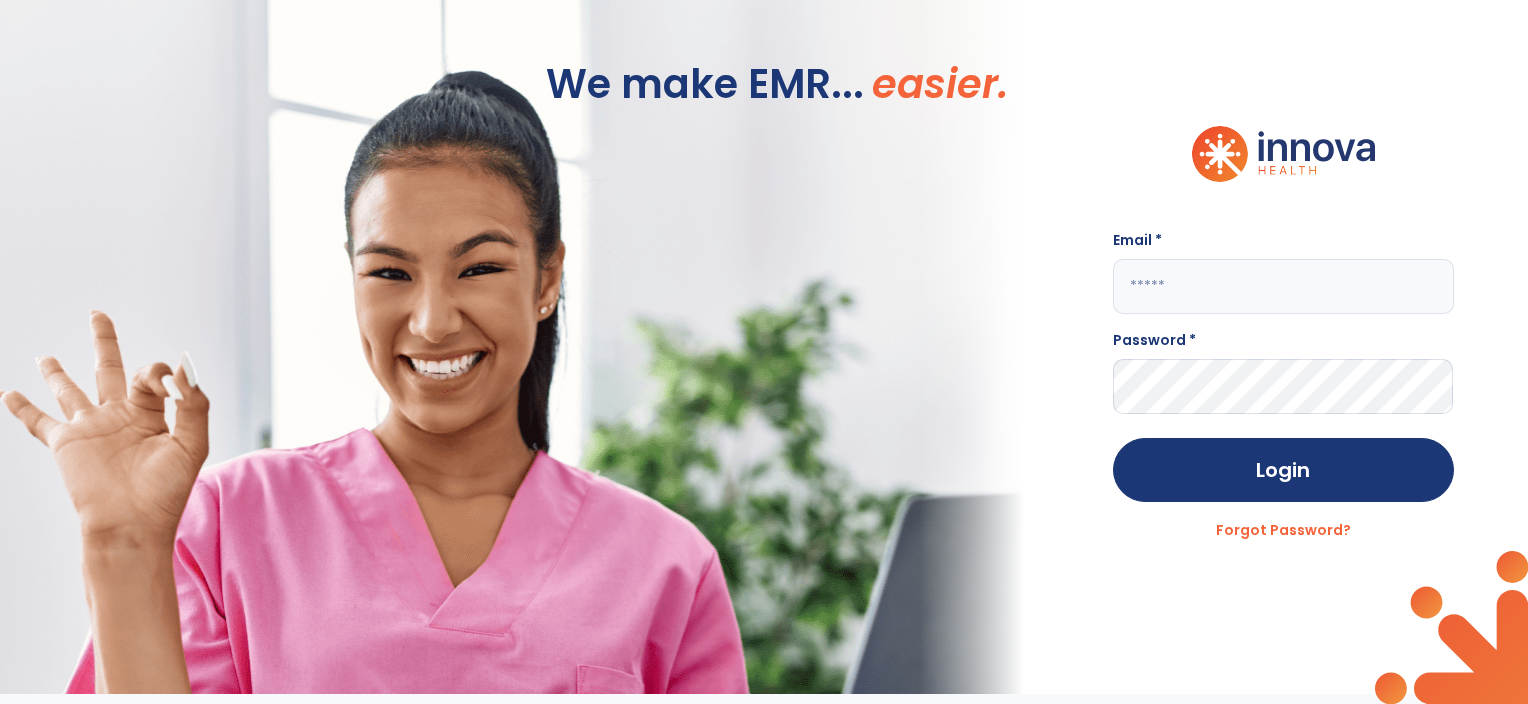 click 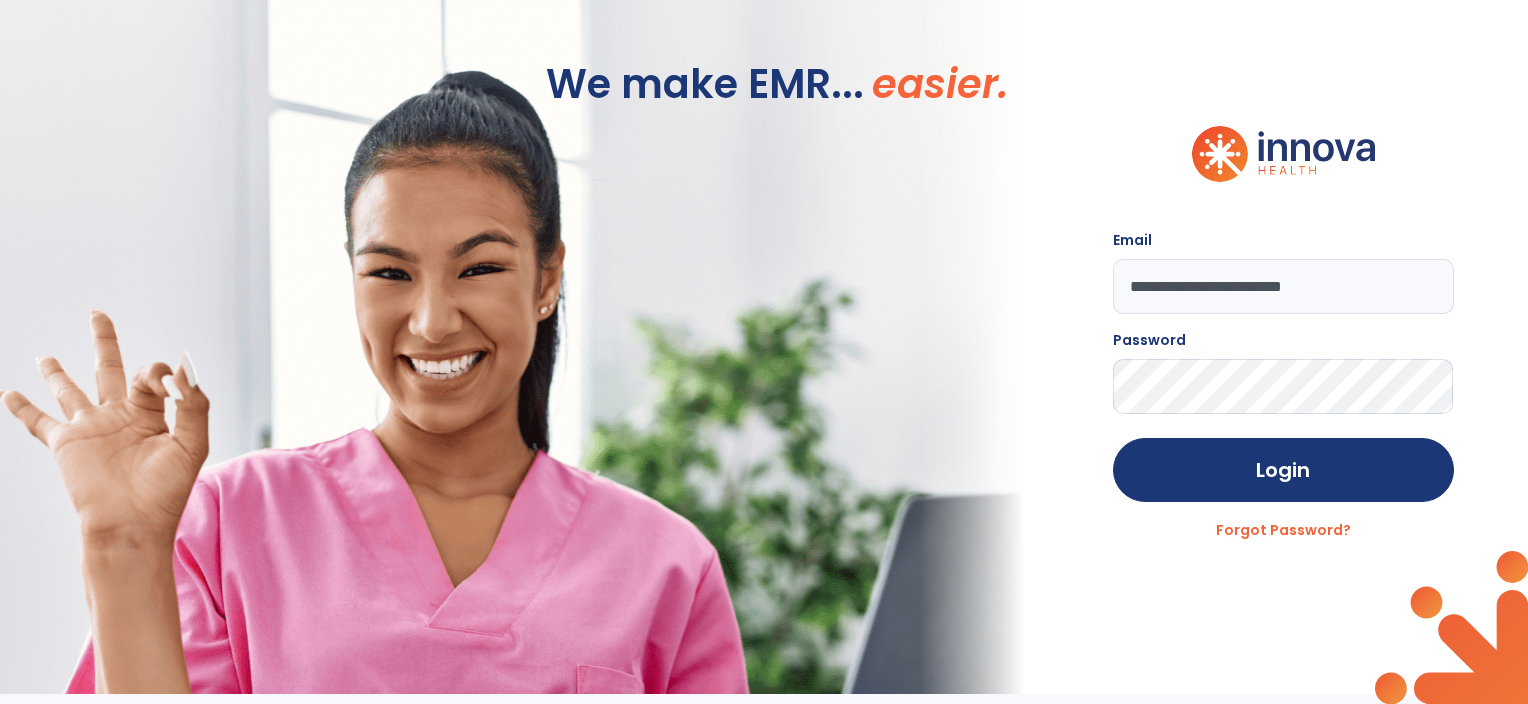 click on "Login" 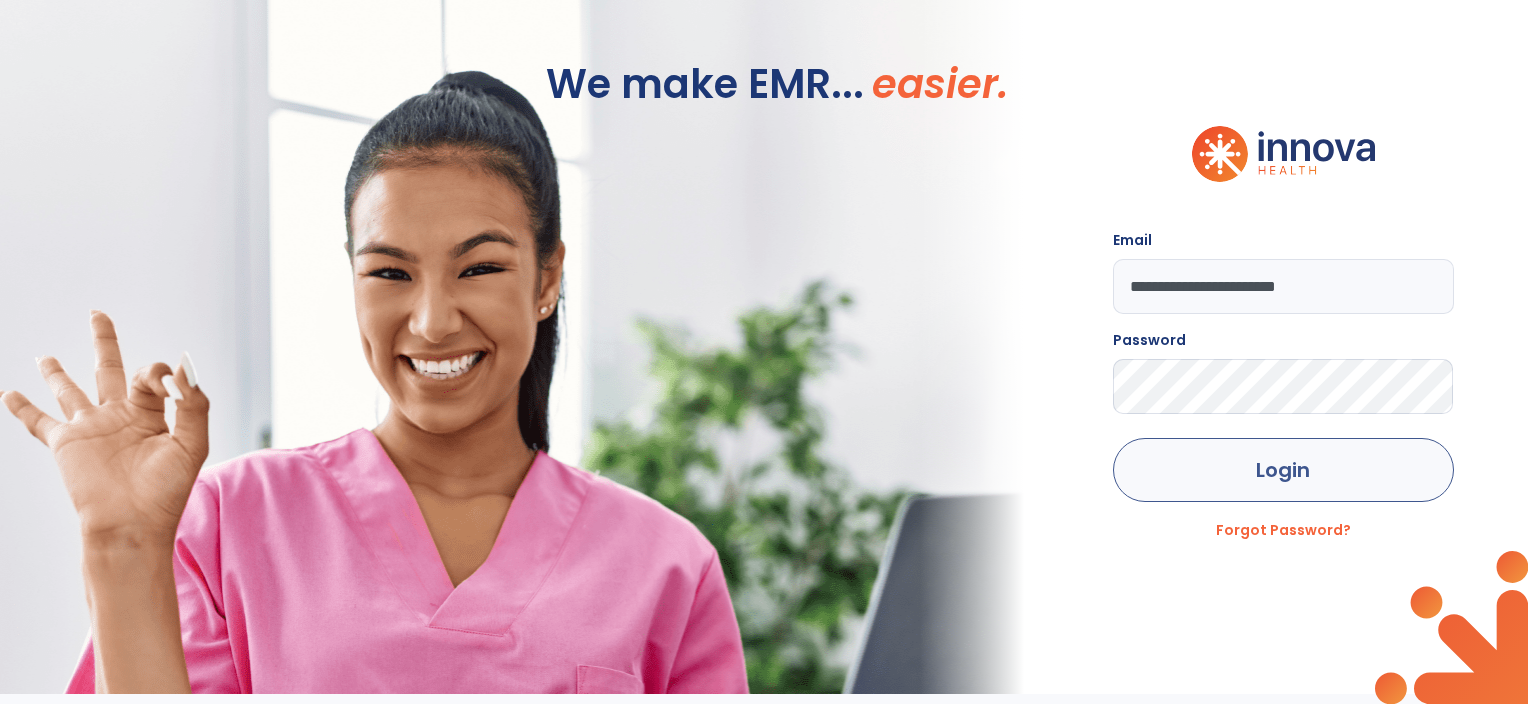 type on "**********" 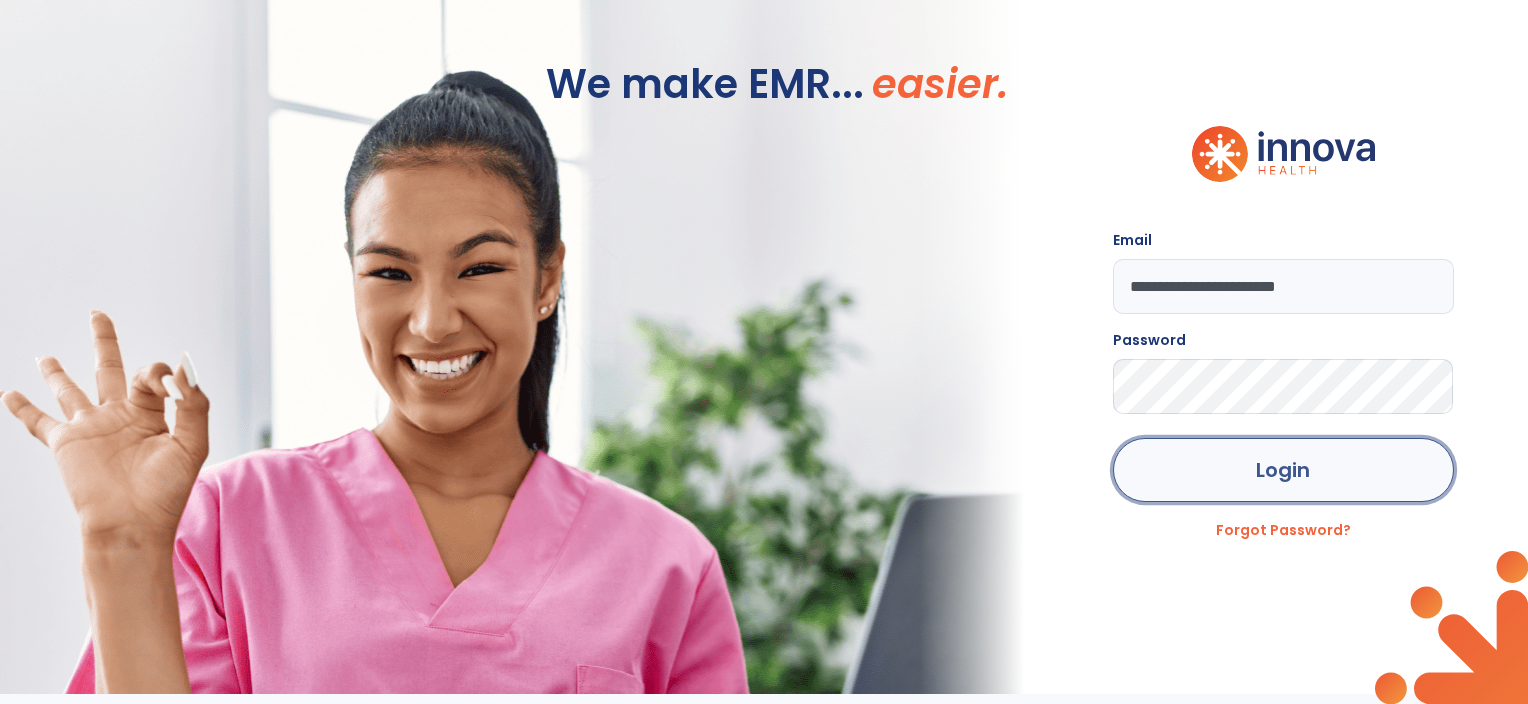 click on "Login" 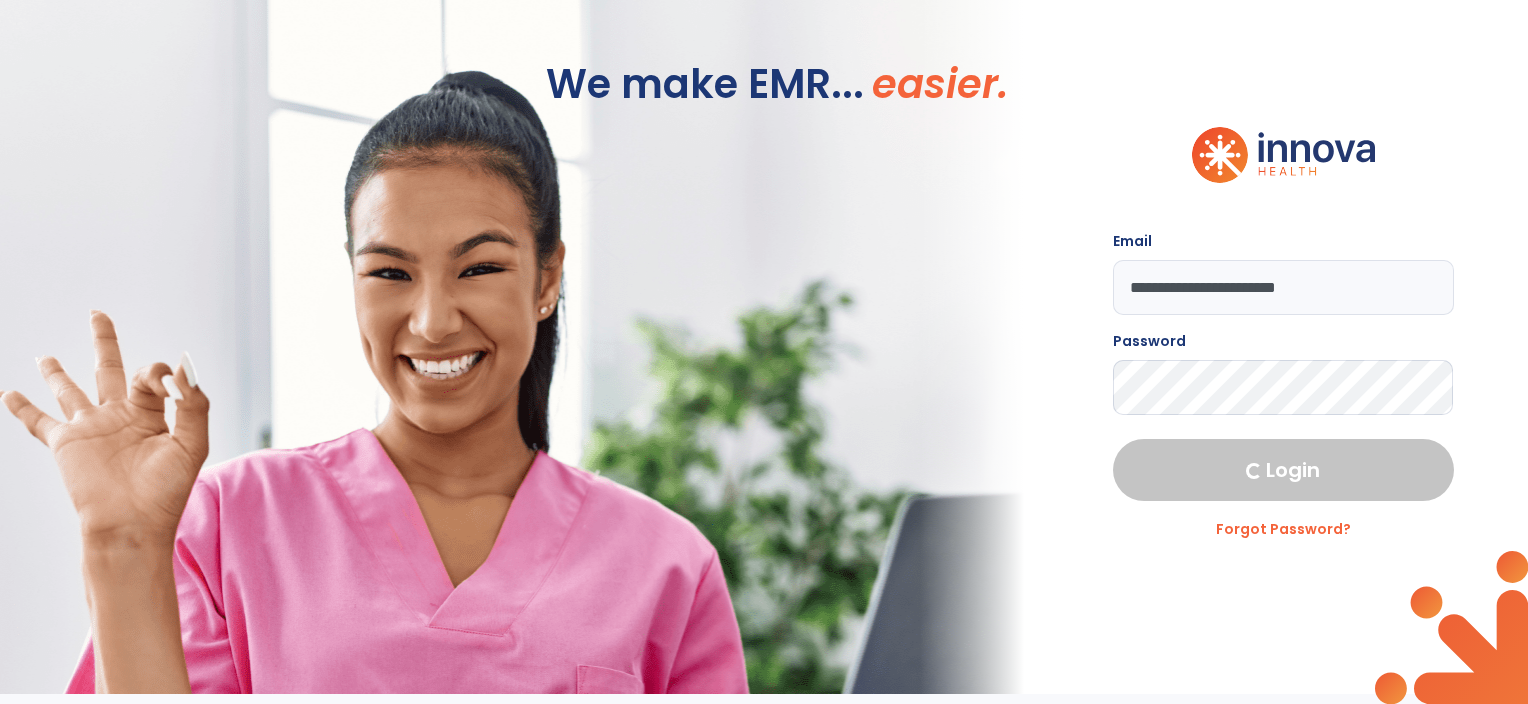 select on "****" 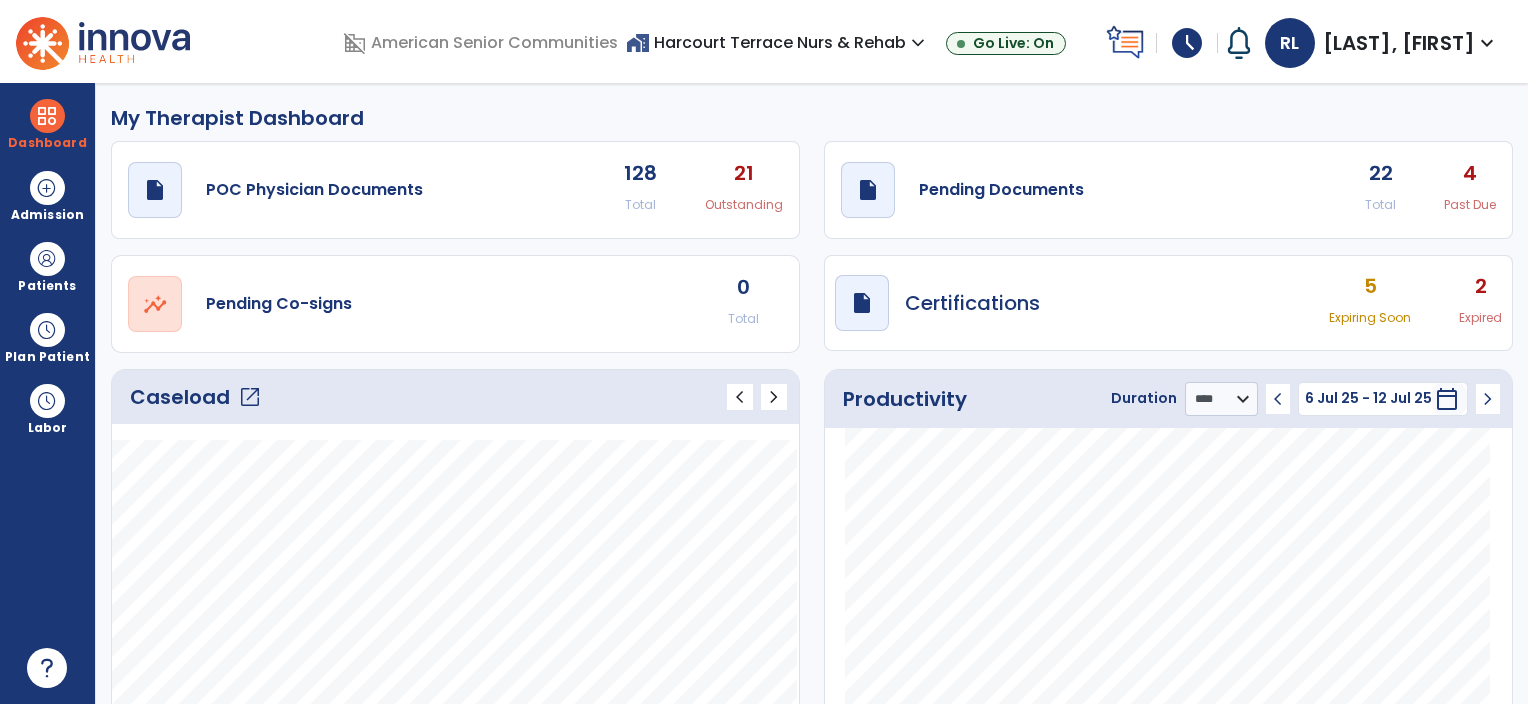click on "draft   open_in_new  POC Physician Documents 128 Total 21 Outstanding  draft   open_in_new  Pending Documents 22 Total 4 Past Due  open_in_new  Pending Co-signs 0 Total  draft   open_in_new  Certifications 5 Expiring Soon 2 Expired" 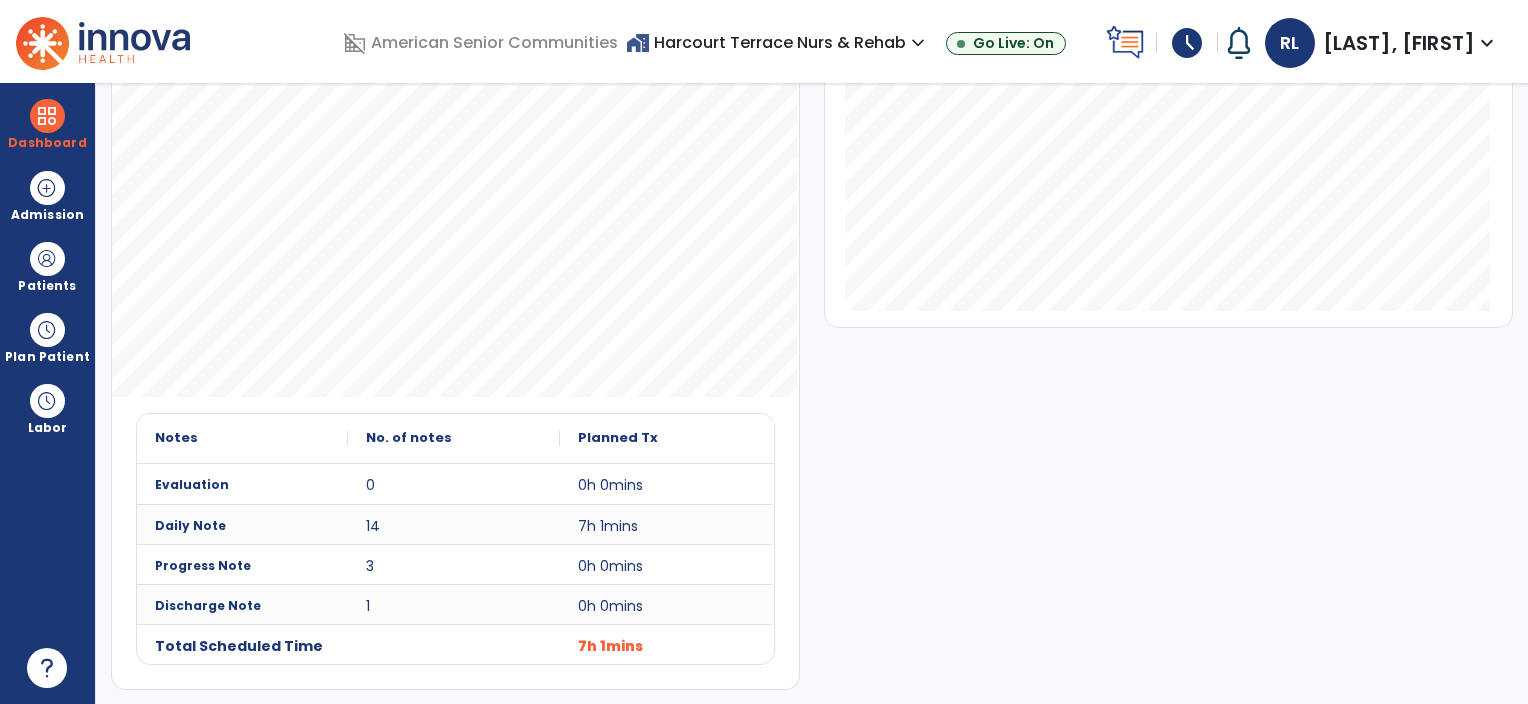 scroll, scrollTop: 0, scrollLeft: 0, axis: both 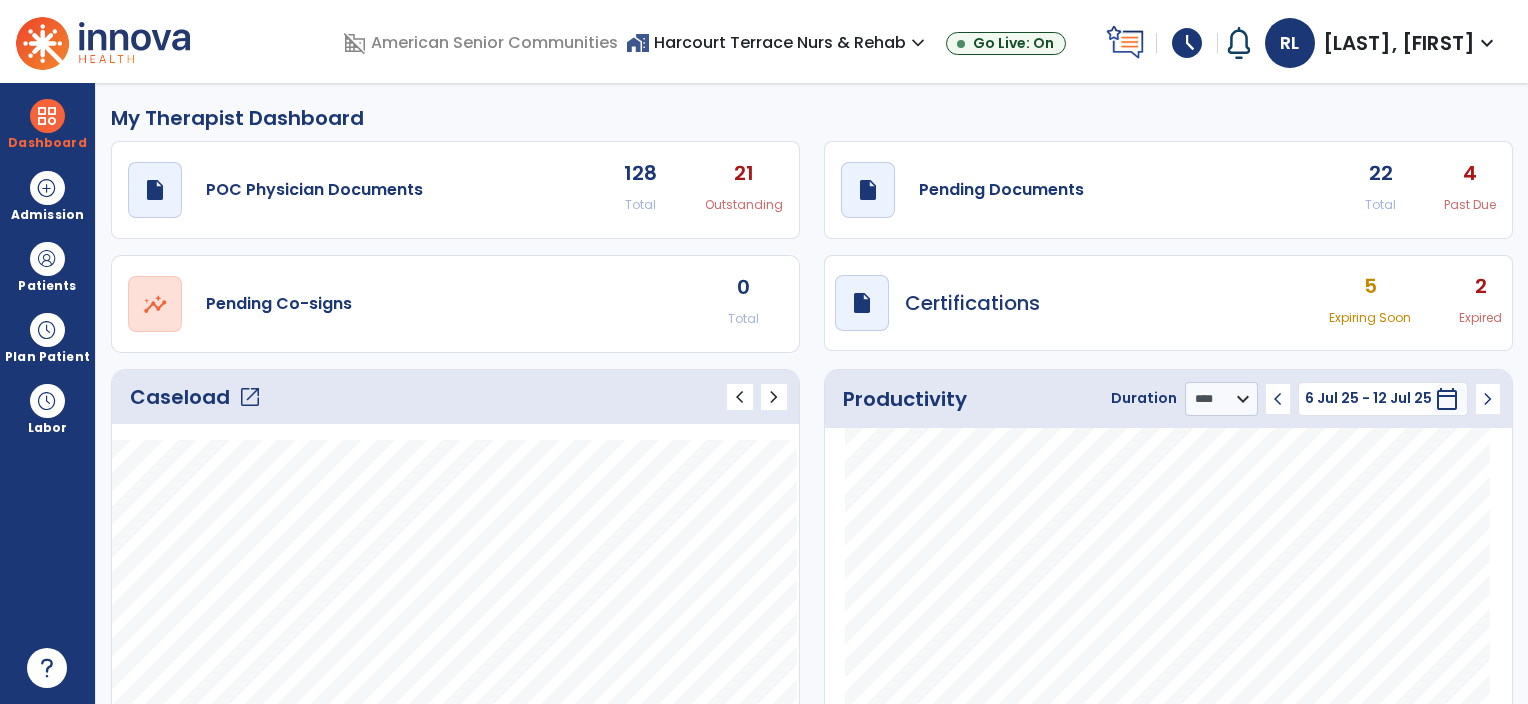 click on "open_in_new" 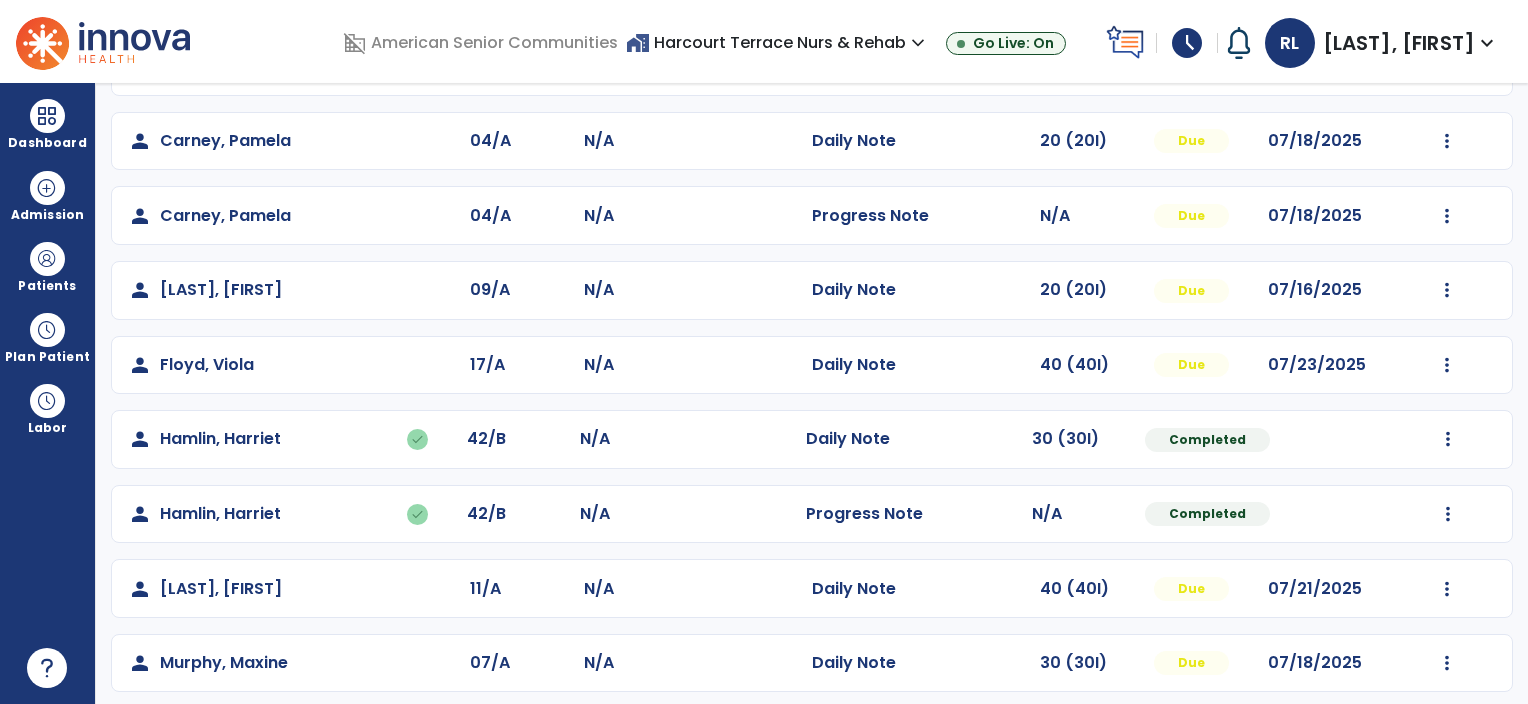scroll, scrollTop: 287, scrollLeft: 0, axis: vertical 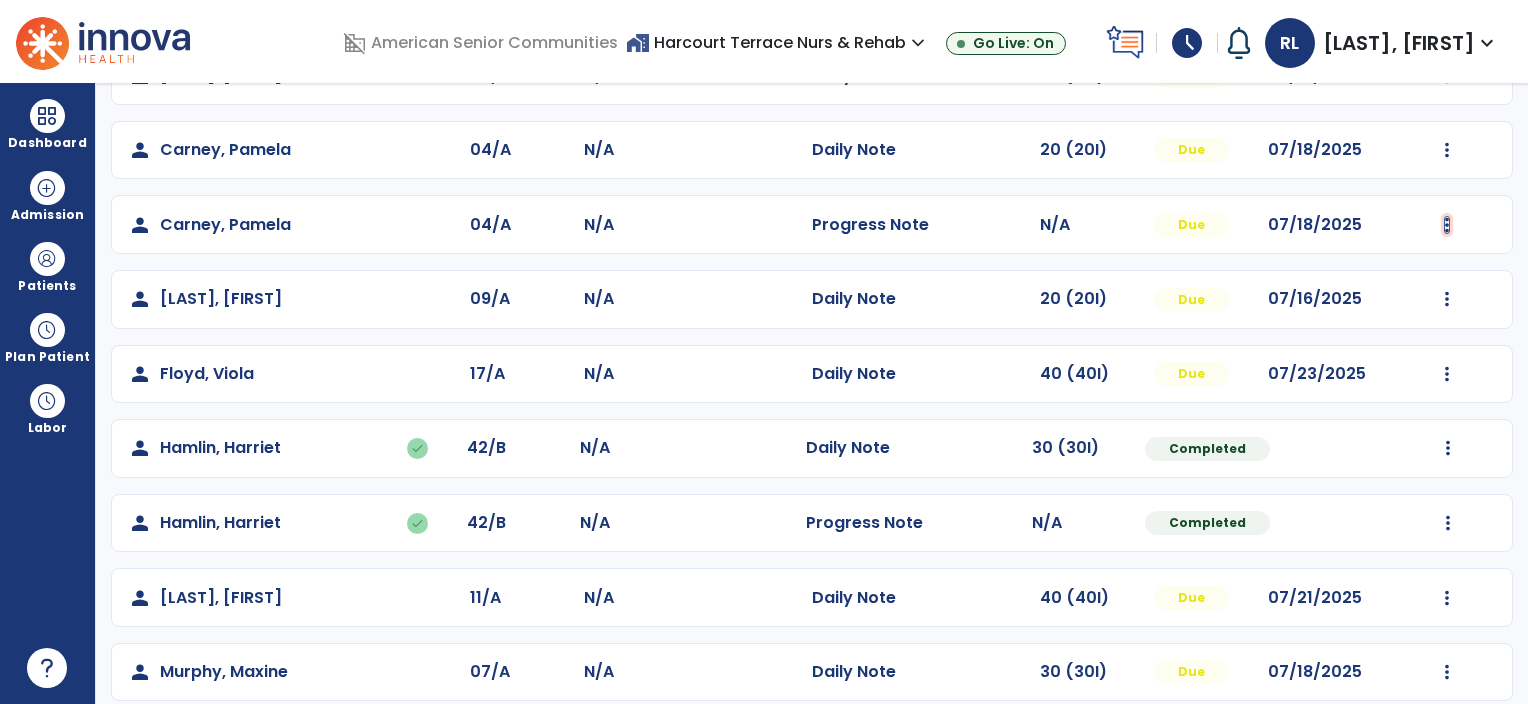 click at bounding box center (1447, 1) 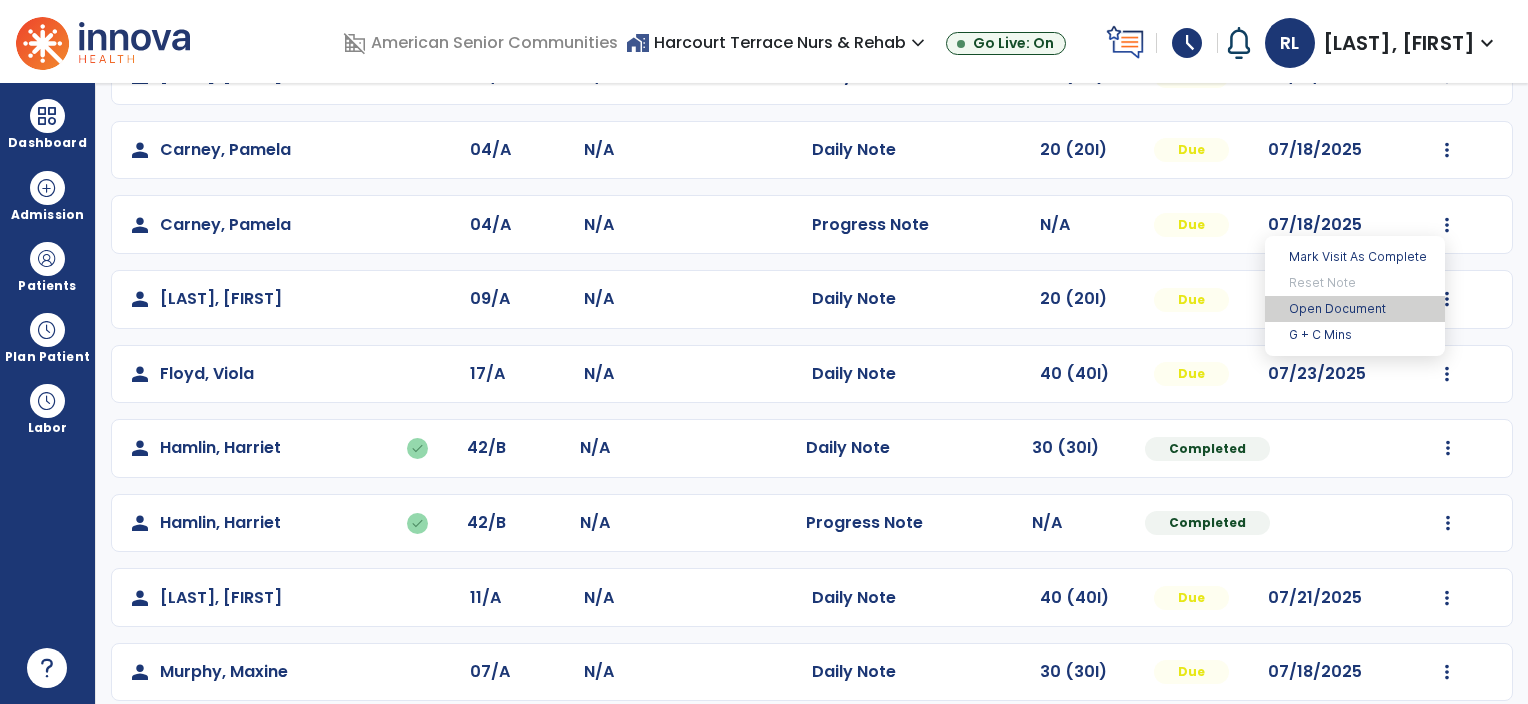 click on "Open Document" at bounding box center [1355, 309] 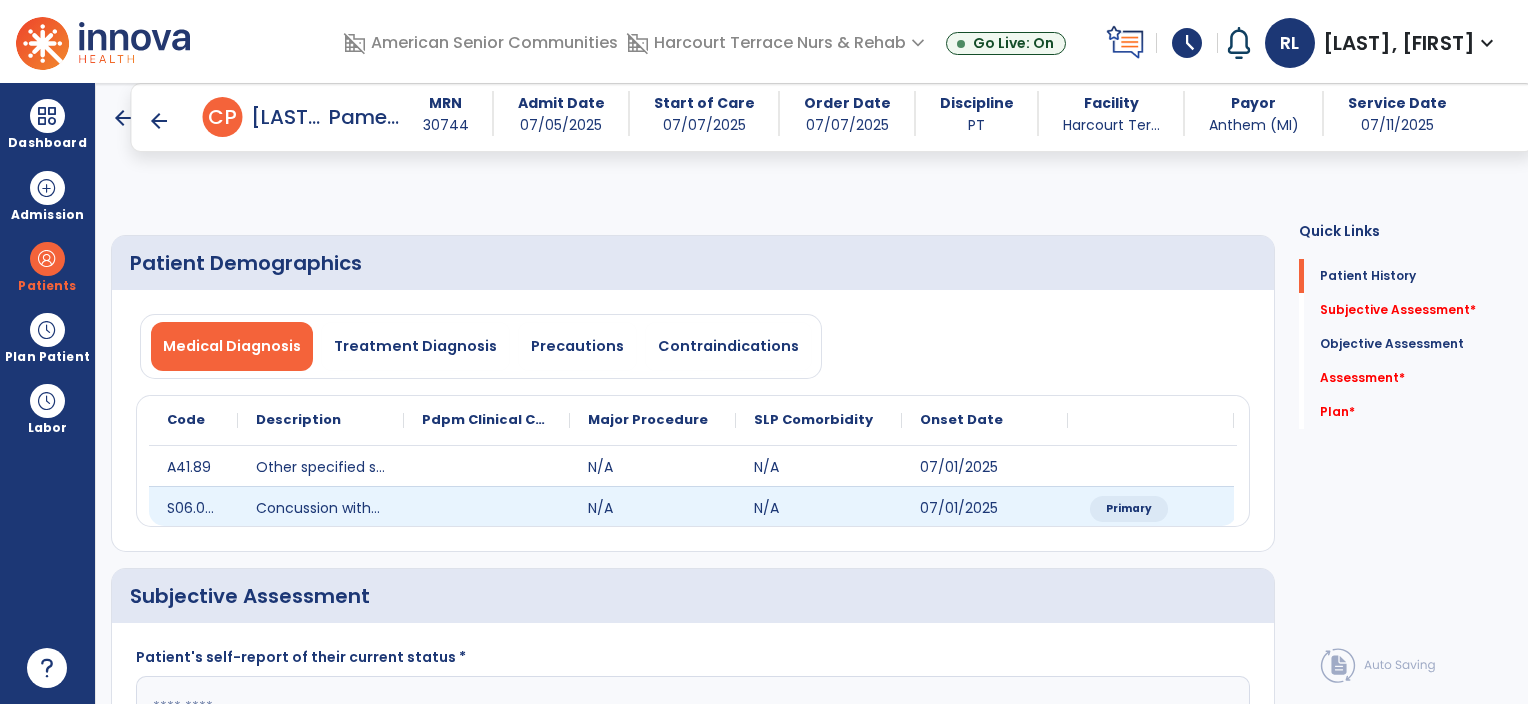 scroll, scrollTop: 302, scrollLeft: 0, axis: vertical 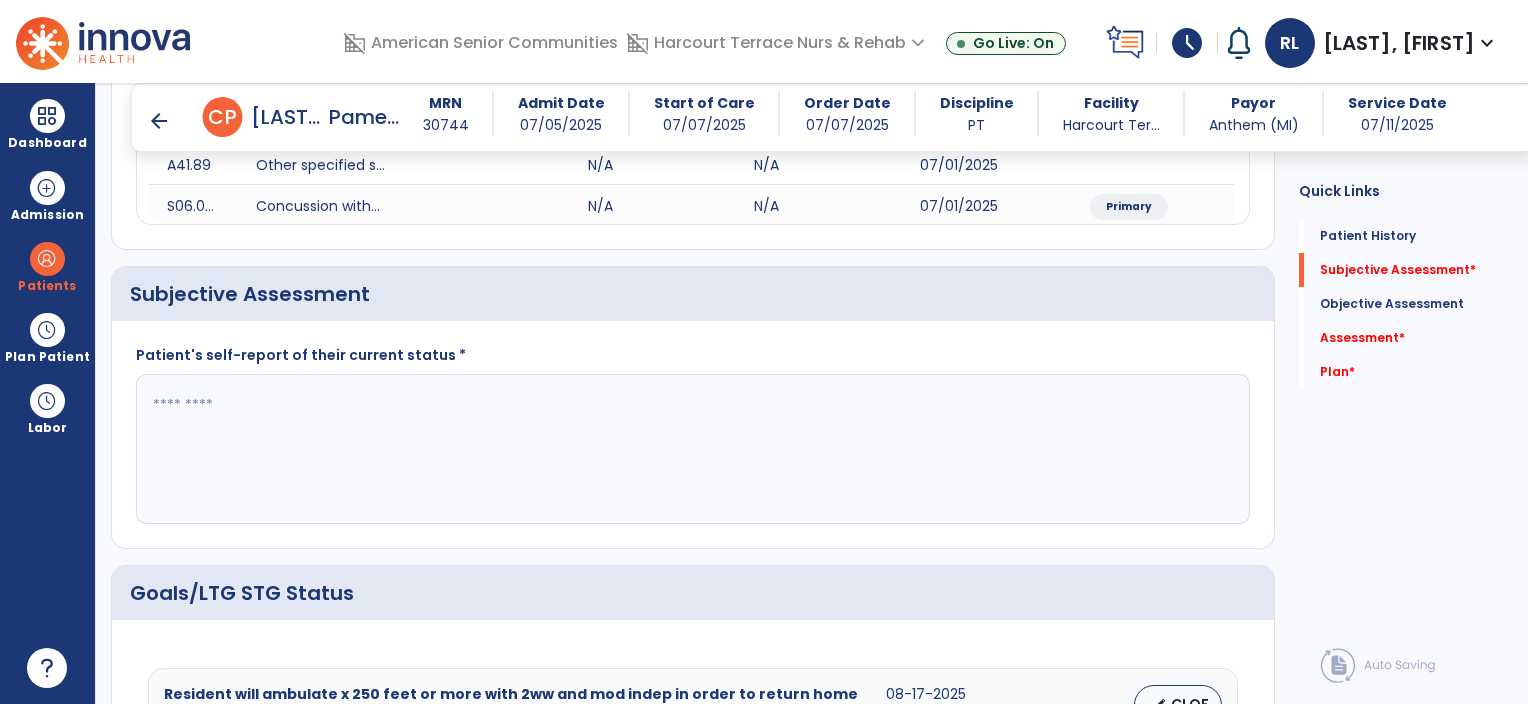 click 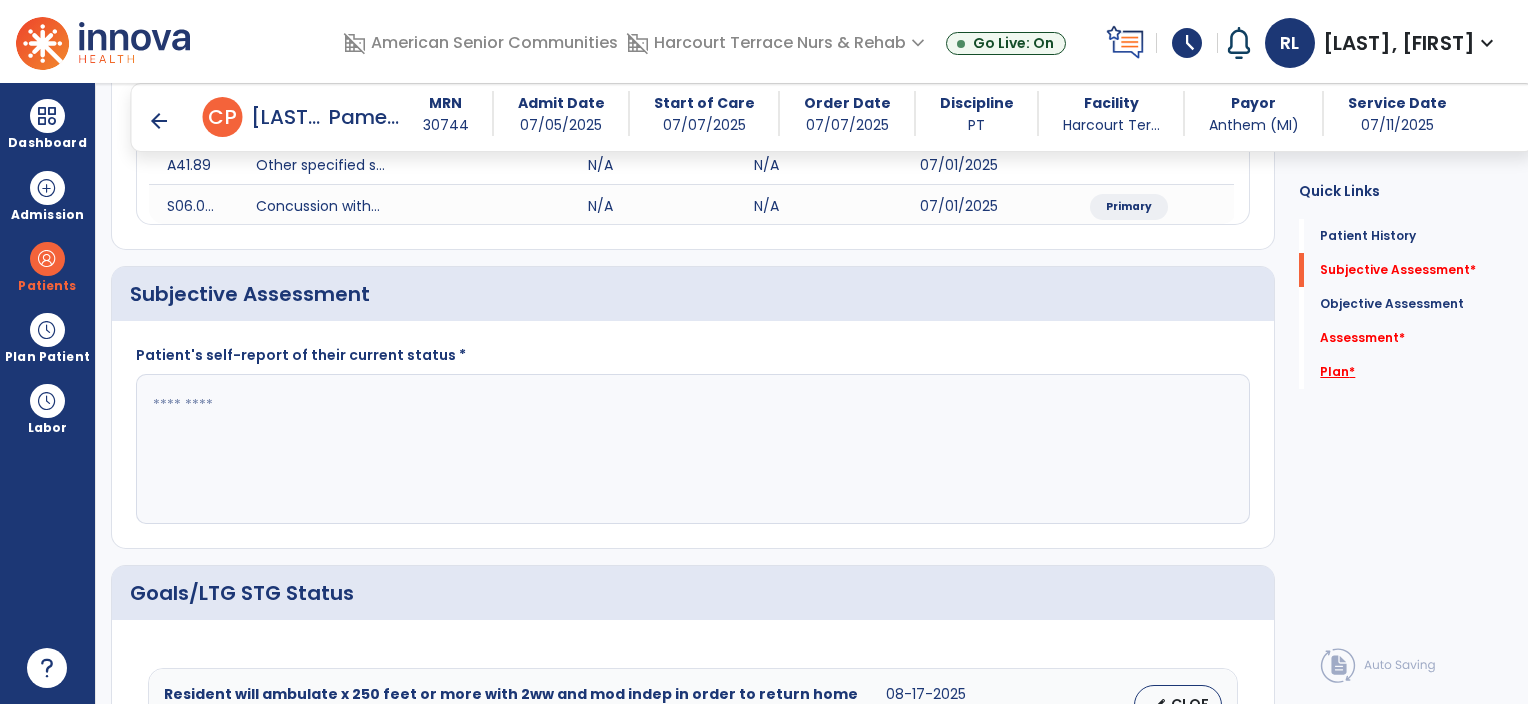 click on "Plan   *" 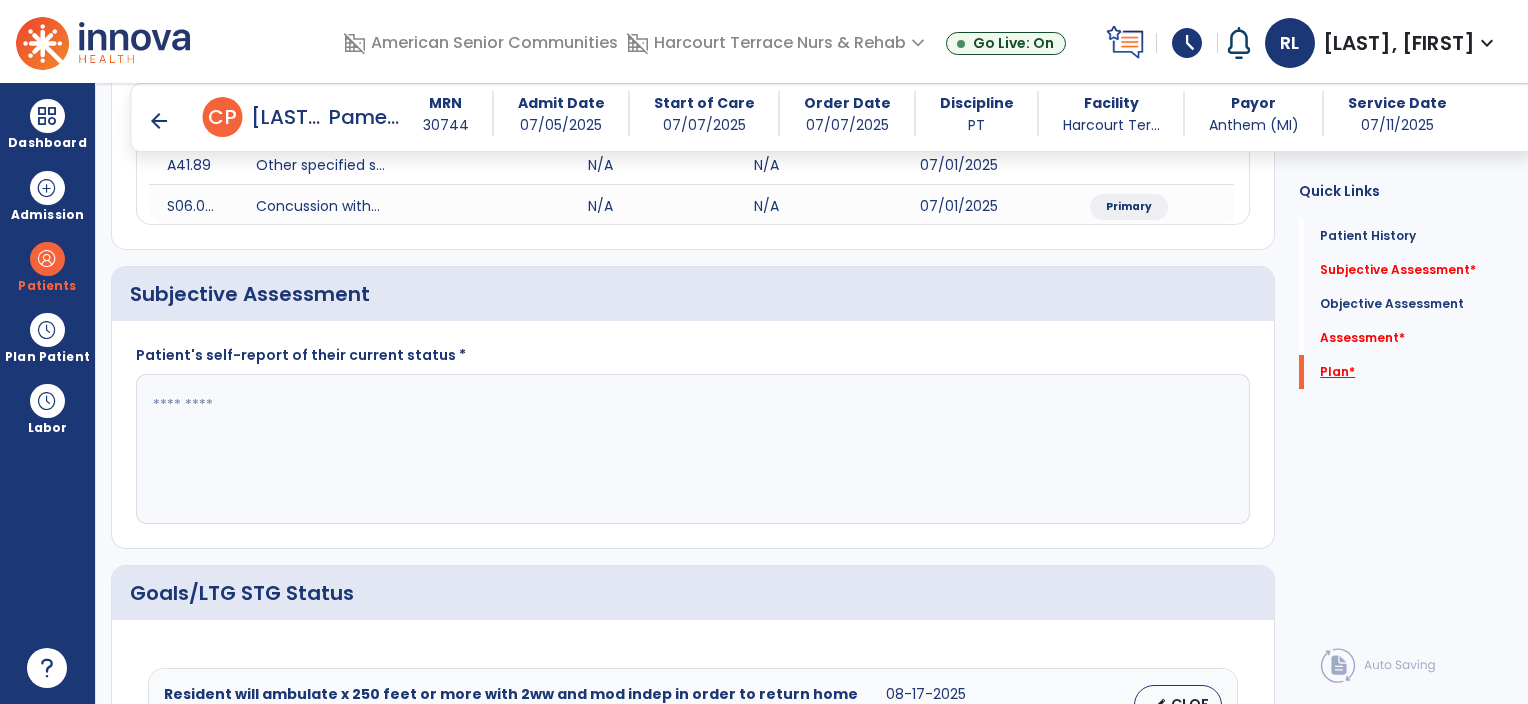 scroll, scrollTop: 139, scrollLeft: 0, axis: vertical 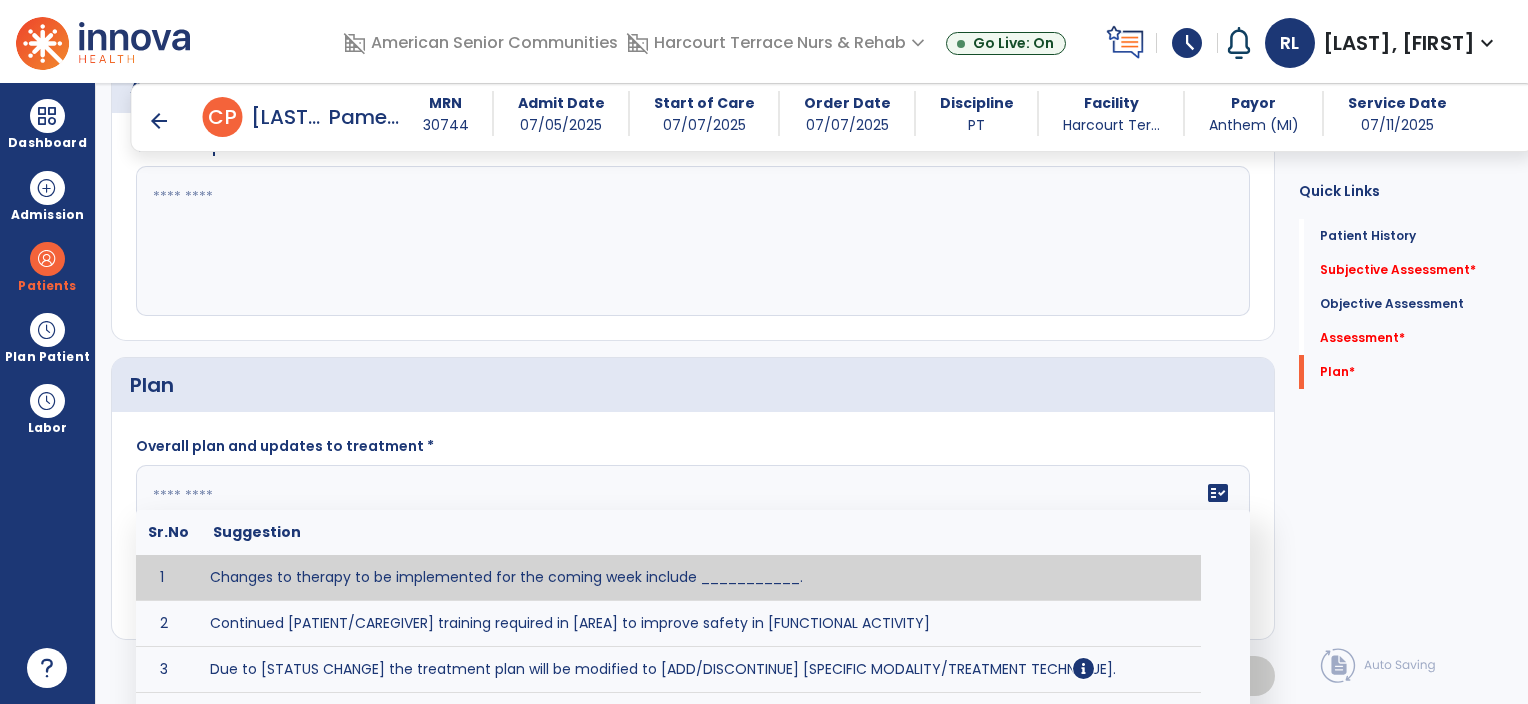 click 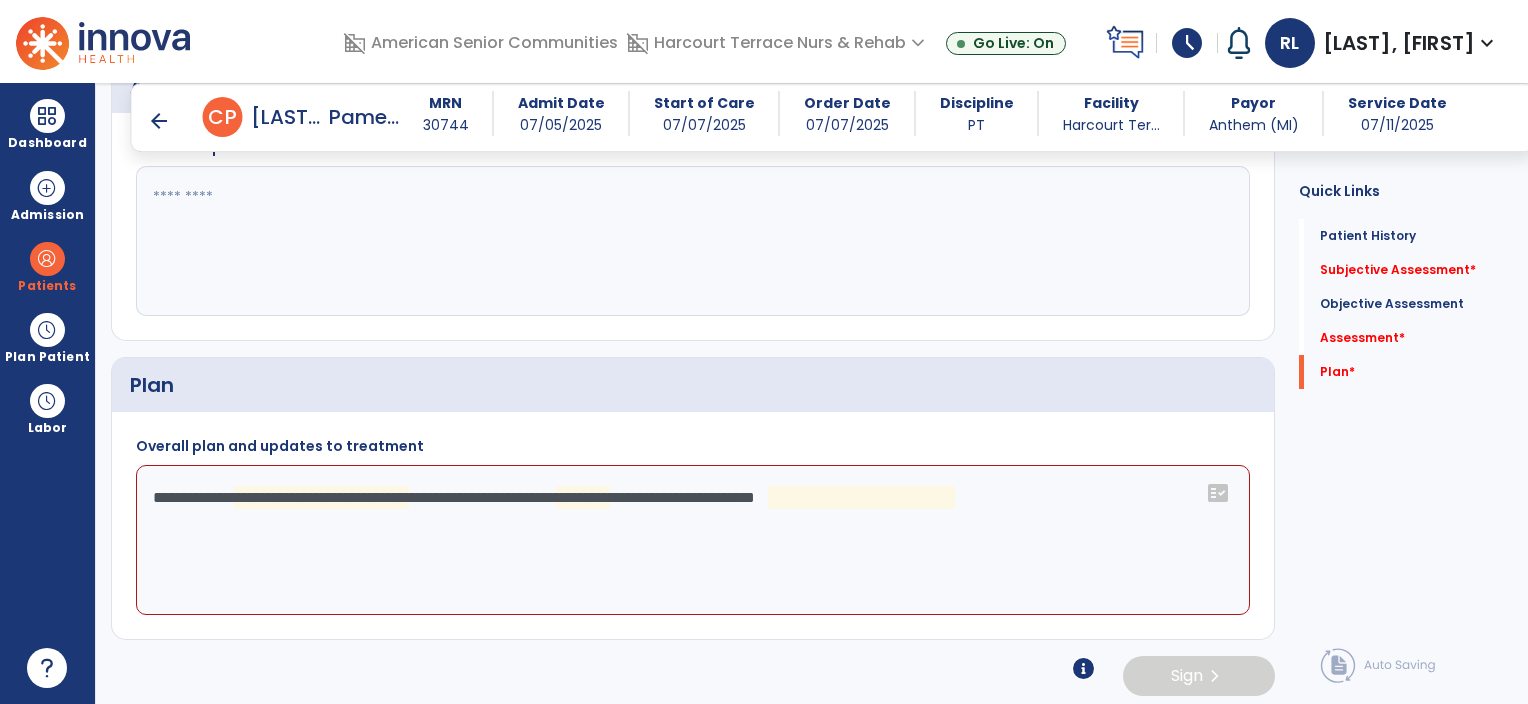 click on "**********" 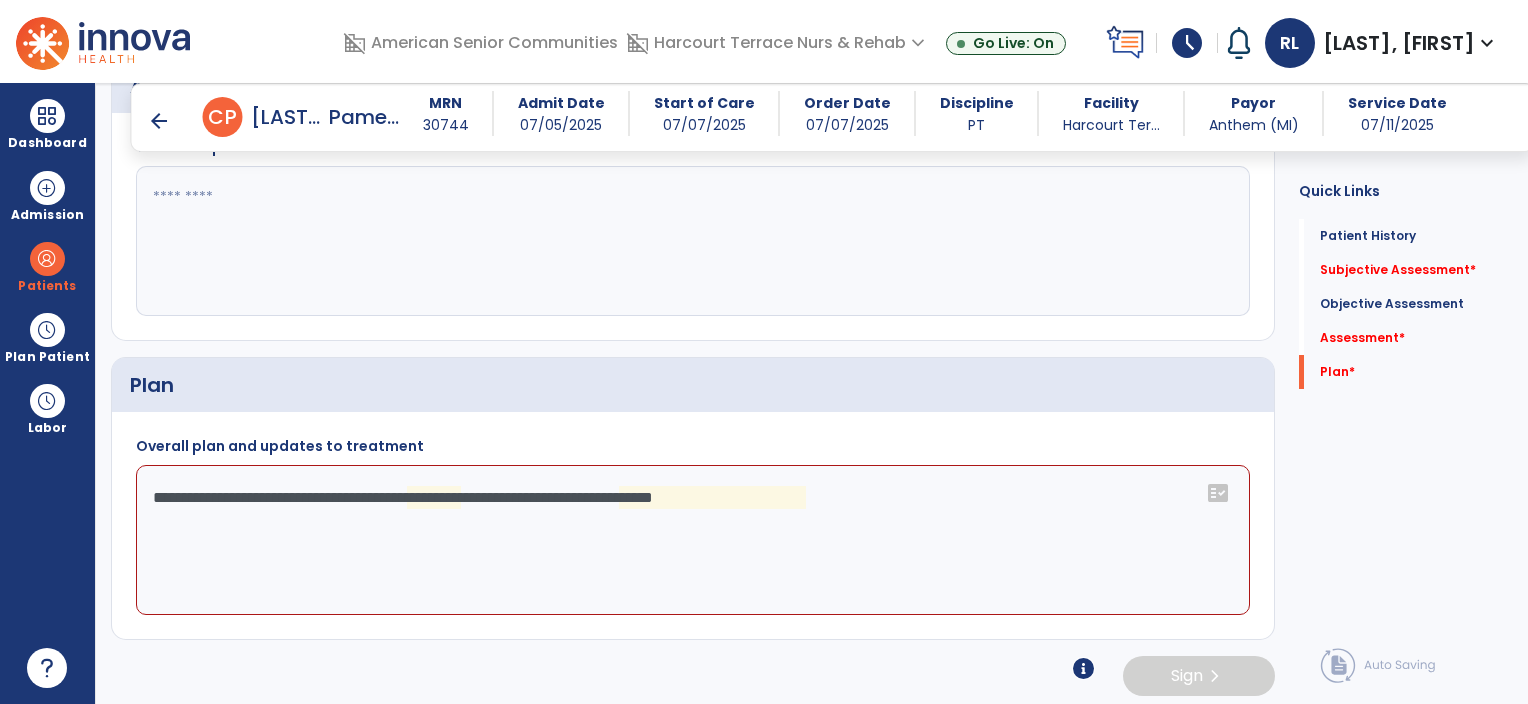 click on "**********" 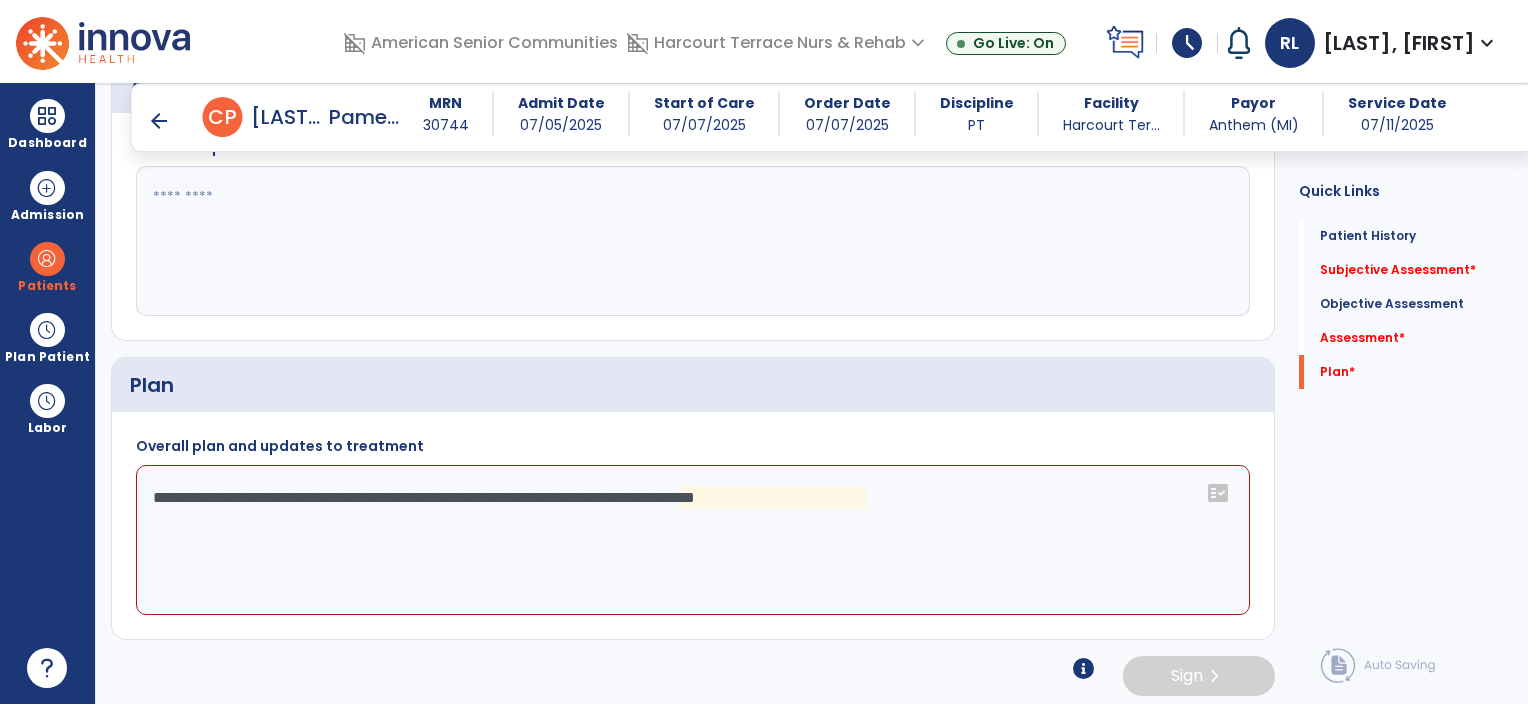 click on "**********" 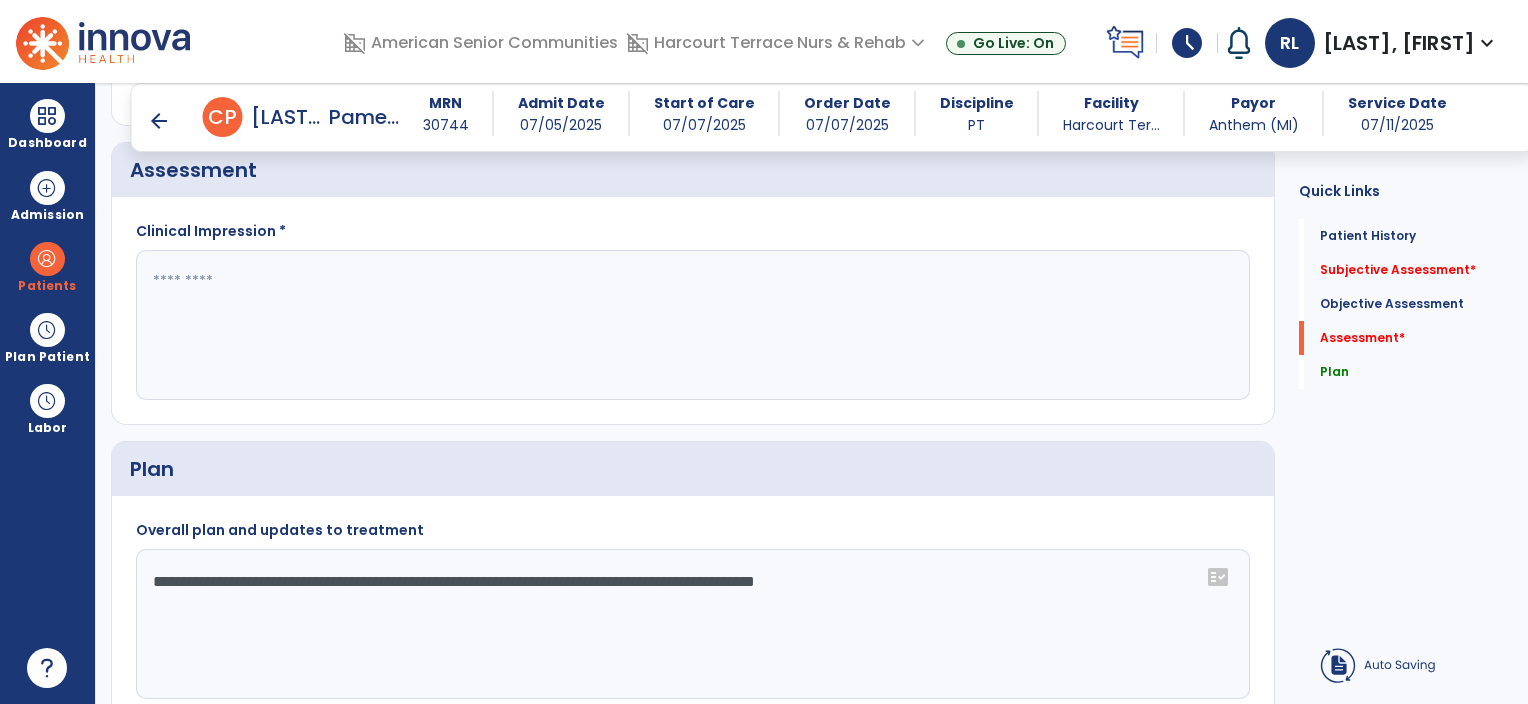 scroll, scrollTop: 1536, scrollLeft: 0, axis: vertical 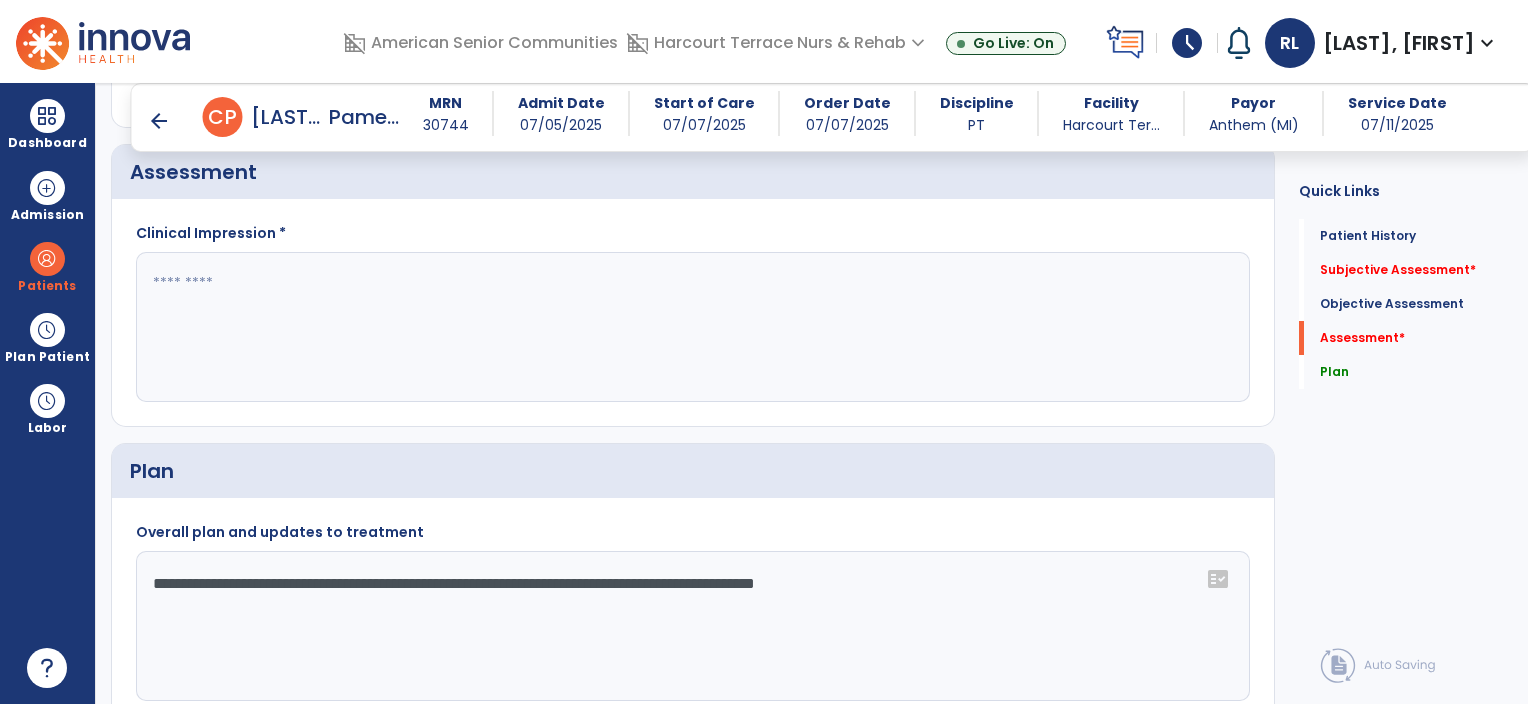 type on "**********" 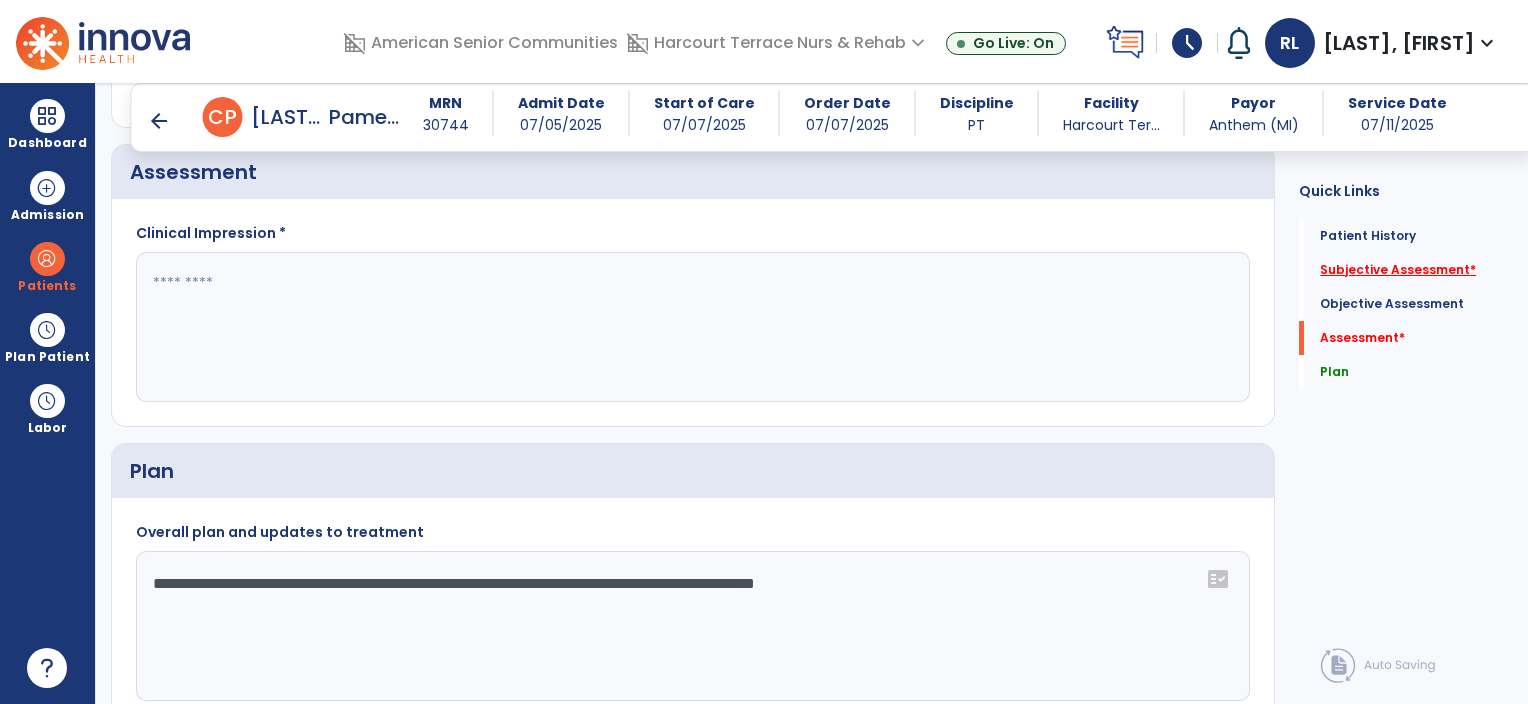 click on "Subjective Assessment   *" 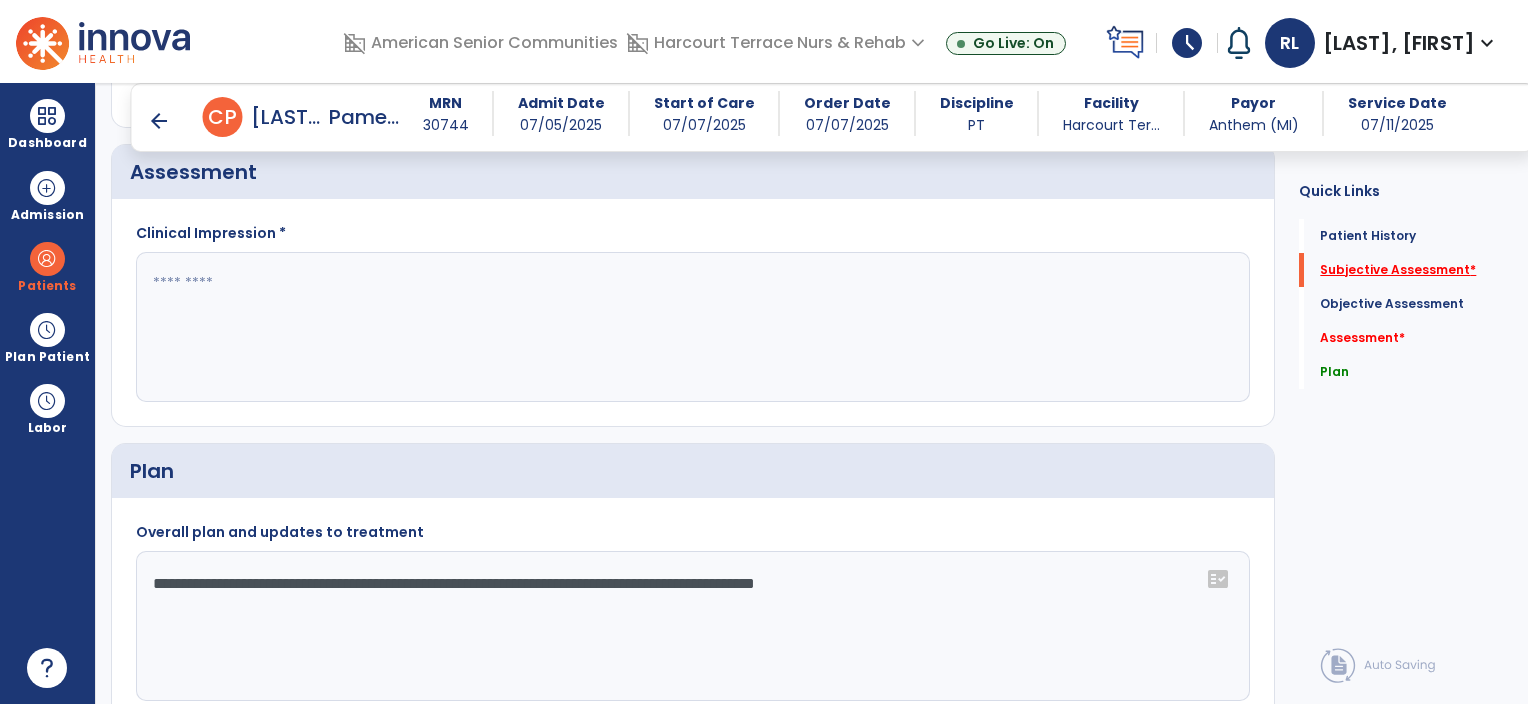 scroll, scrollTop: 41, scrollLeft: 0, axis: vertical 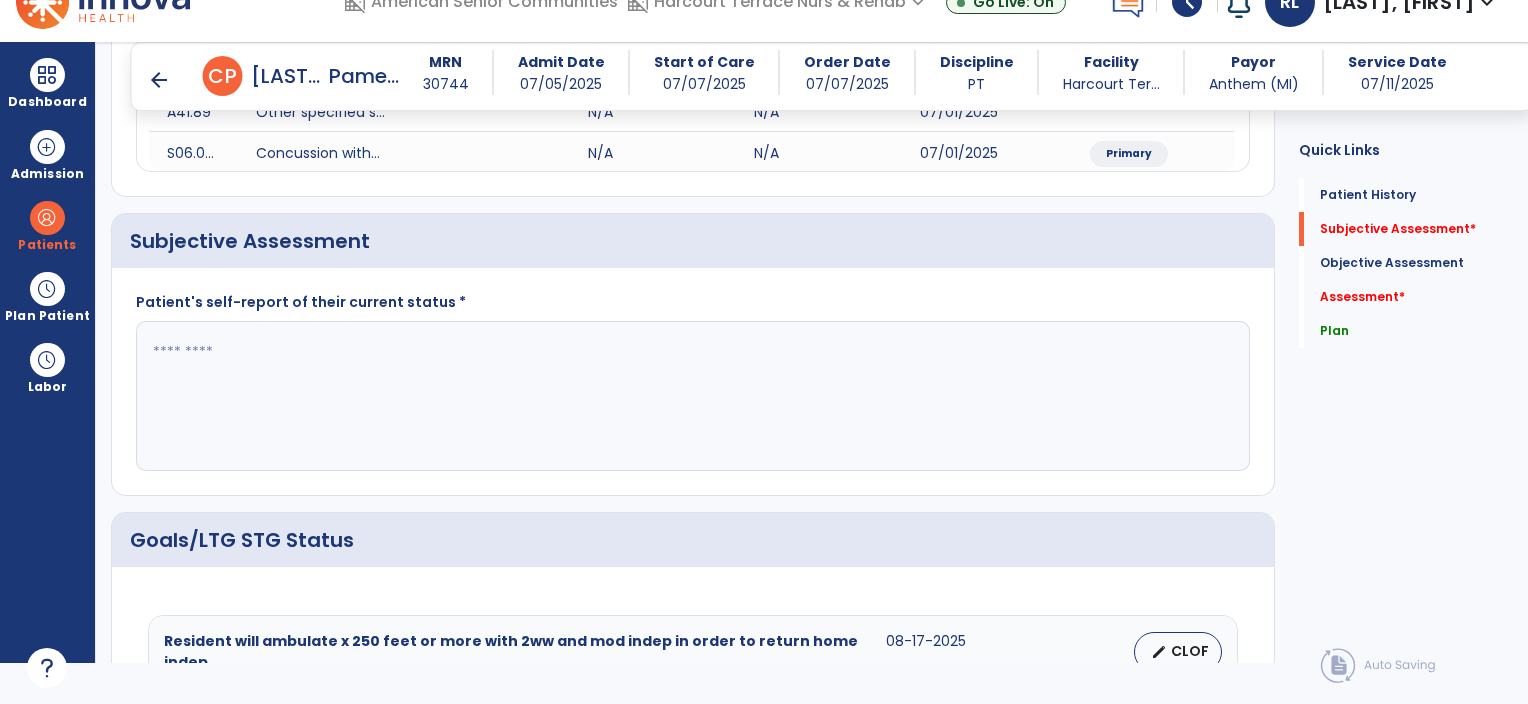click 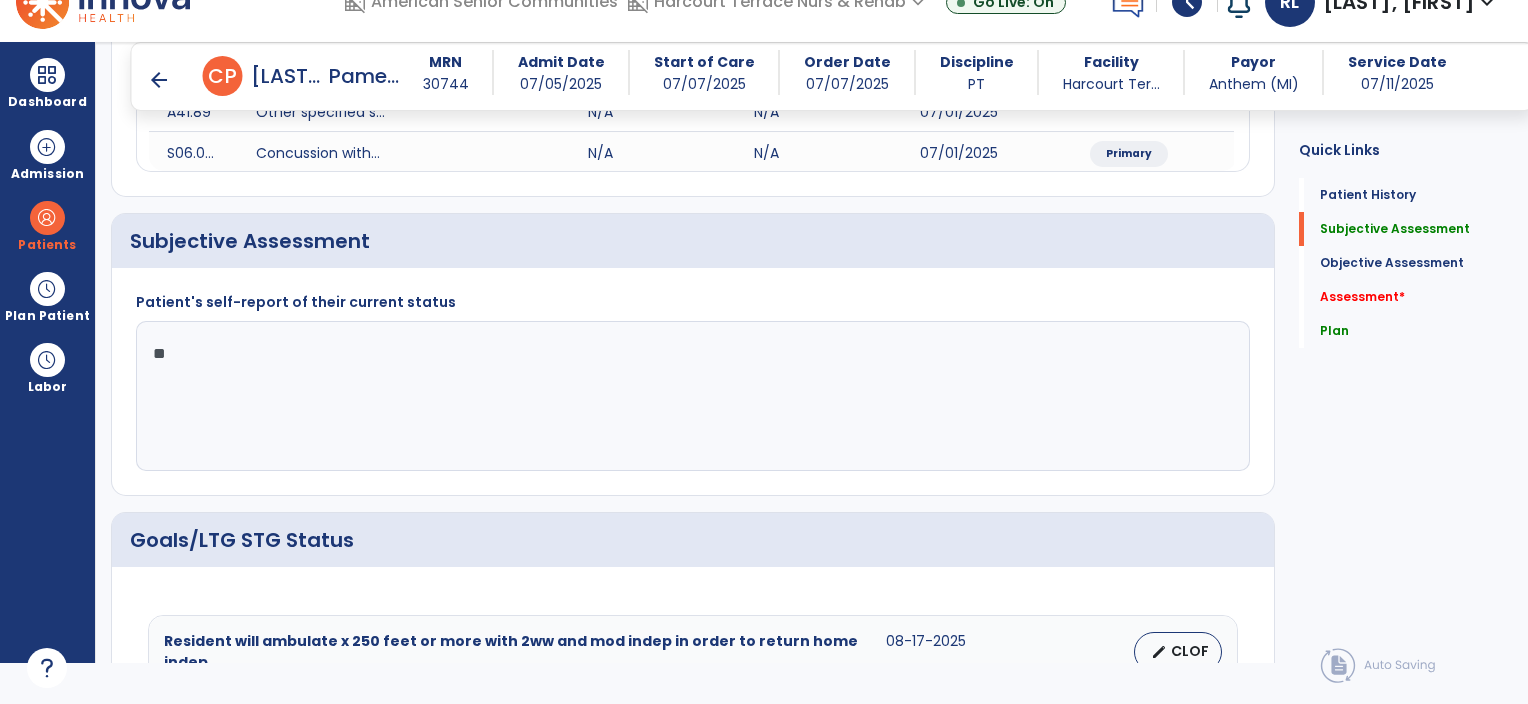 type on "*" 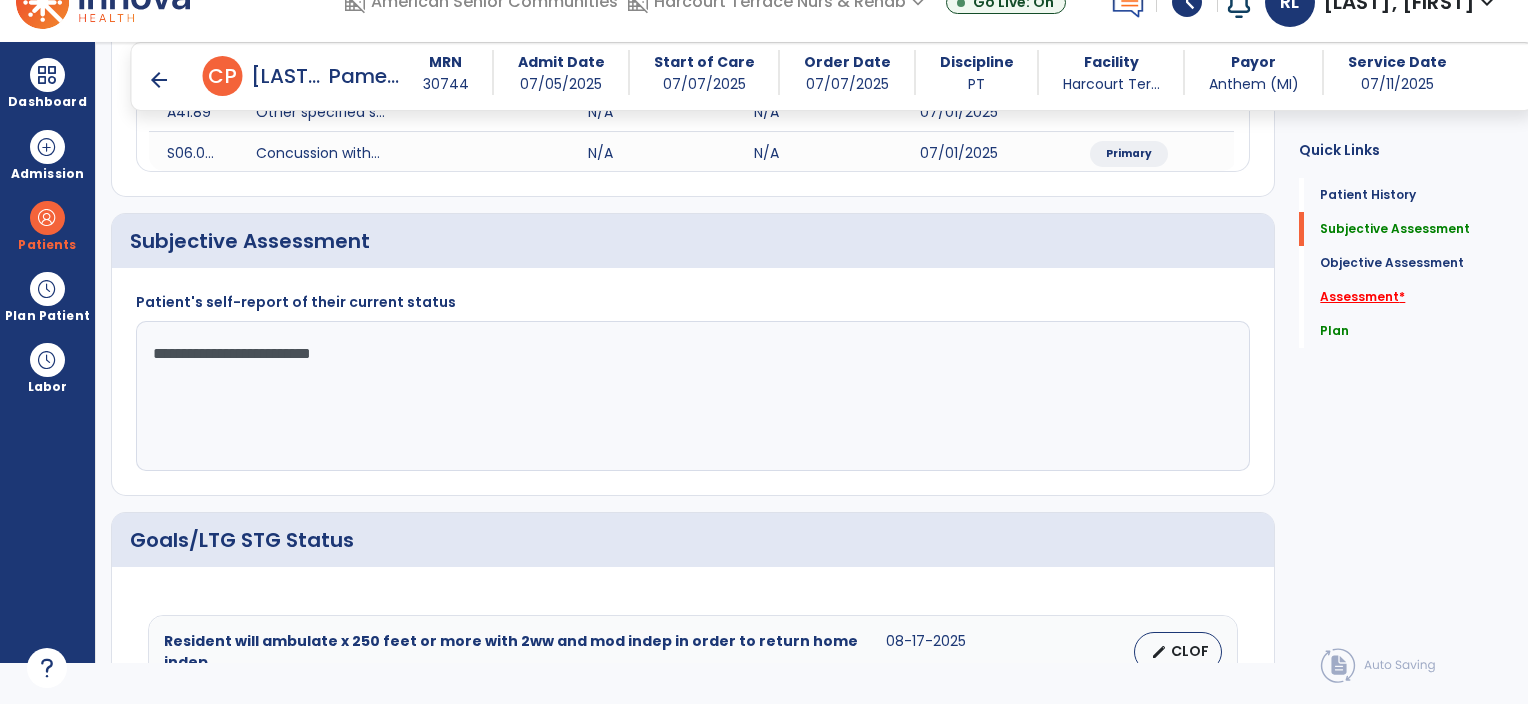 type on "**********" 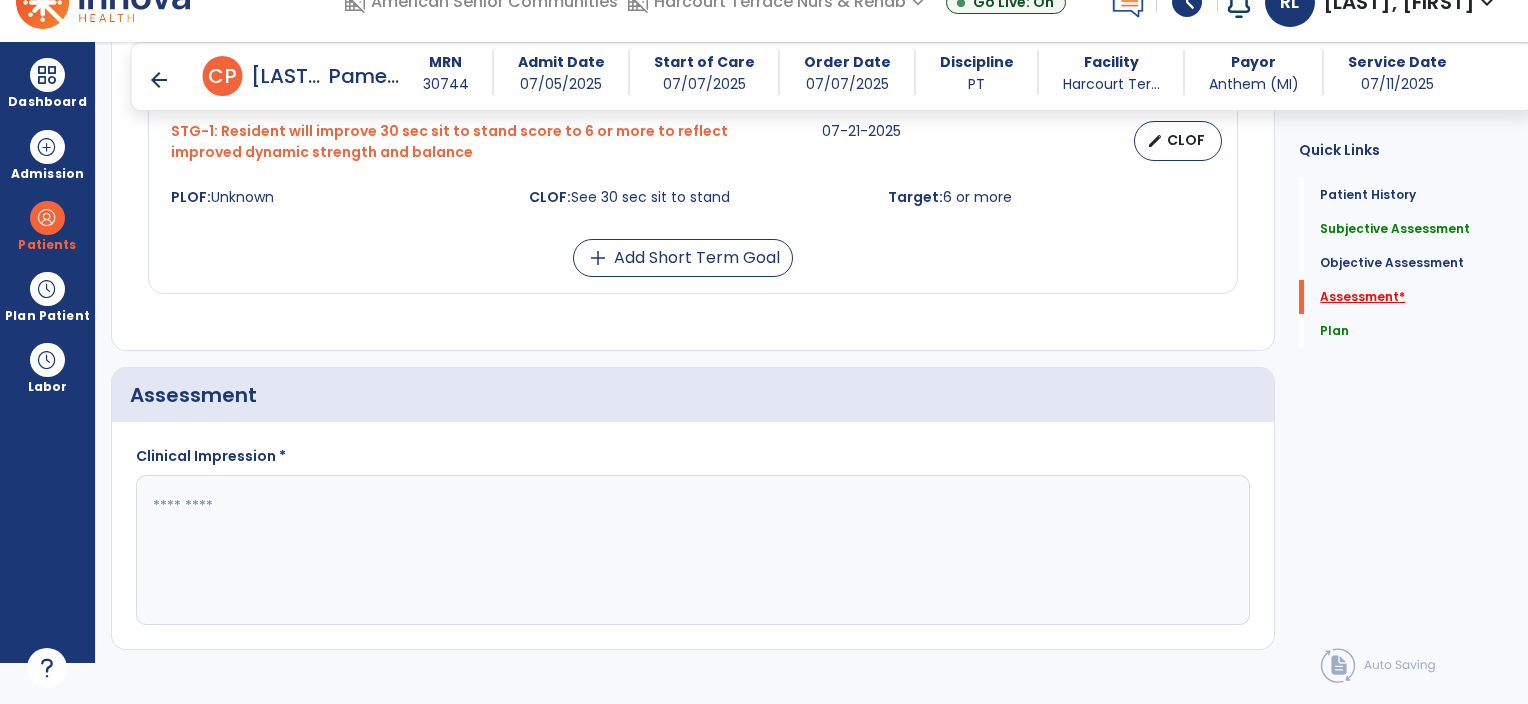 scroll, scrollTop: 1421, scrollLeft: 0, axis: vertical 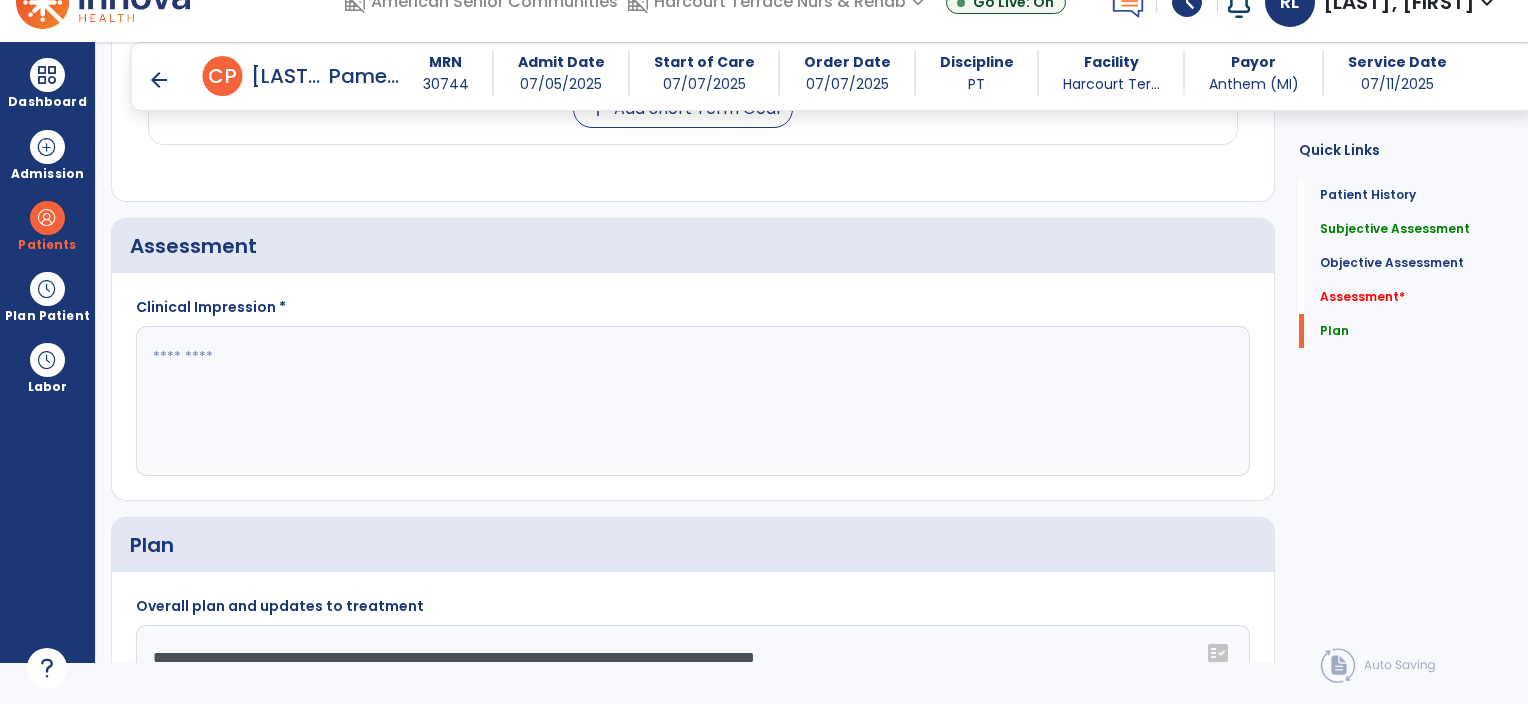 click 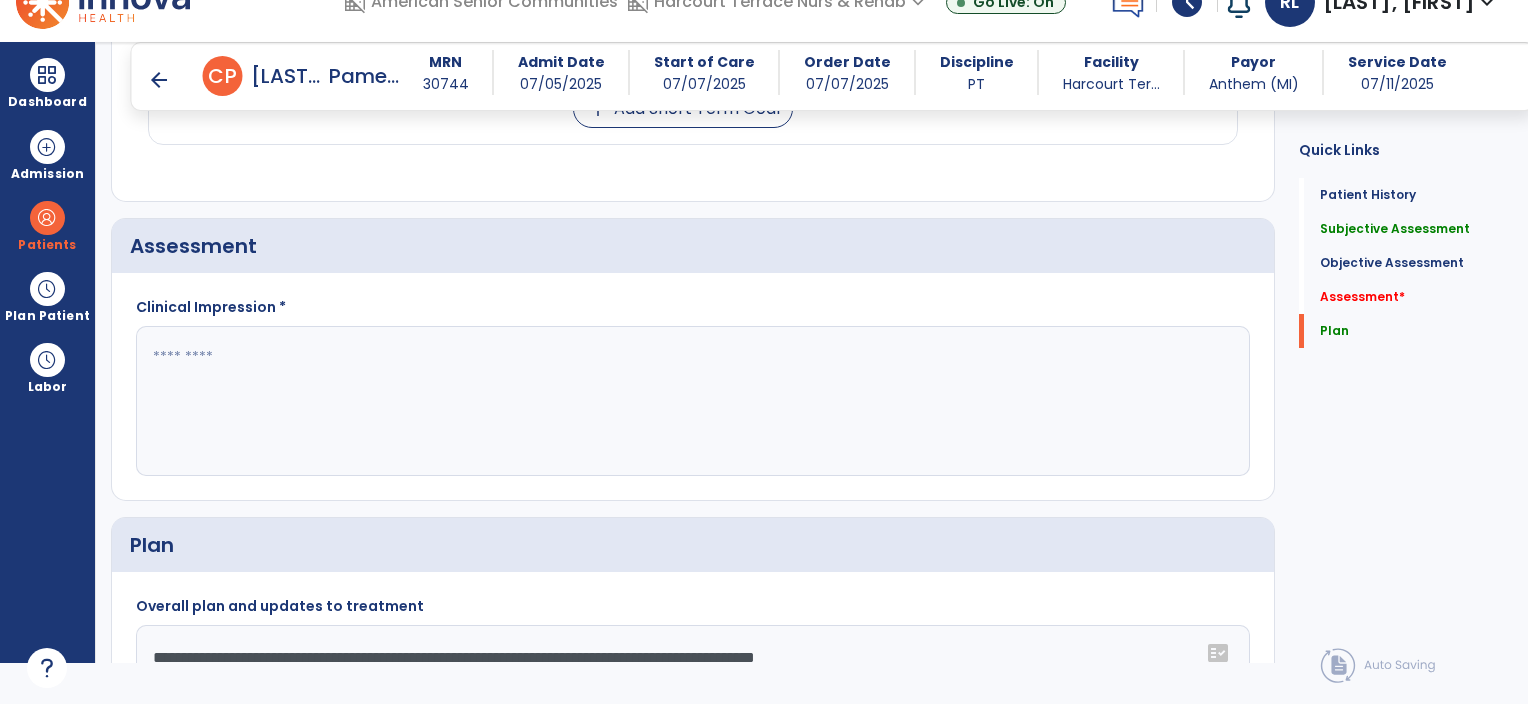 click 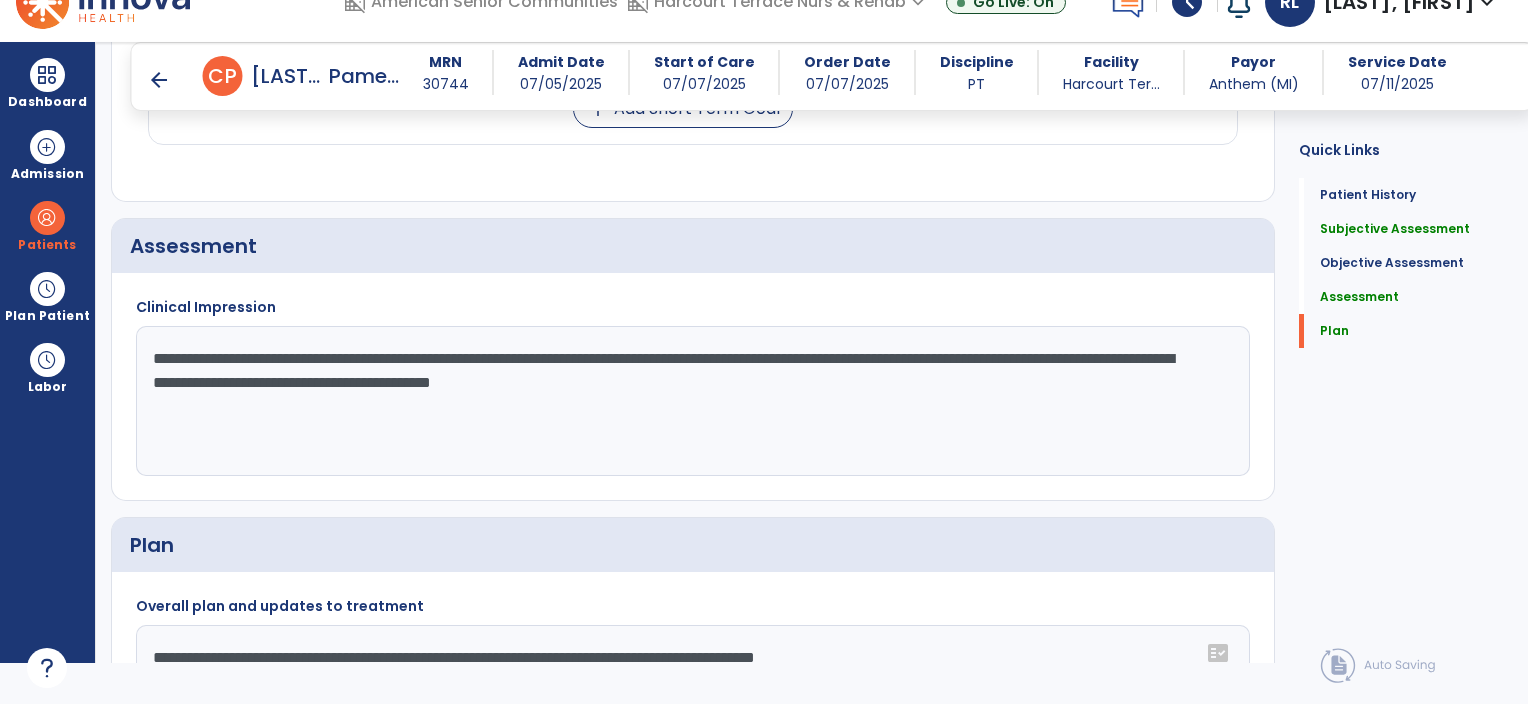 click on "**********" 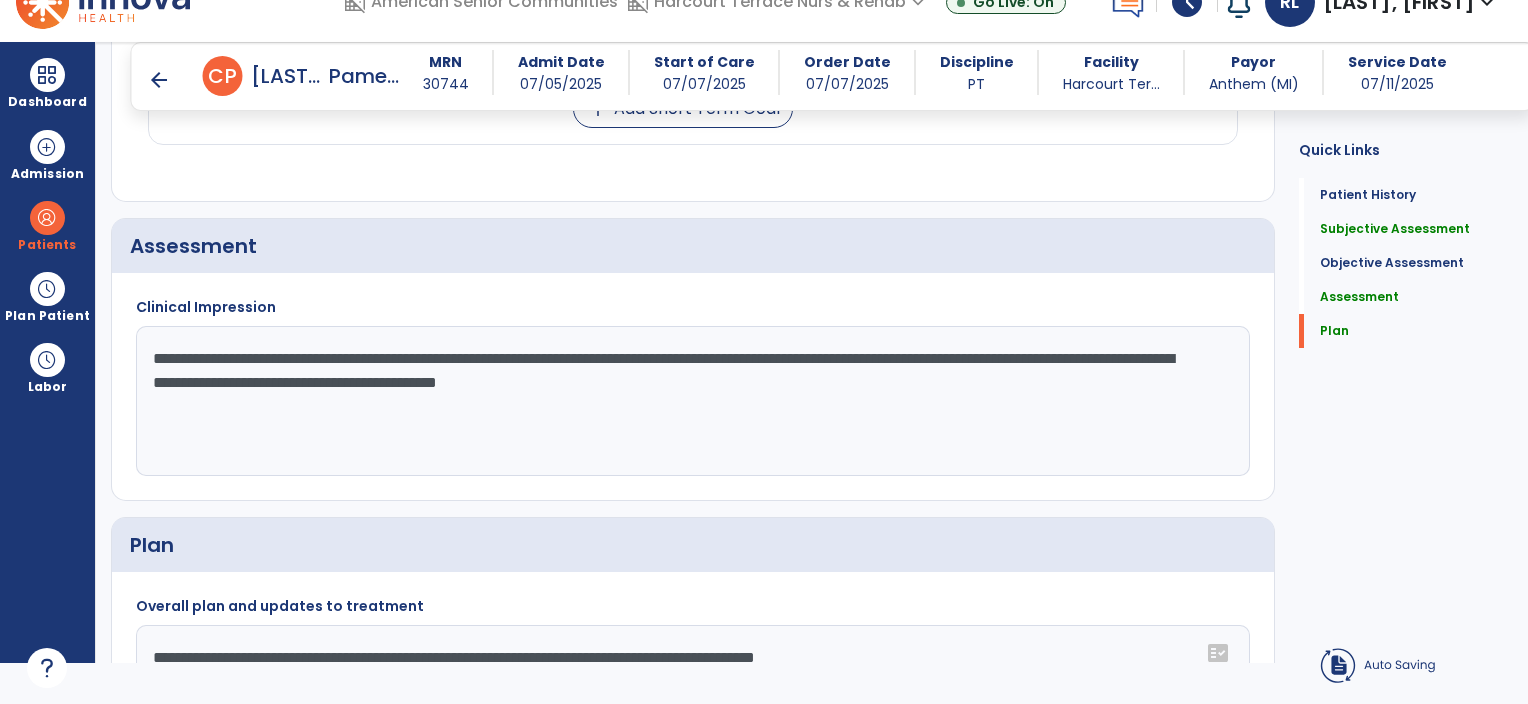 click on "**********" 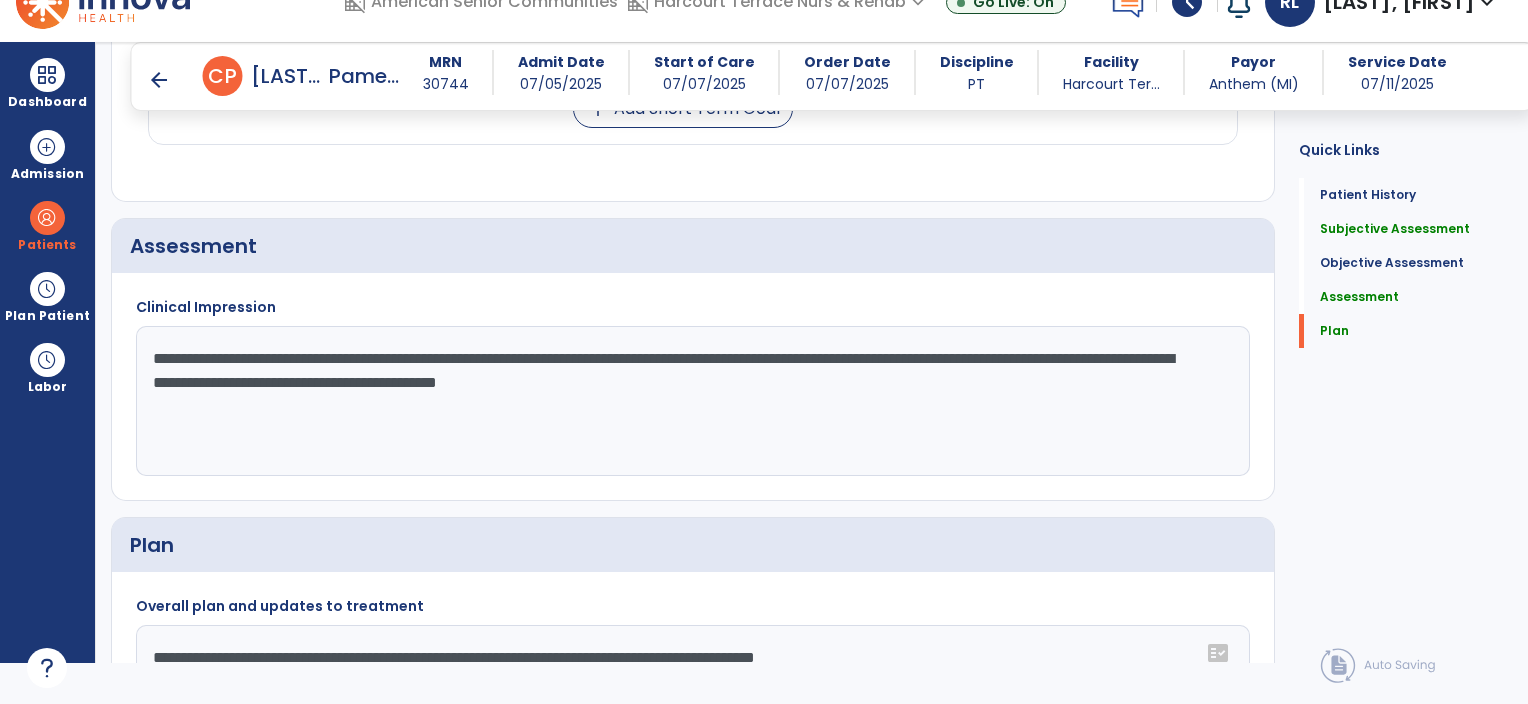 click on "**********" 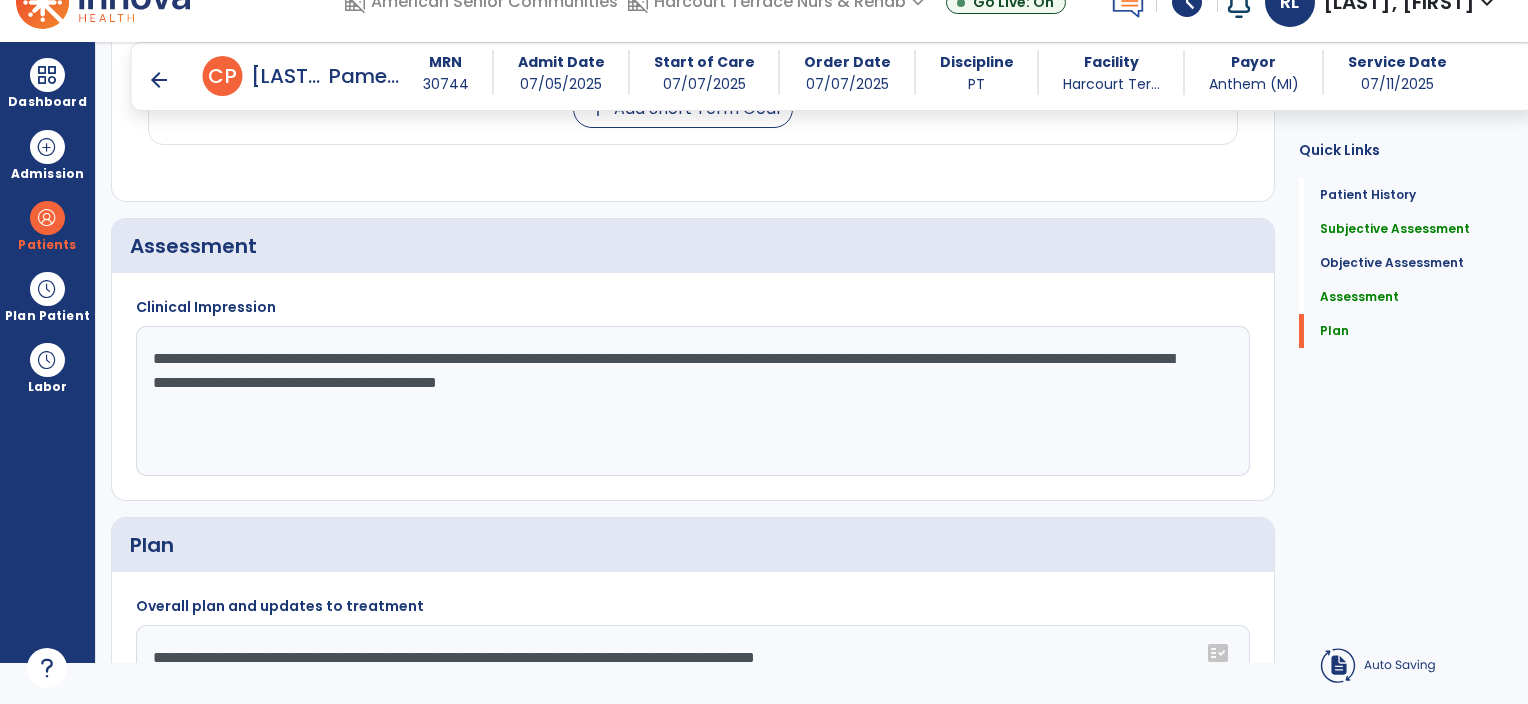 click on "**********" 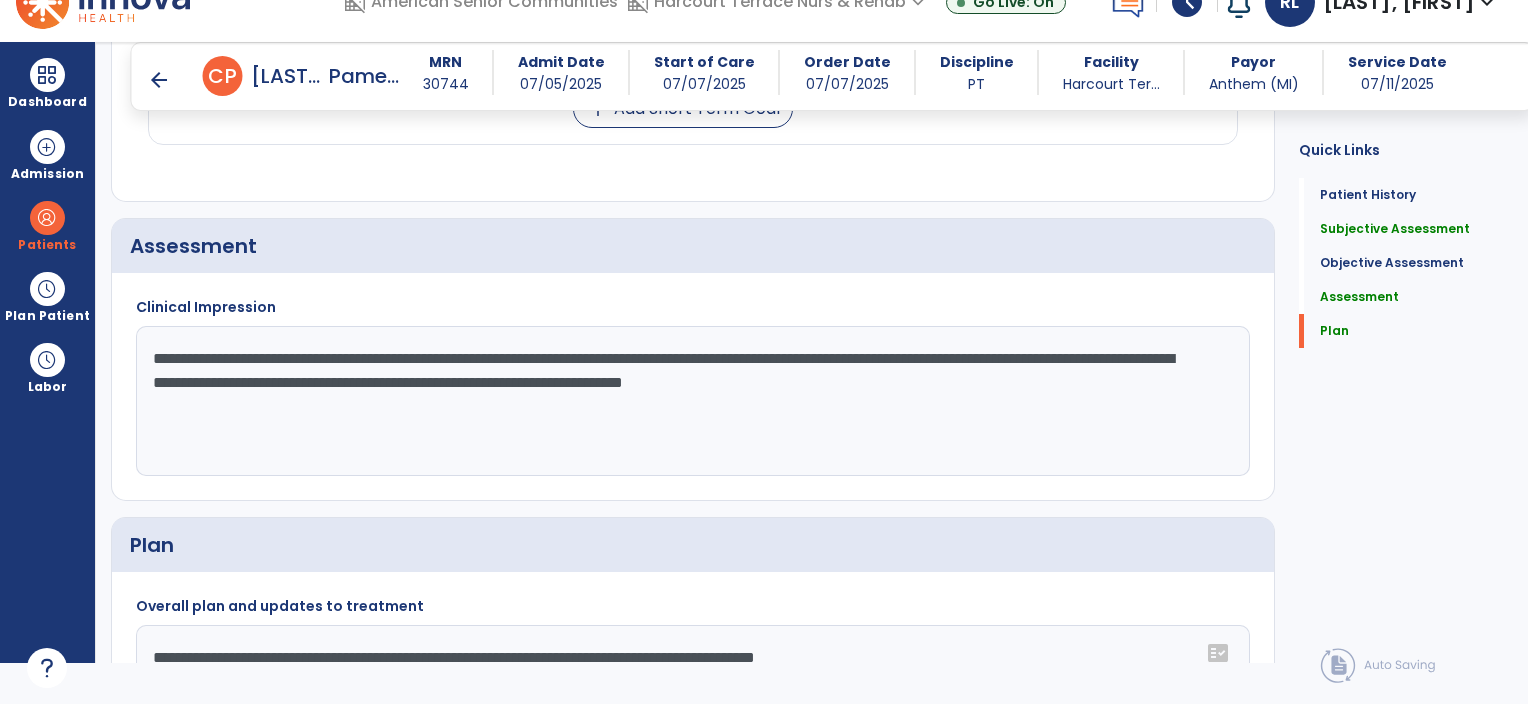 click on "**********" 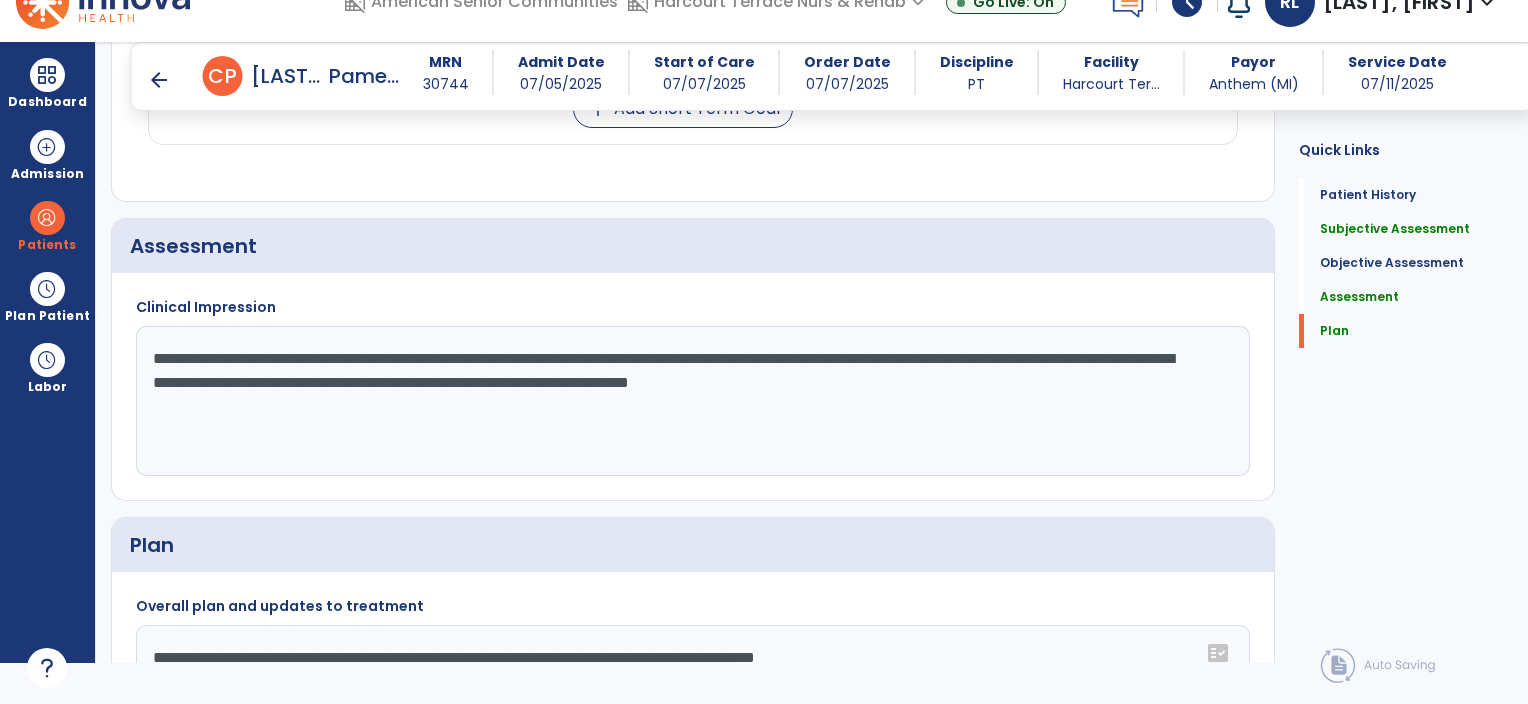 click on "**********" 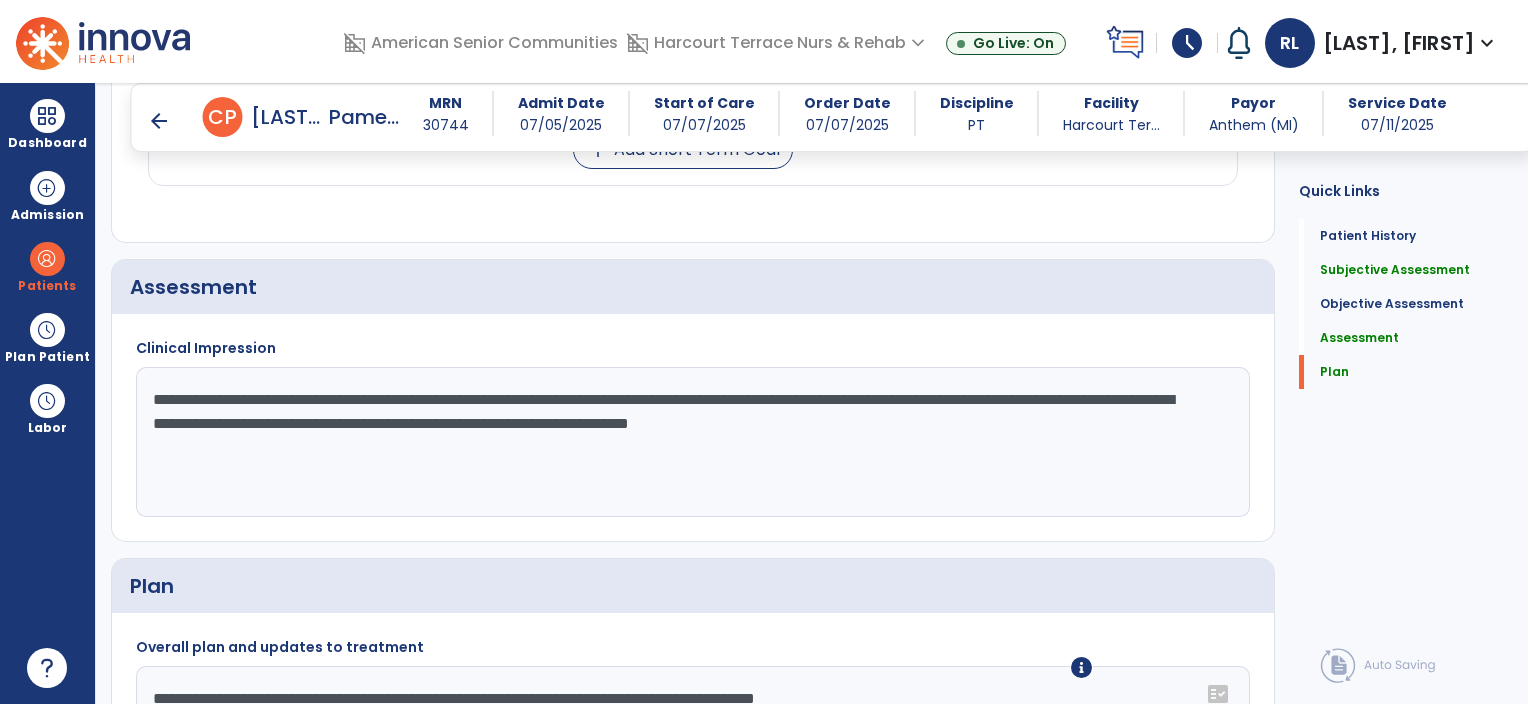 scroll, scrollTop: 1624, scrollLeft: 0, axis: vertical 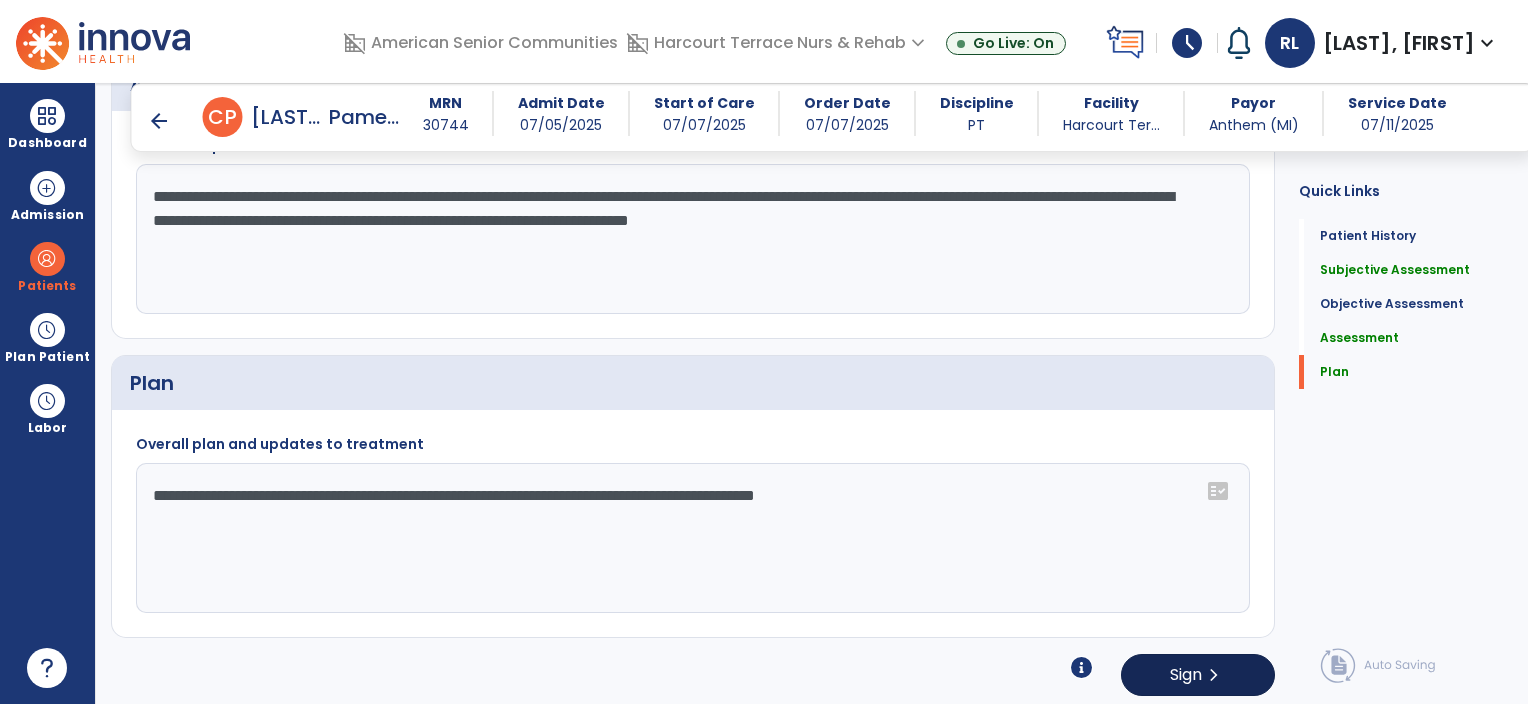 type on "**********" 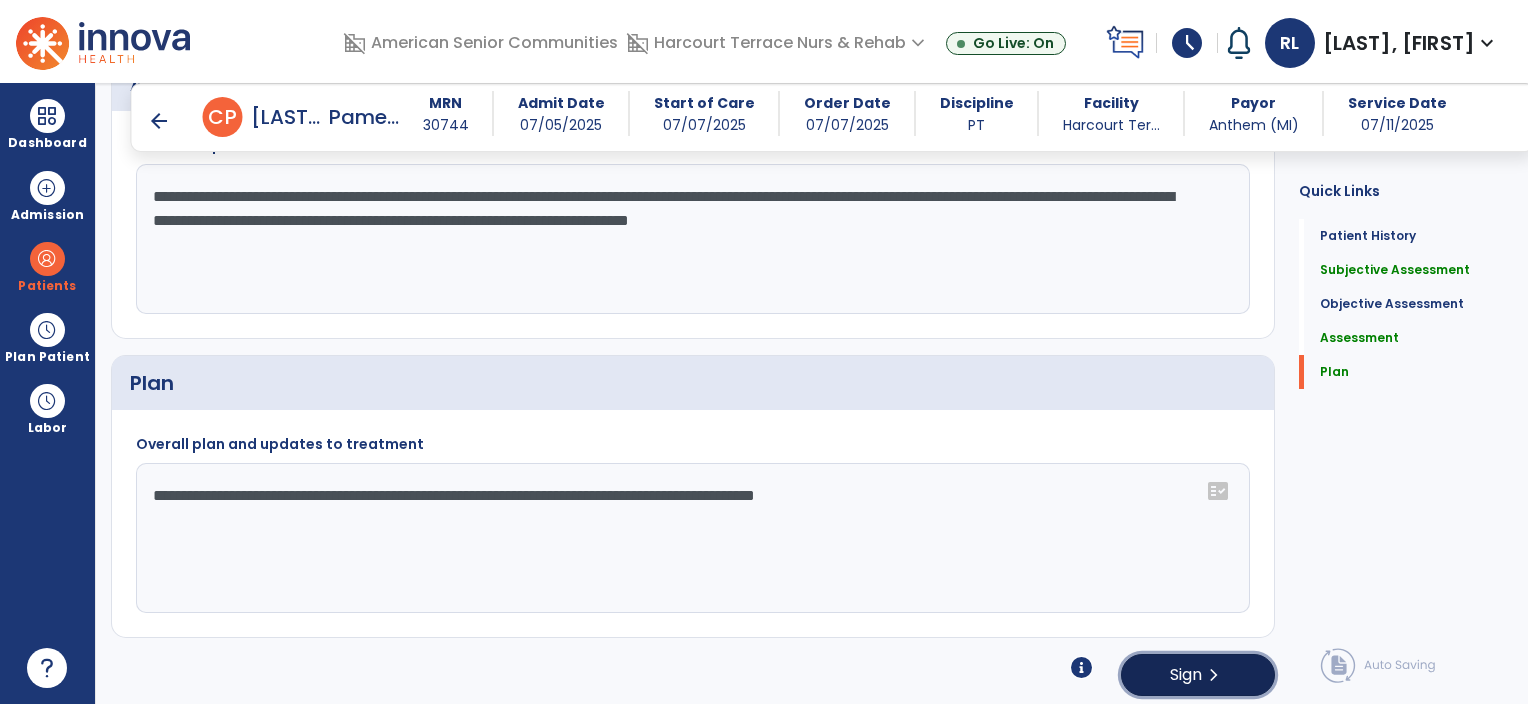 click on "Sign  chevron_right" 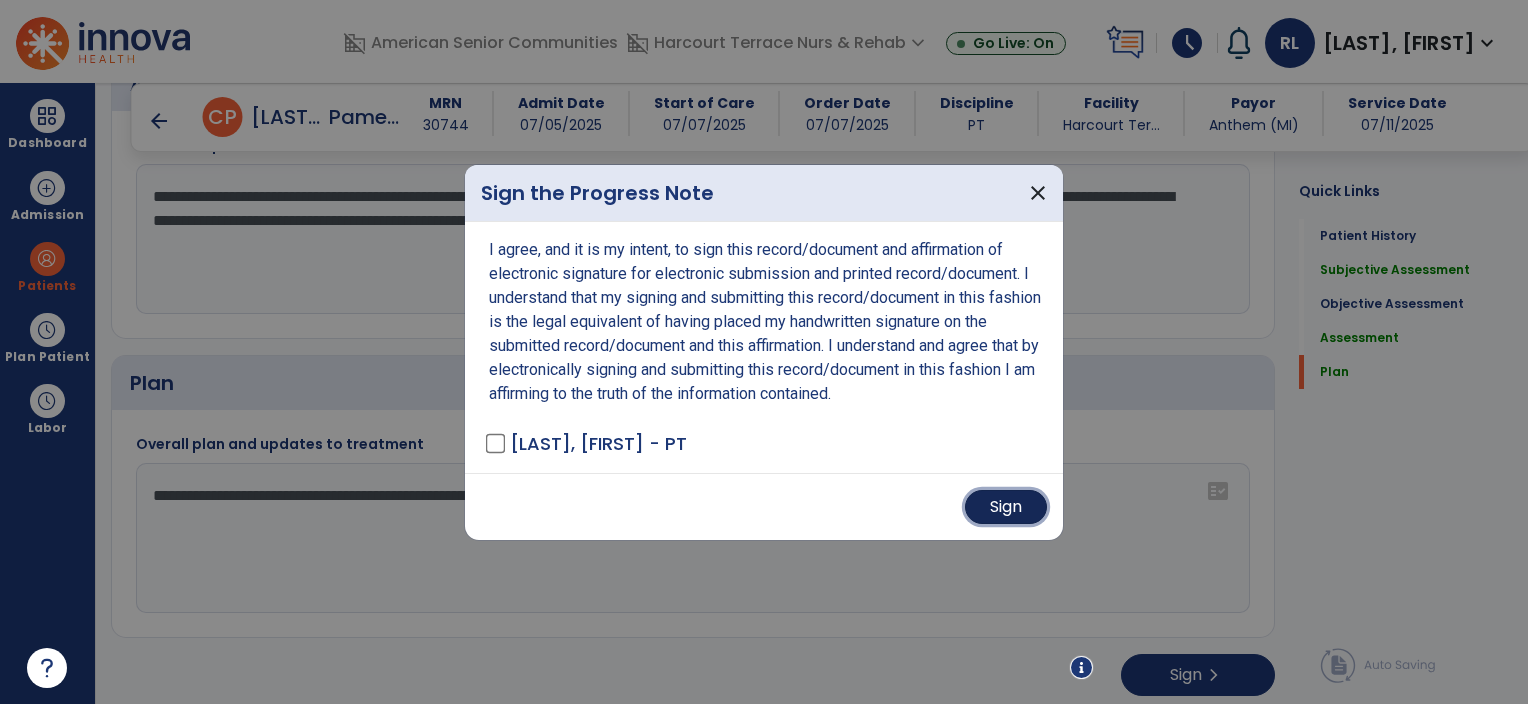 click on "Sign" at bounding box center (1006, 507) 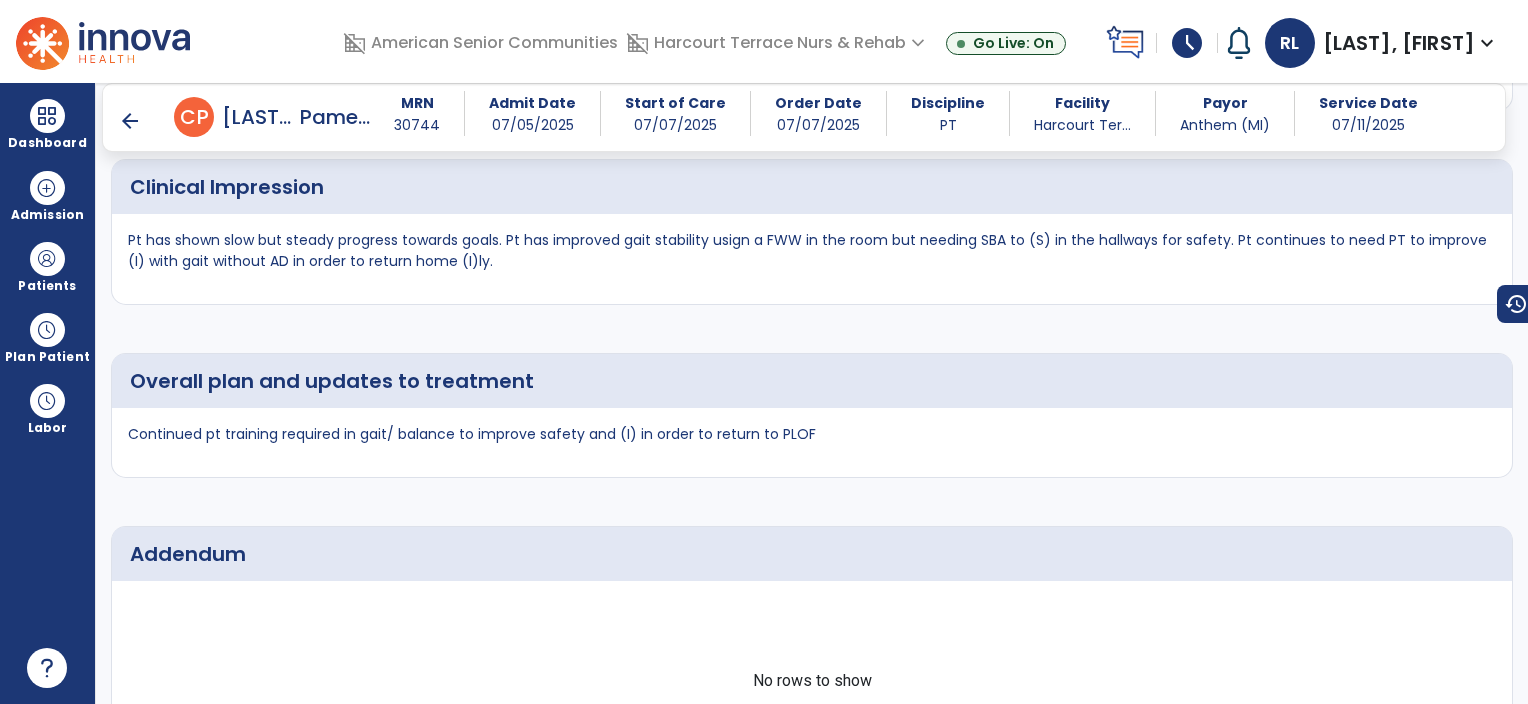 scroll, scrollTop: 1832, scrollLeft: 0, axis: vertical 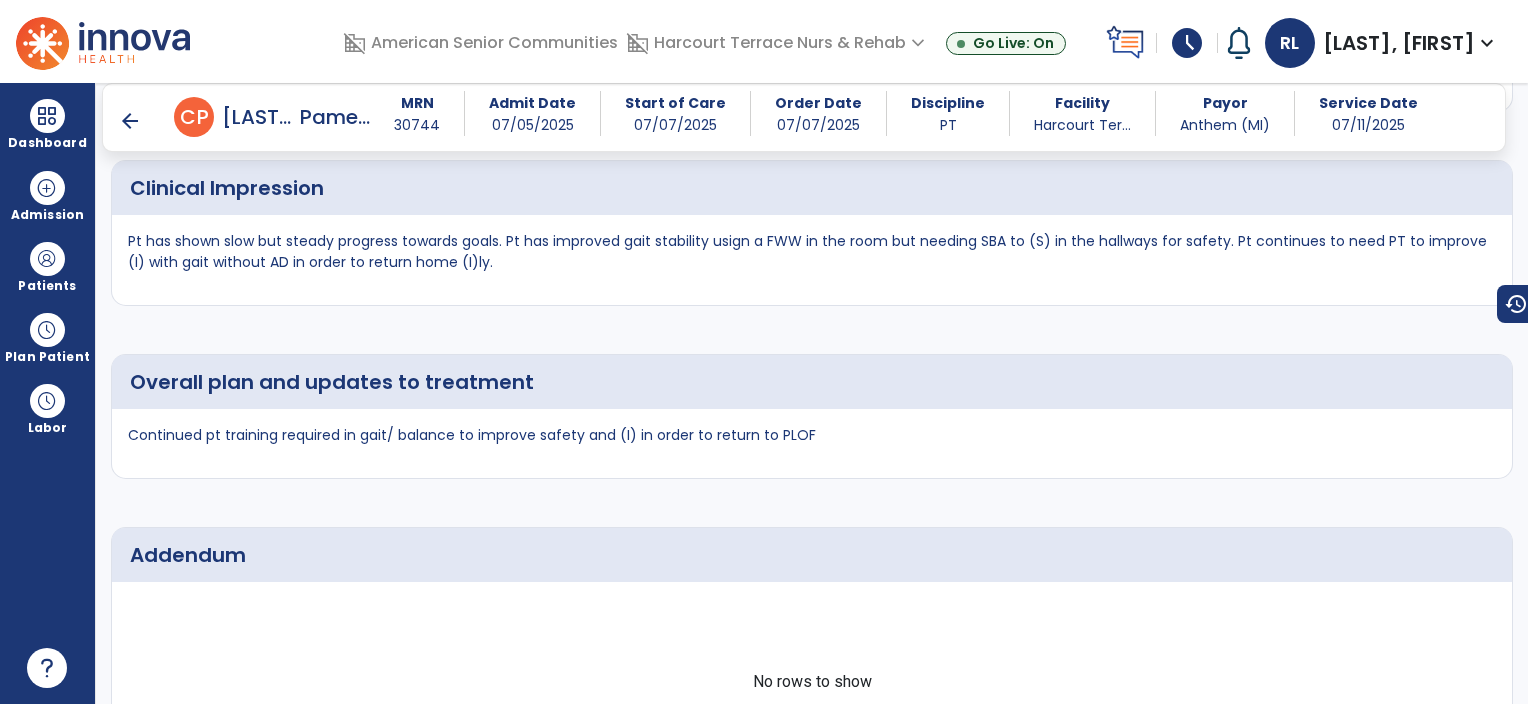 click on "Pt has shown slow but steady progress towards goals. Pt has improved gait stability usign a FWW in the room but needing SBA to (S) in the hallways for safety. Pt continues to need PT to improve (I) with gait without AD in order to return home (I)ly." at bounding box center [812, 252] 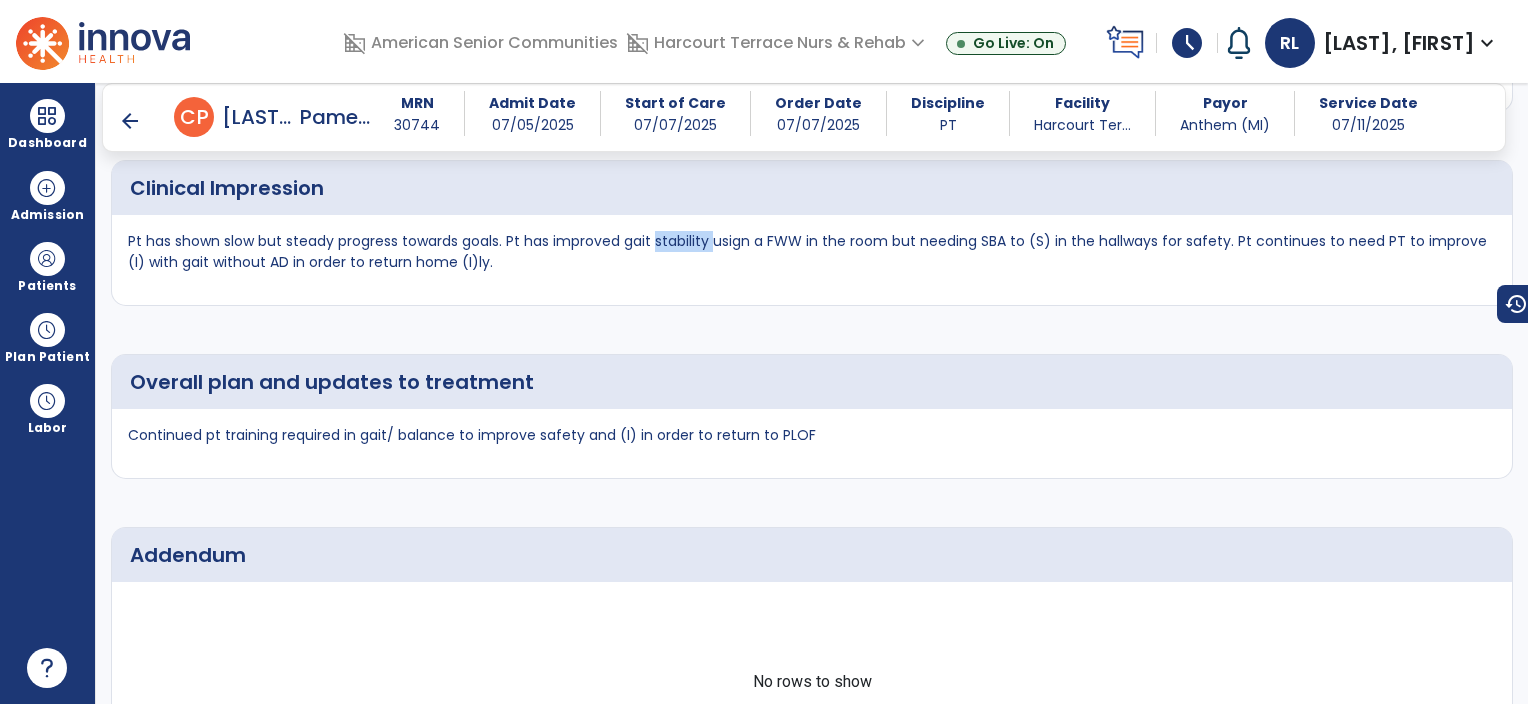 click on "Pt has shown slow but steady progress towards goals. Pt has improved gait stability usign a FWW in the room but needing SBA to (S) in the hallways for safety. Pt continues to need PT to improve (I) with gait without AD in order to return home (I)ly." at bounding box center [812, 252] 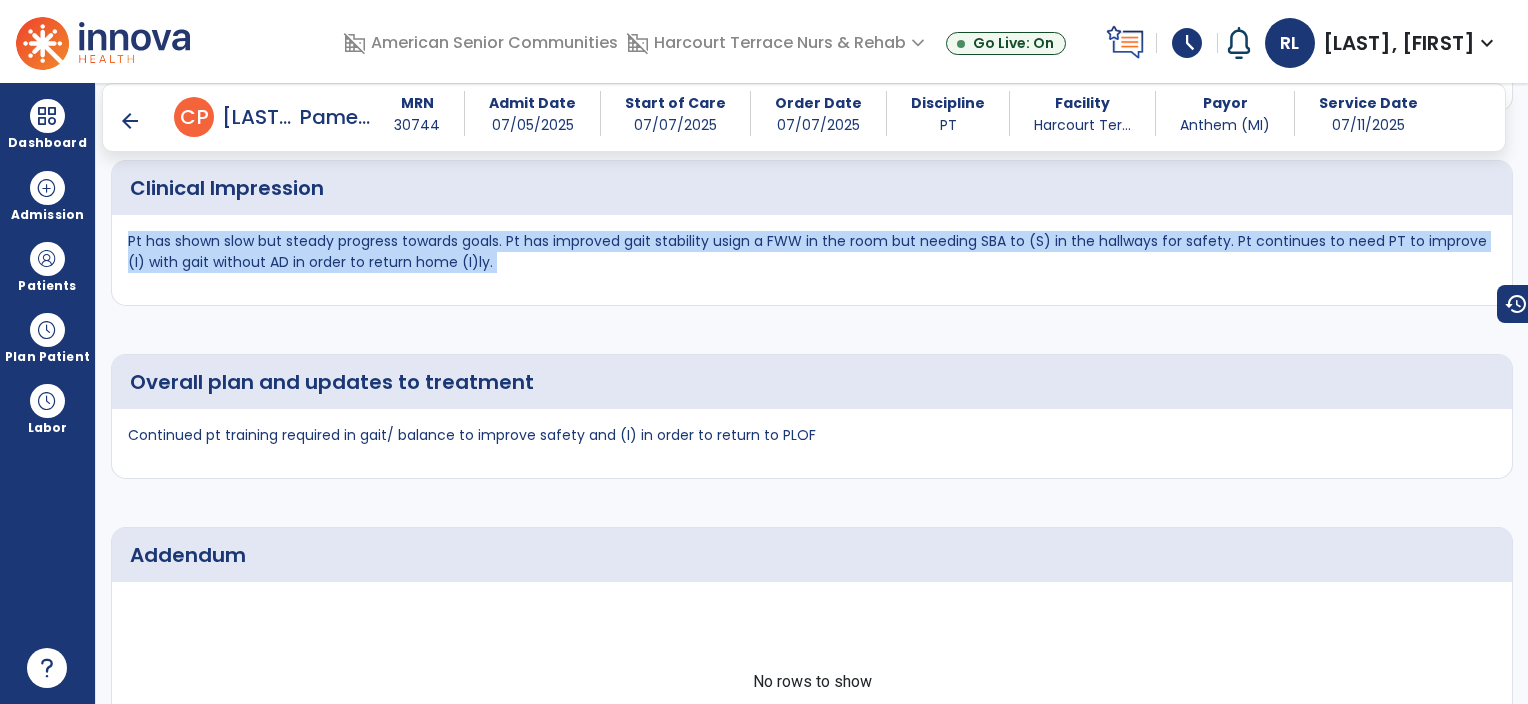 click on "Pt has shown slow but steady progress towards goals. Pt has improved gait stability usign a FWW in the room but needing SBA to (S) in the hallways for safety. Pt continues to need PT to improve (I) with gait without AD in order to return home (I)ly." at bounding box center [812, 252] 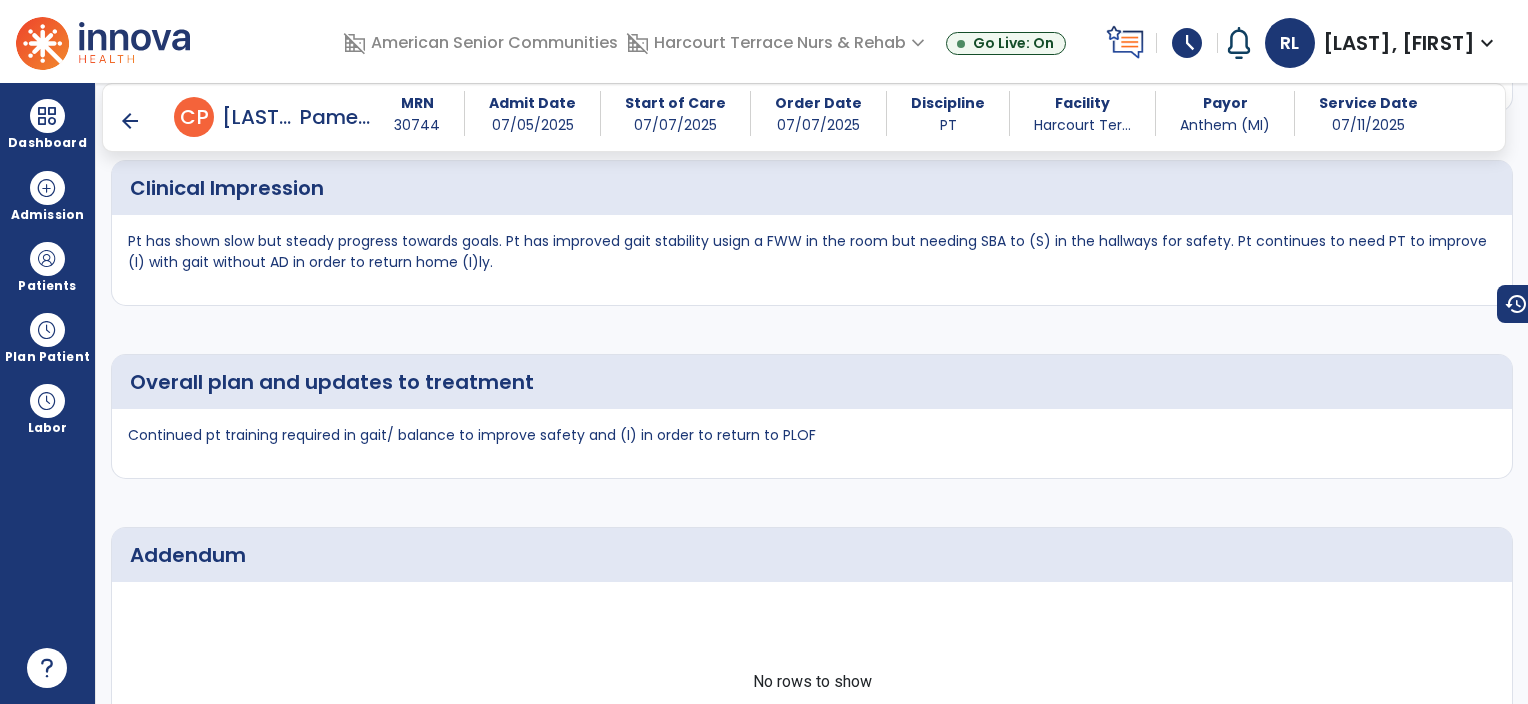 click on "arrow_back" at bounding box center [130, 121] 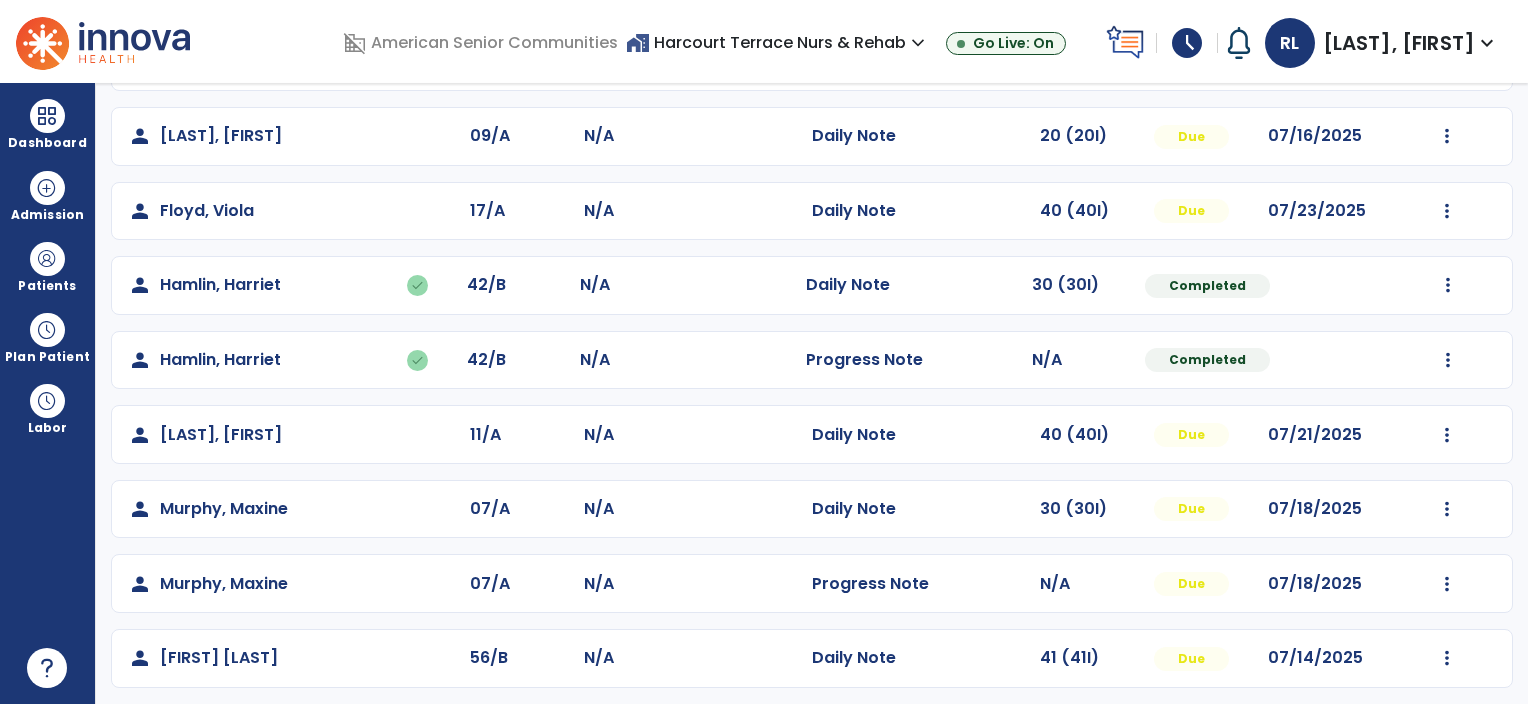 scroll, scrollTop: 634, scrollLeft: 0, axis: vertical 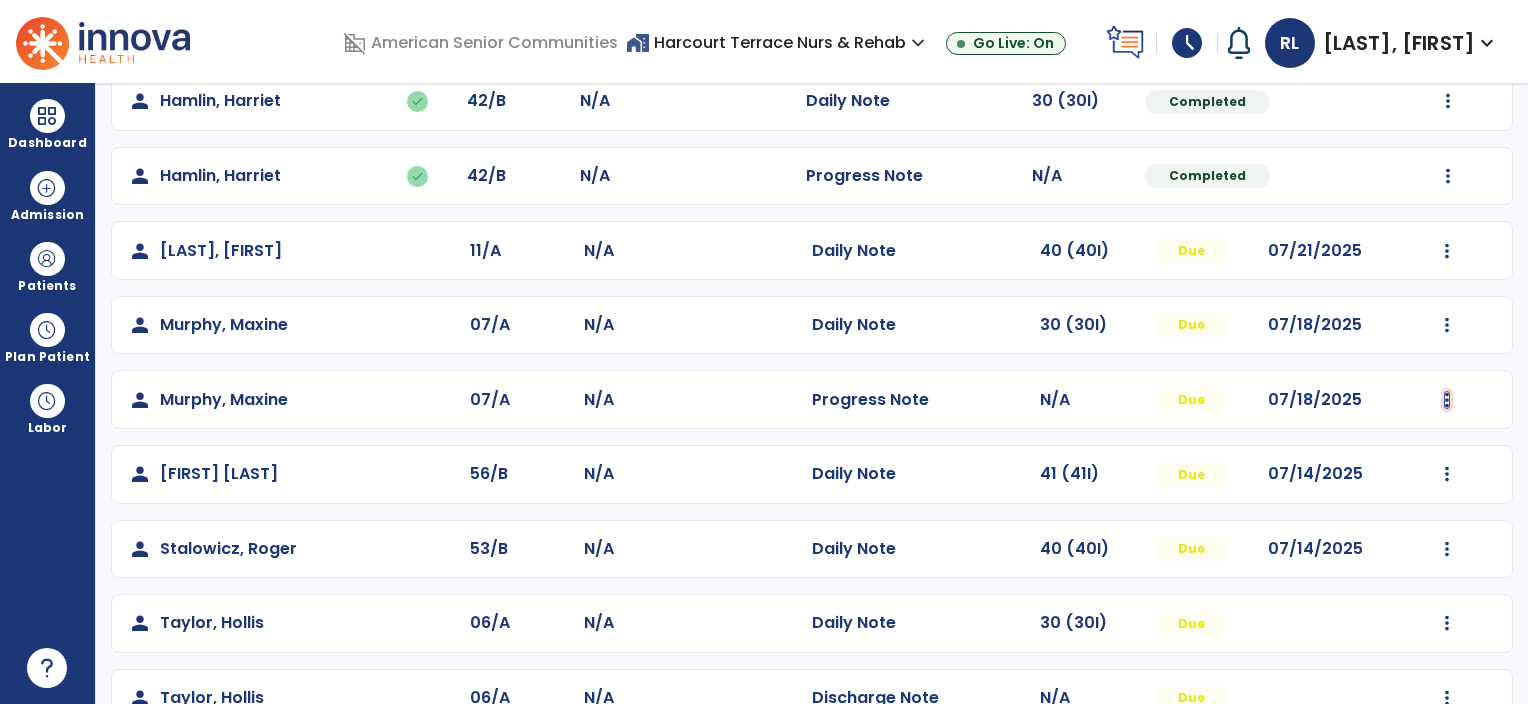 click at bounding box center [1447, -346] 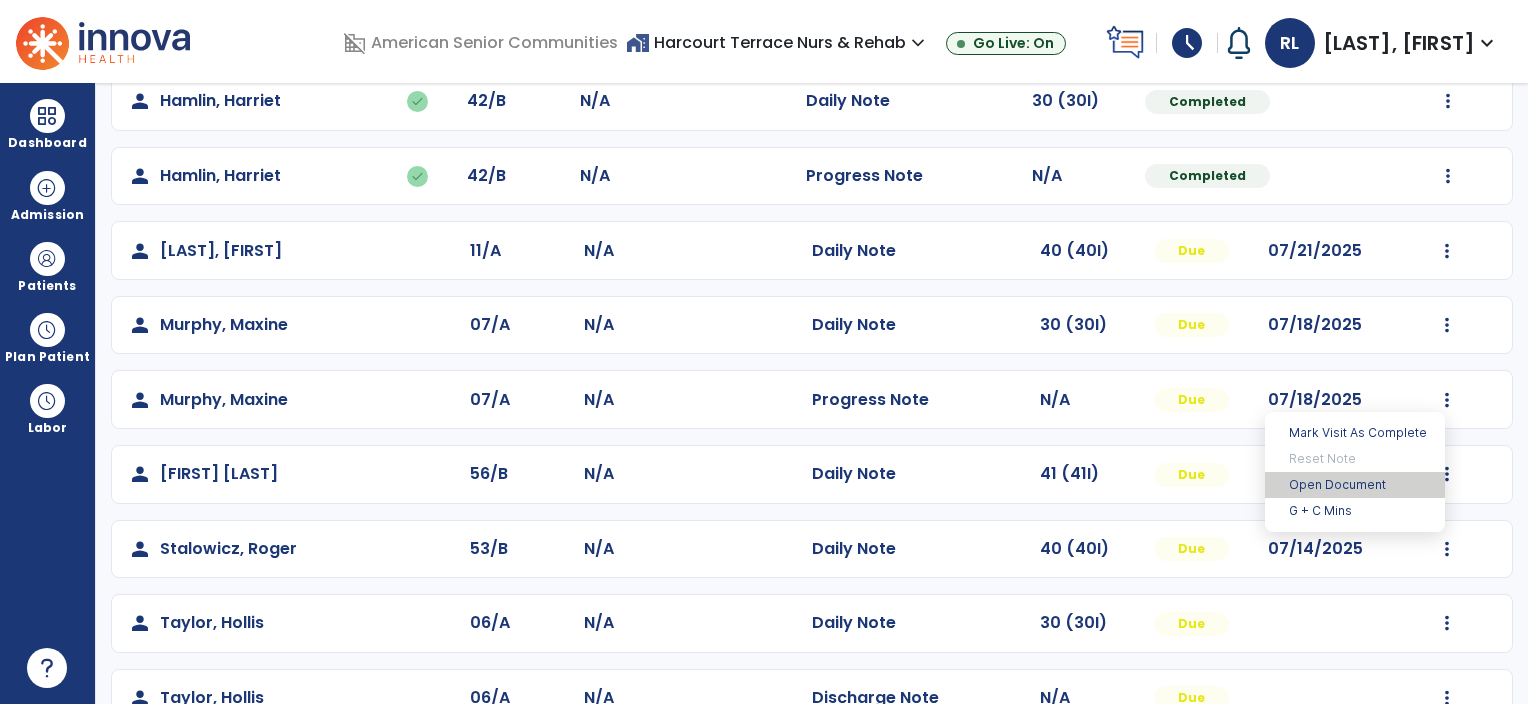 click on "Open Document" at bounding box center [1355, 485] 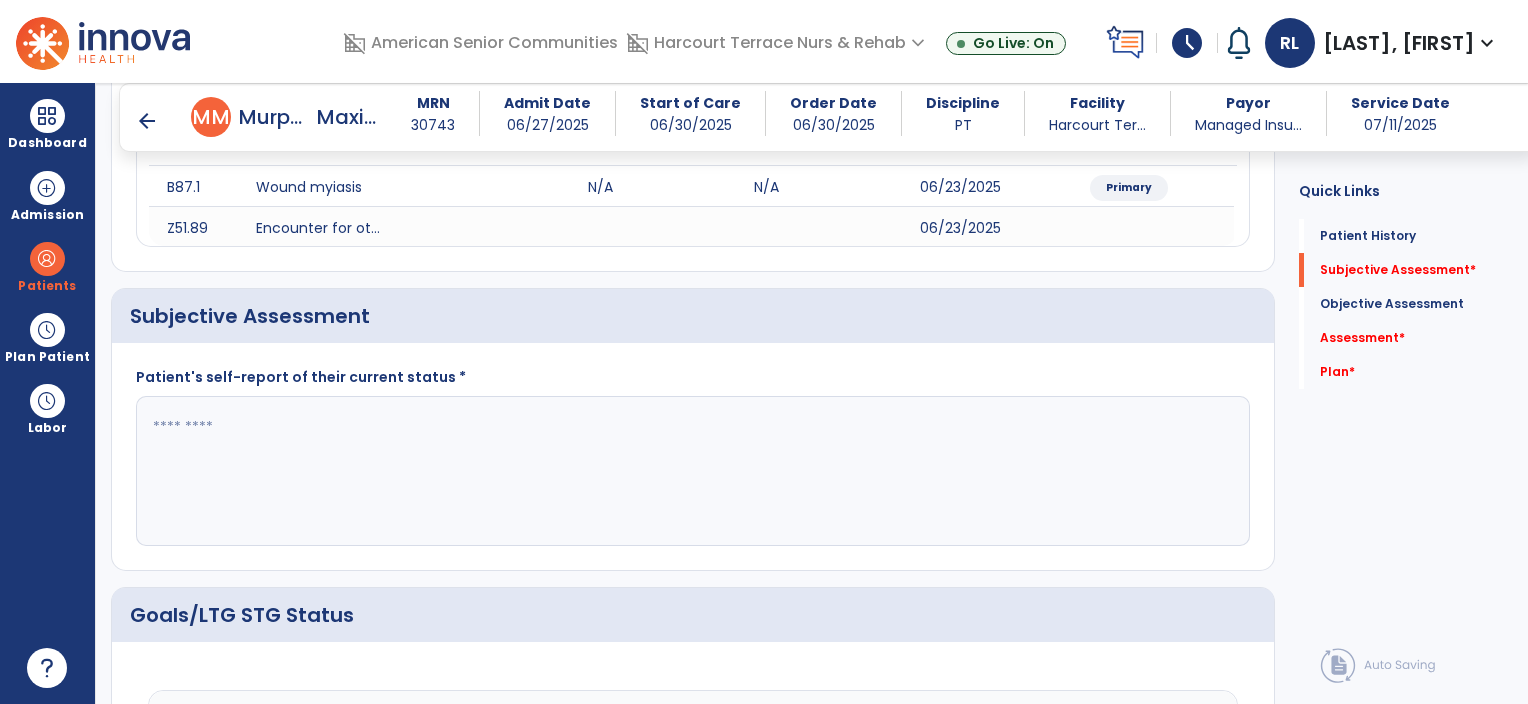 scroll, scrollTop: 279, scrollLeft: 0, axis: vertical 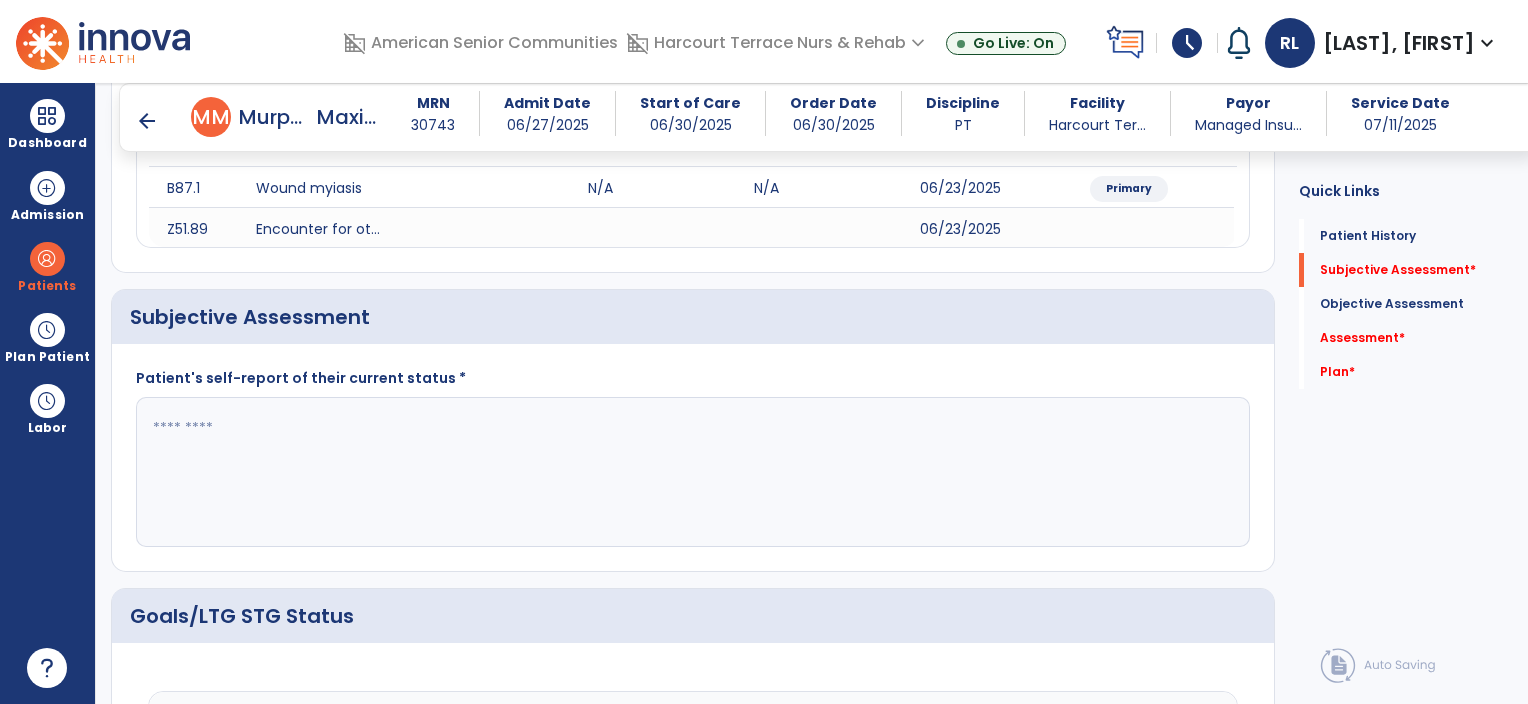 click 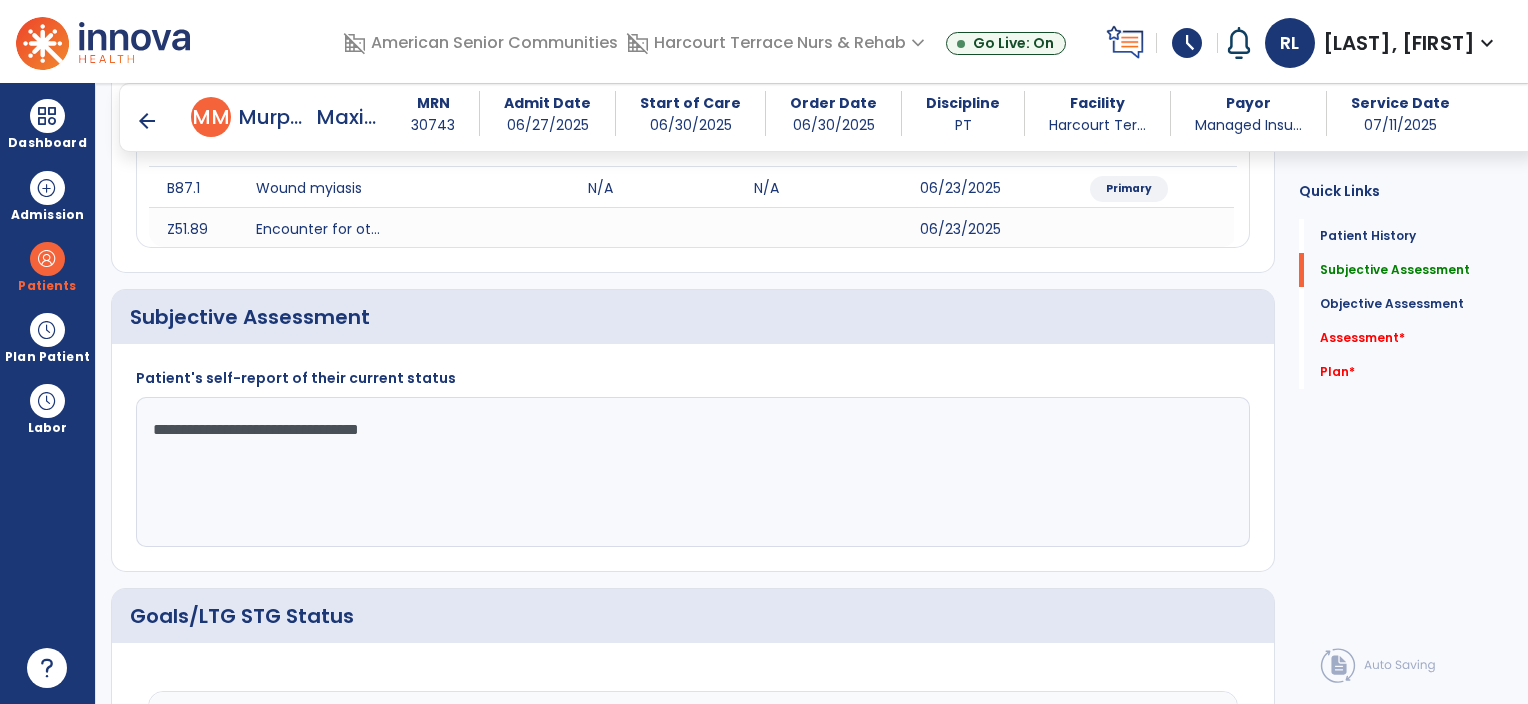 click on "**********" 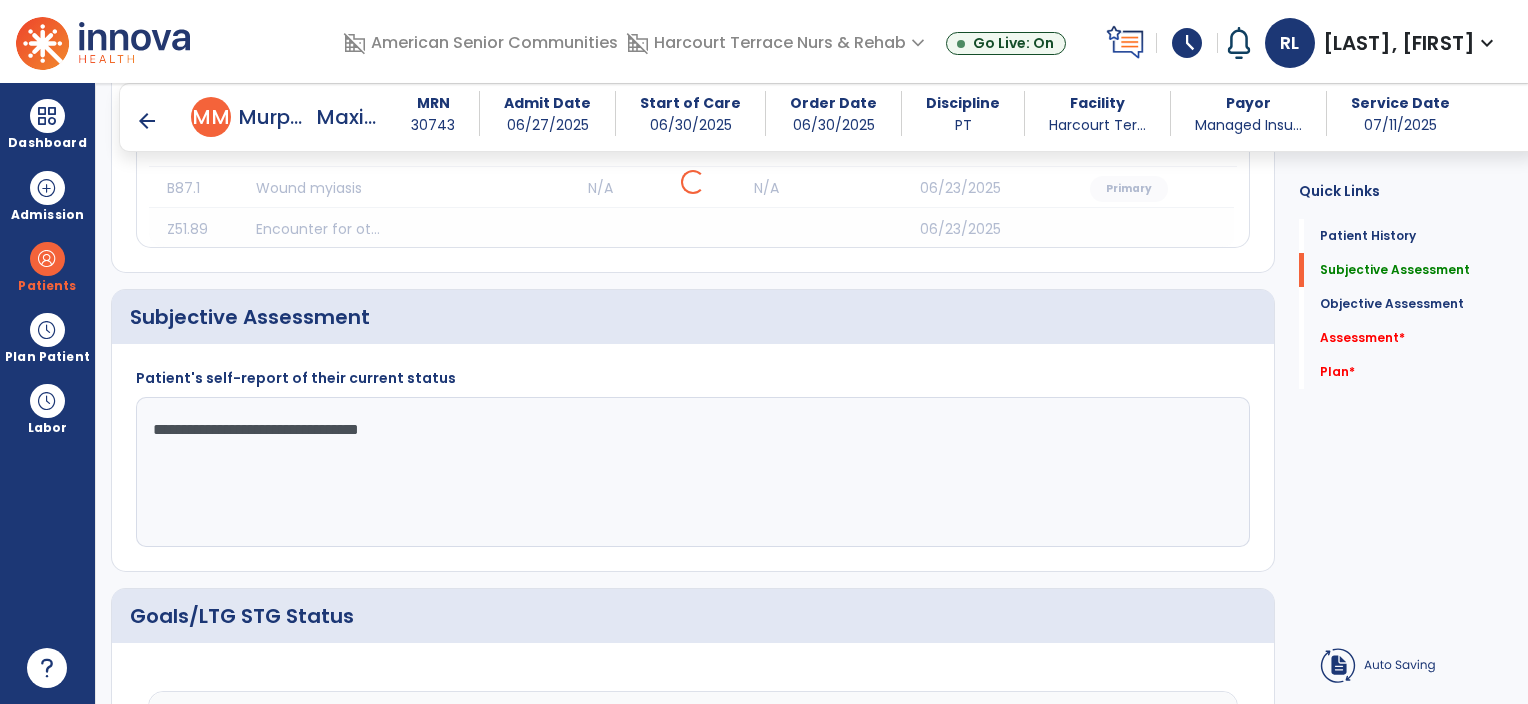 click on "**********" 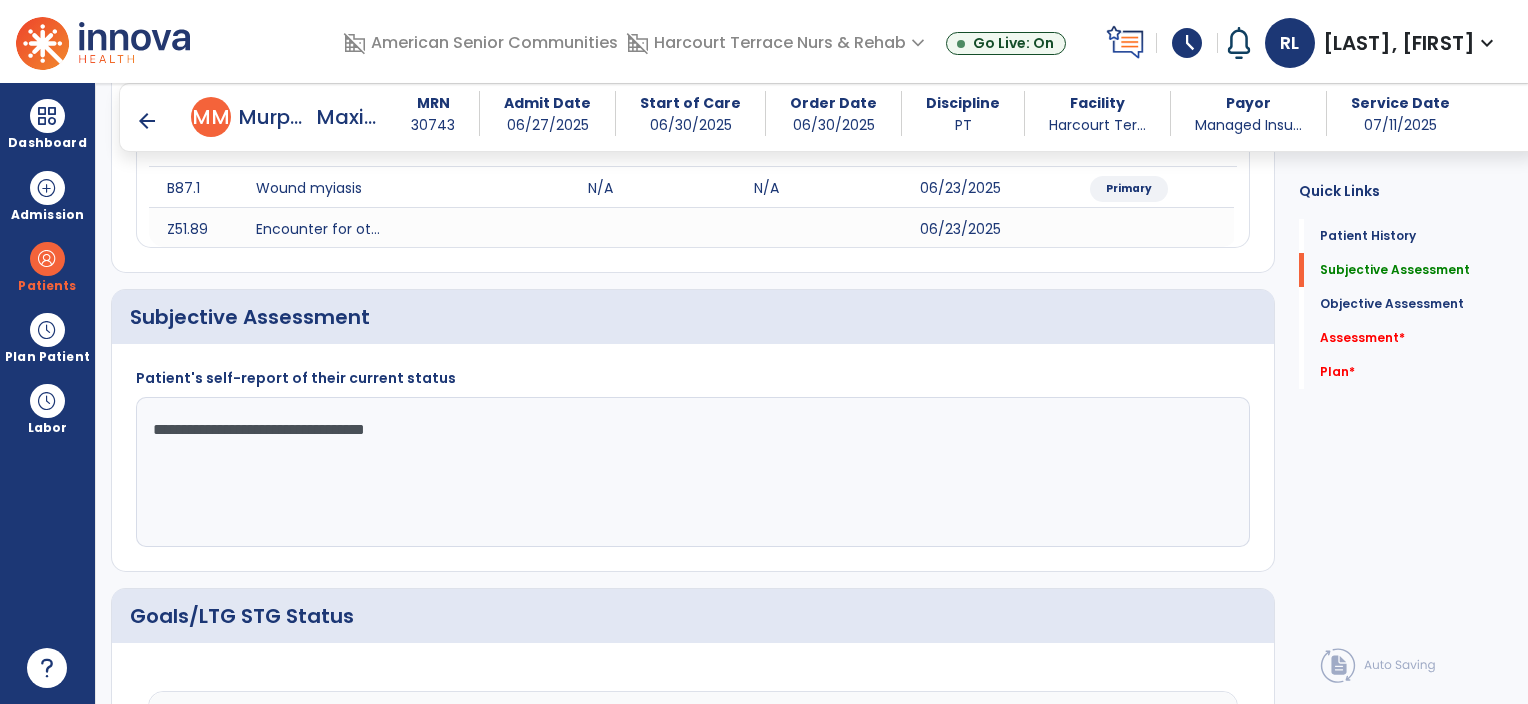 click on "**********" 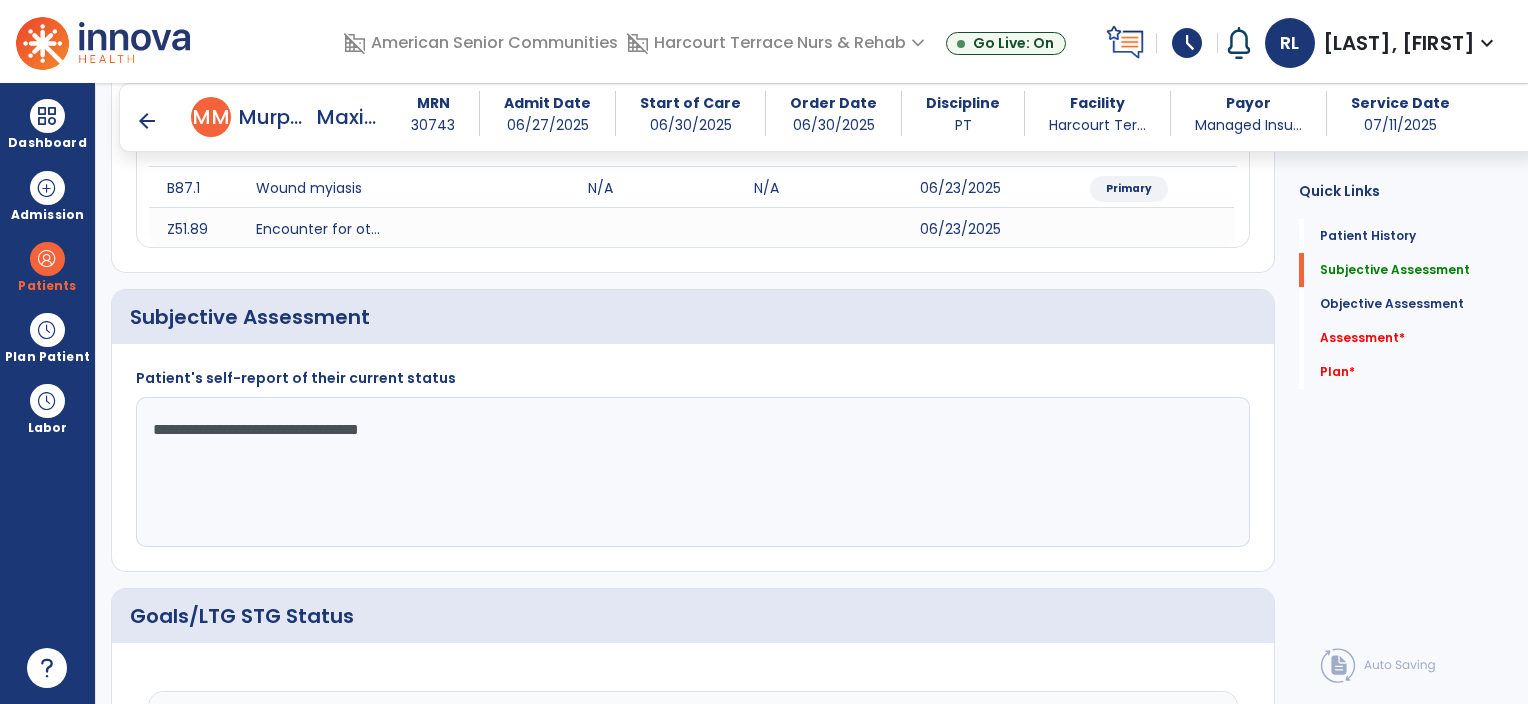 scroll, scrollTop: 419, scrollLeft: 0, axis: vertical 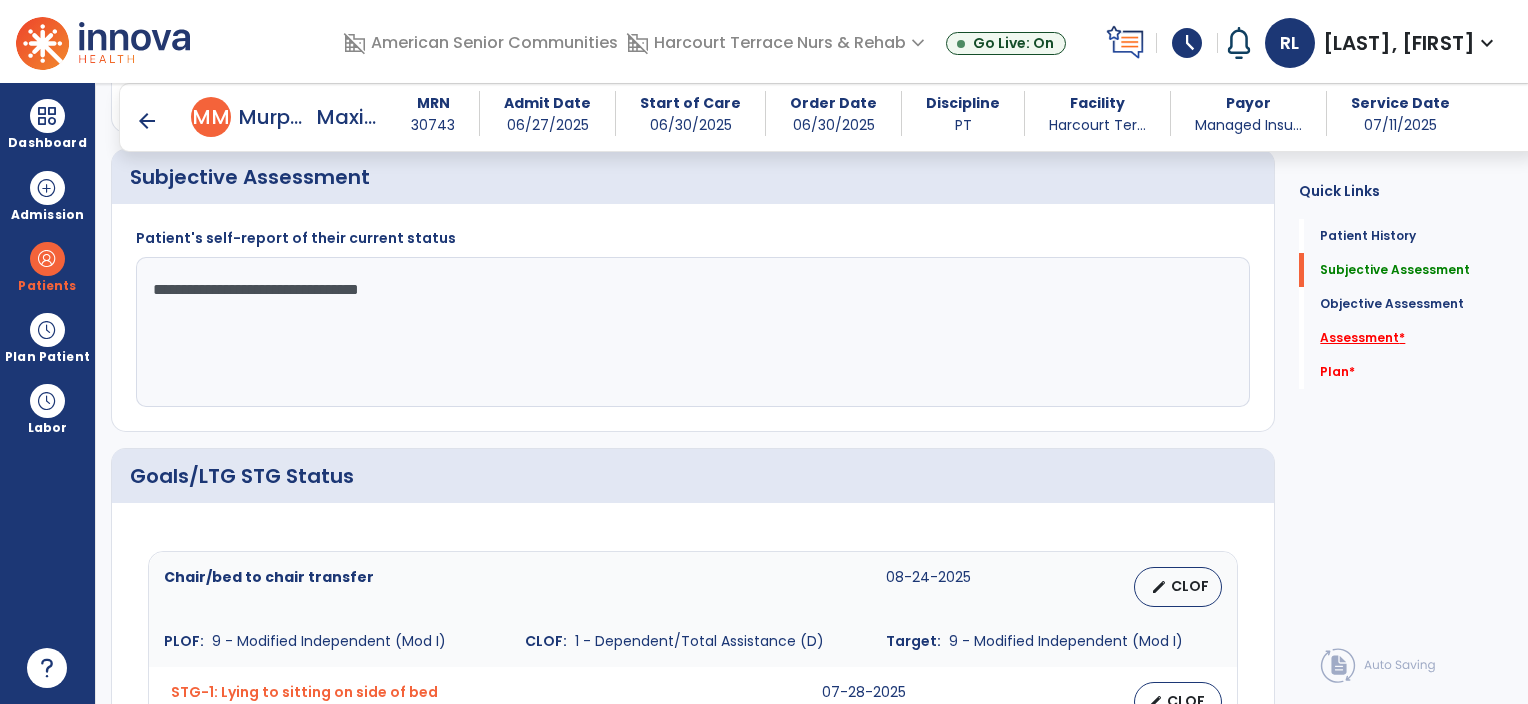 type on "**********" 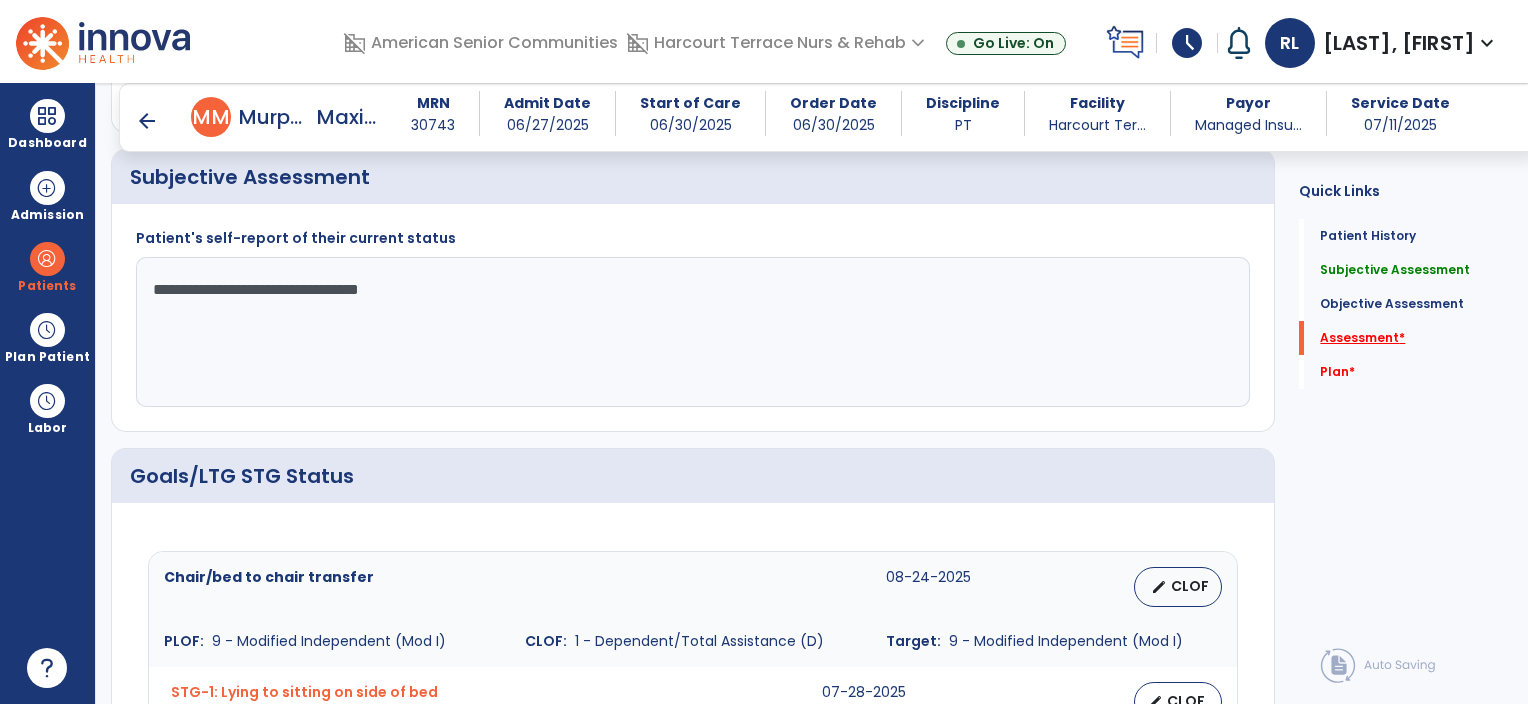 scroll, scrollTop: 40, scrollLeft: 0, axis: vertical 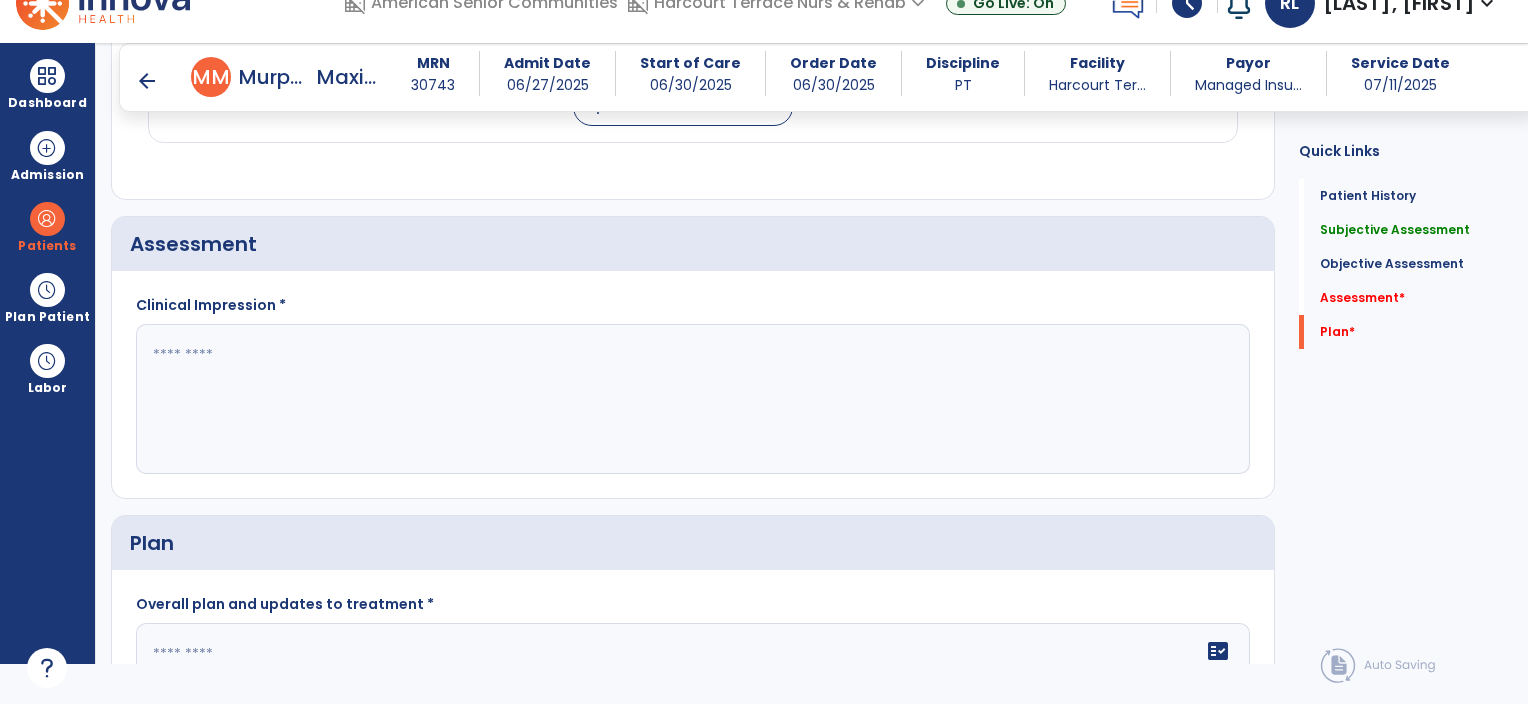 click 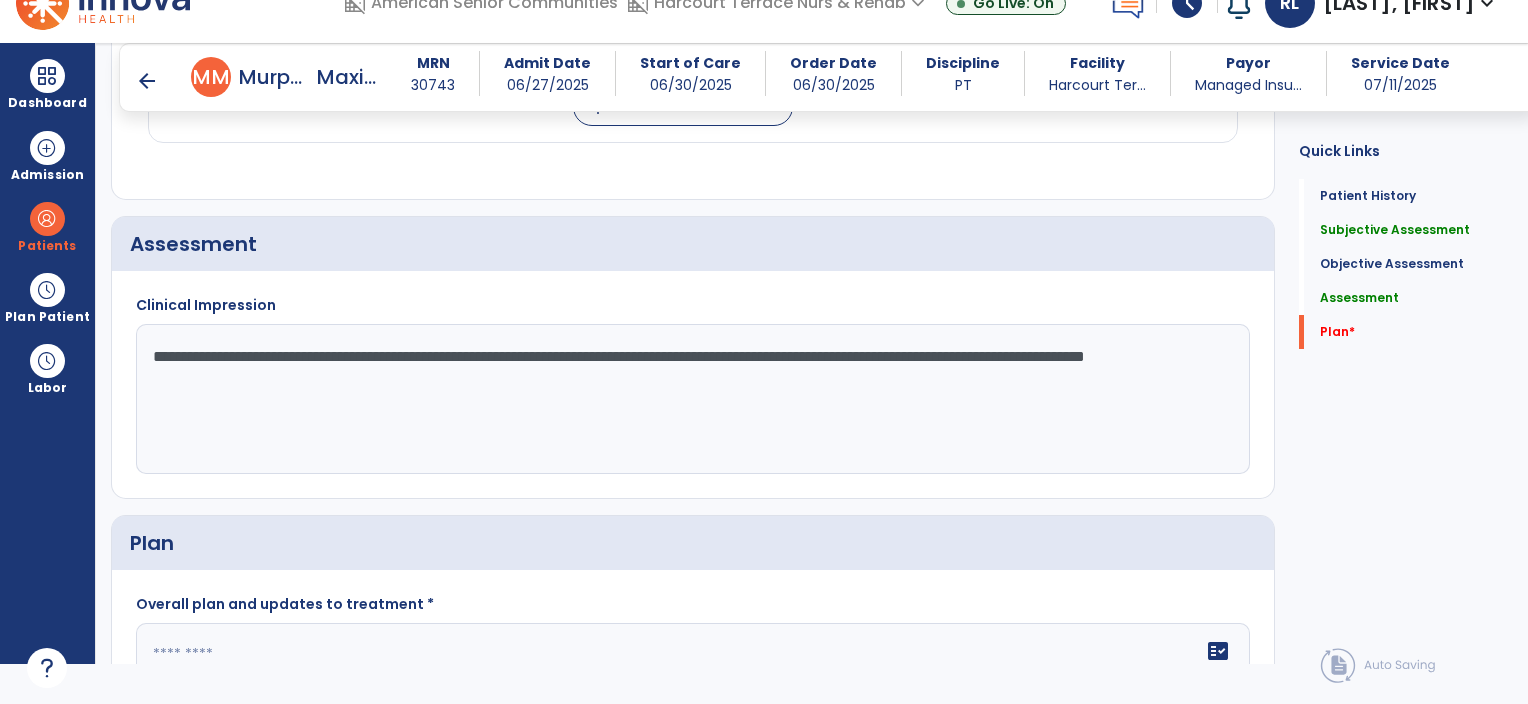 click on "**********" 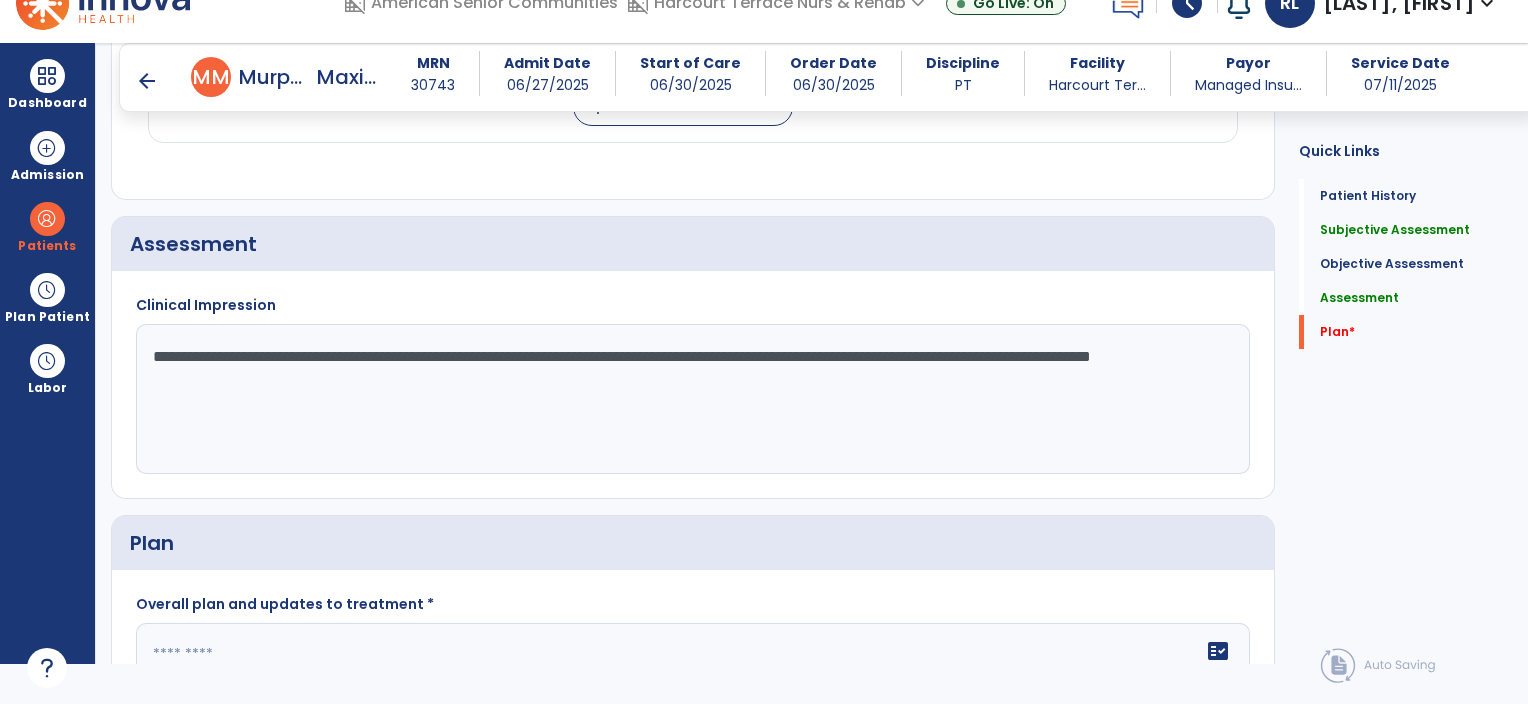 click on "**********" 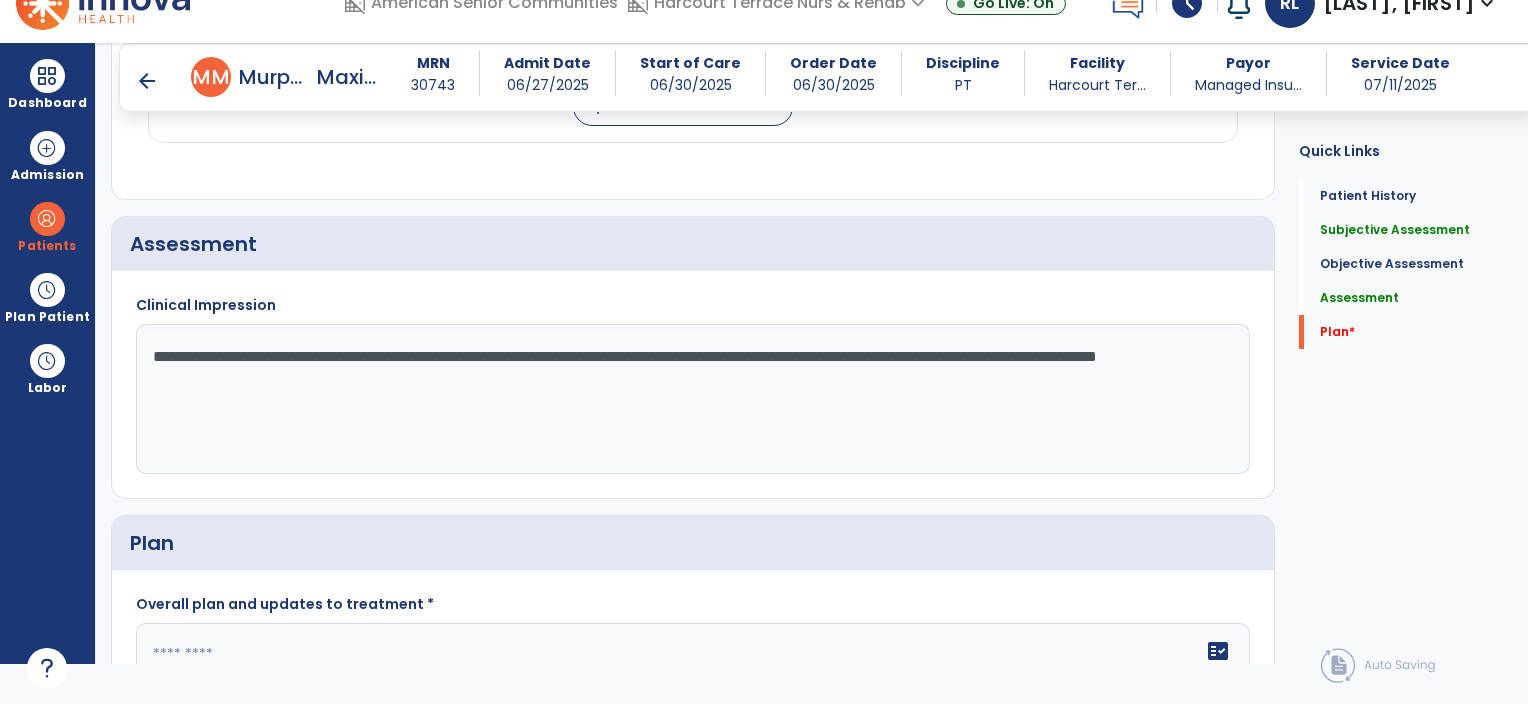 click on "**********" 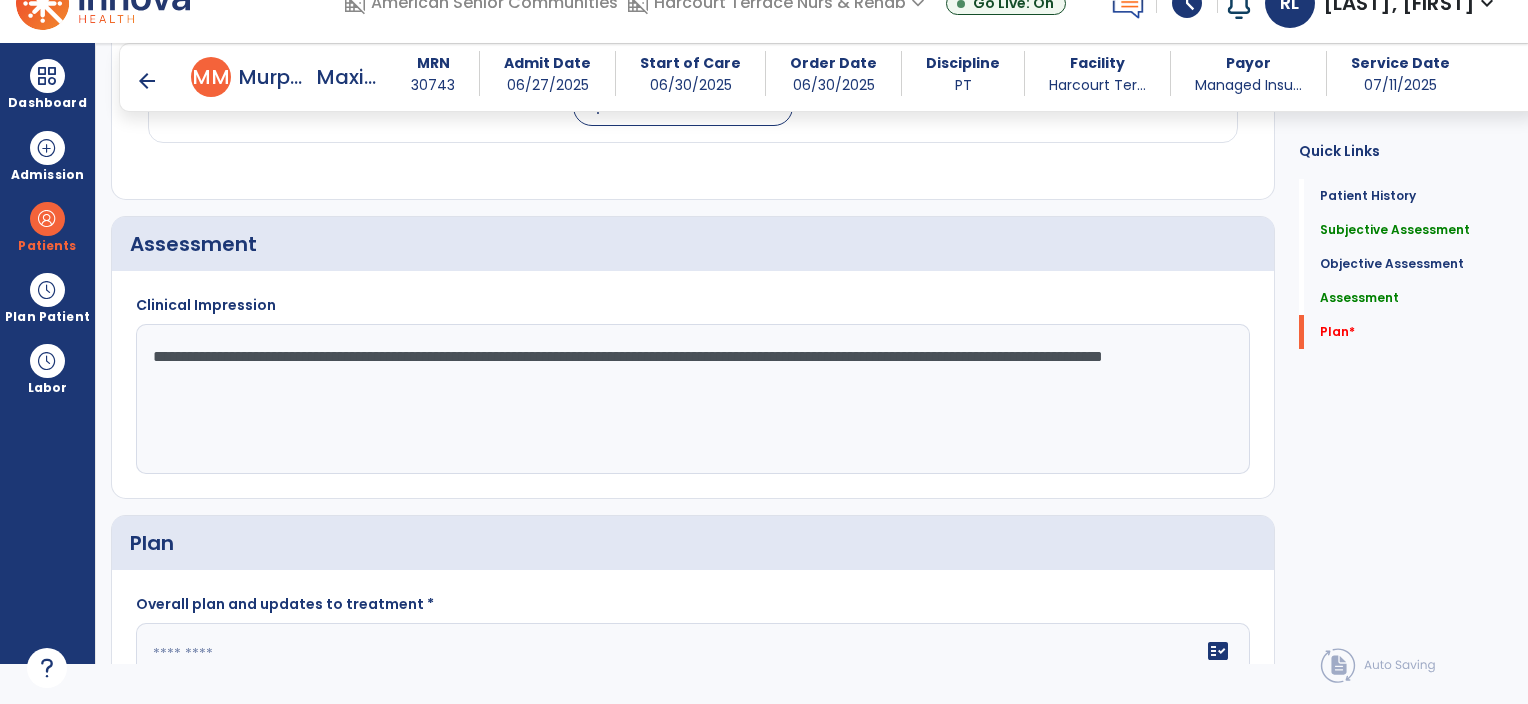 click on "**********" 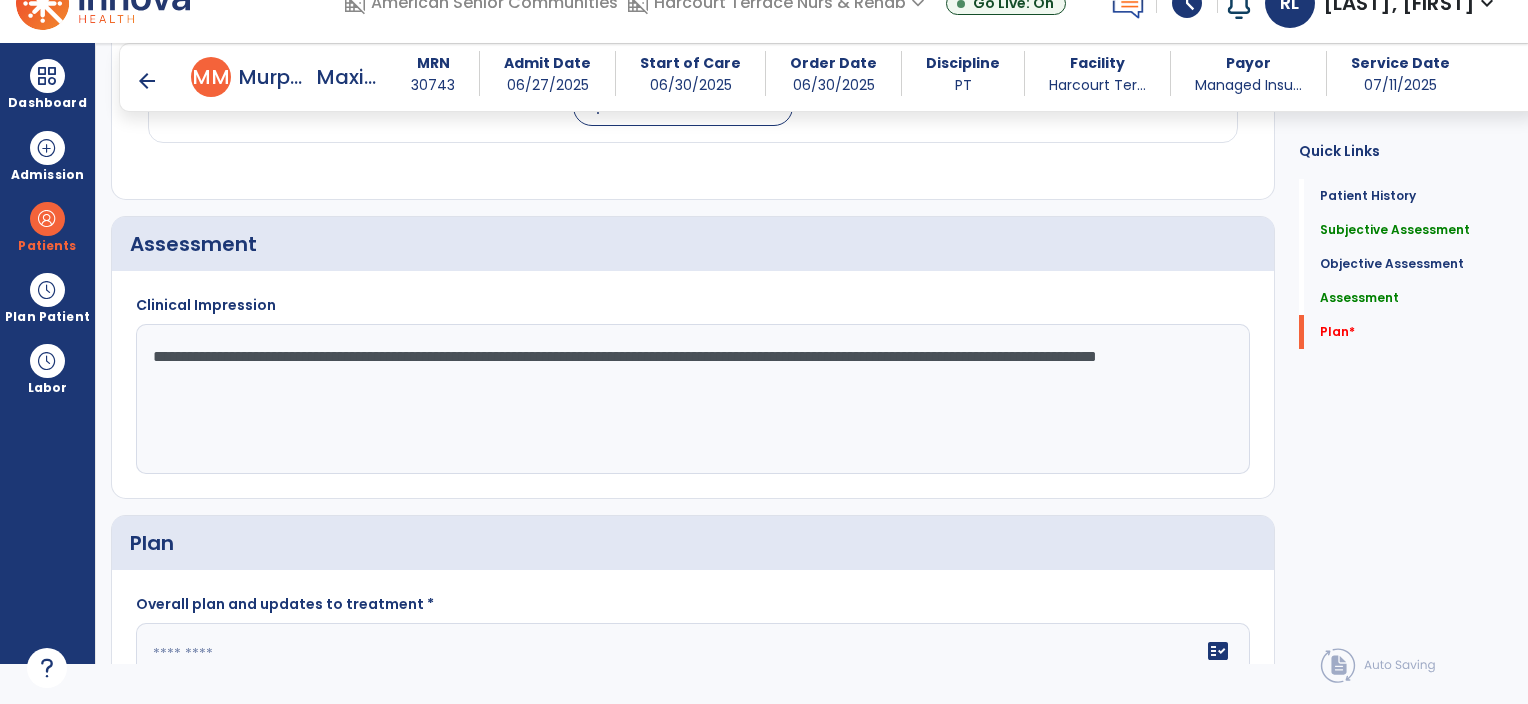 click on "**********" 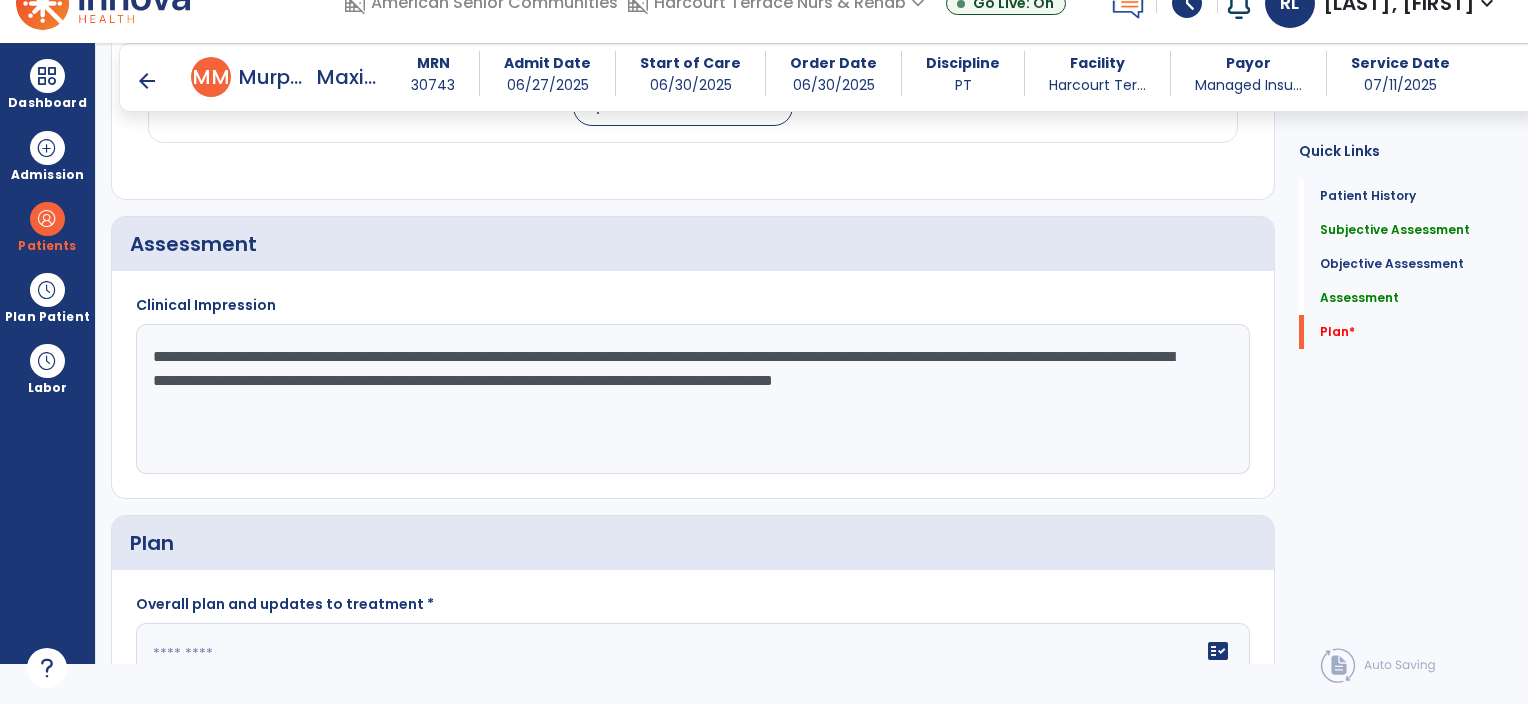 click on "**********" 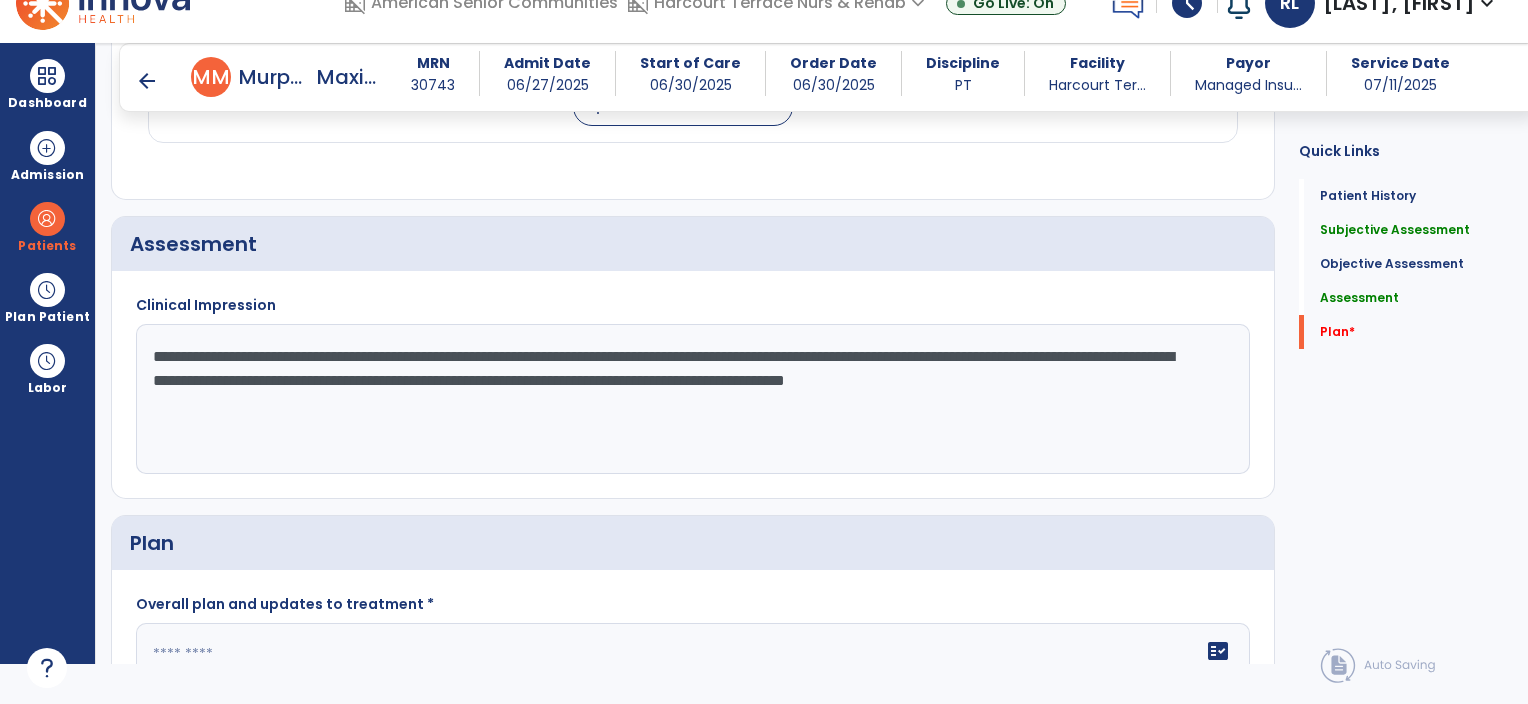 click on "**********" 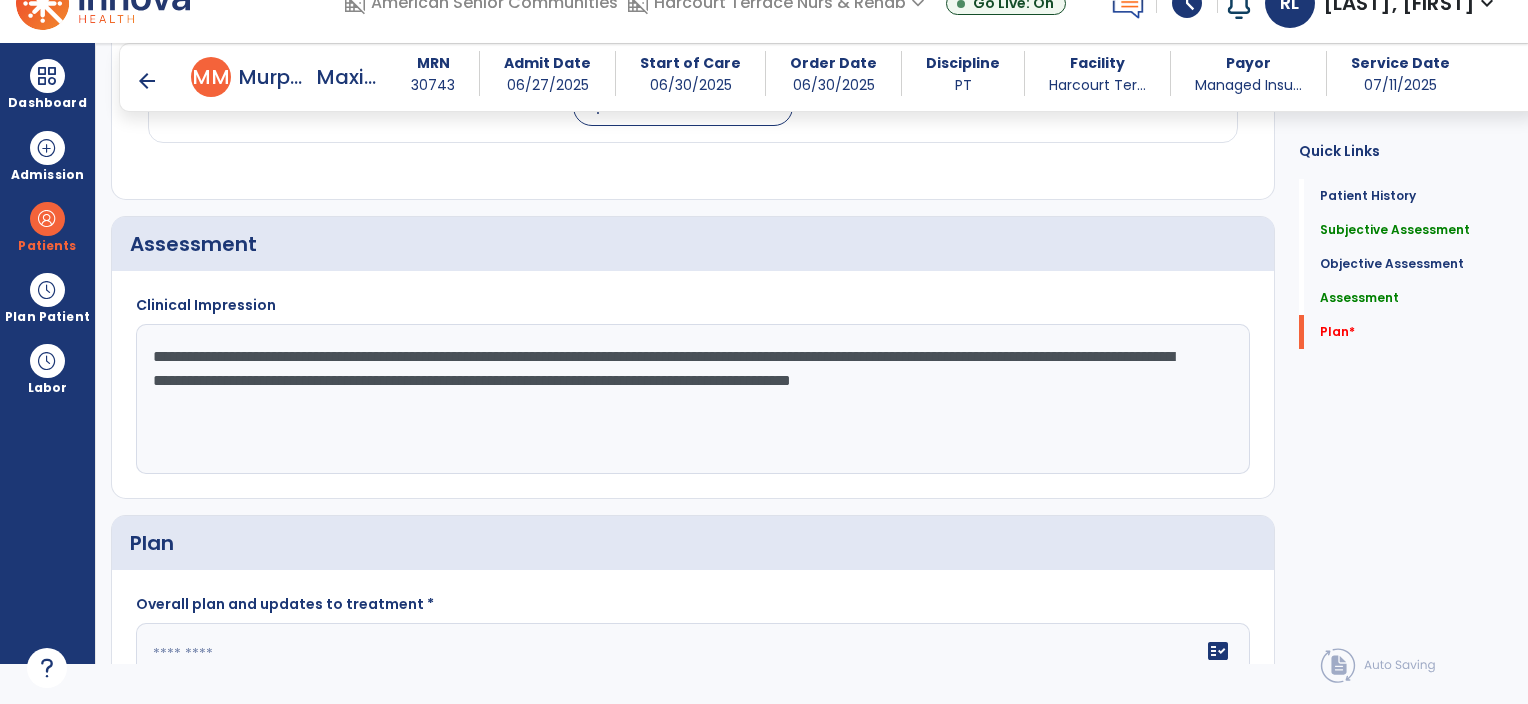 click on "**********" 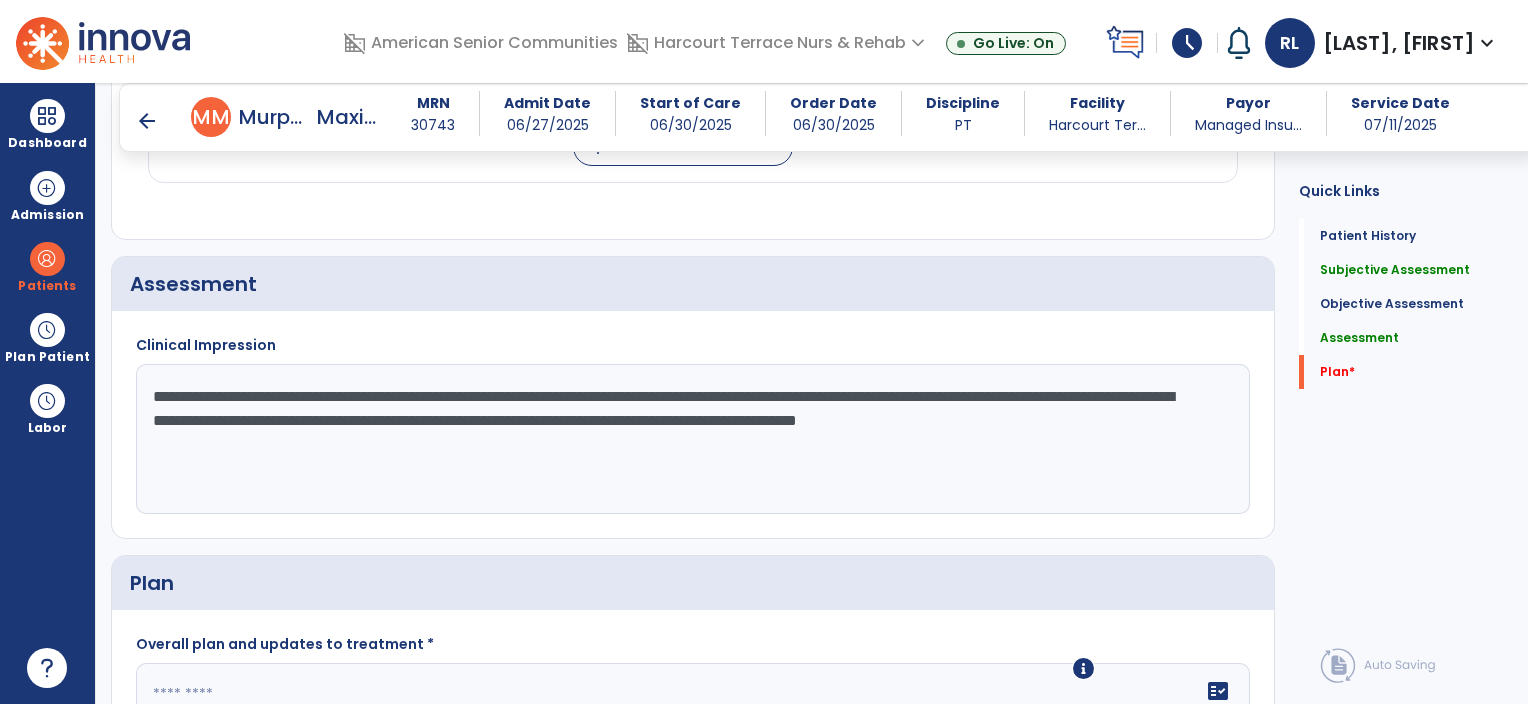 scroll, scrollTop: 1537, scrollLeft: 0, axis: vertical 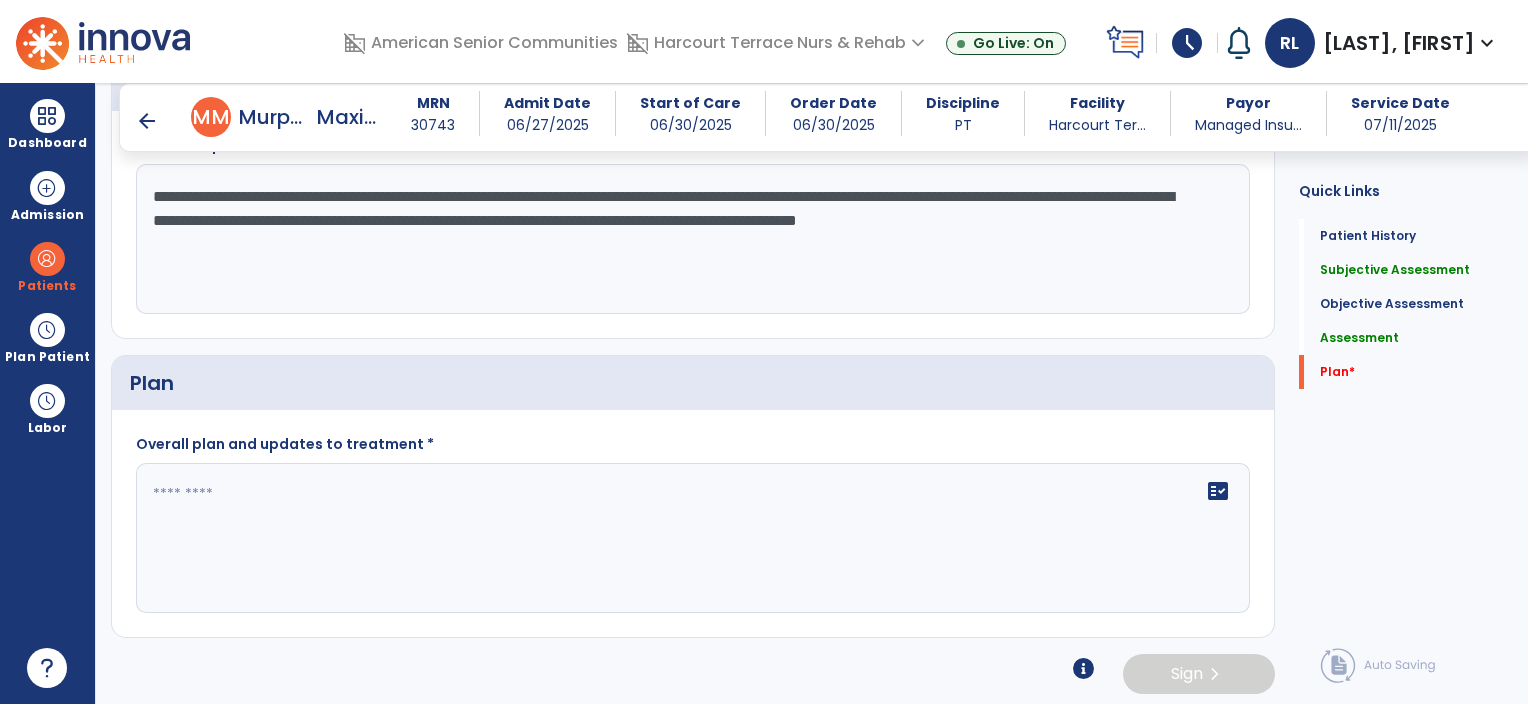 type on "**********" 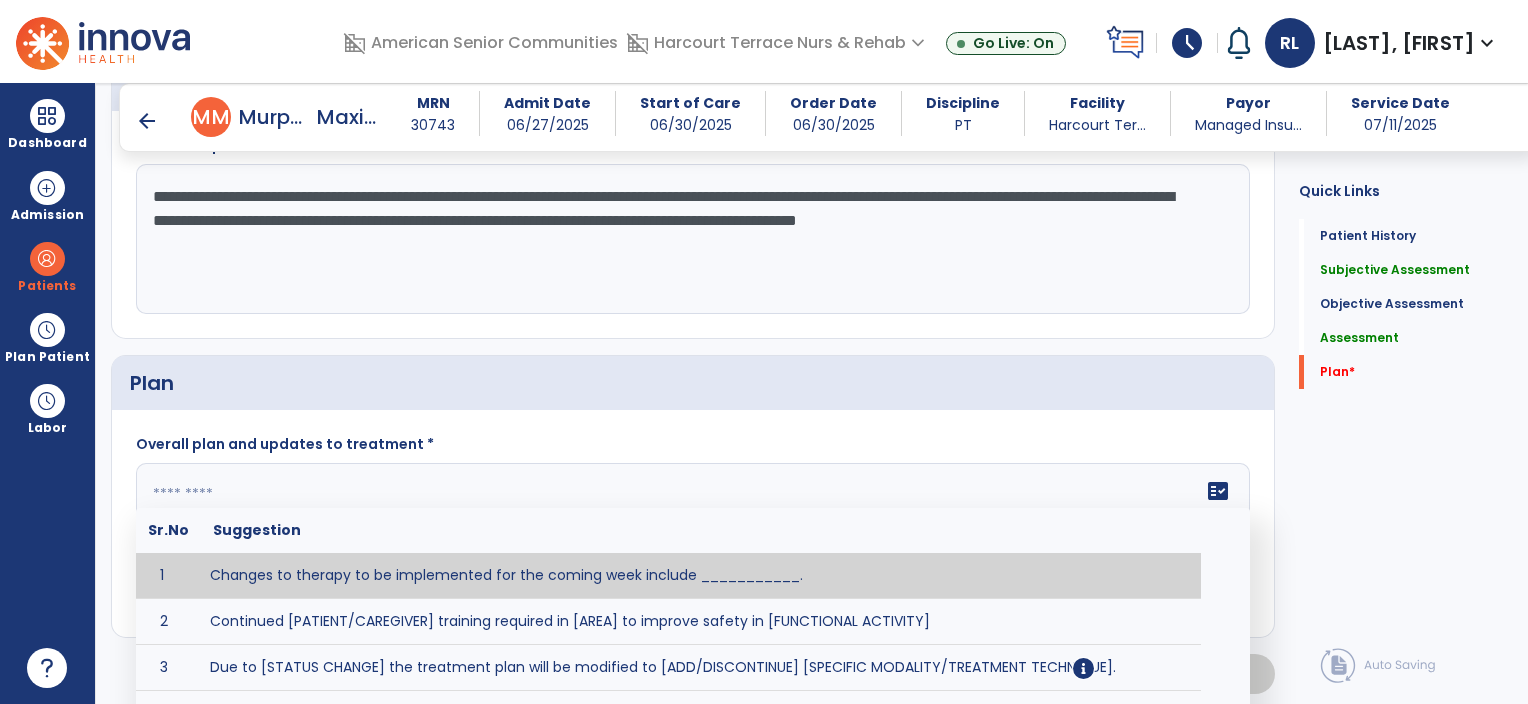 click on "fact_check  Sr.No Suggestion 1 Changes to therapy to be implemented for the coming week include ___________. 2 Continued [PATIENT/CAREGIVER] training required in [AREA] to improve safety in [FUNCTIONAL ACTIVITY] 3 Due to [STATUS CHANGE] the treatment plan will be modified to [ADD/DISCONTINUE] [SPECIFIC MODALITY/TREATMENT TECHNIQUE]. 4 Goals related to ___________ have been met.  Will add new STG's to address _______ in the upcoming week. 5 Updated precautions include ________. 6 Progress treatment to include ____________. 7 Requires further [PATIENT/CAREGIVER] training in ______ to improve safety in ________. 8 Short term goals related to _________ have been met and new short term goals to be added as appropriate for patient. 9 STGs have been met, will now focus on LTGs. 10 The plan for next week's visits include [INTERVENTIONS] with the objective of improving [IMPAIRMENTS] to continue to progress toward long term goal(s). 11 12 13 Changes to therapy to be implemented for the coming week include ___________." 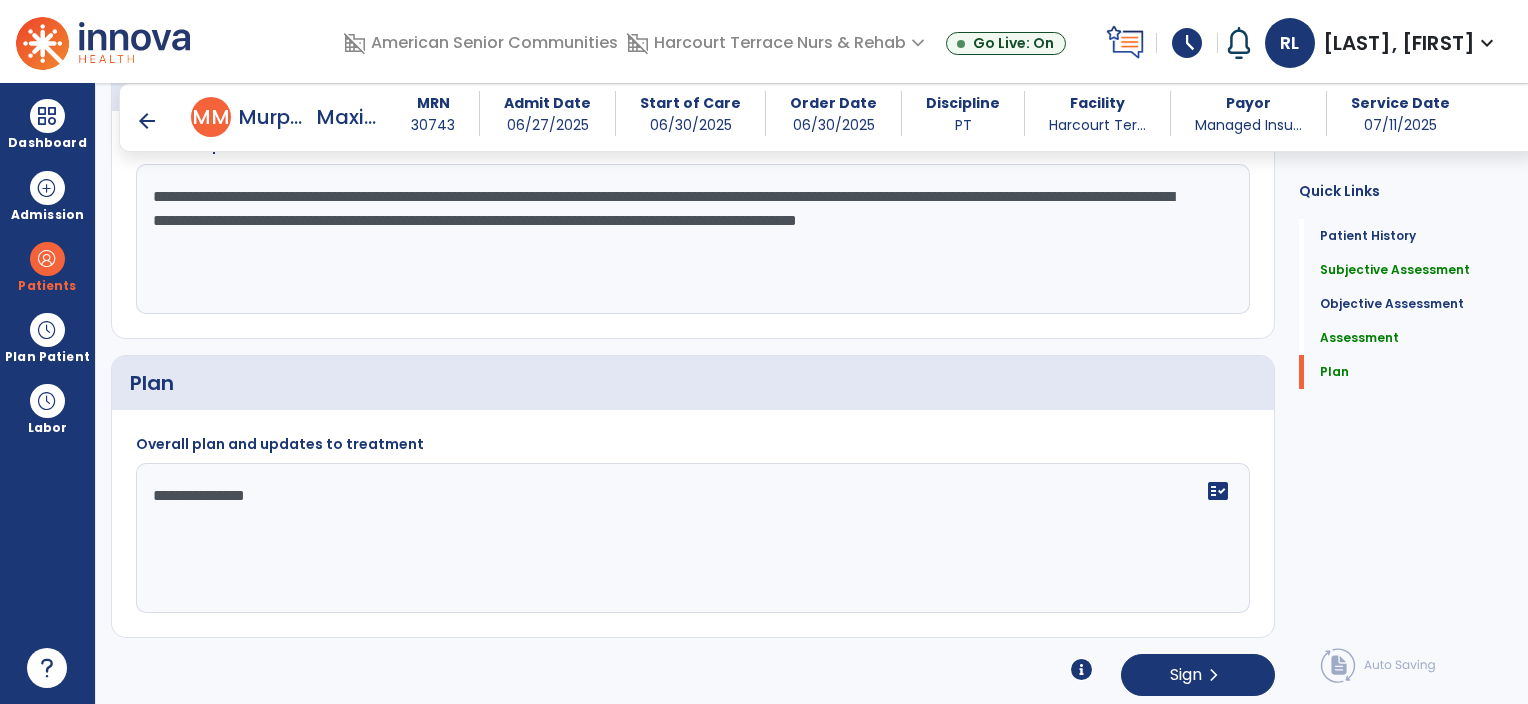 scroll, scrollTop: 1539, scrollLeft: 0, axis: vertical 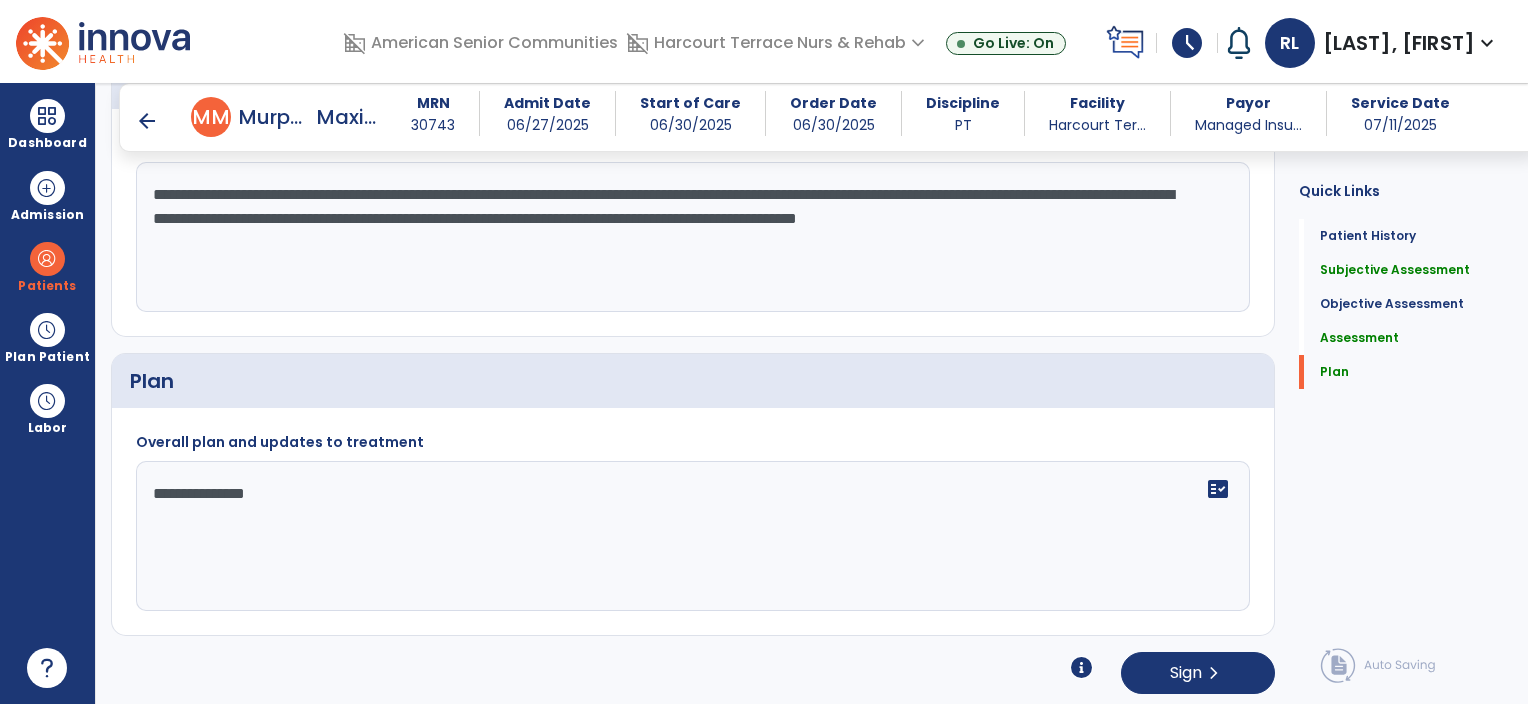 type on "**********" 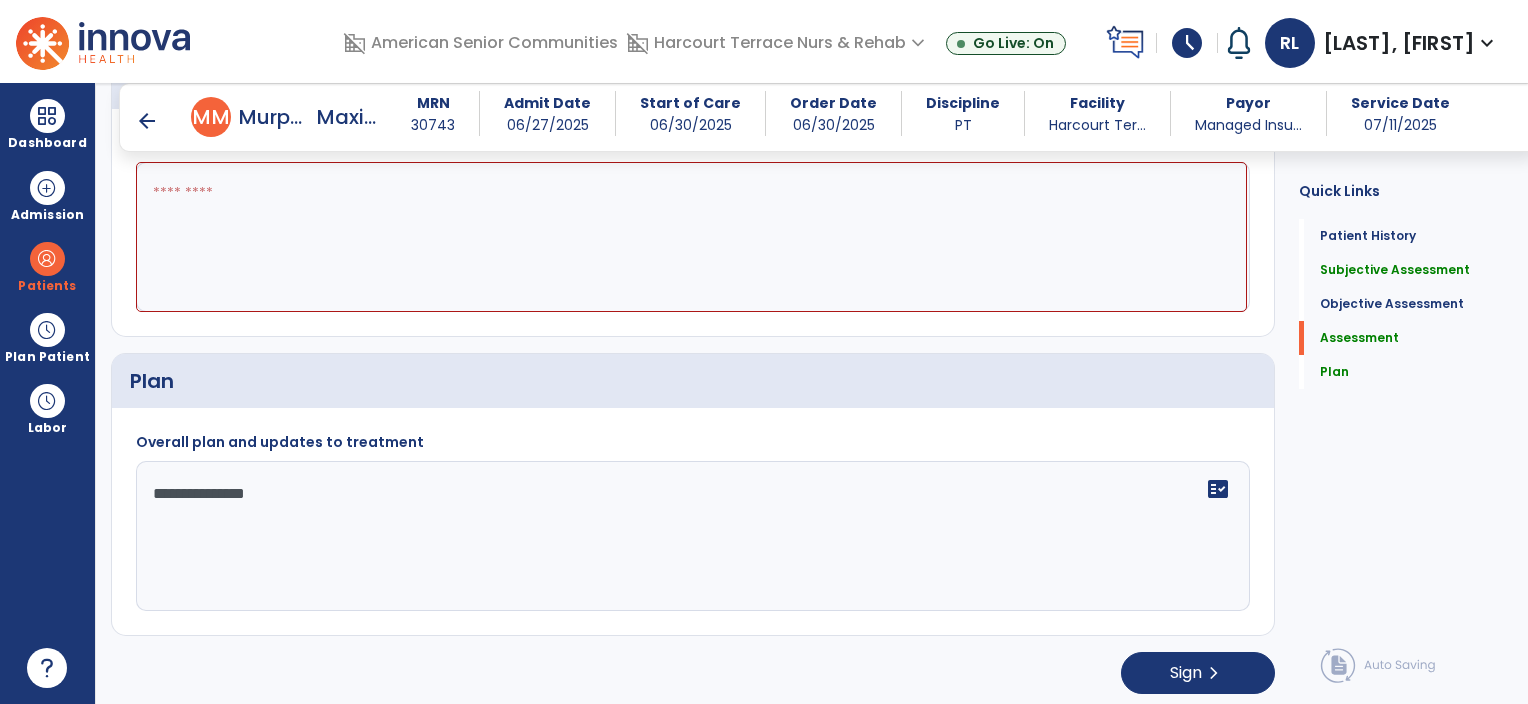scroll, scrollTop: 1336, scrollLeft: 0, axis: vertical 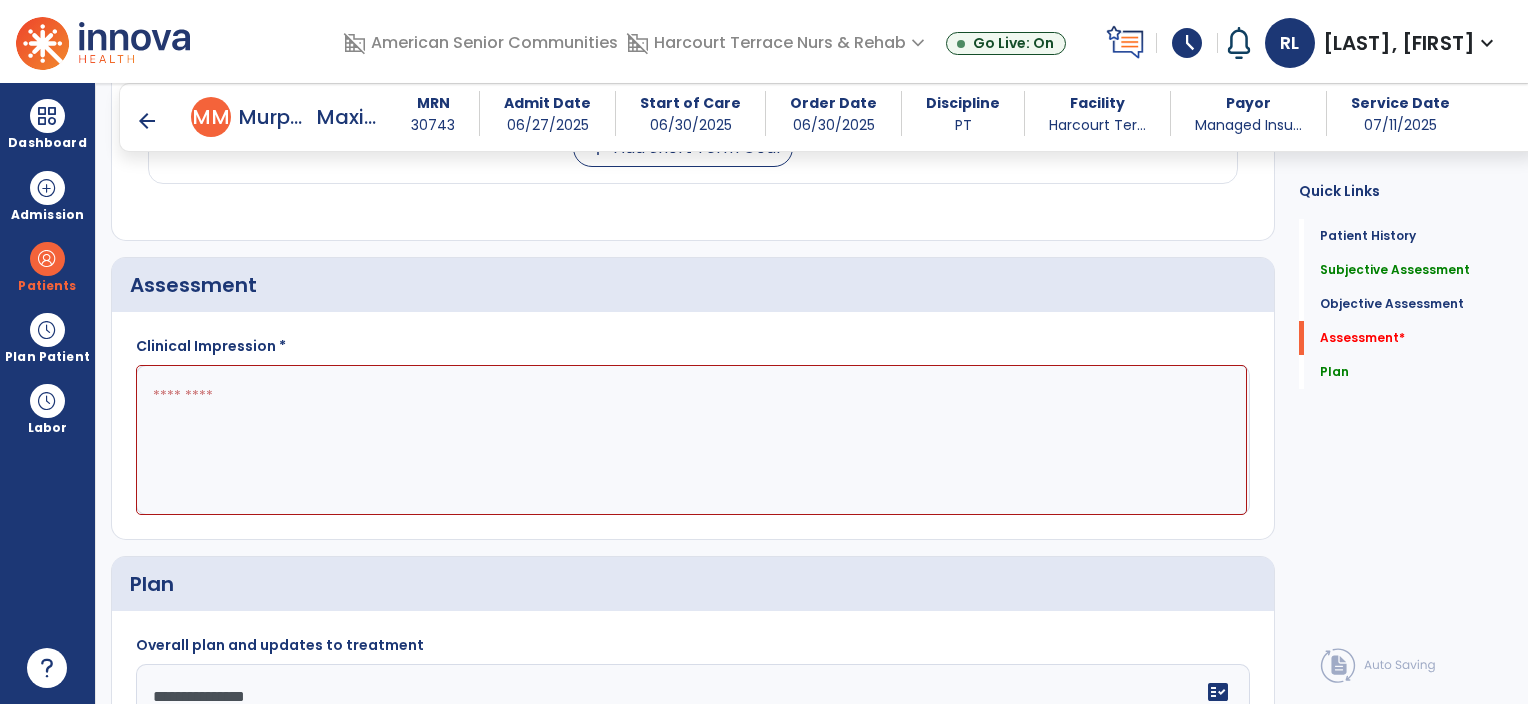 click 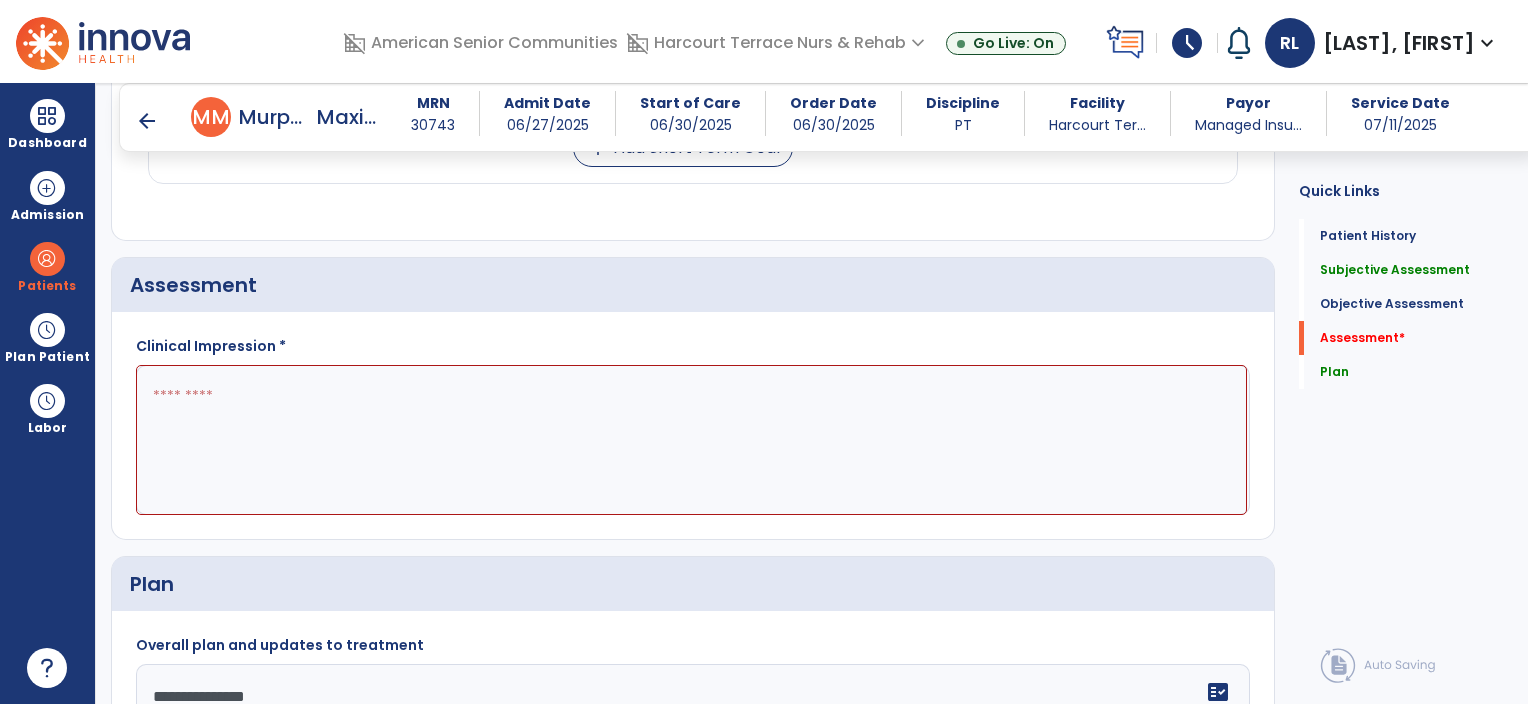 paste on "**********" 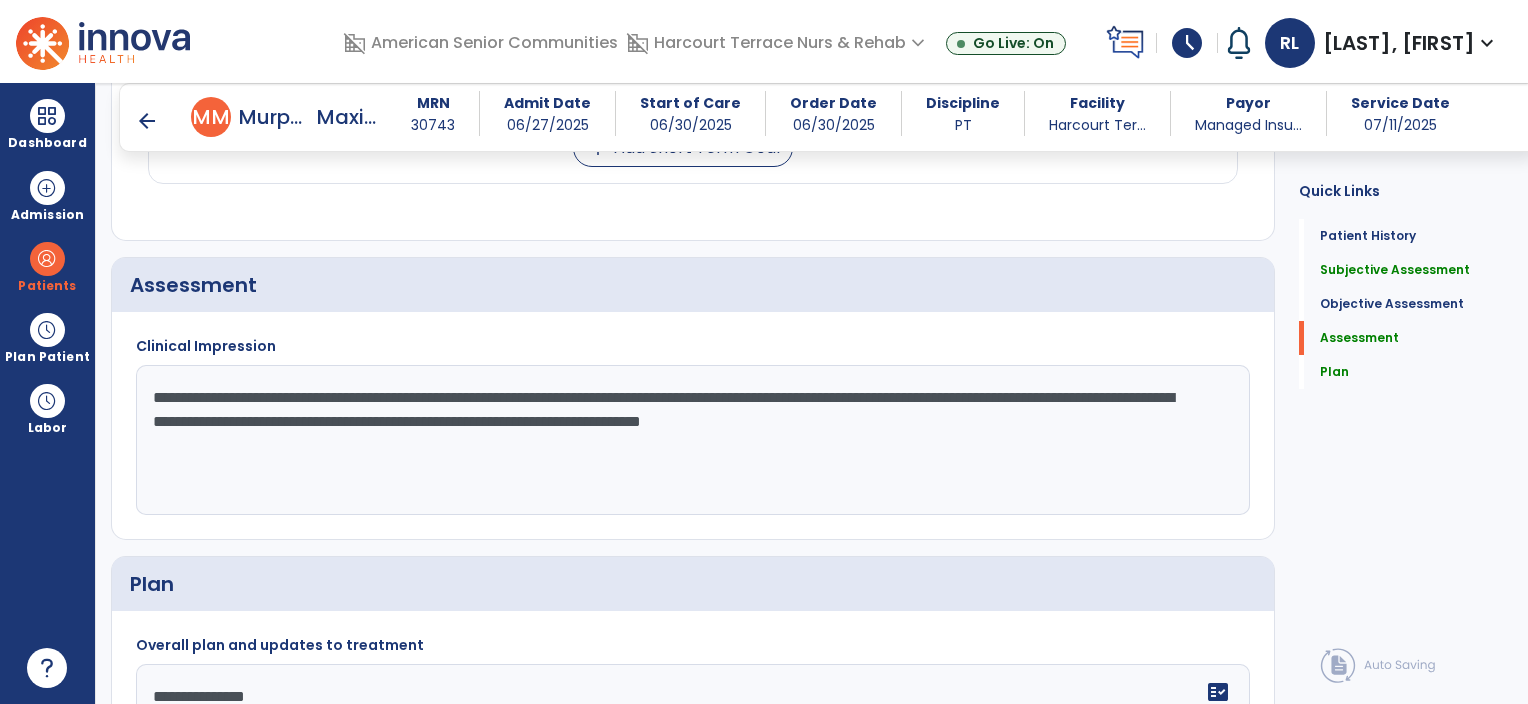 click on "**********" 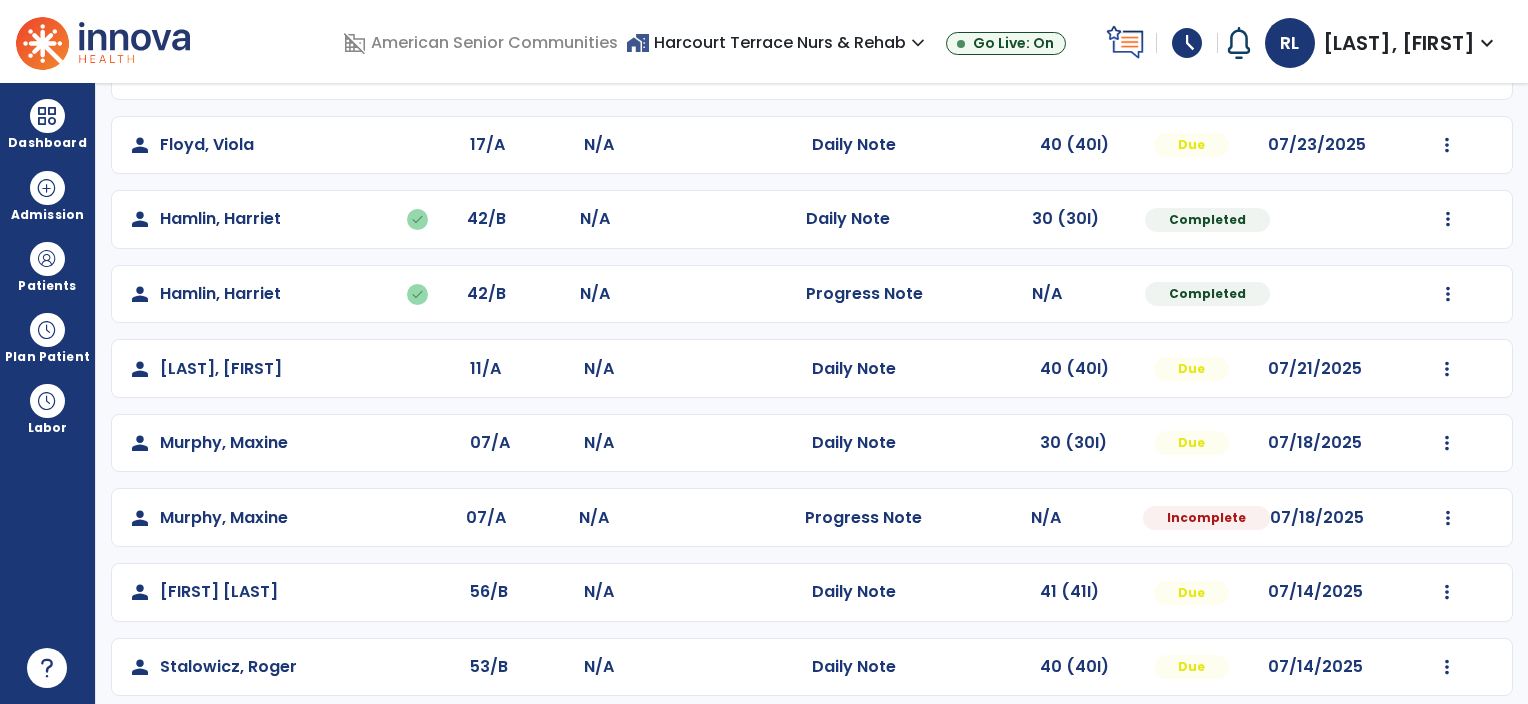 scroll, scrollTop: 520, scrollLeft: 0, axis: vertical 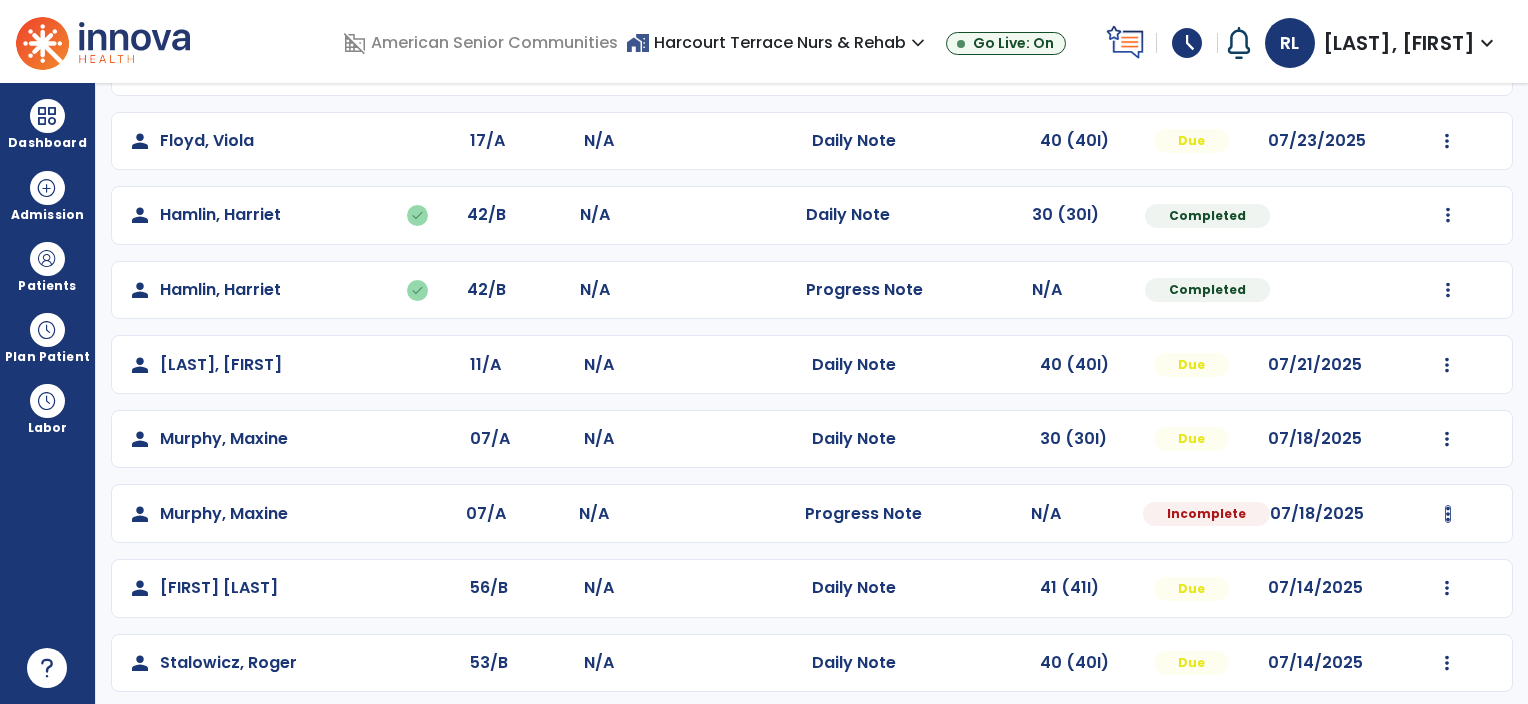 click on "Mark Visit As Complete   Reset Note   Open Document   G + C Mins" 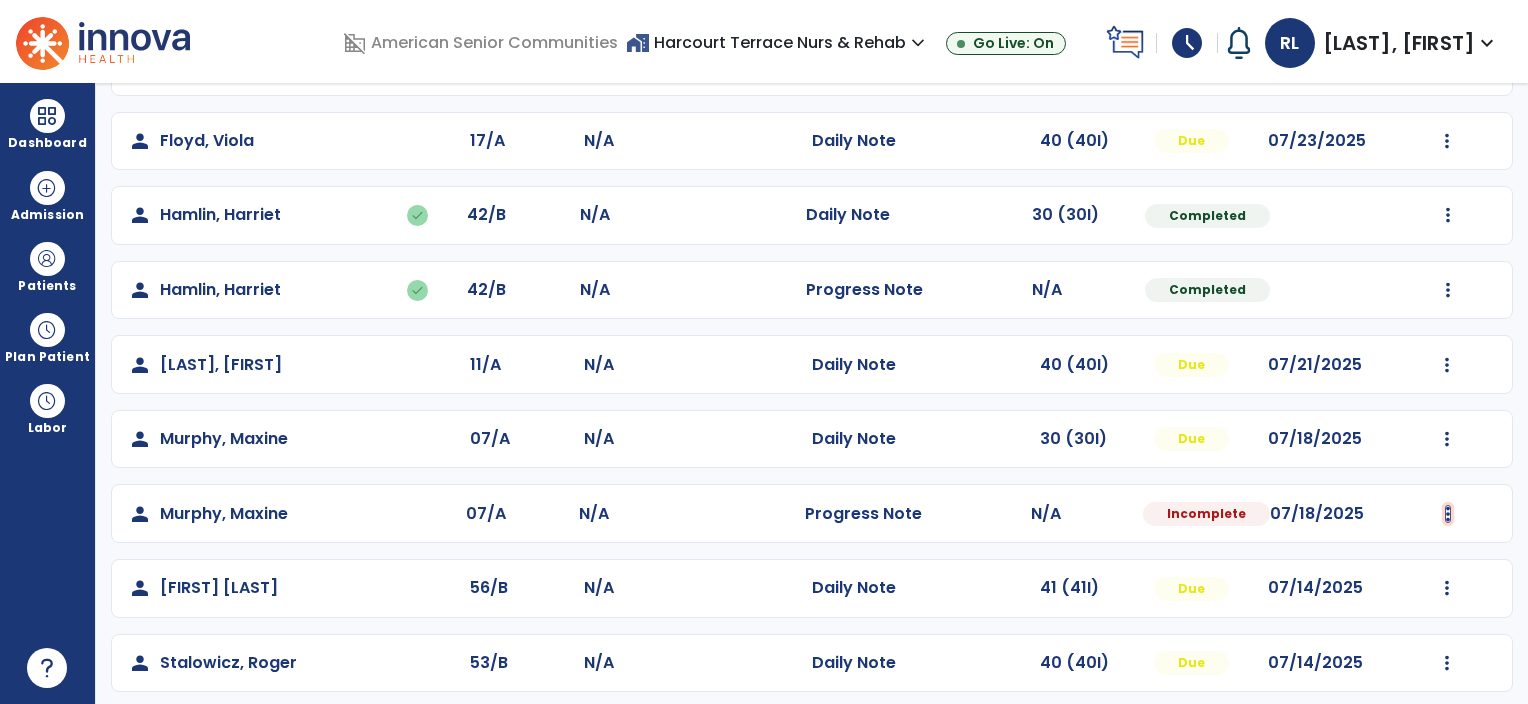 click at bounding box center (1447, -232) 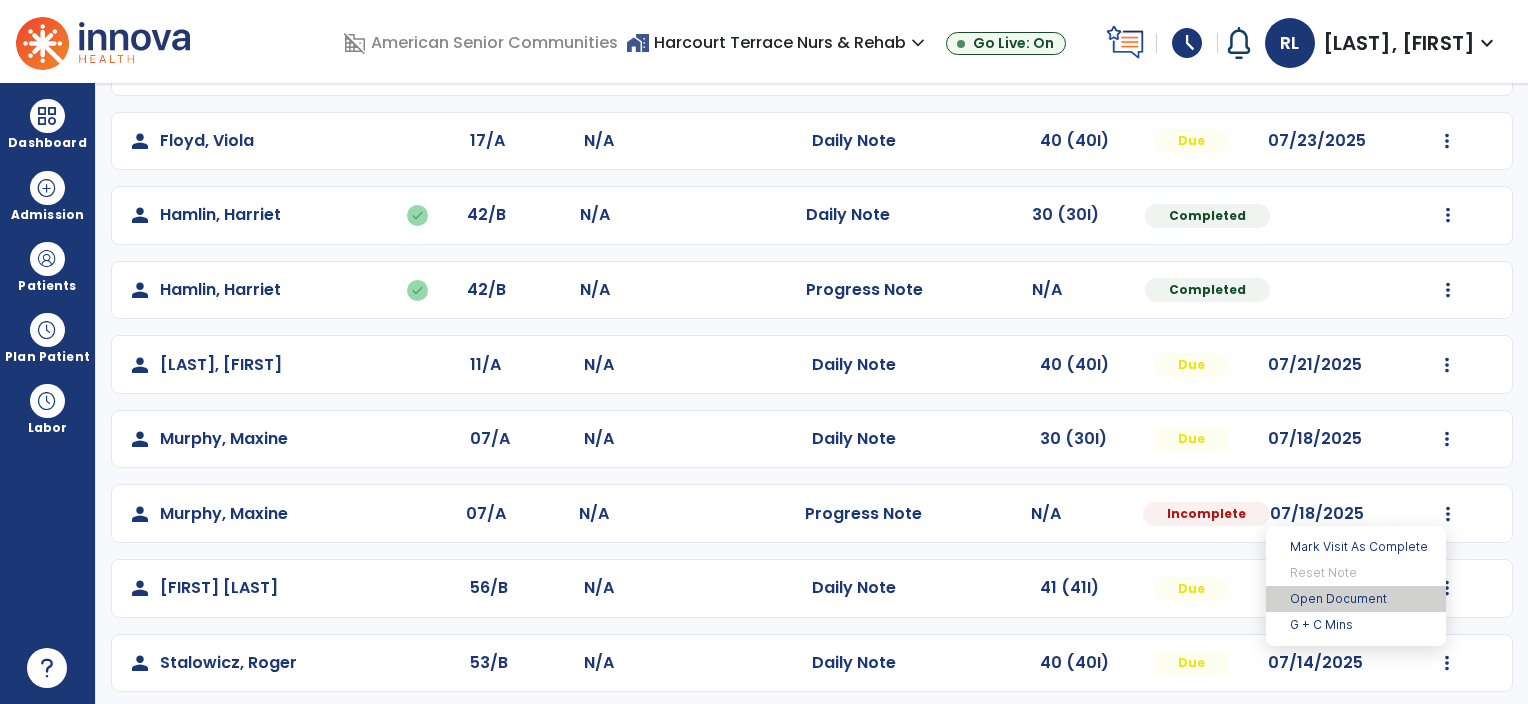 click on "Open Document" at bounding box center [1356, 599] 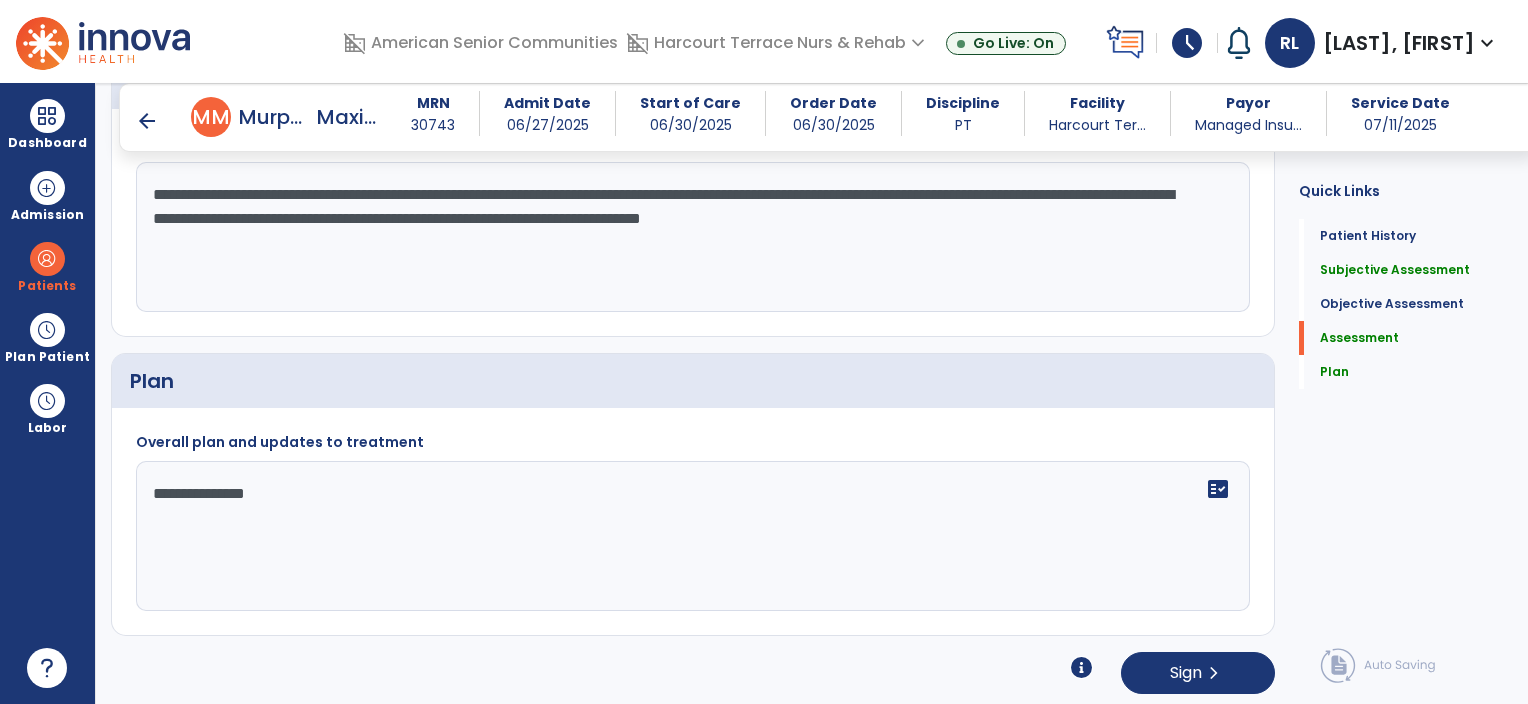 scroll, scrollTop: 1450, scrollLeft: 0, axis: vertical 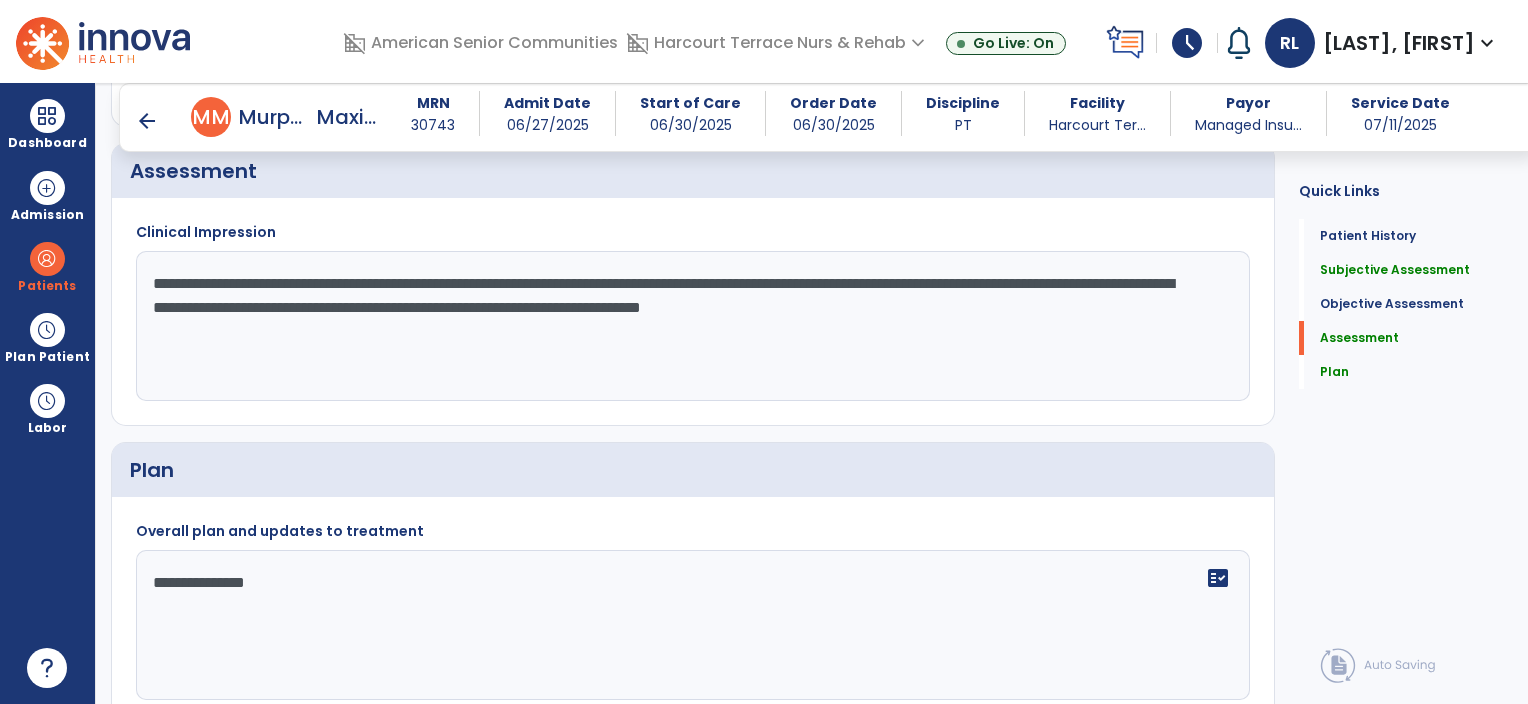 click on "**********" 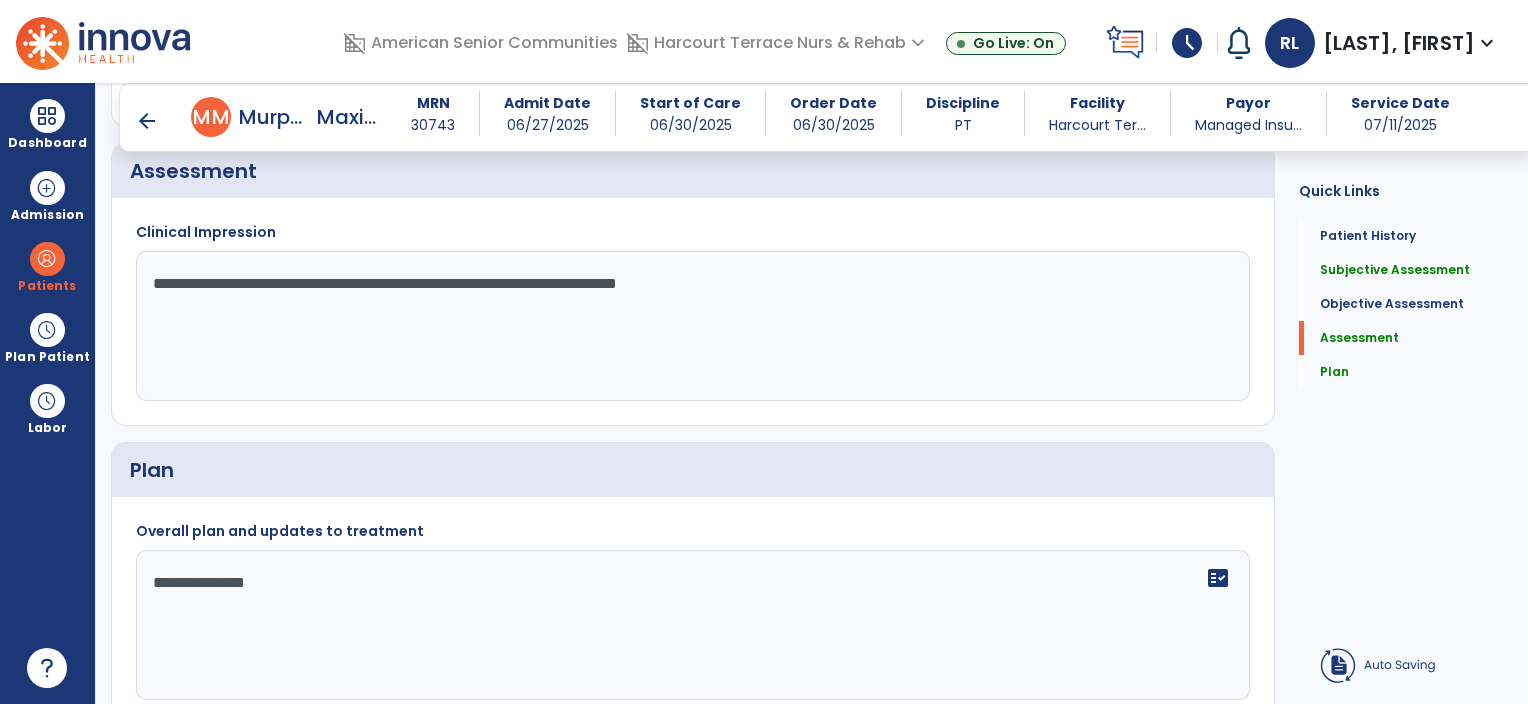 click on "**********" 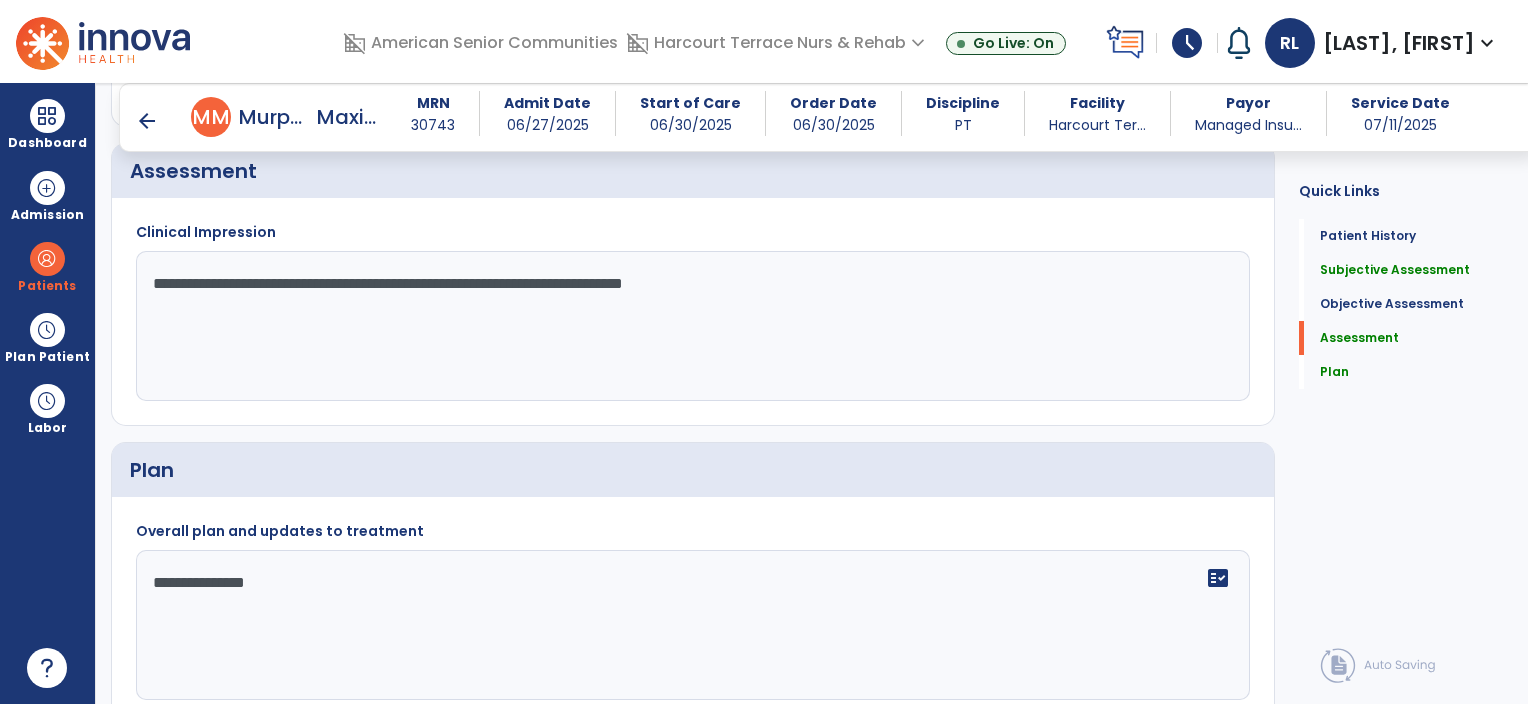click on "**********" 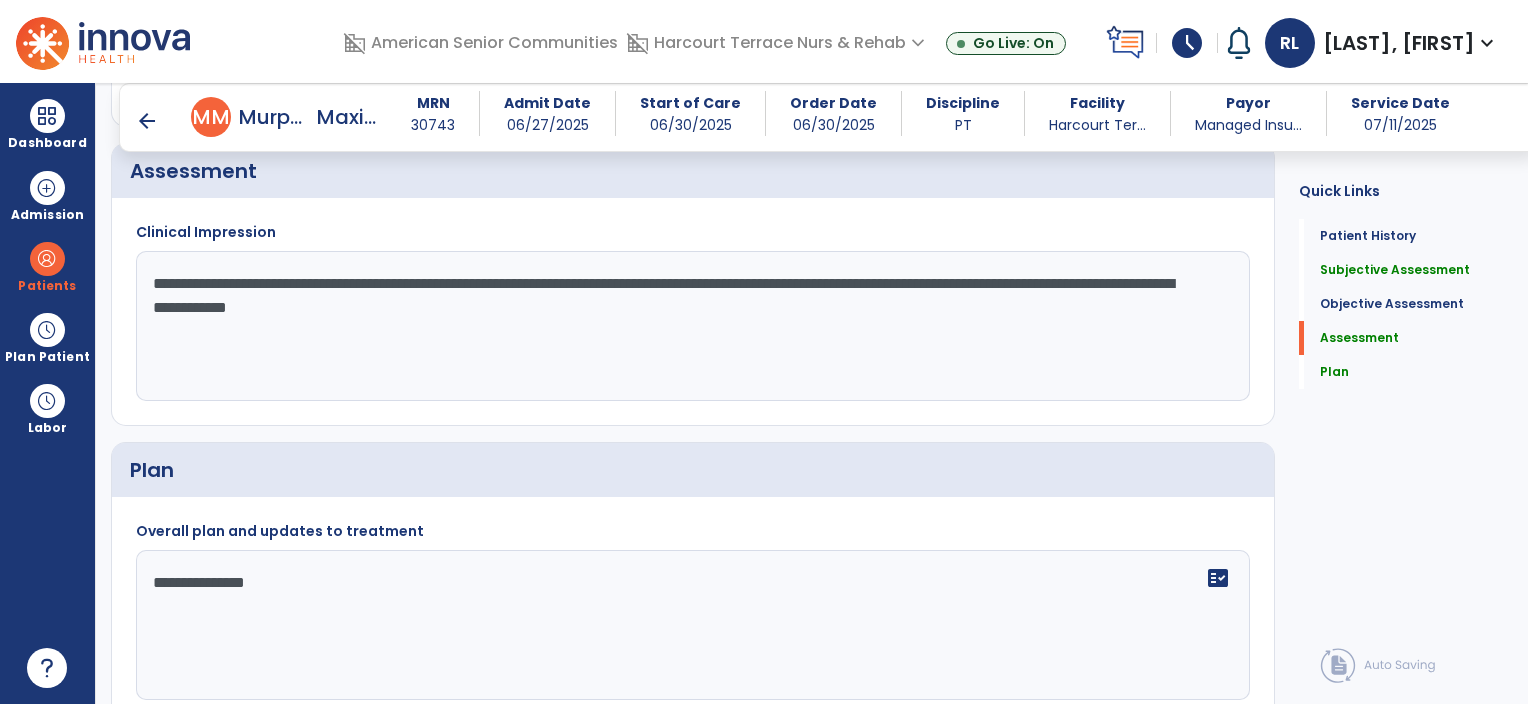 click on "**********" 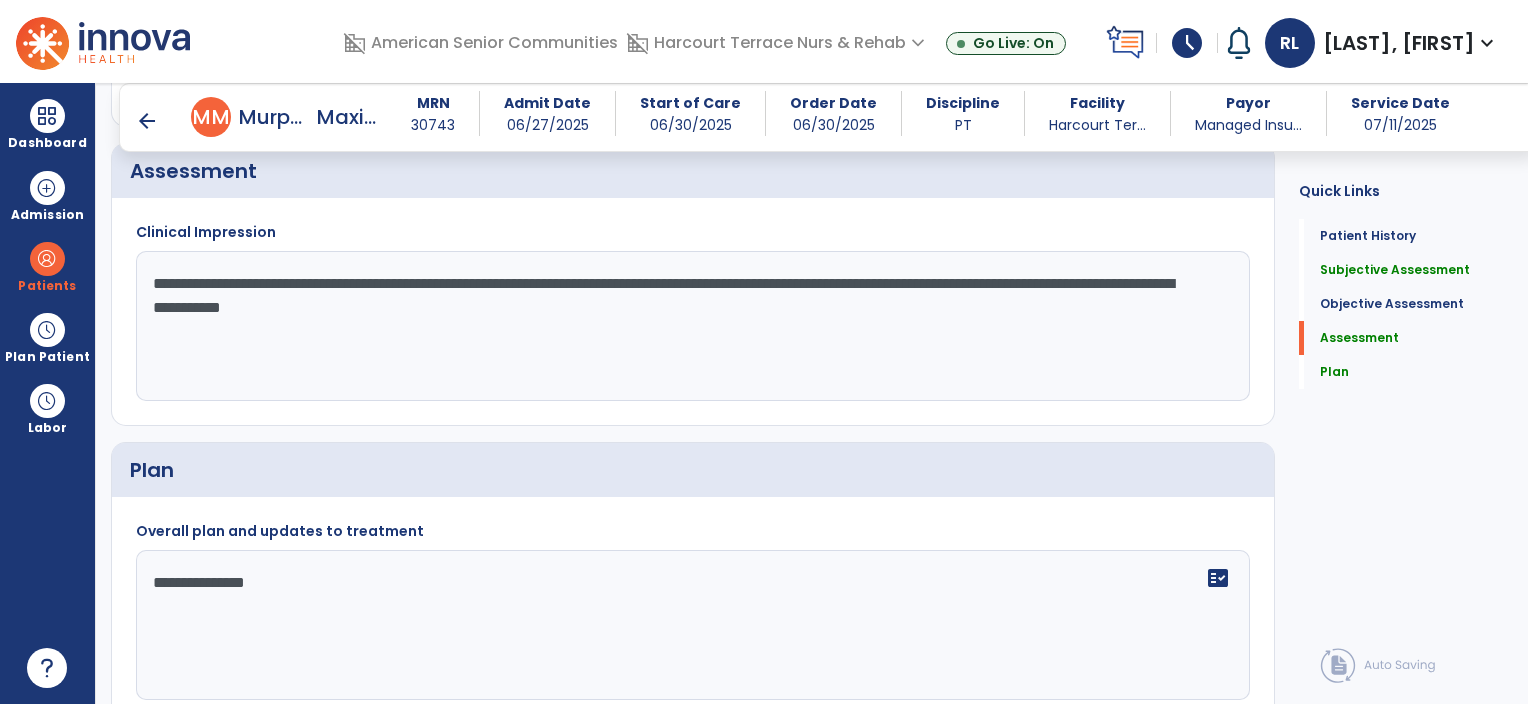 click on "**********" 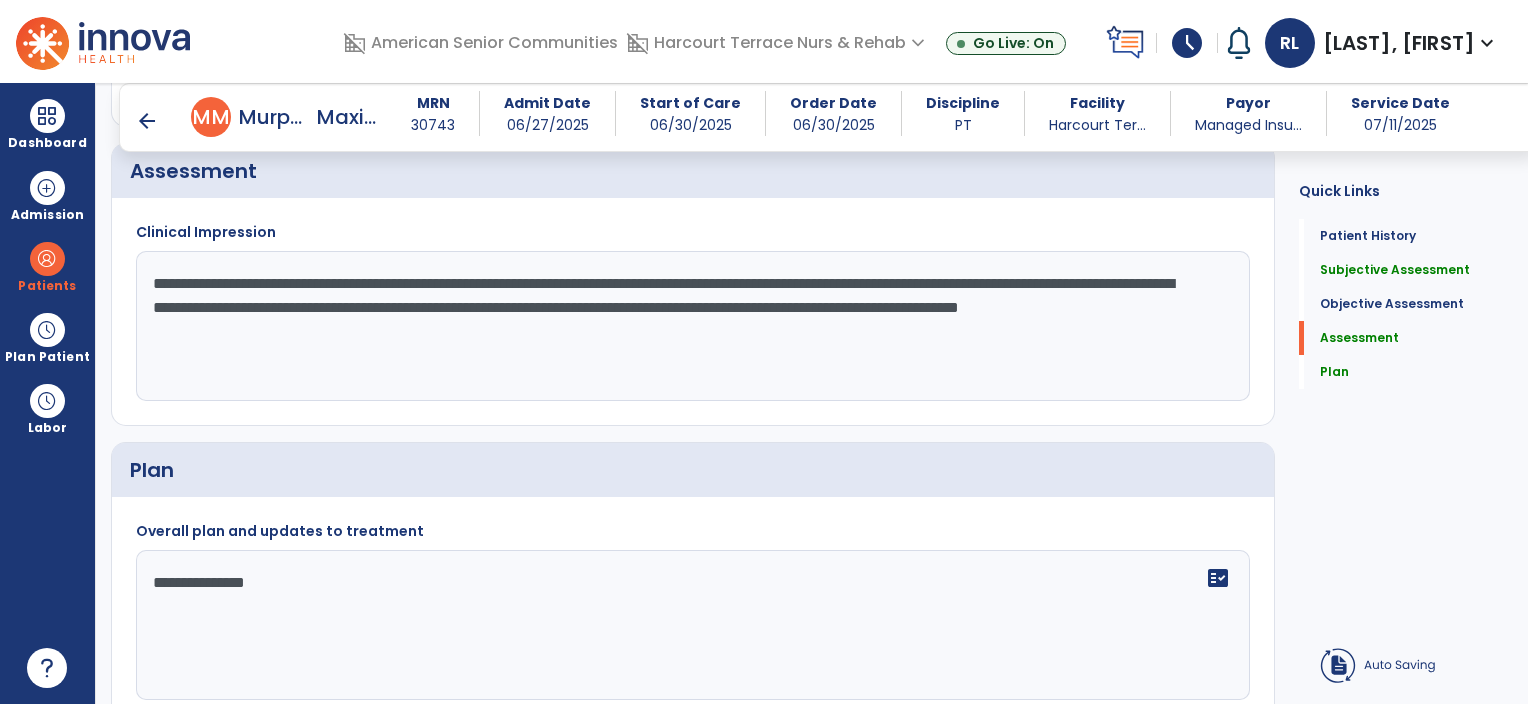 type on "**********" 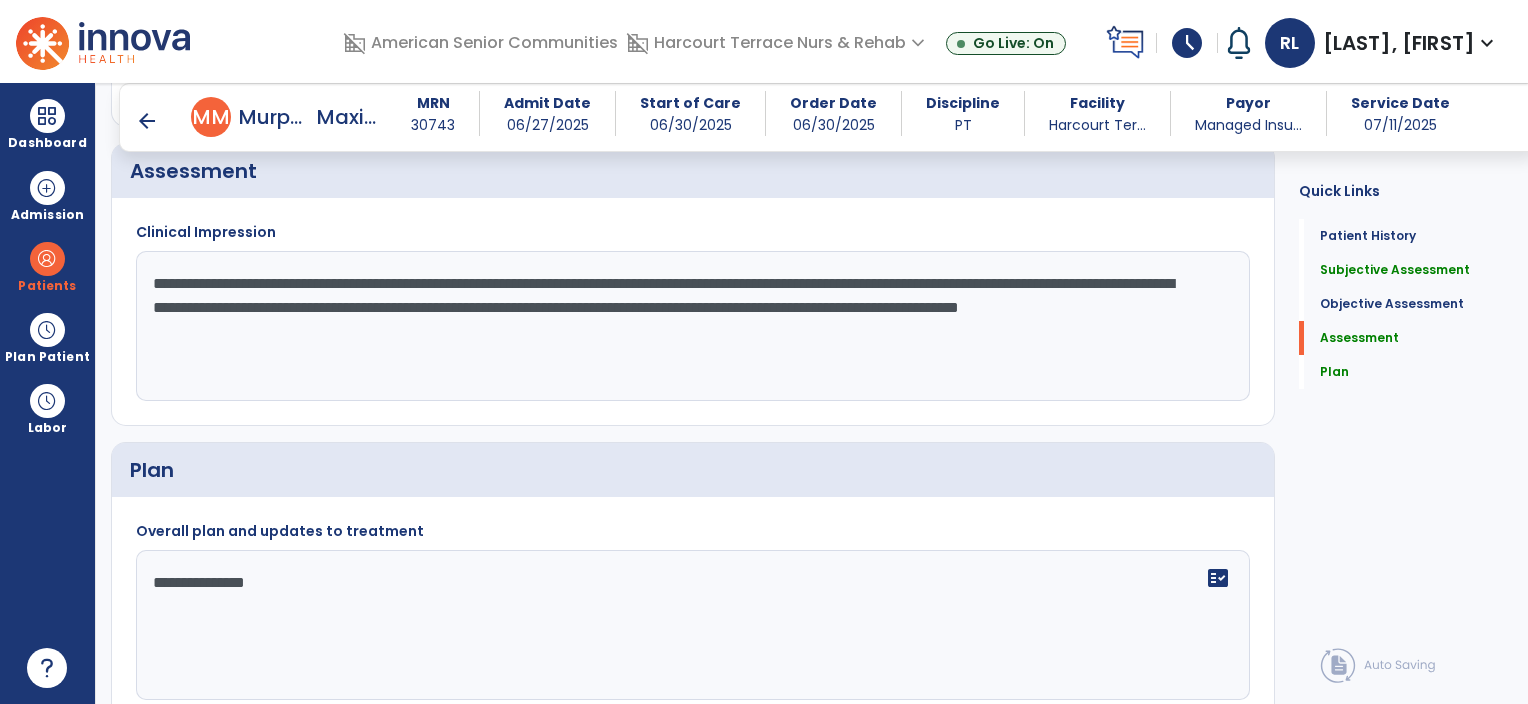 scroll, scrollTop: 1539, scrollLeft: 0, axis: vertical 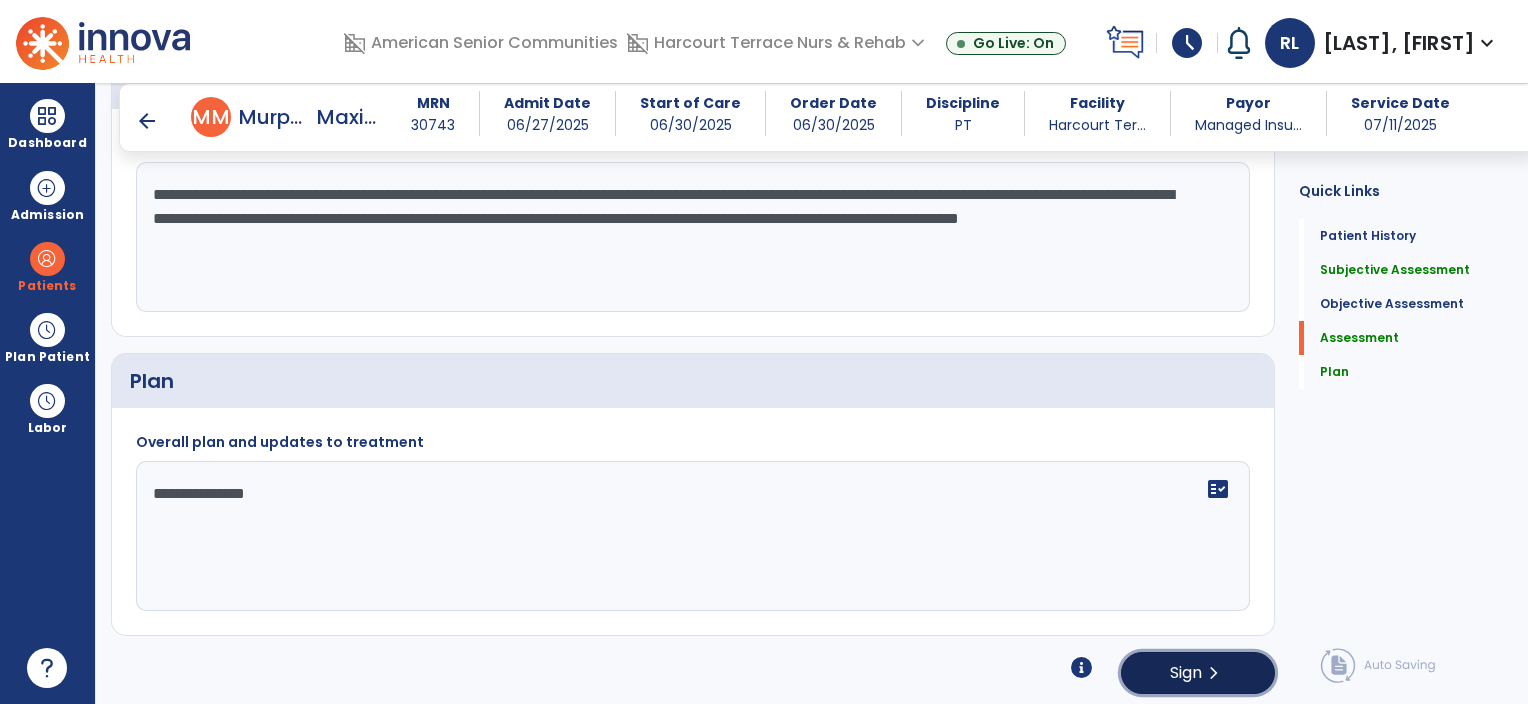 click on "chevron_right" 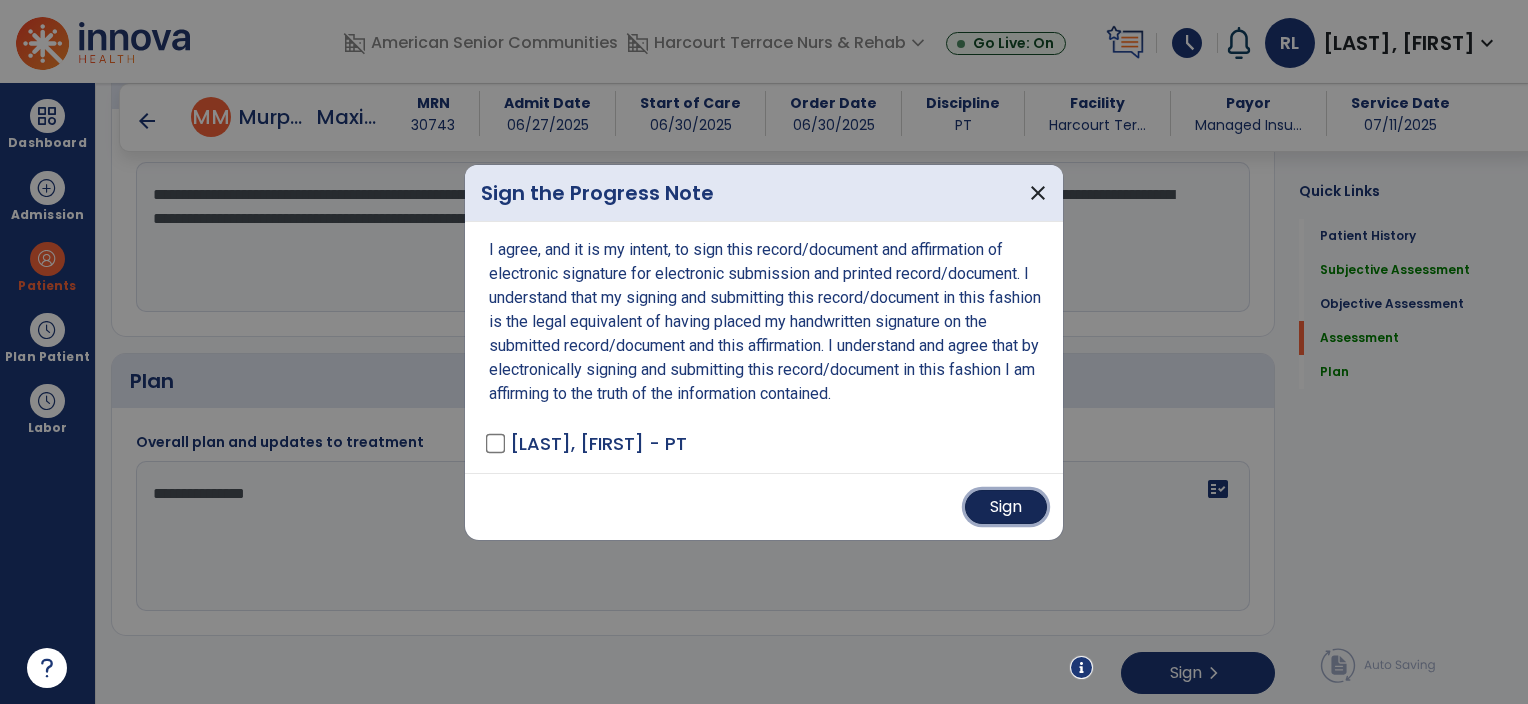 click on "Sign" at bounding box center [1006, 507] 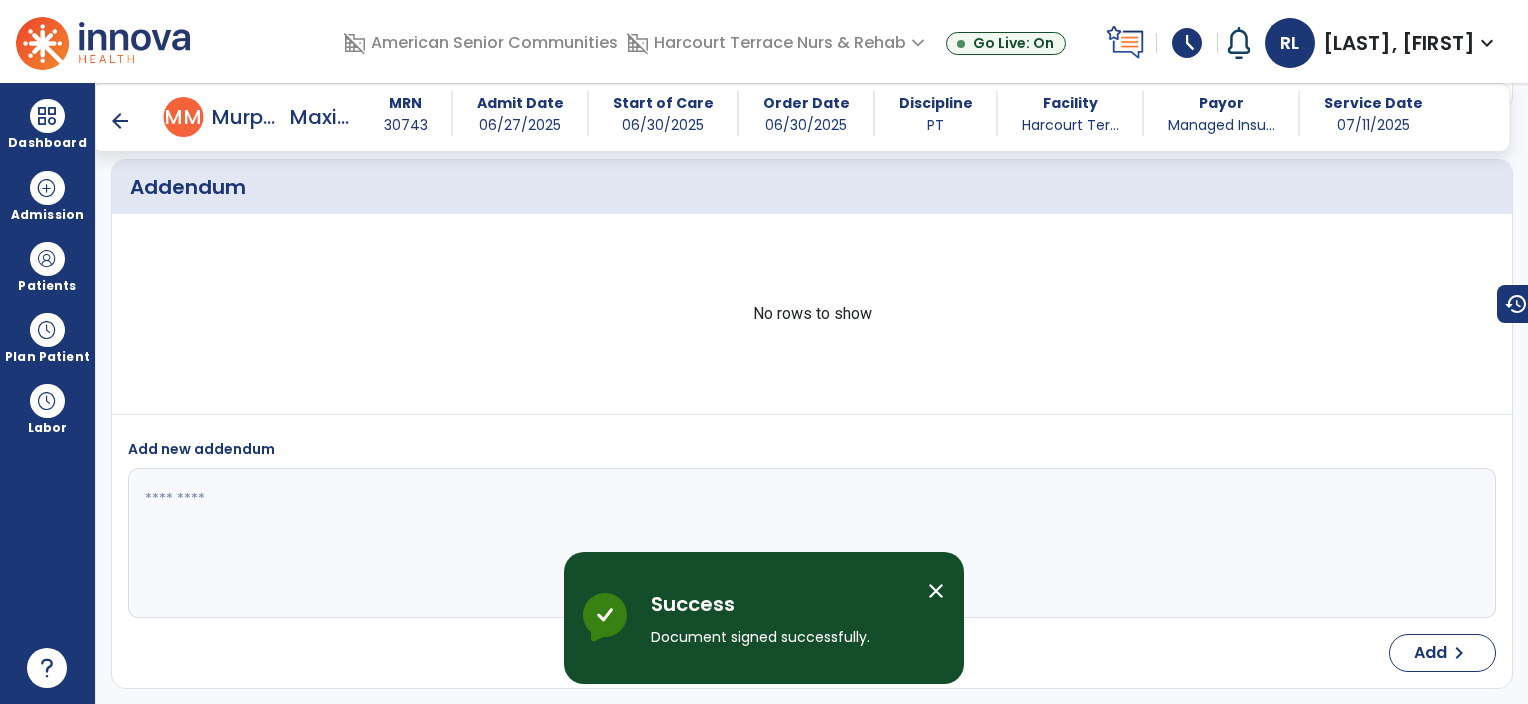 scroll, scrollTop: 2017, scrollLeft: 0, axis: vertical 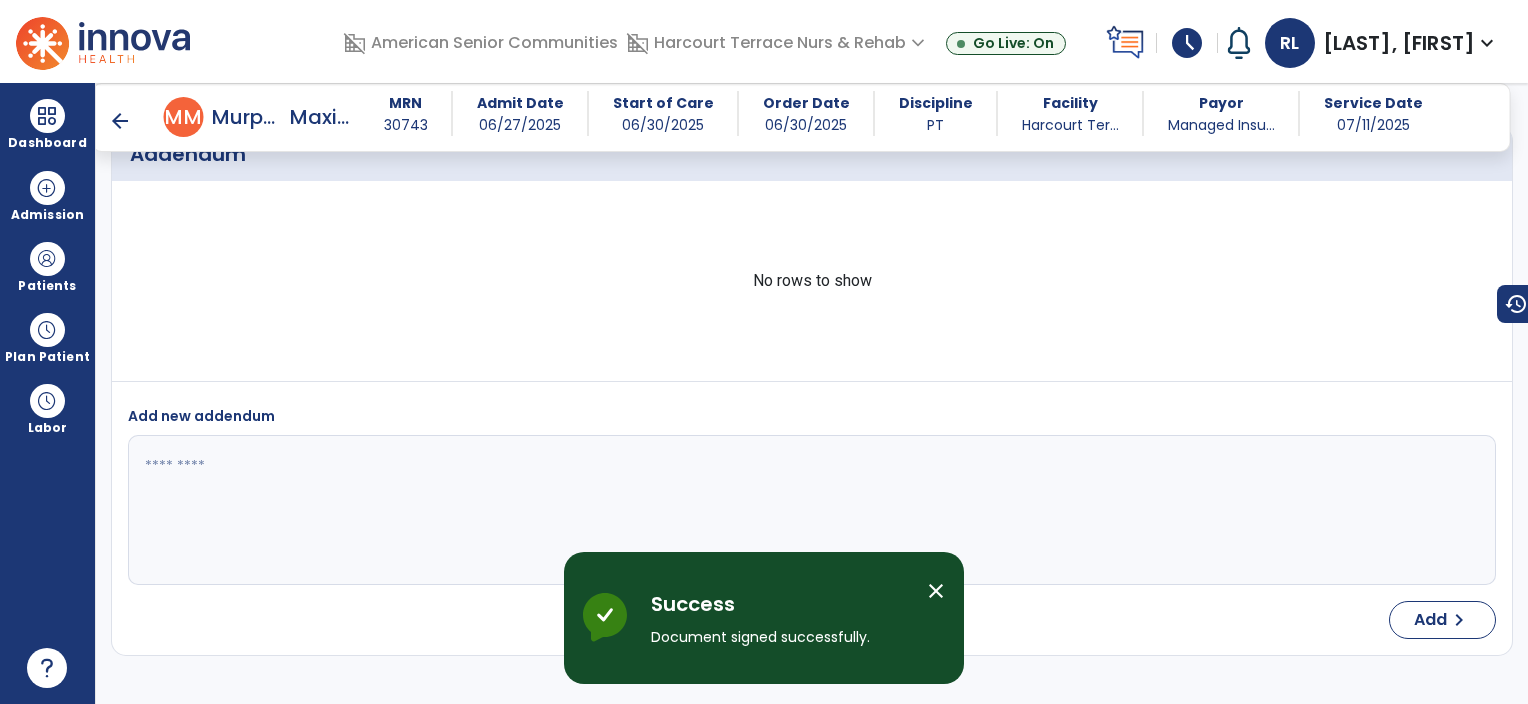 click on "close" at bounding box center (936, 591) 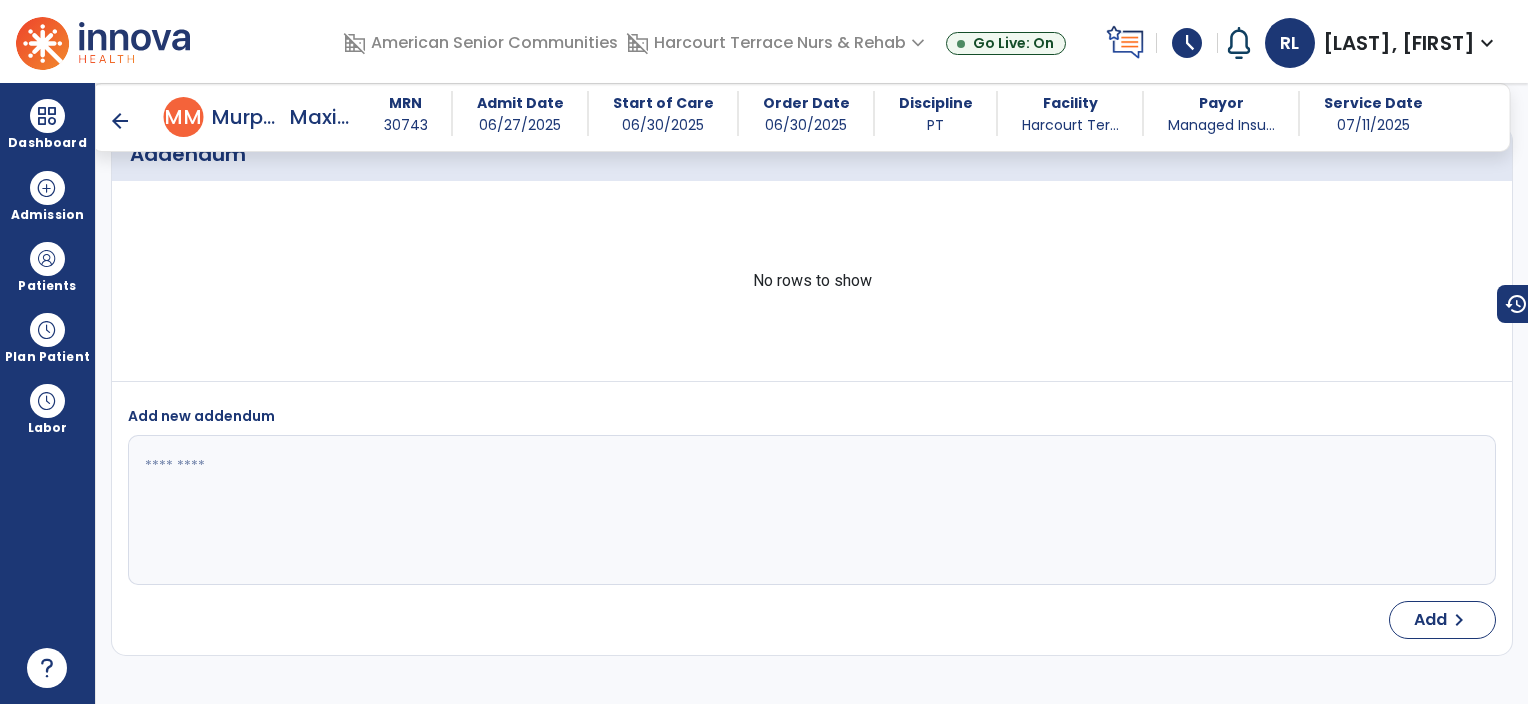 click on "arrow_back" at bounding box center [120, 121] 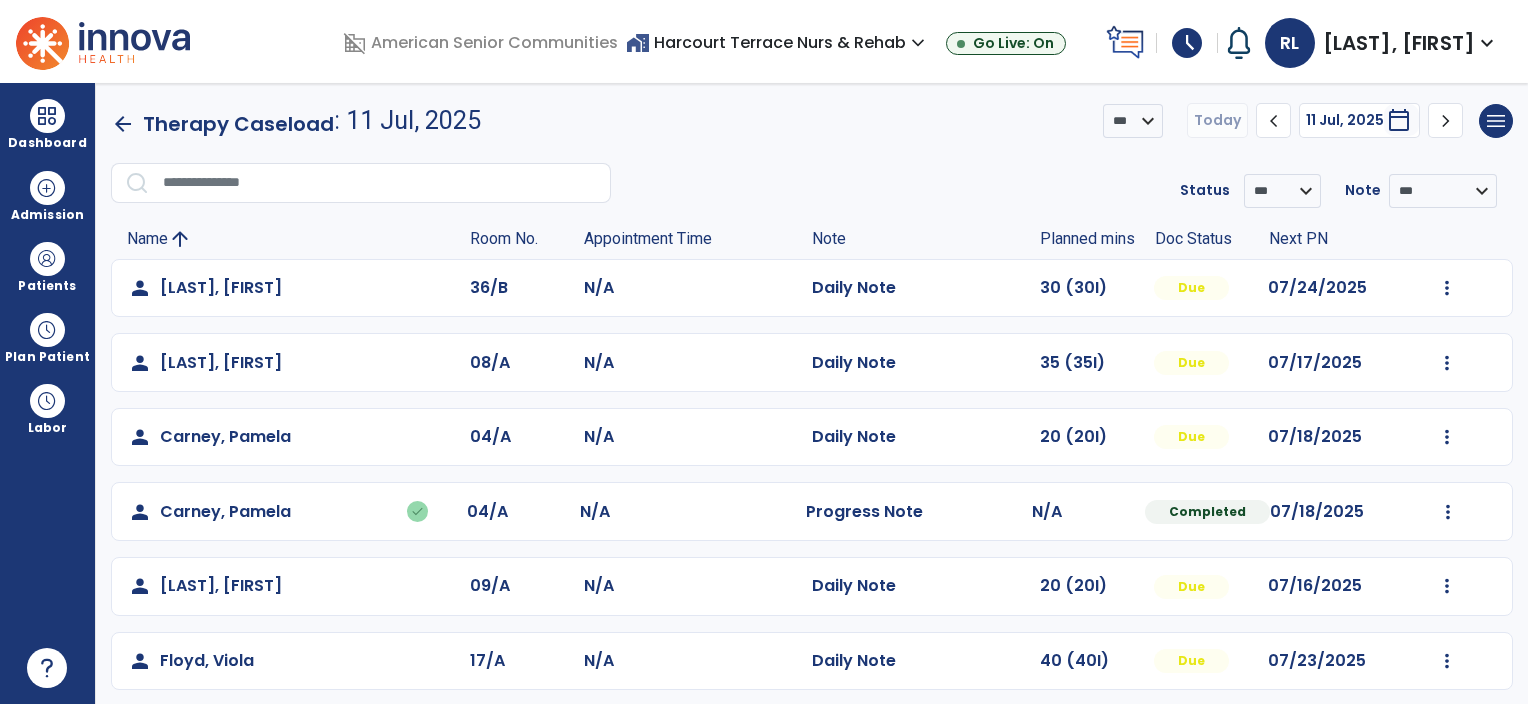 click on "**********" 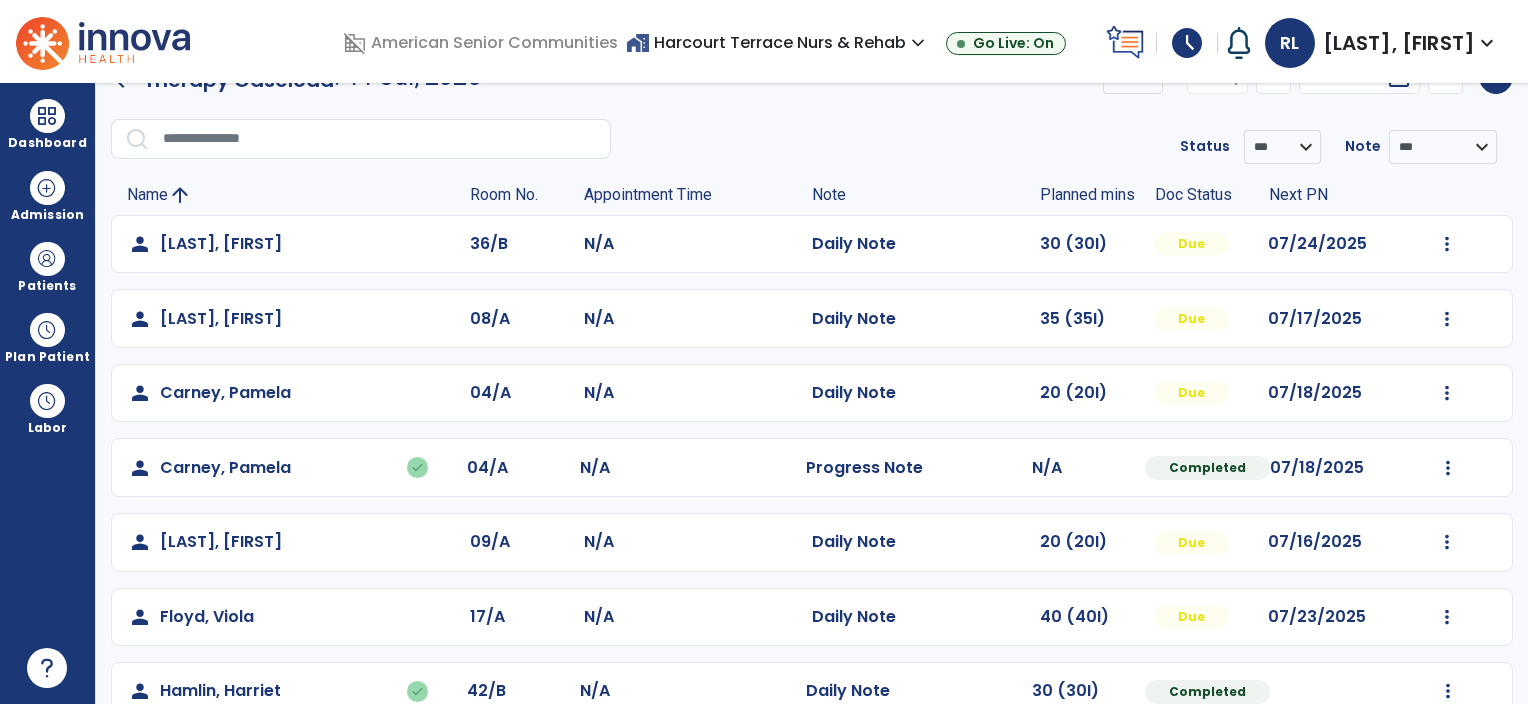 scroll, scrollTop: 32, scrollLeft: 0, axis: vertical 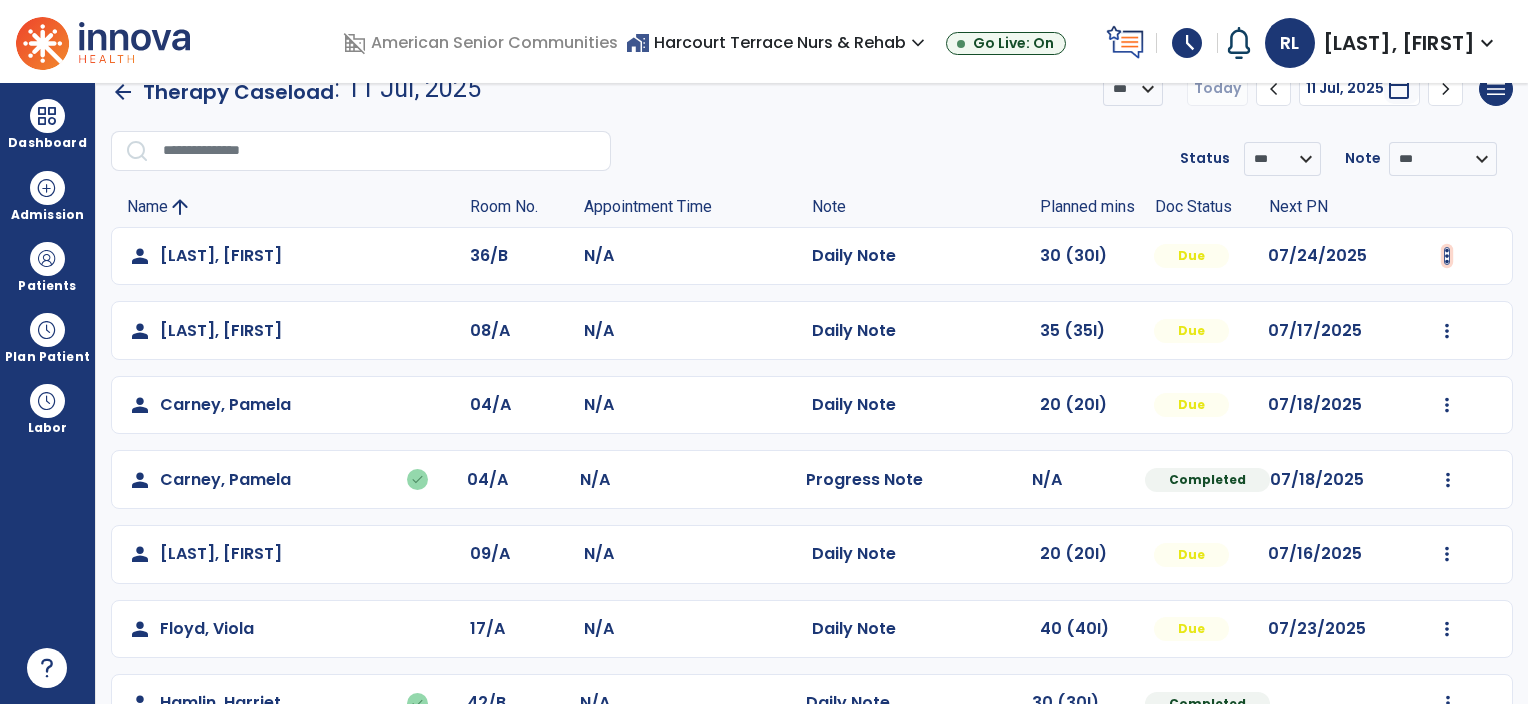 click at bounding box center (1447, 256) 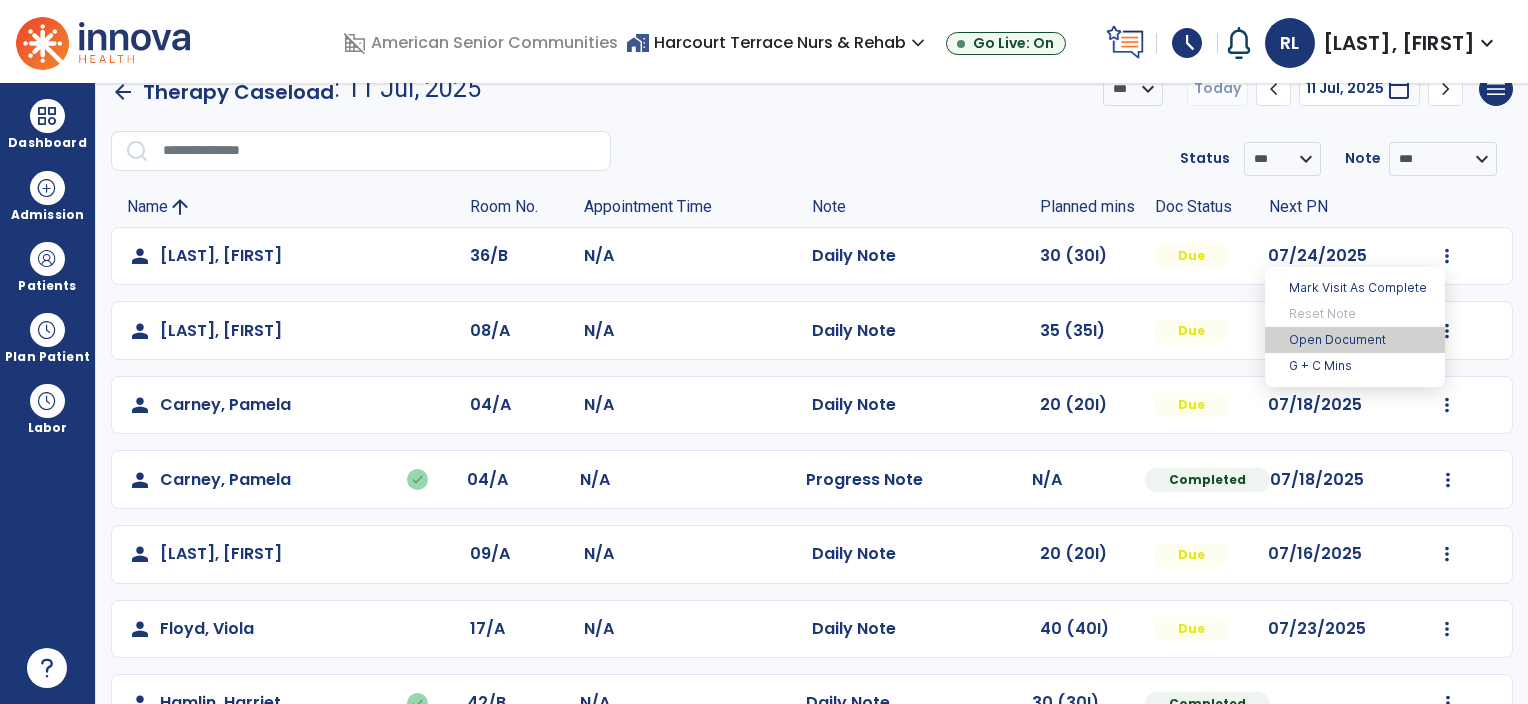 click on "Open Document" at bounding box center (1355, 340) 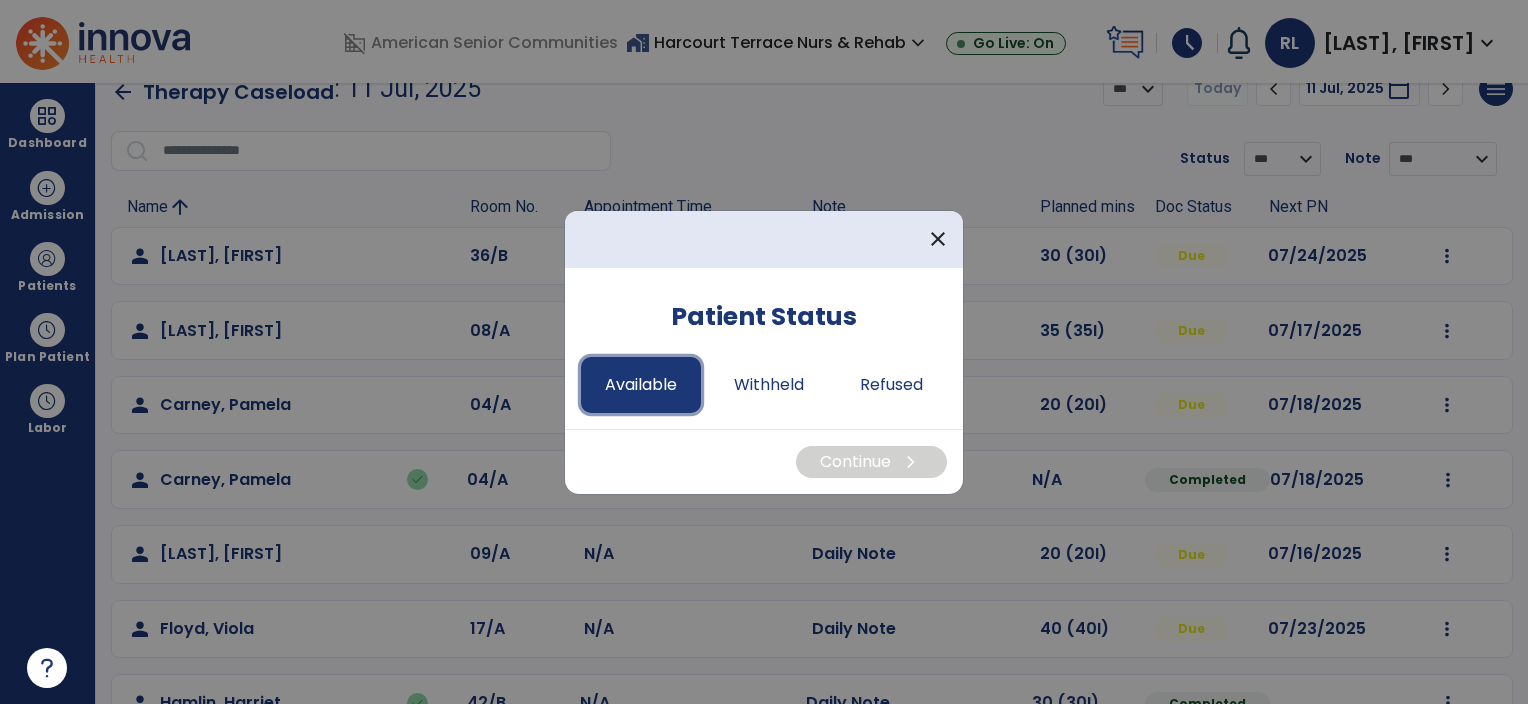 click on "Available" at bounding box center (641, 385) 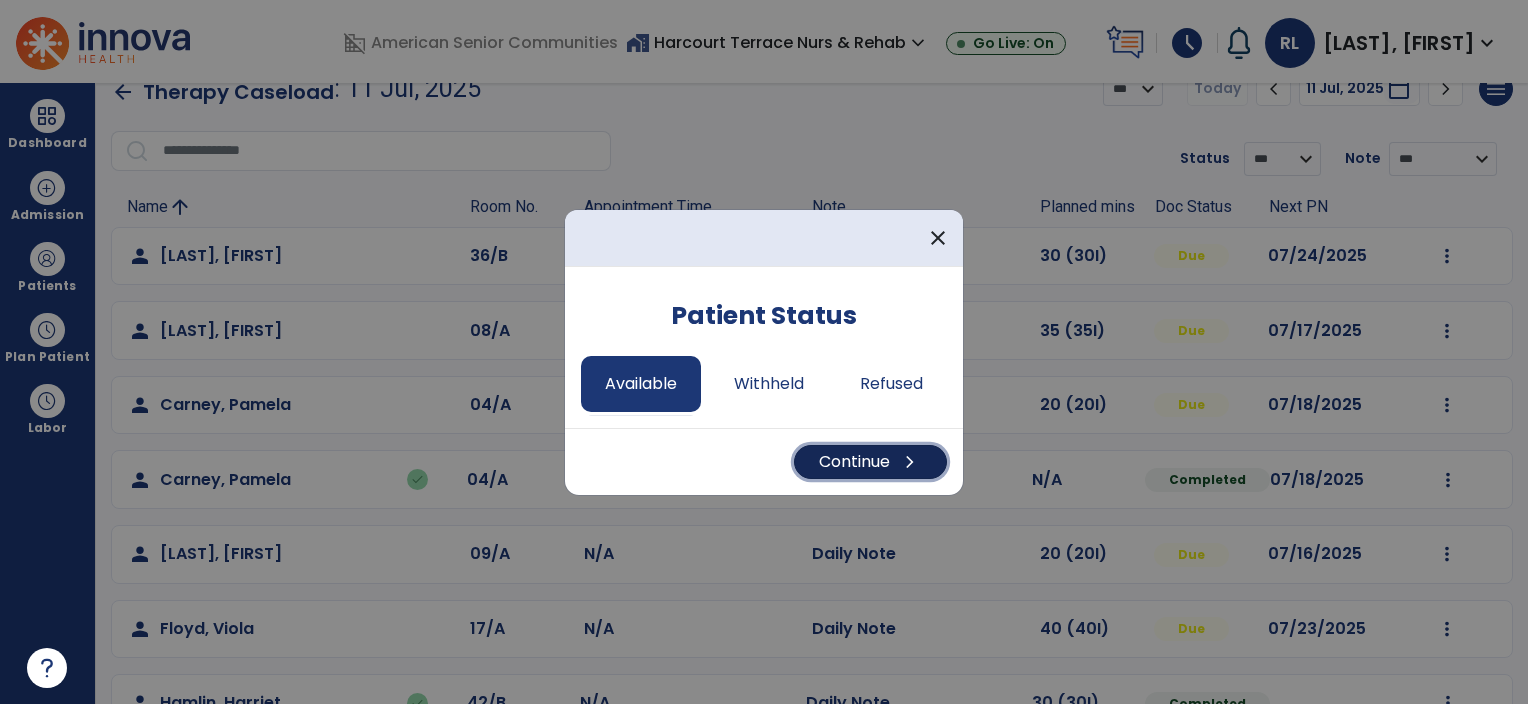 click on "Continue   chevron_right" at bounding box center (870, 462) 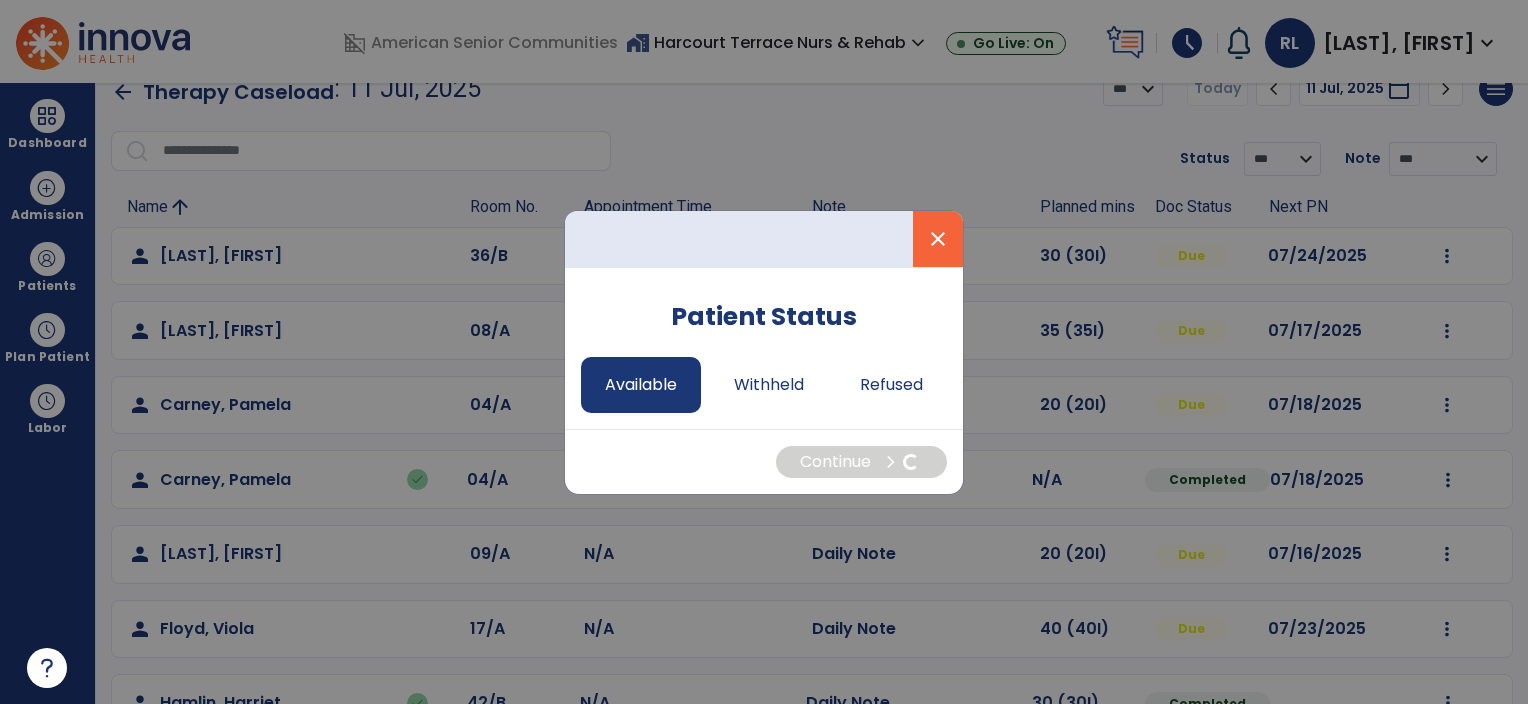 select on "*" 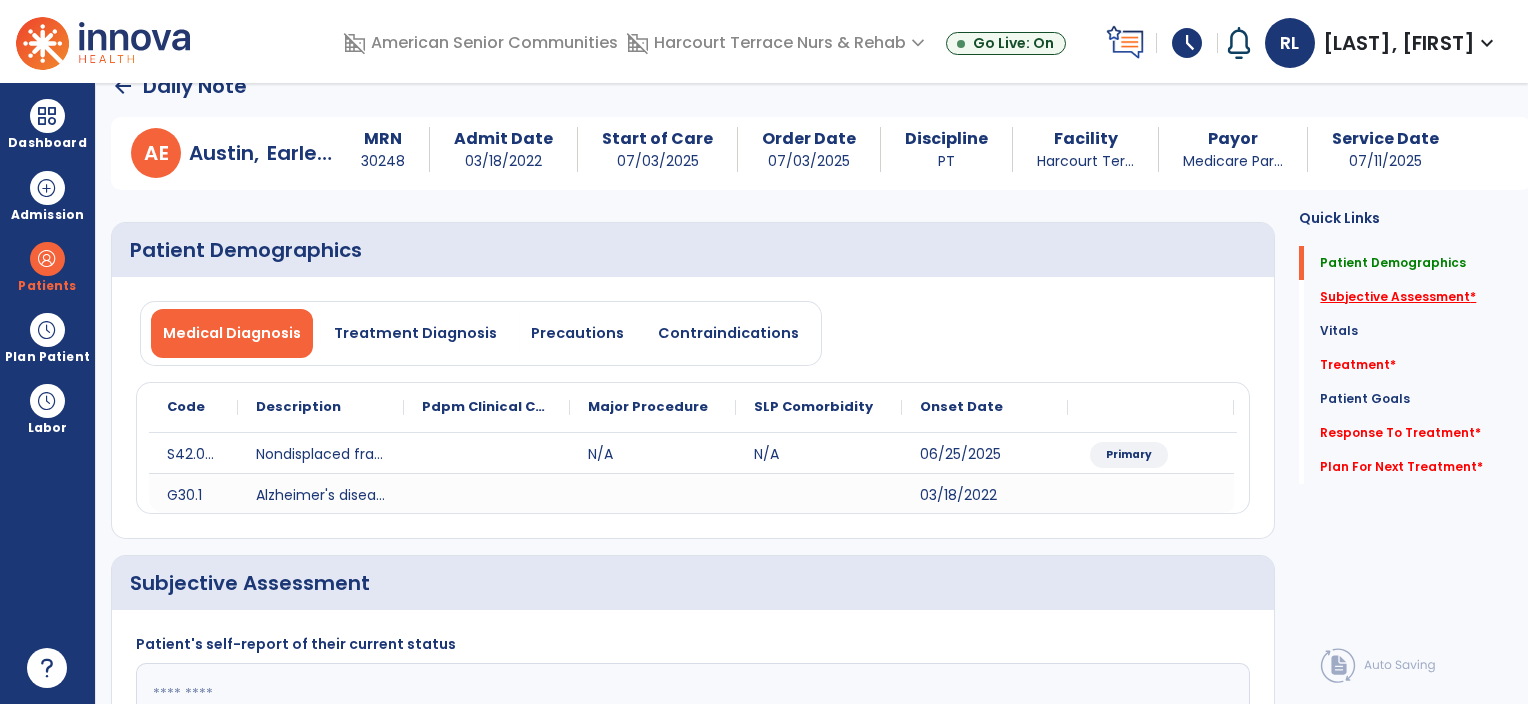 click on "Subjective Assessment   *" 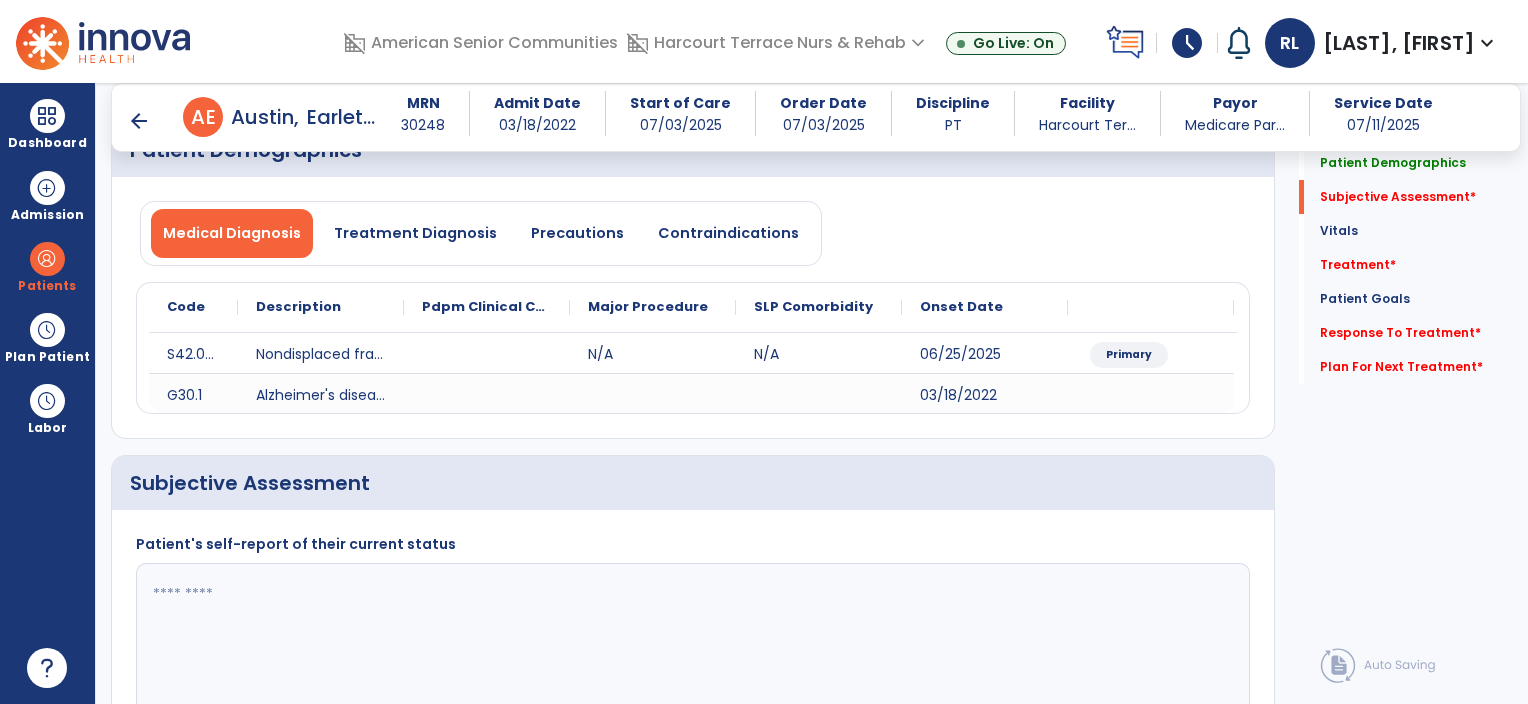 scroll, scrollTop: 333, scrollLeft: 0, axis: vertical 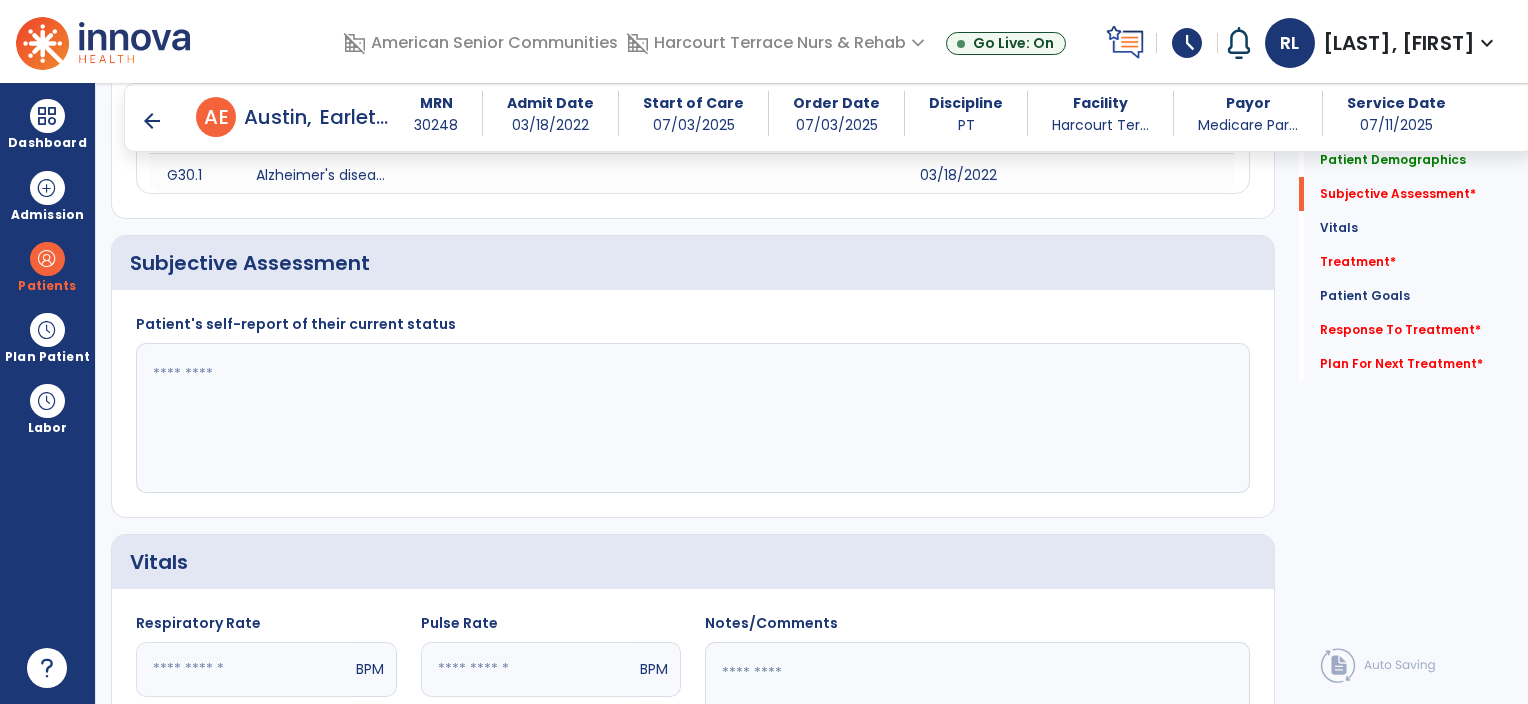 click 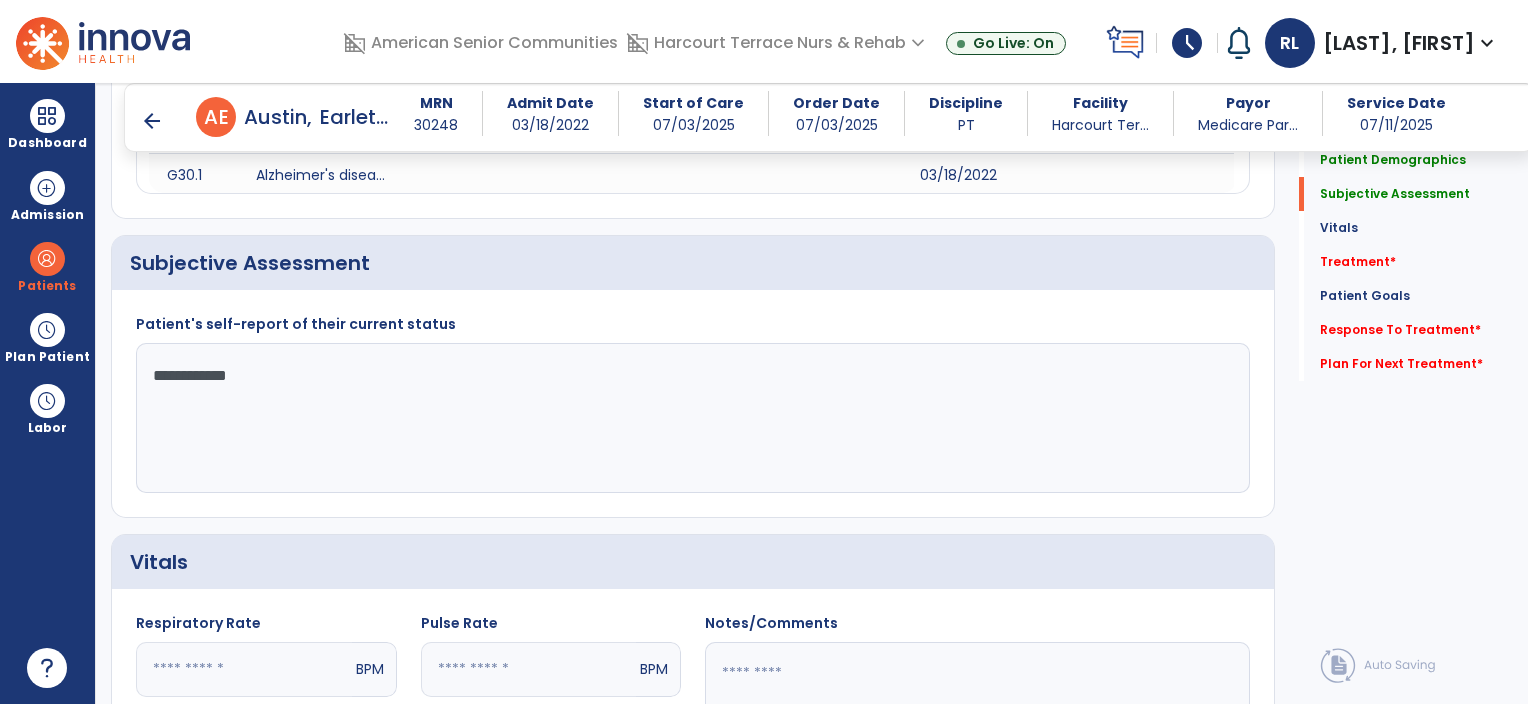 type on "**********" 